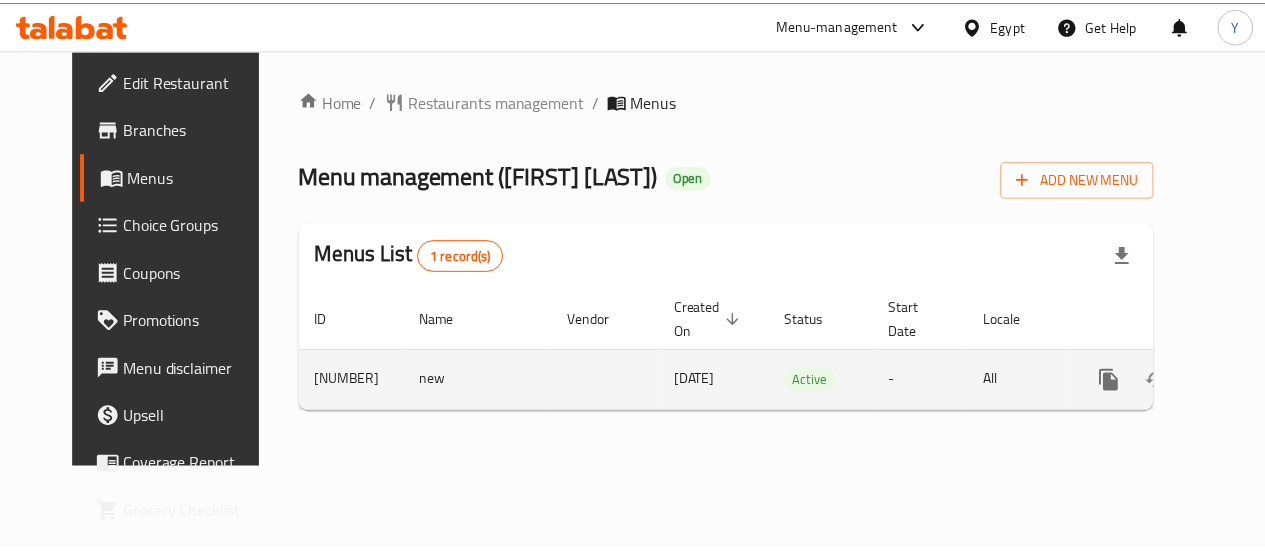 scroll, scrollTop: 0, scrollLeft: 0, axis: both 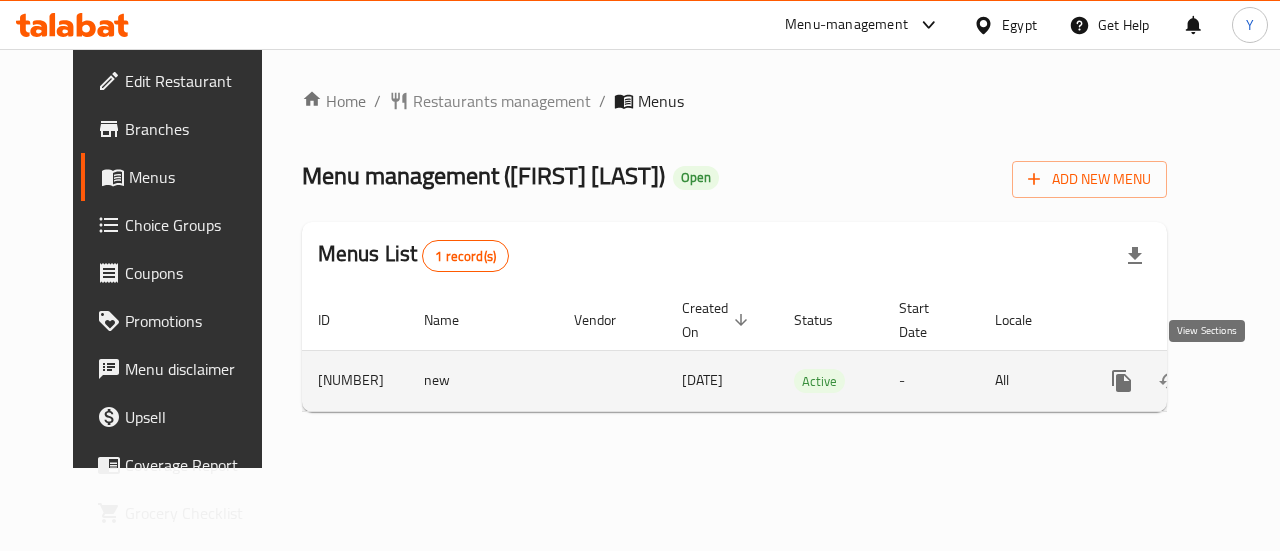 click 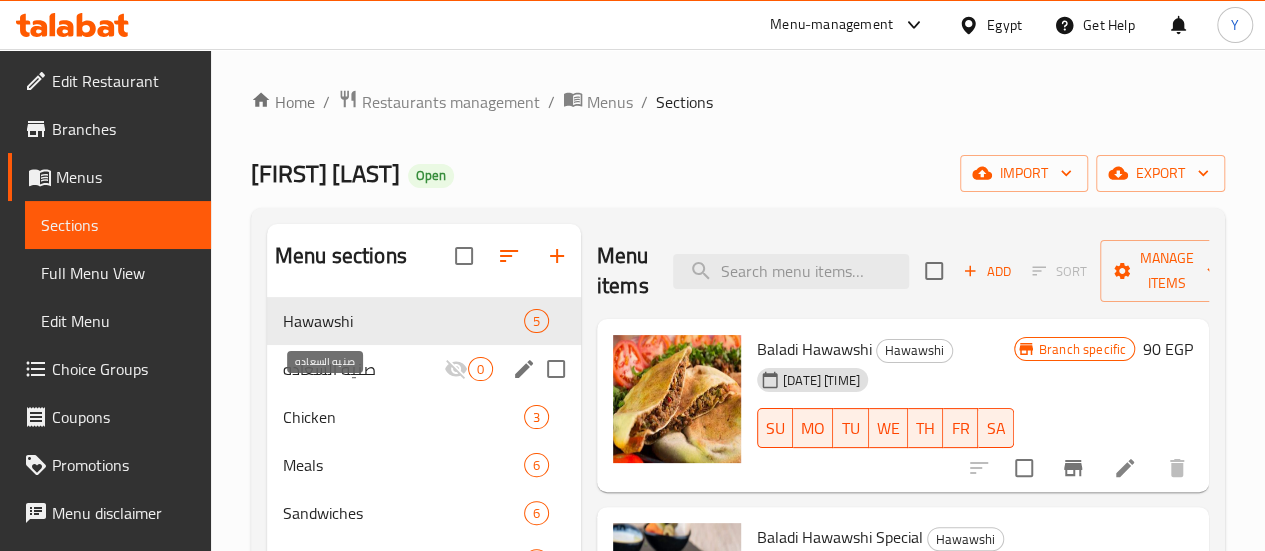 click on "صنيه السعاده" at bounding box center [363, 369] 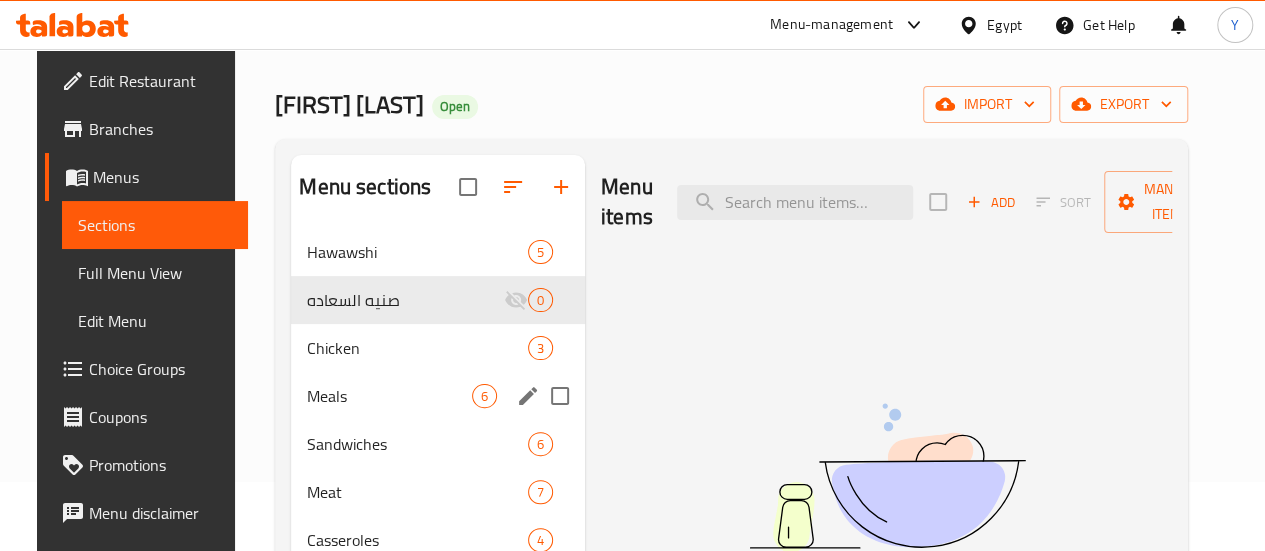 scroll, scrollTop: 100, scrollLeft: 0, axis: vertical 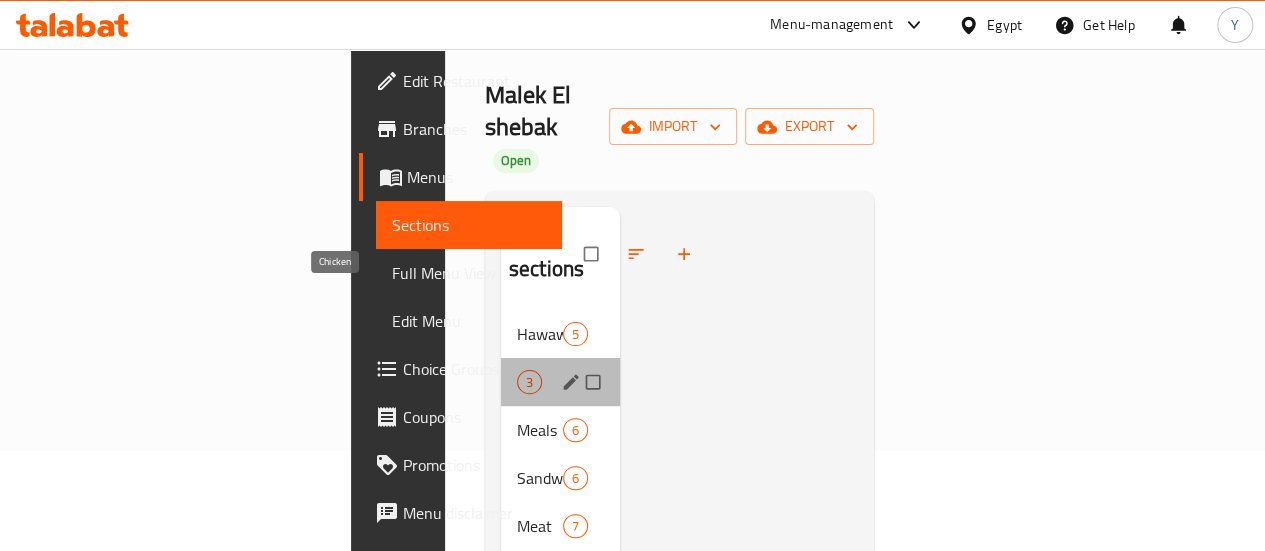 click on "Chicken" at bounding box center (517, 382) 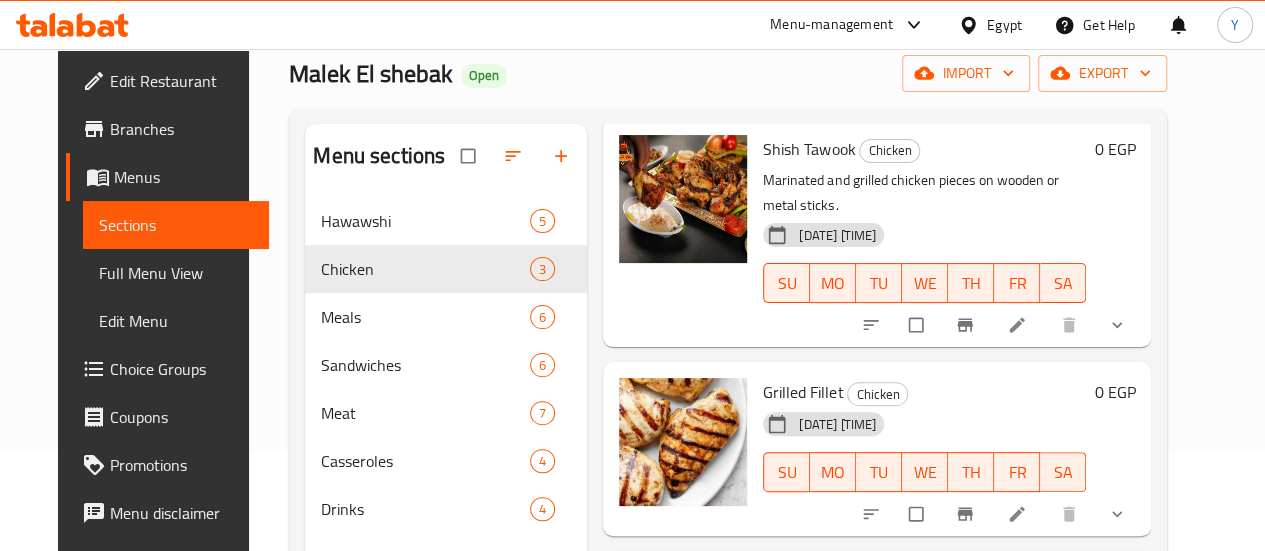 scroll, scrollTop: 154, scrollLeft: 0, axis: vertical 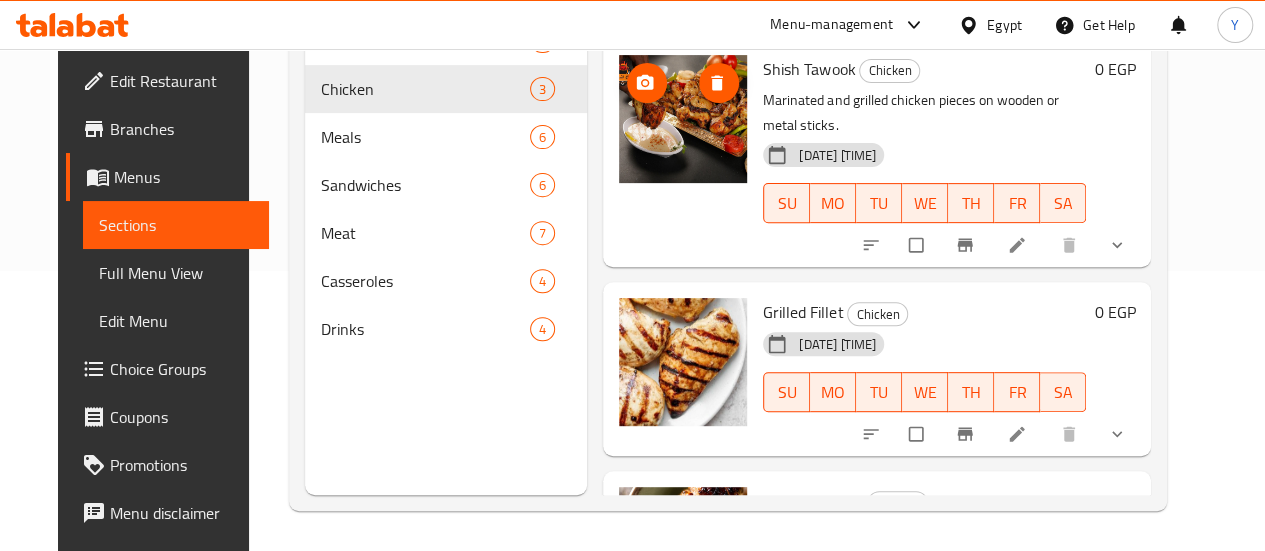 click at bounding box center [683, 119] 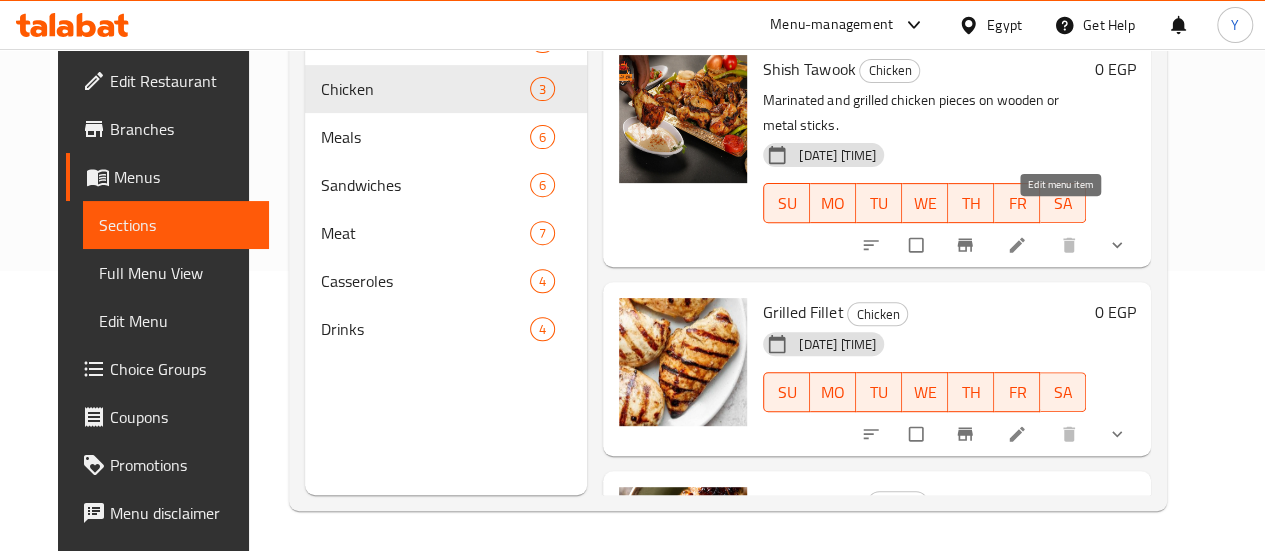 click 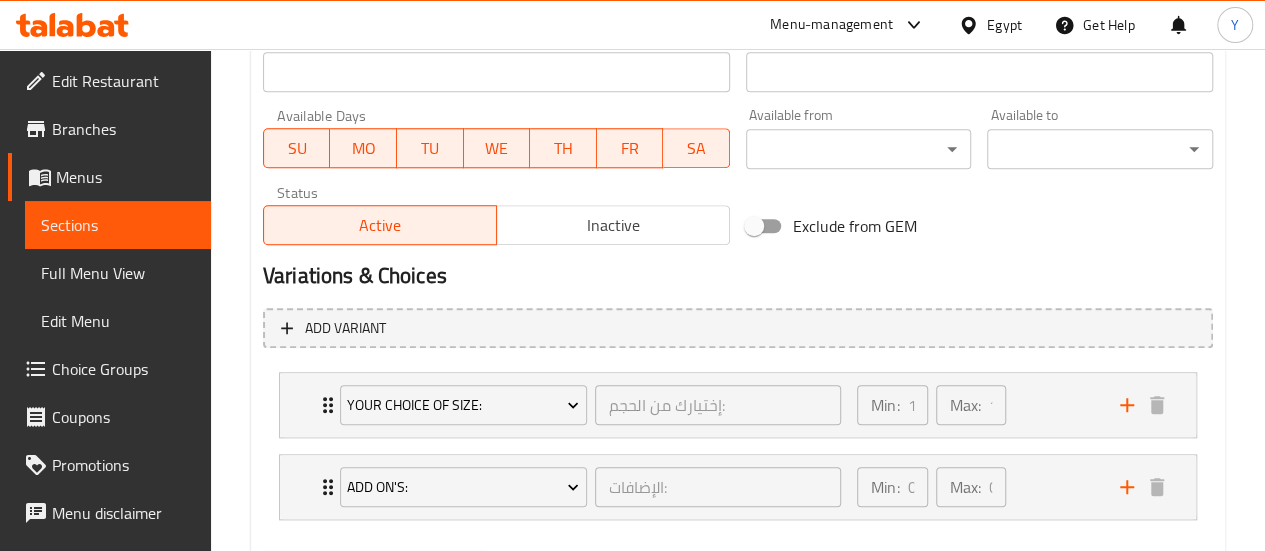 scroll, scrollTop: 1000, scrollLeft: 0, axis: vertical 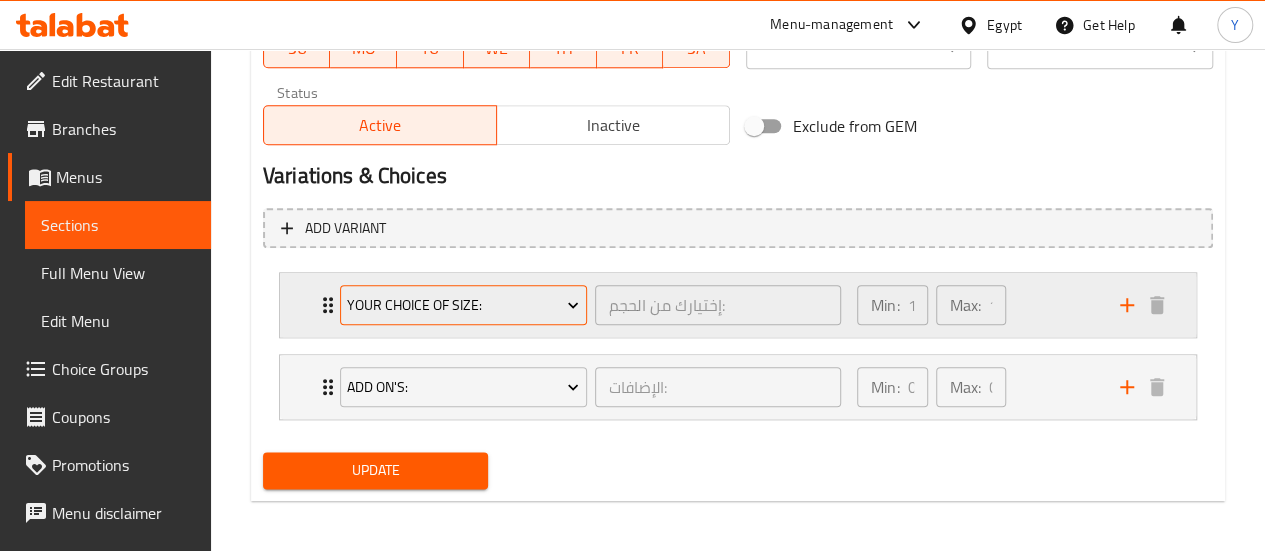 click on "Your Choice Of Size:" at bounding box center (463, 305) 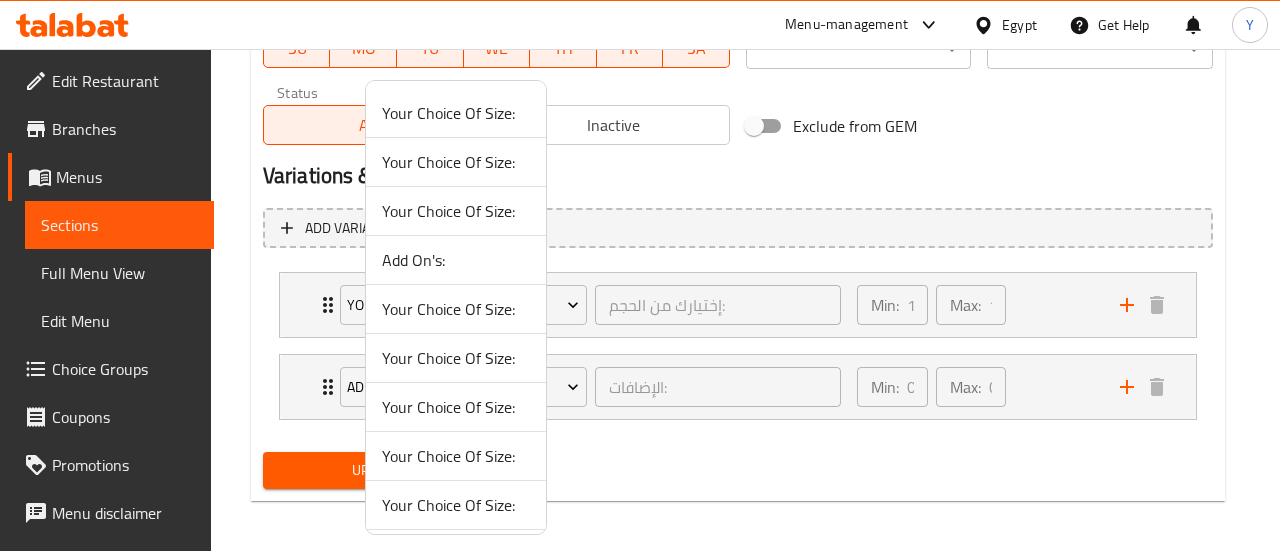 click at bounding box center [640, 275] 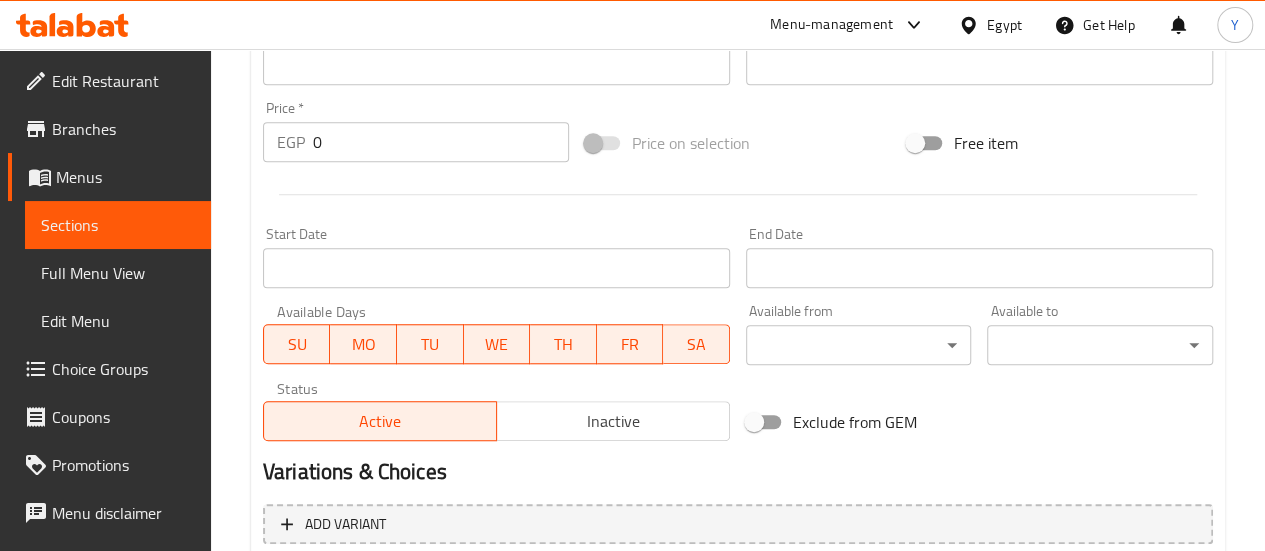 scroll, scrollTop: 904, scrollLeft: 0, axis: vertical 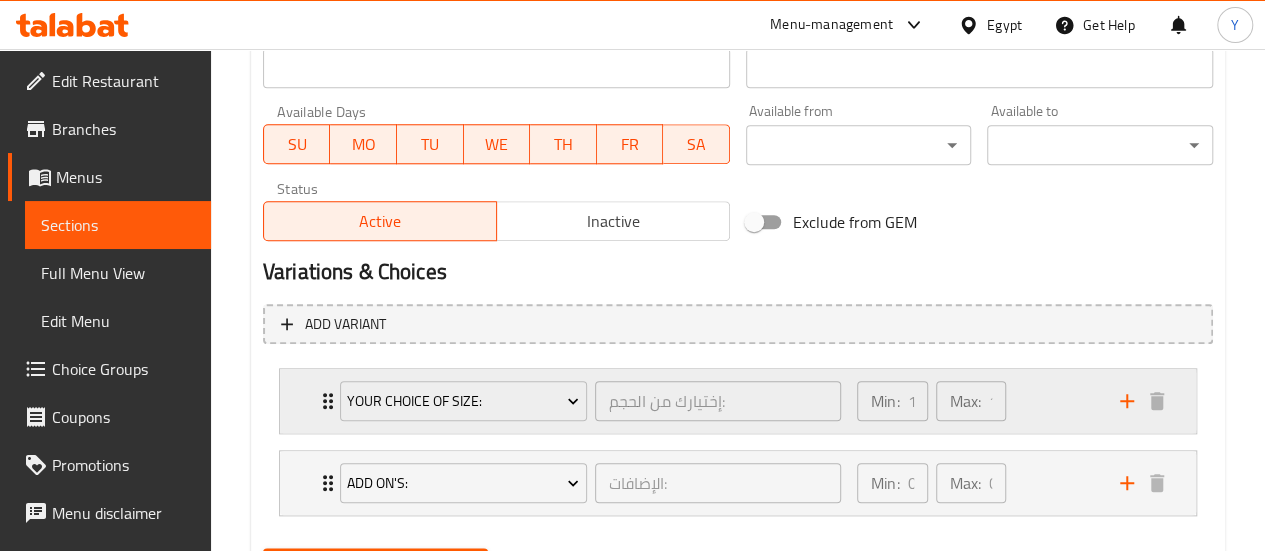 click on "Your Choice Of Size: إختيارك من الحجم: ​" at bounding box center [590, 401] 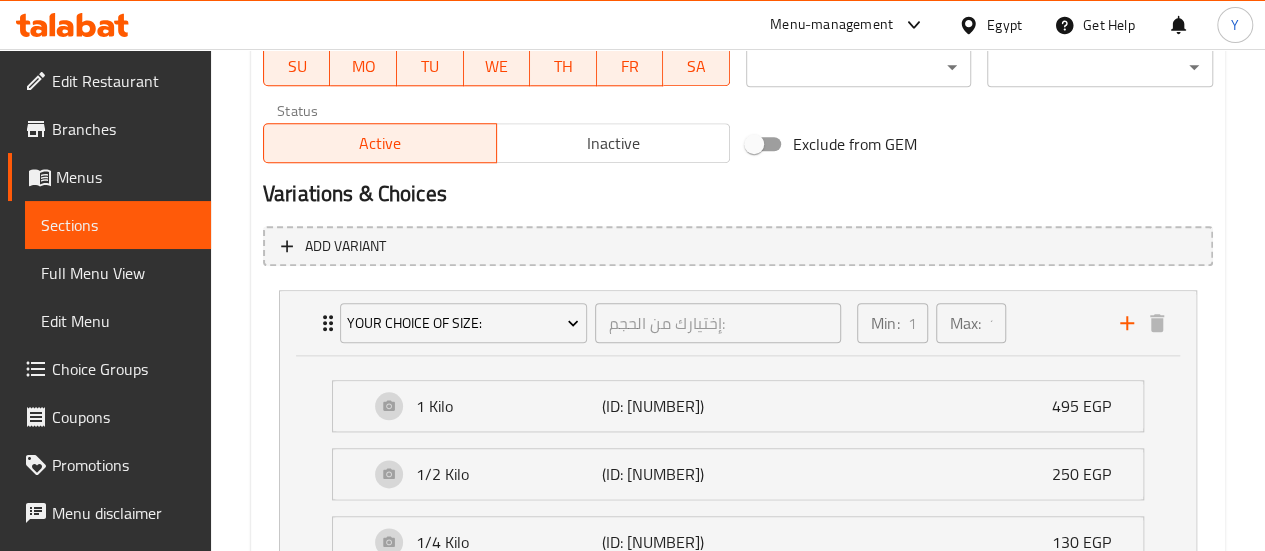 scroll, scrollTop: 1104, scrollLeft: 0, axis: vertical 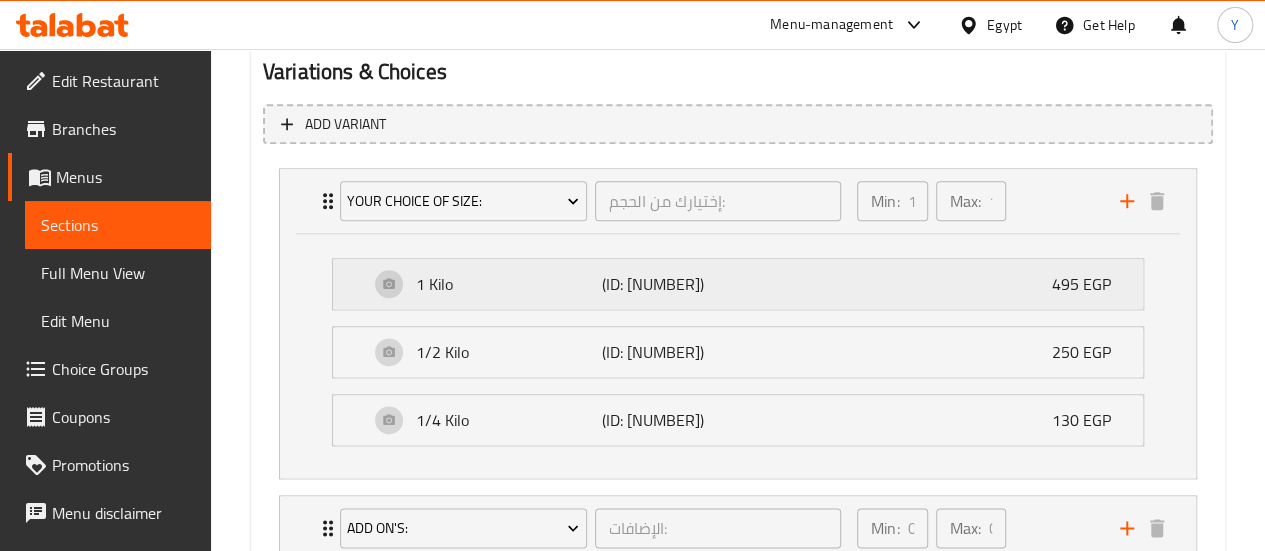 click on "495 EGP" at bounding box center (1089, 284) 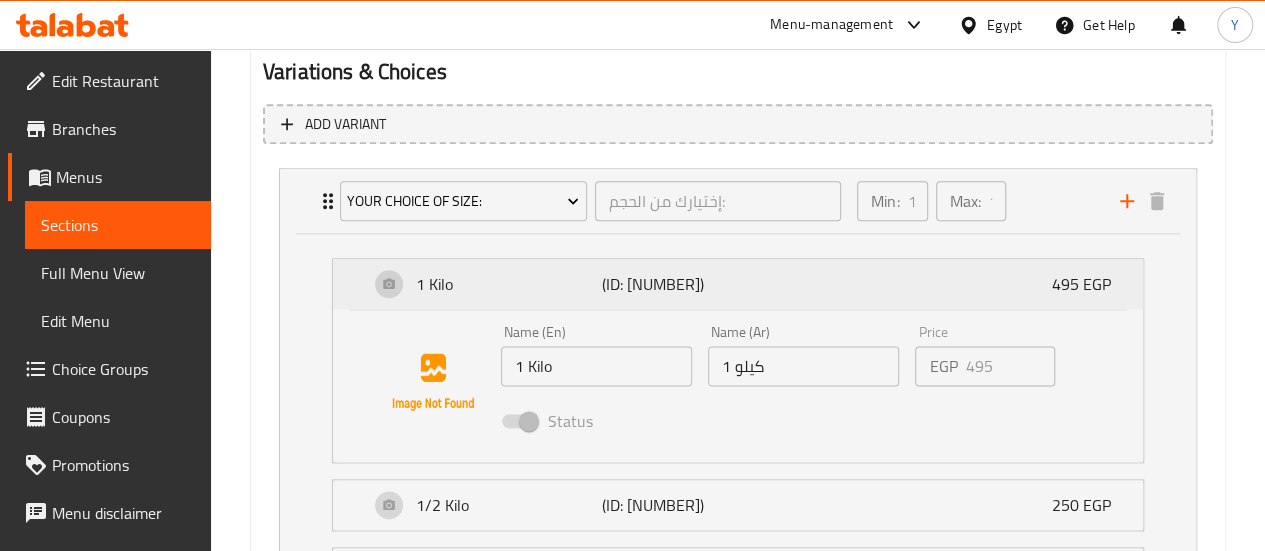 click on "1 Kilo (ID: 334160385) 495 EGP" at bounding box center (744, 284) 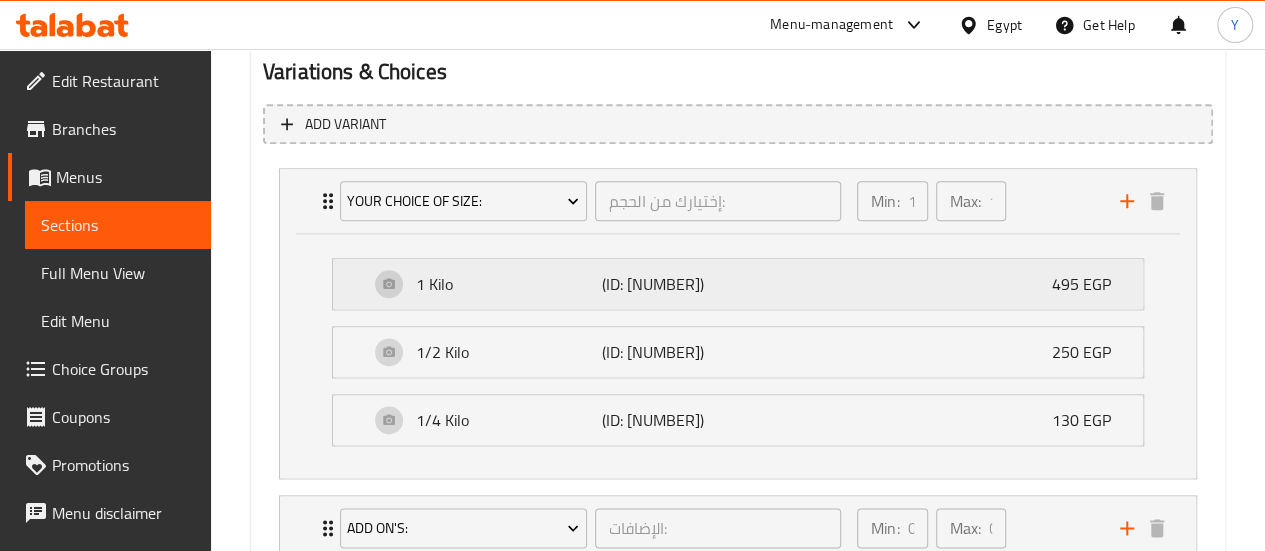 click on "1 Kilo (ID: 334160385) 495 EGP" at bounding box center (744, 284) 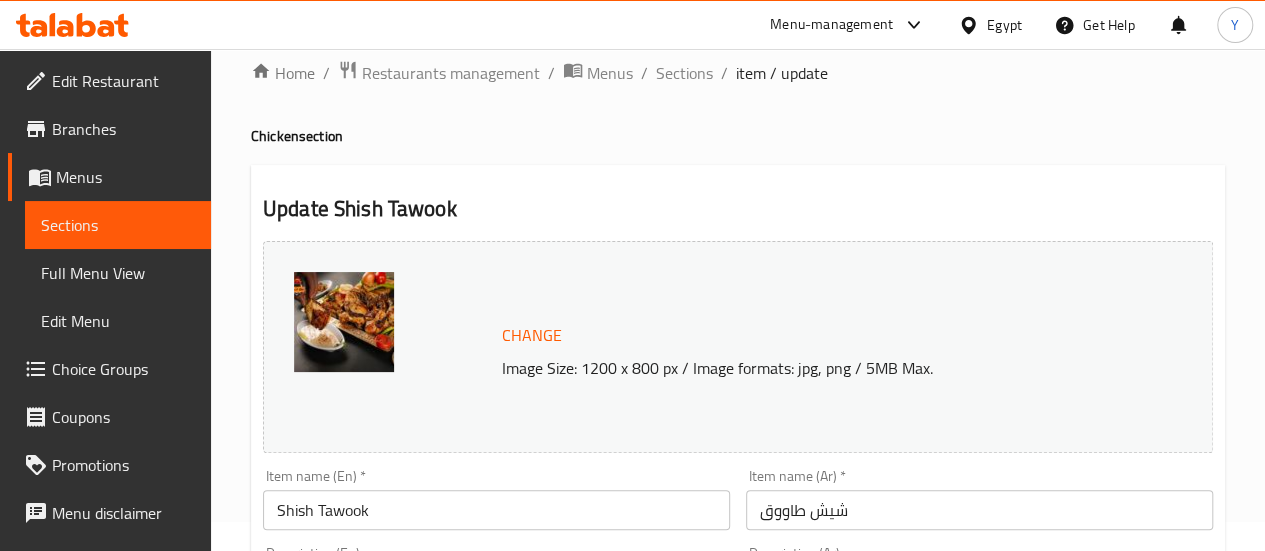 scroll, scrollTop: 4, scrollLeft: 0, axis: vertical 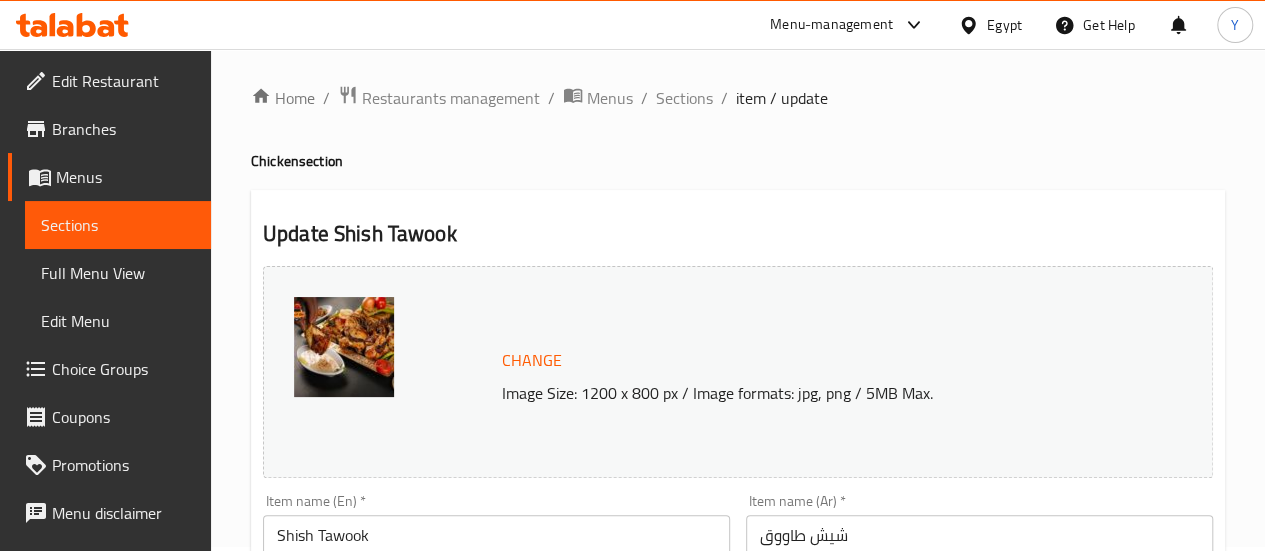 click at bounding box center (344, 347) 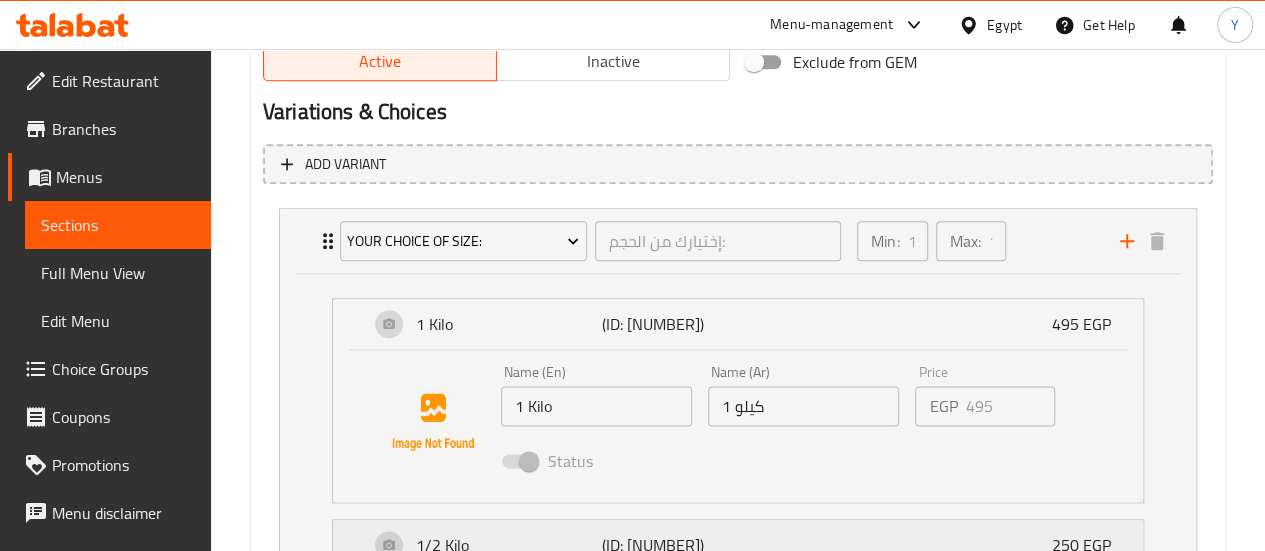 scroll, scrollTop: 1204, scrollLeft: 0, axis: vertical 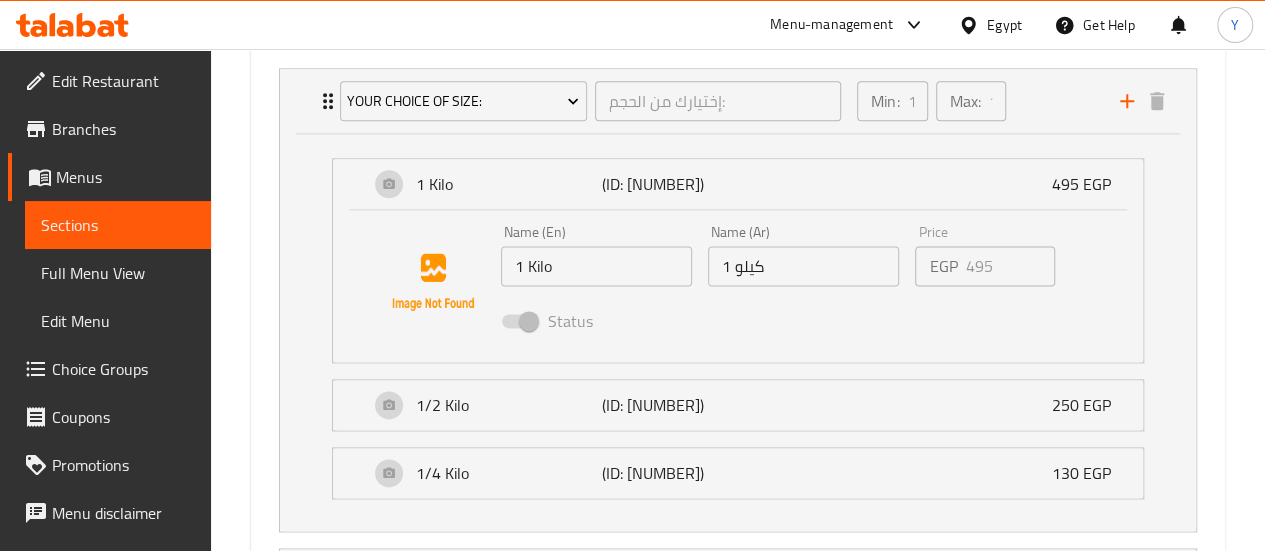 click on "EGP" at bounding box center (943, 266) 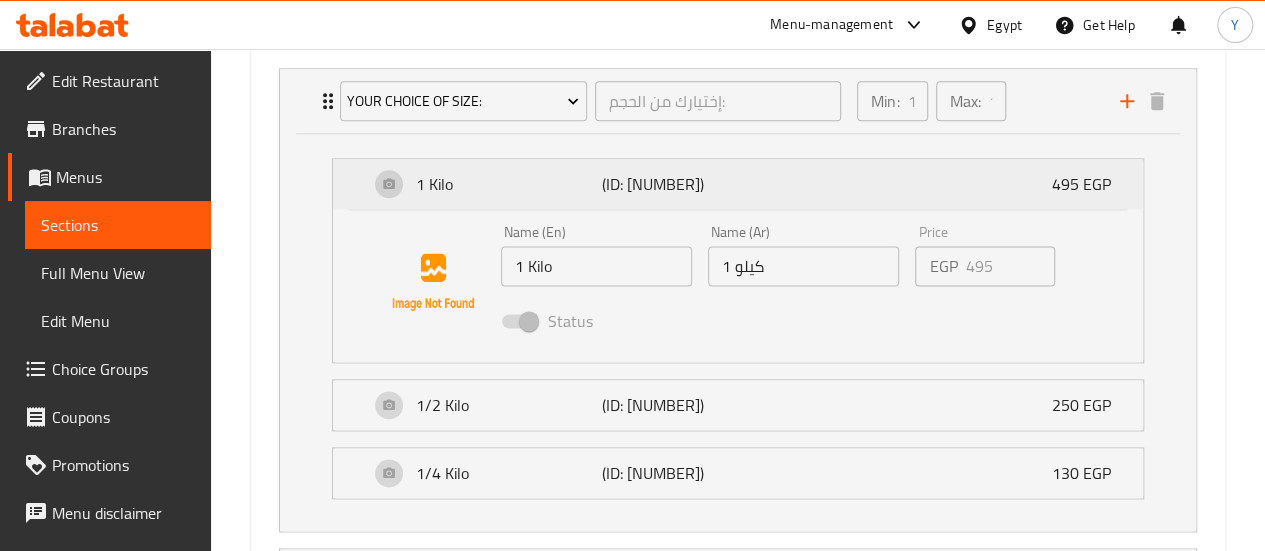 click on "1 Kilo (ID: 334160385) 495 EGP" at bounding box center (744, 184) 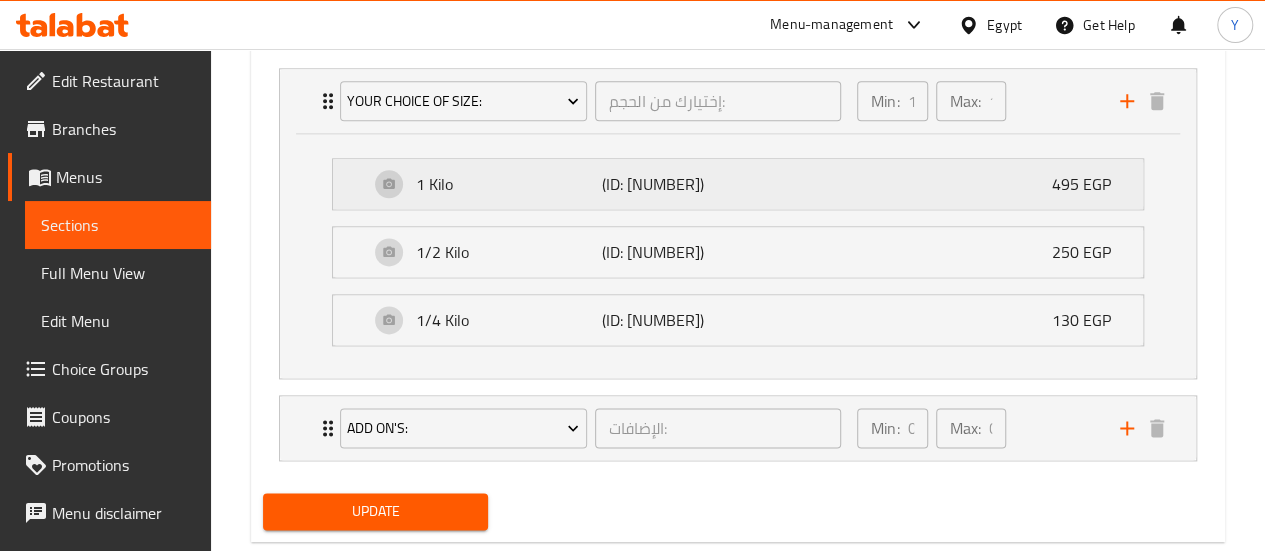 click on "1 Kilo (ID: 334160385) 495 EGP" at bounding box center (744, 184) 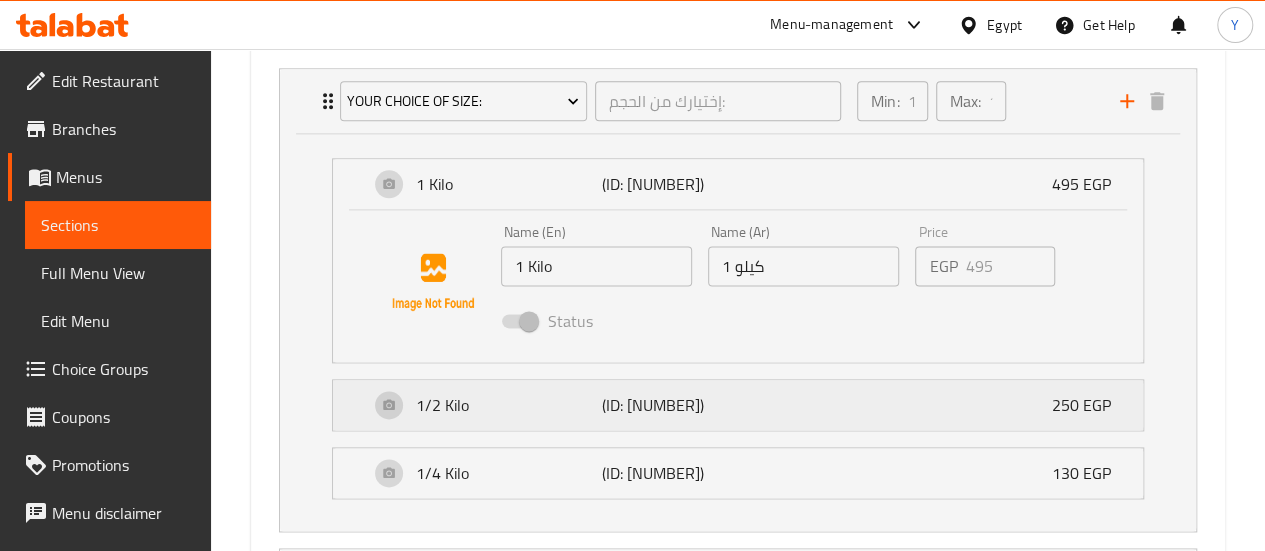 click on "1/2 Kilo (ID: 334160386) 250 EGP" at bounding box center (744, 405) 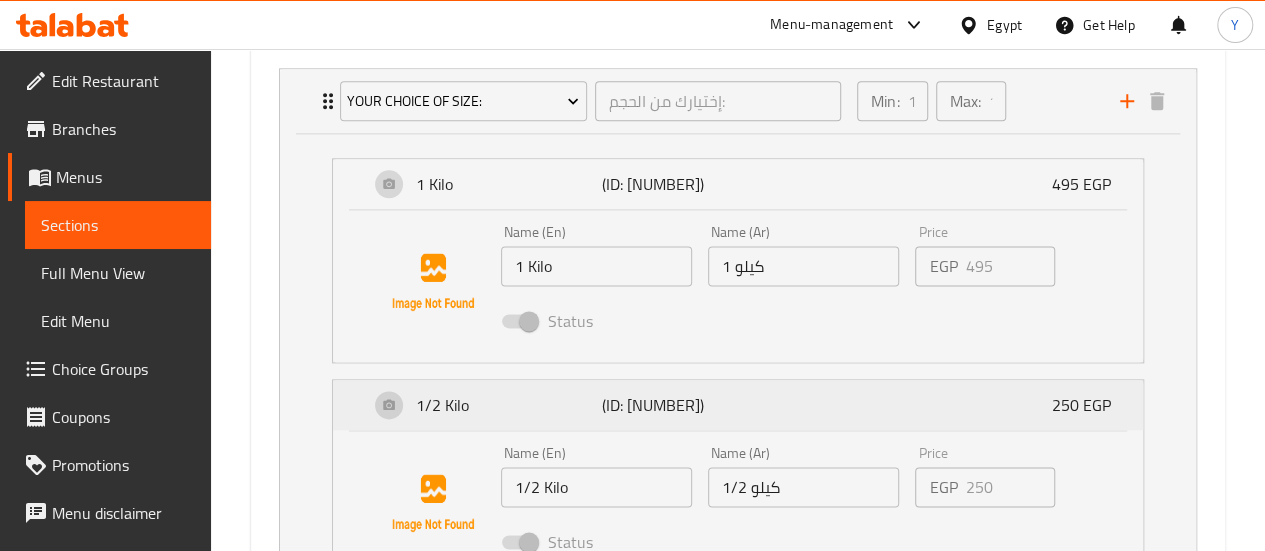 click on "1/2 Kilo" at bounding box center [509, 405] 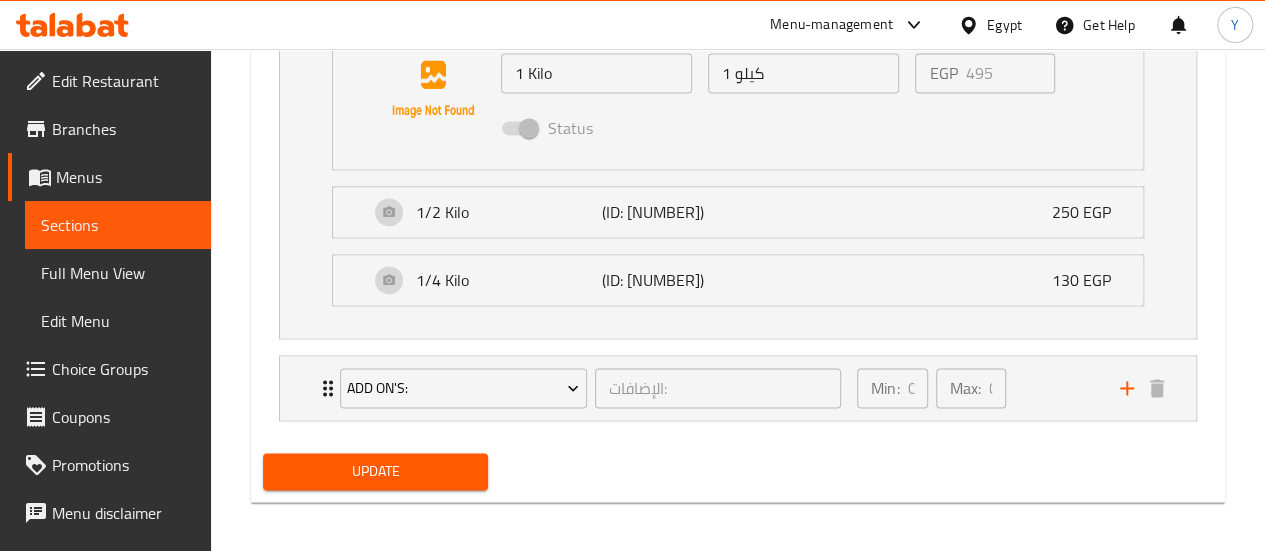 scroll, scrollTop: 1400, scrollLeft: 0, axis: vertical 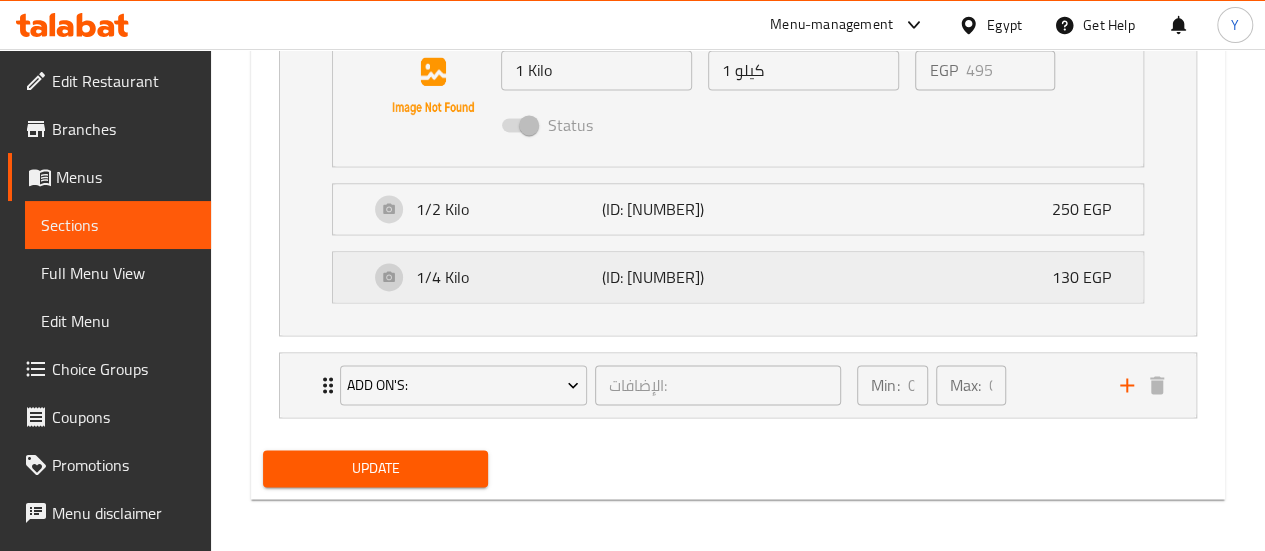 click on "1/4 Kilo" at bounding box center (509, 277) 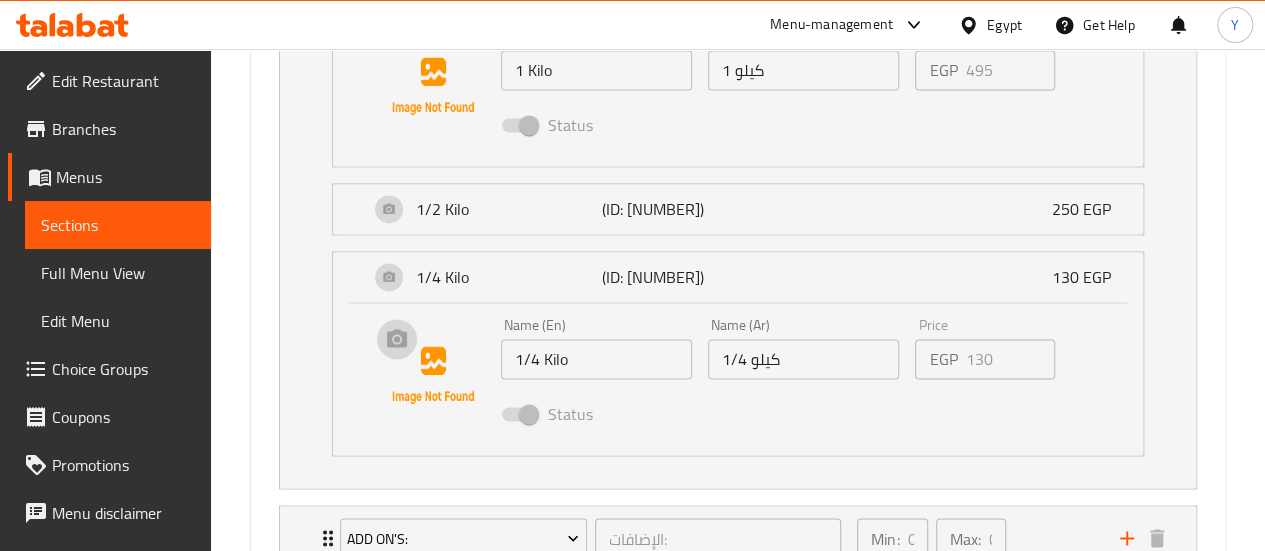 click at bounding box center [433, 375] 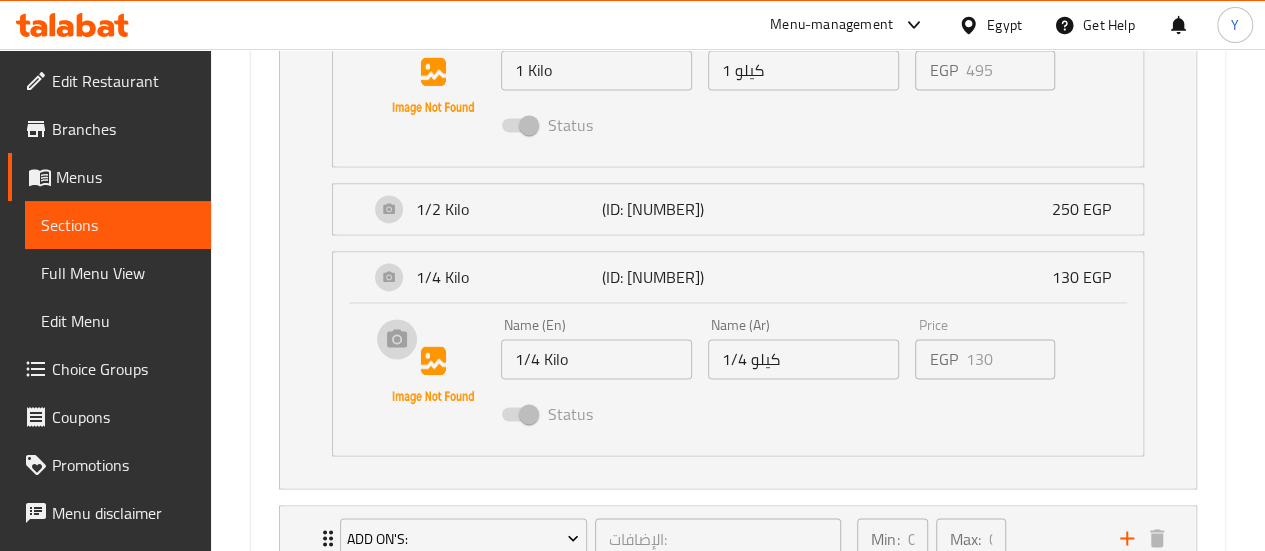 click at bounding box center [433, 375] 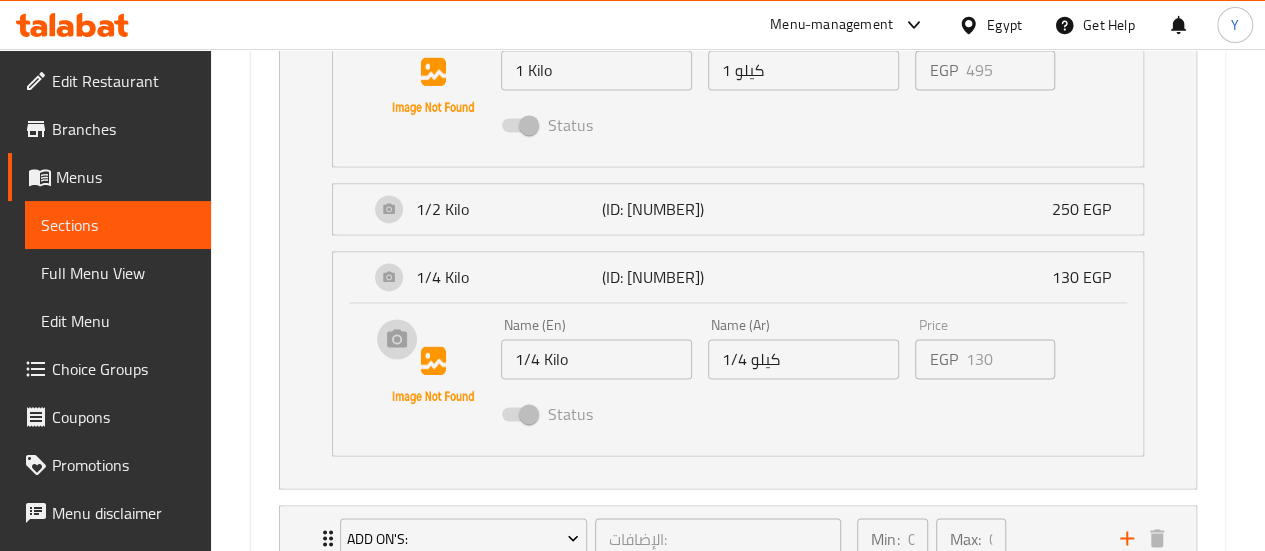 click at bounding box center [433, 375] 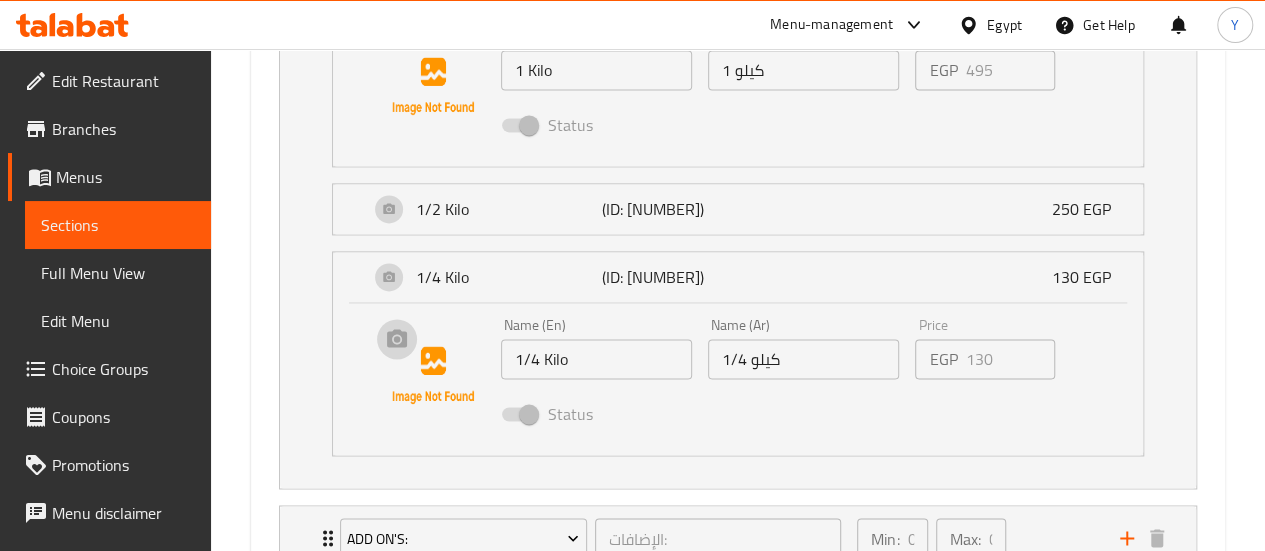 click at bounding box center (433, 375) 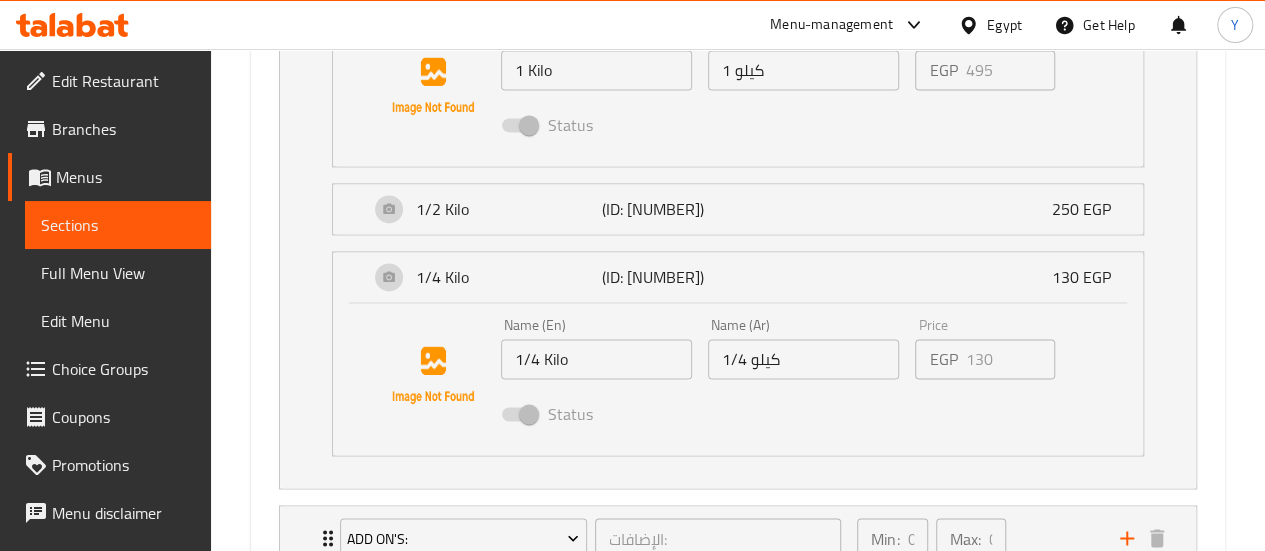 click at bounding box center (519, 414) 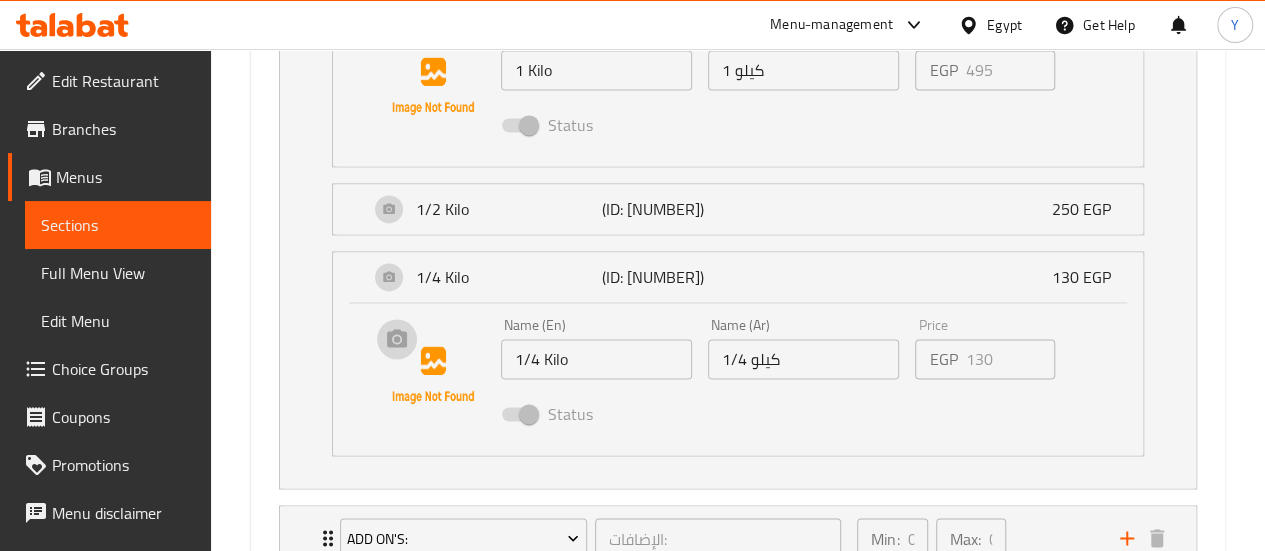click at bounding box center (433, 375) 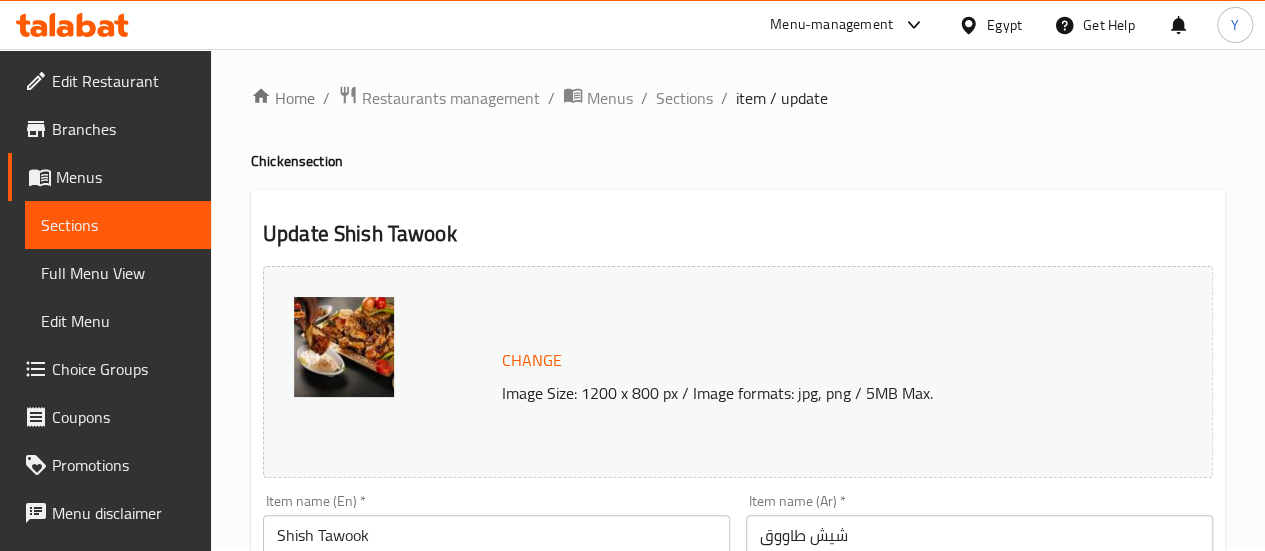 scroll, scrollTop: 0, scrollLeft: 0, axis: both 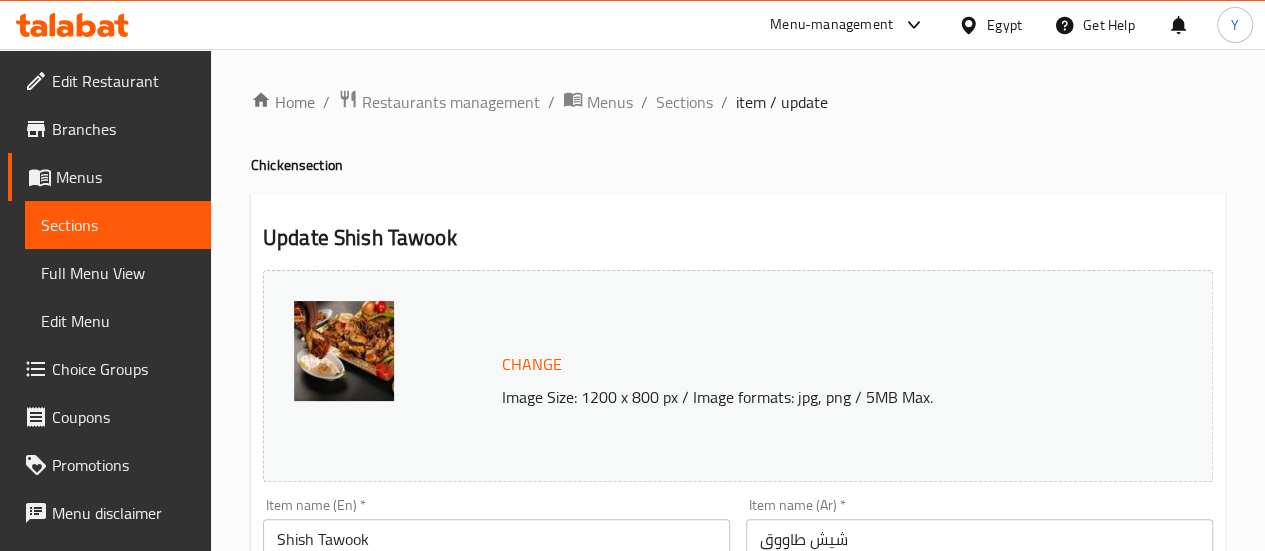 click at bounding box center [344, 351] 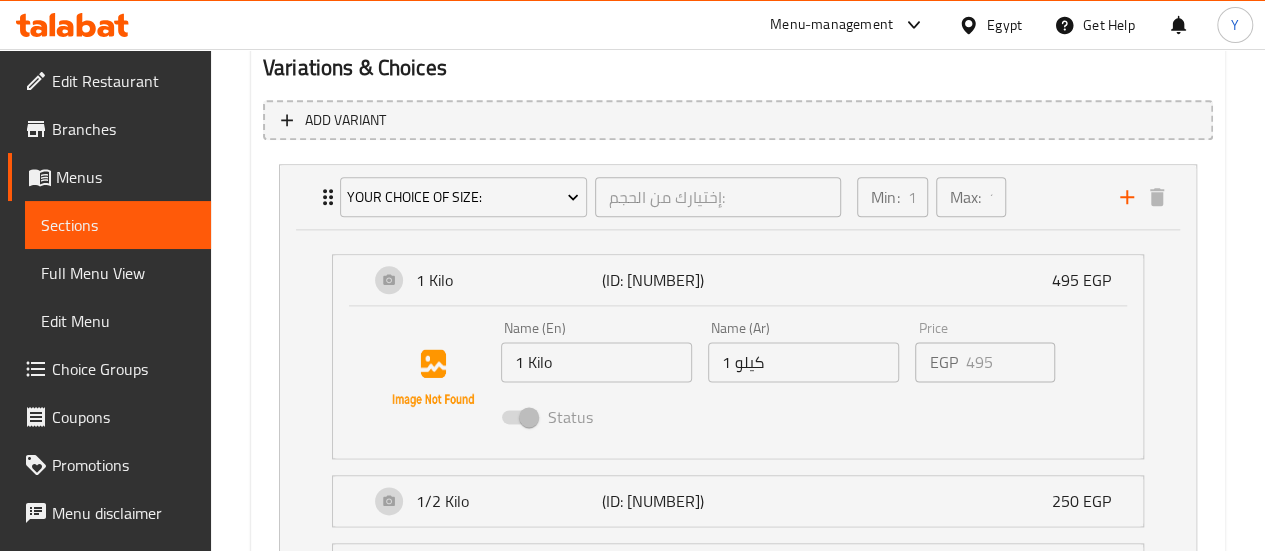 scroll, scrollTop: 1200, scrollLeft: 0, axis: vertical 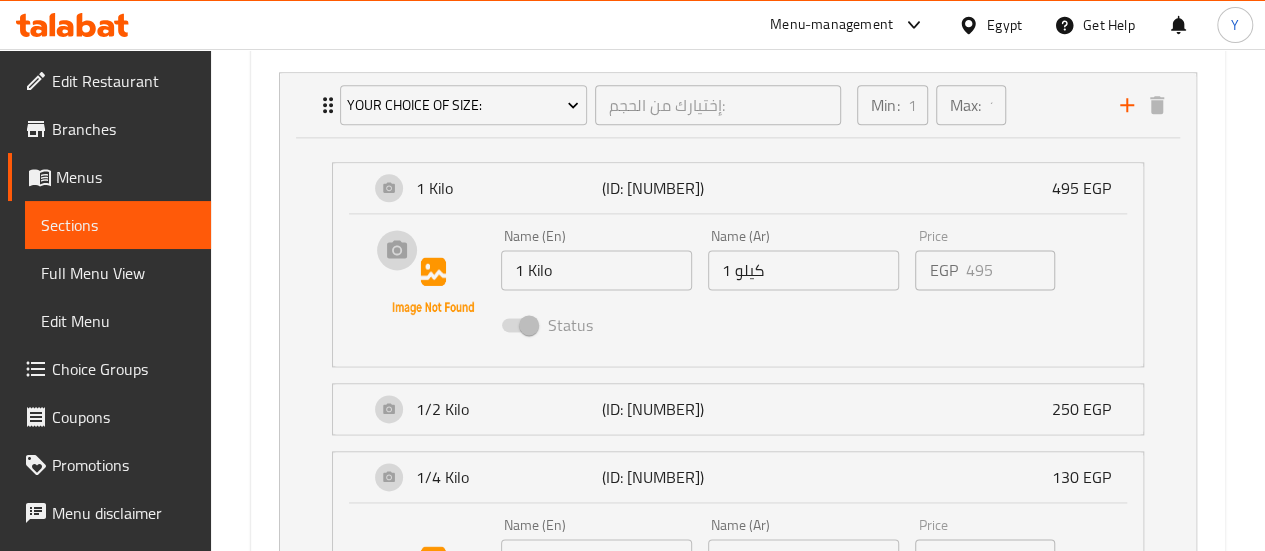 click at bounding box center [433, 286] 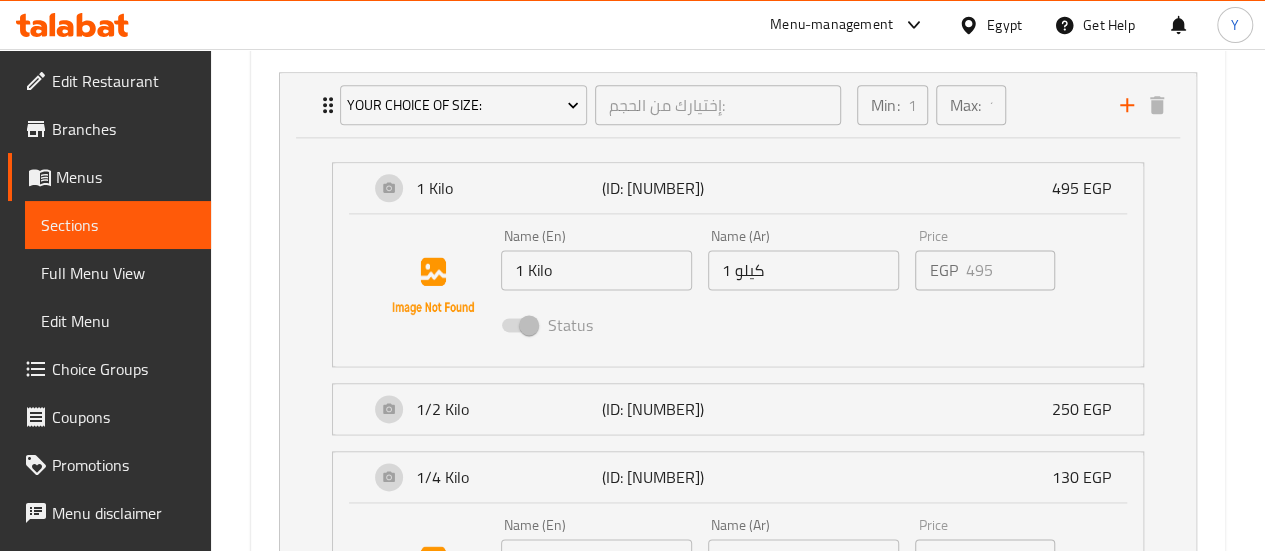 drag, startPoint x: 878, startPoint y: 229, endPoint x: 796, endPoint y: 275, distance: 94.02127 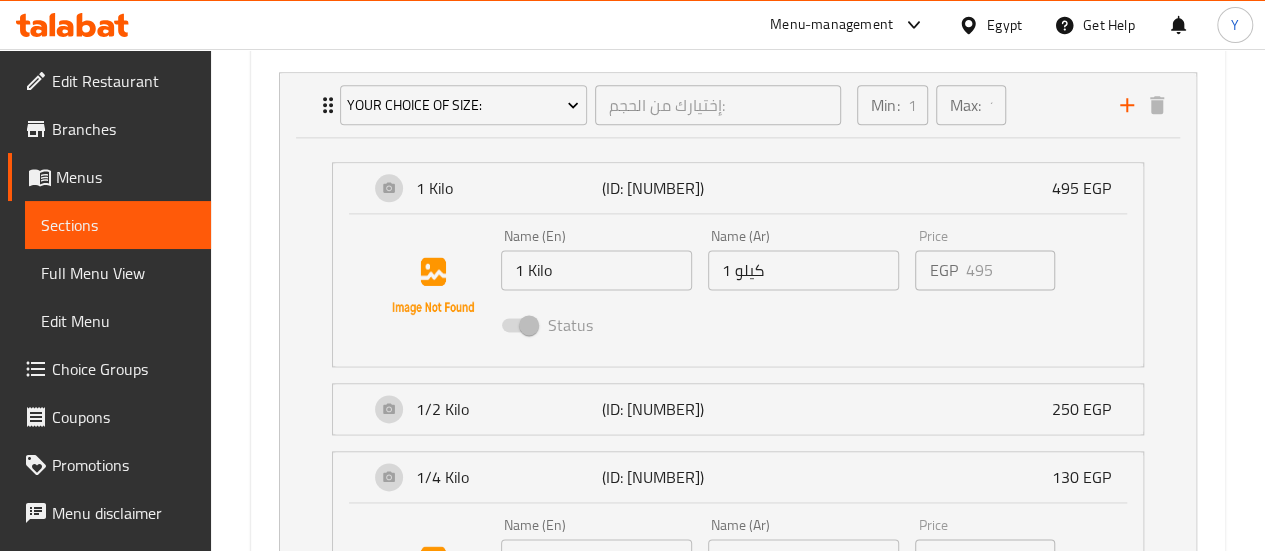 click on "Name (Ar) 1 كيلو Name (Ar)" at bounding box center [803, 259] 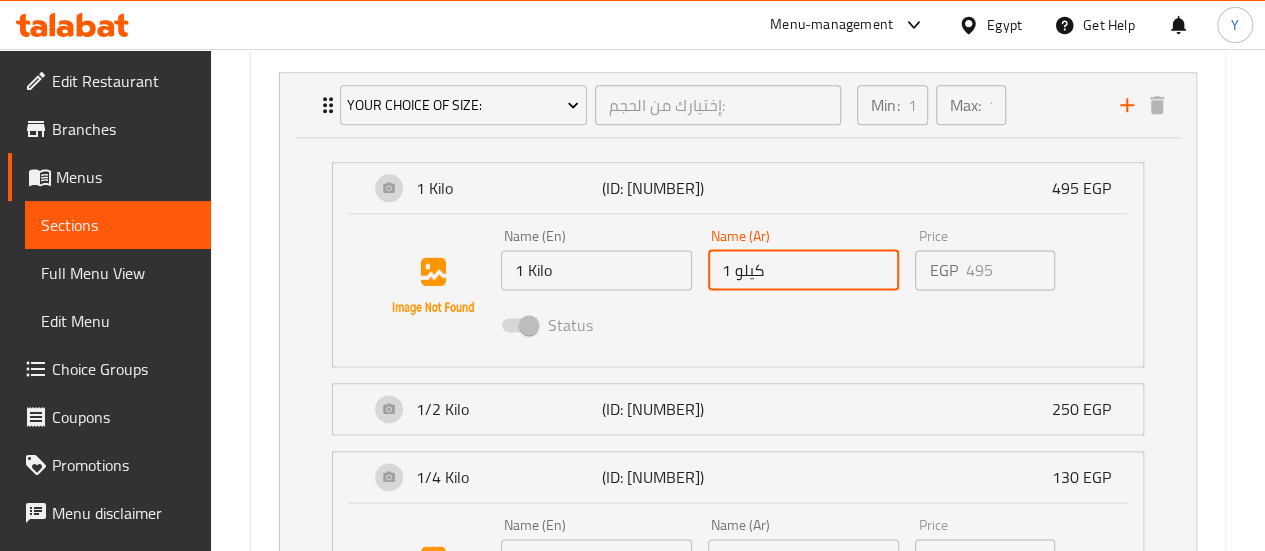click on "1 كيلو" at bounding box center (803, 270) 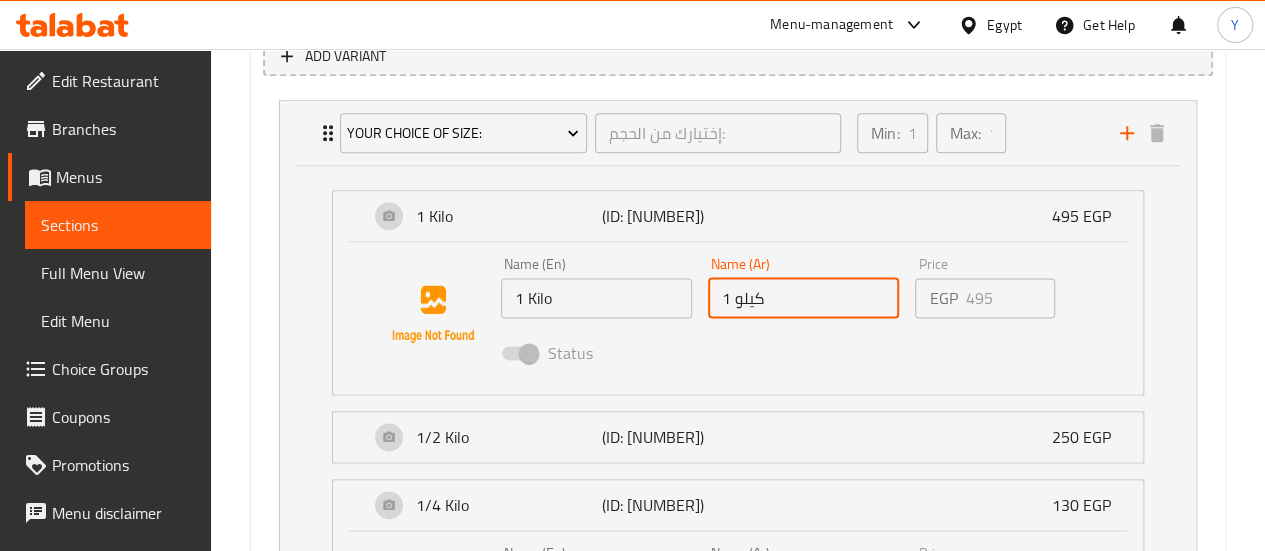 scroll, scrollTop: 1054, scrollLeft: 0, axis: vertical 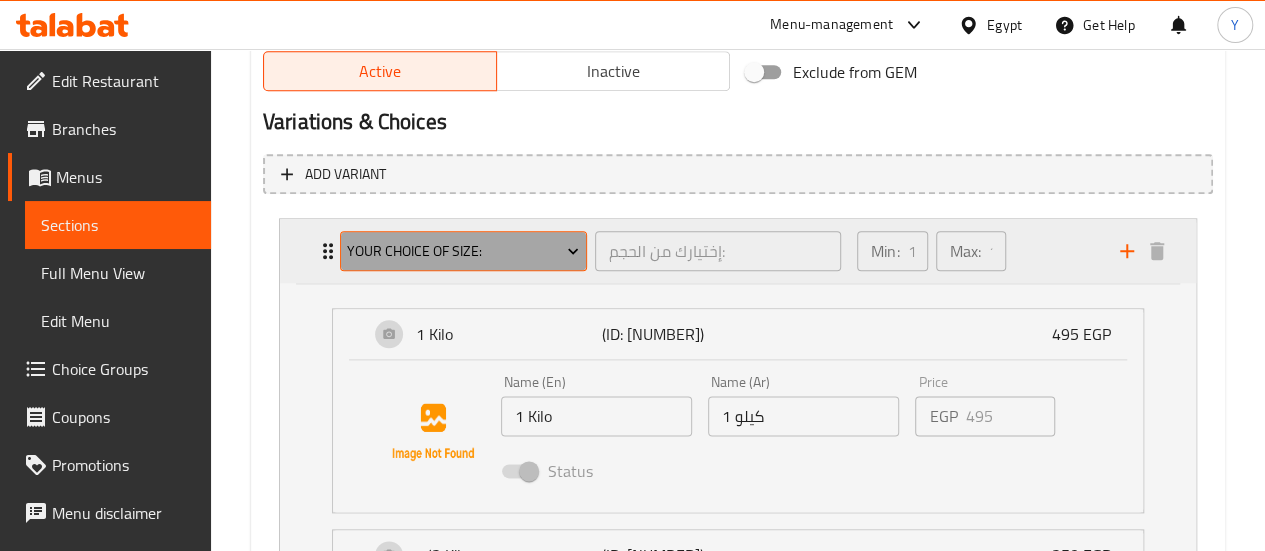click on "Your Choice Of Size:" at bounding box center (463, 251) 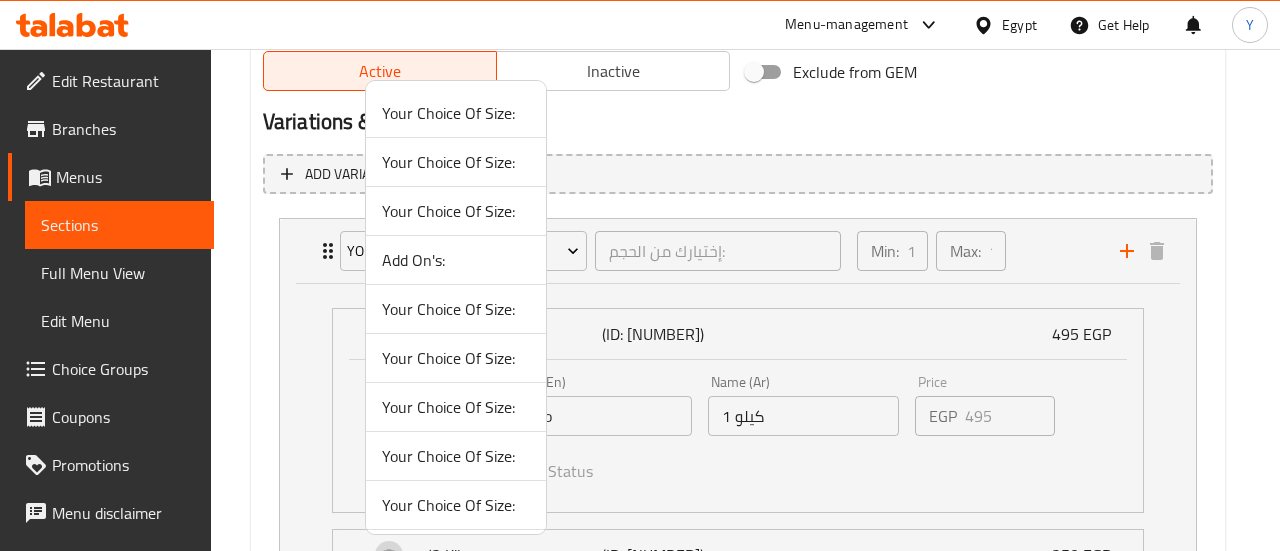click at bounding box center (640, 275) 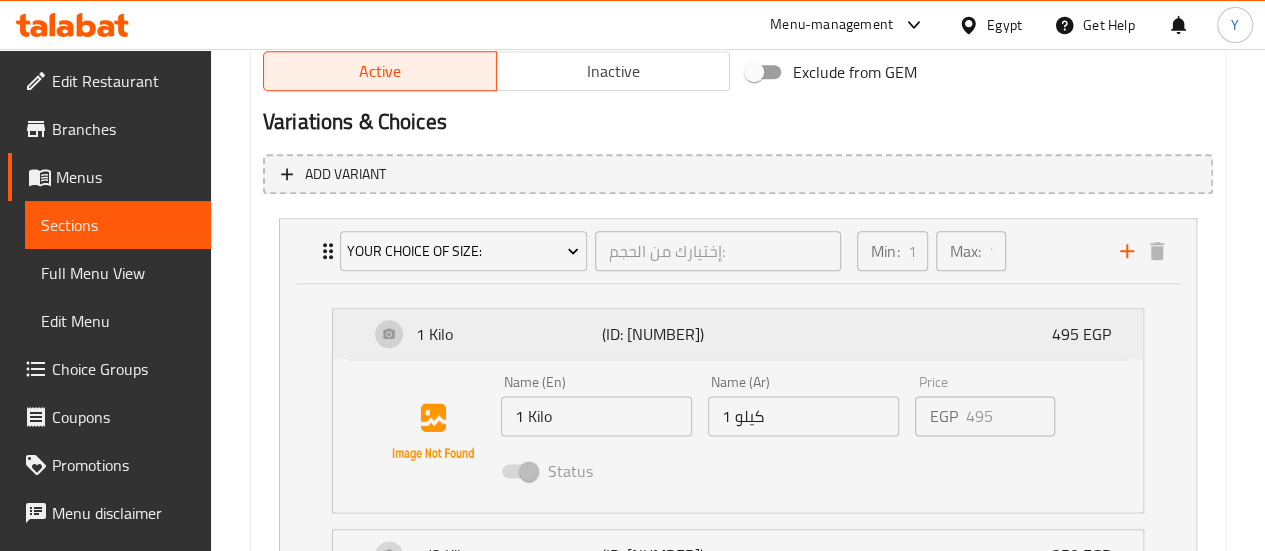 click on "1 Kilo (ID: 334160385) 495 EGP" at bounding box center (744, 334) 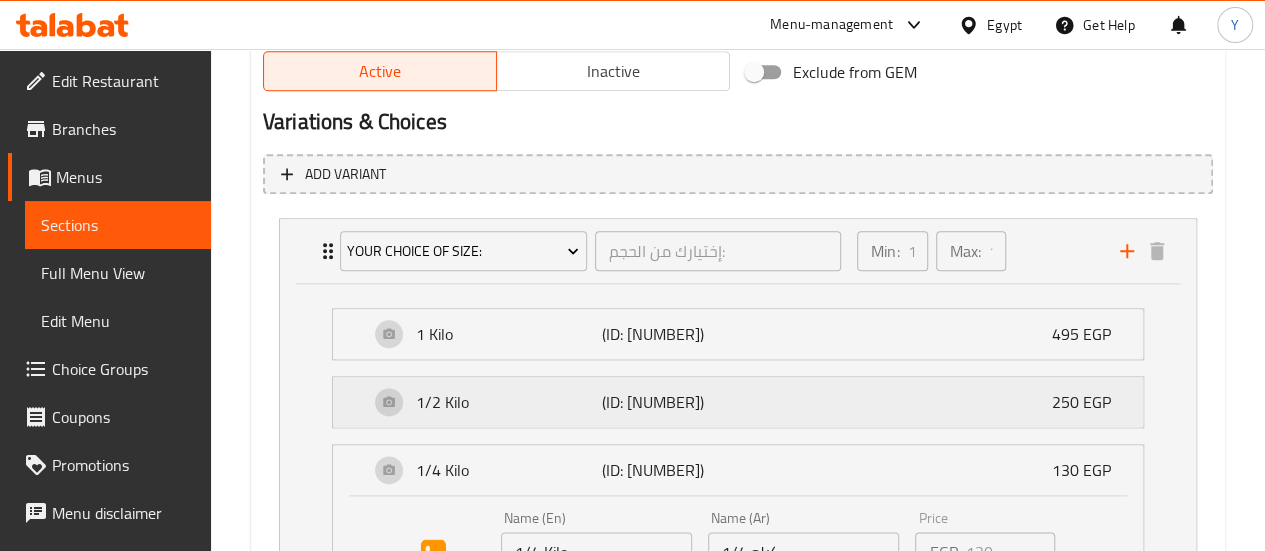 click on "1/2 Kilo (ID: 334160386) 250 EGP" at bounding box center (744, 402) 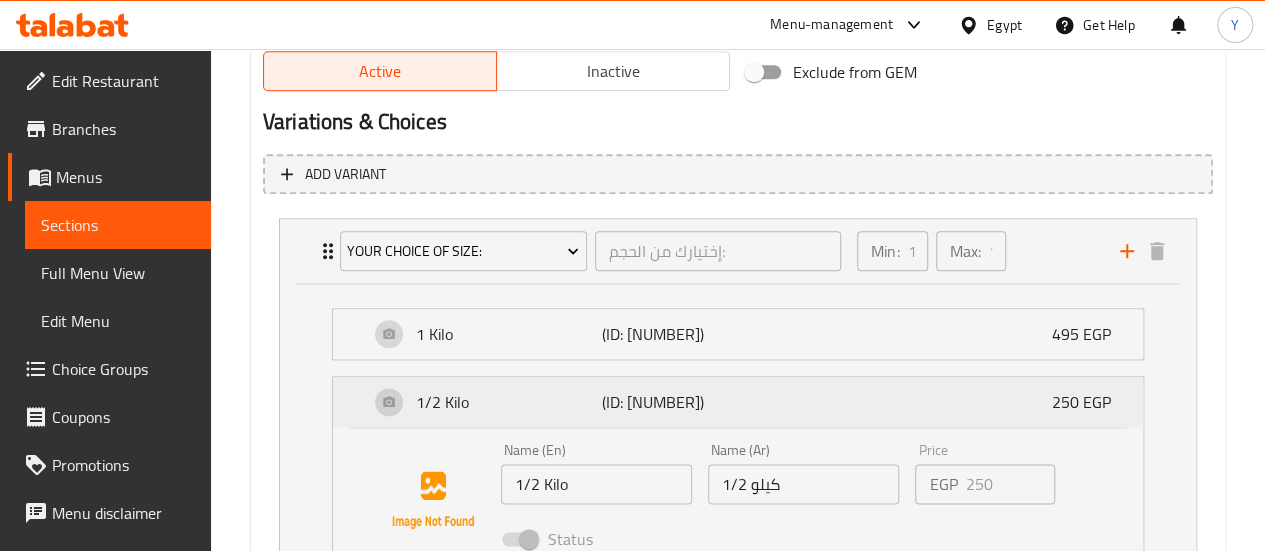 click on "1/2 Kilo (ID: 334160386) 250 EGP" at bounding box center (744, 402) 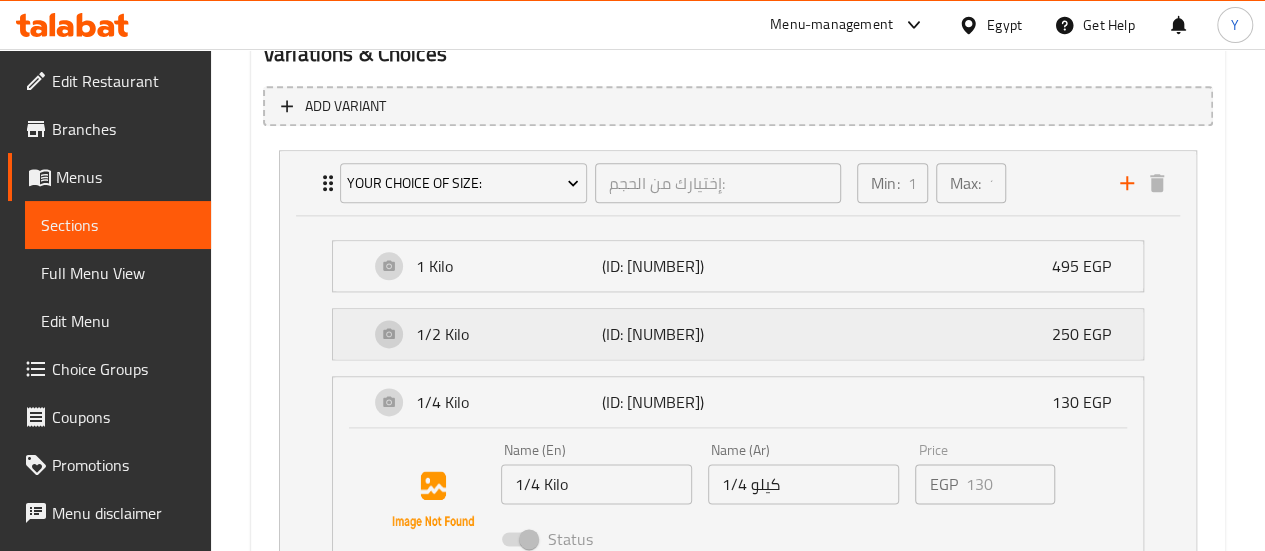 scroll, scrollTop: 1154, scrollLeft: 0, axis: vertical 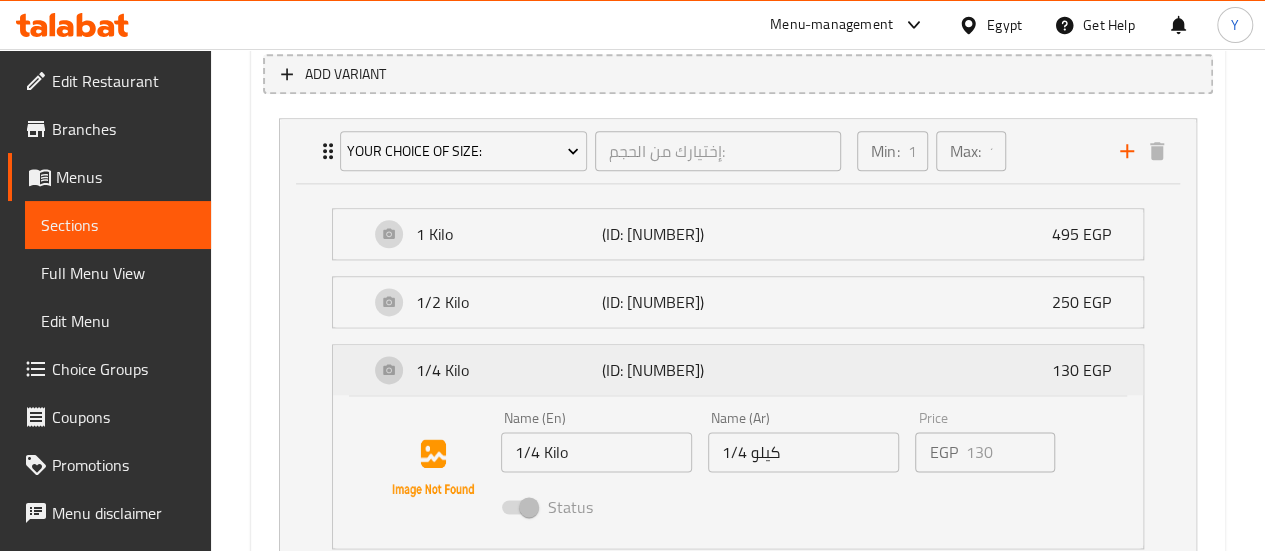 click on "1/4 Kilo (ID: 334160387) 130 EGP" at bounding box center [744, 370] 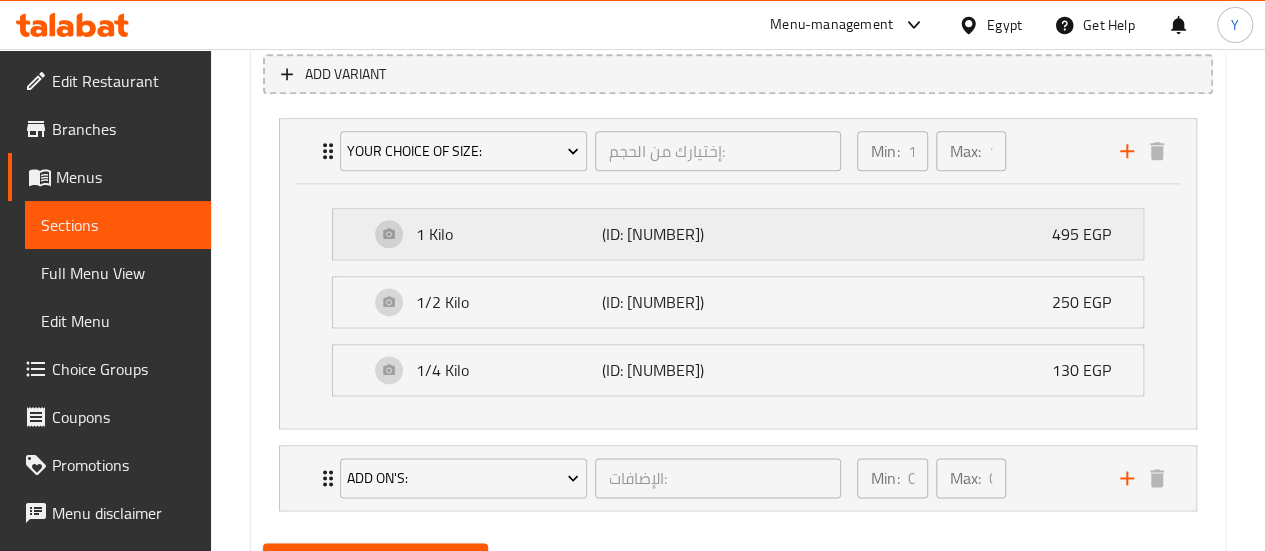 click on "495 EGP" at bounding box center [1089, 234] 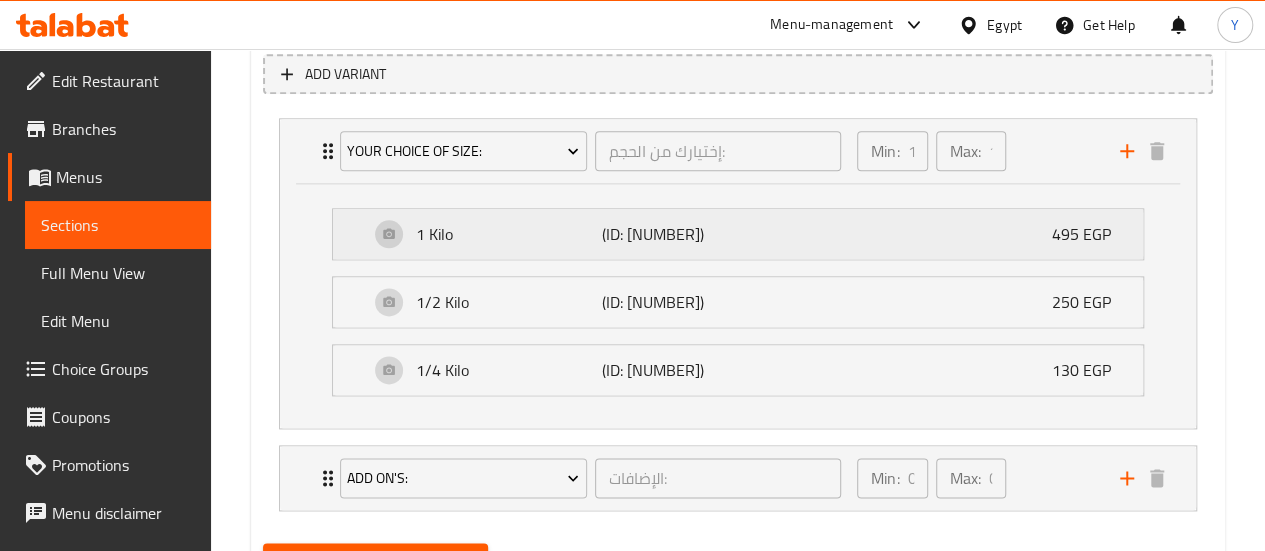 click on "495 EGP" at bounding box center [1089, 234] 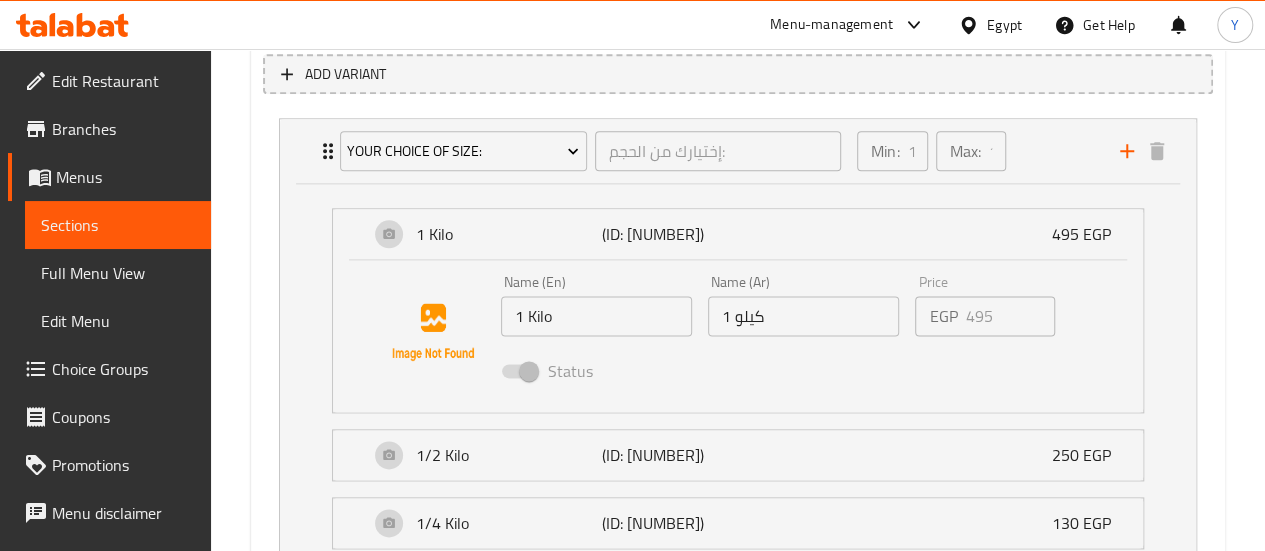 click on "1 Kilo" at bounding box center [596, 316] 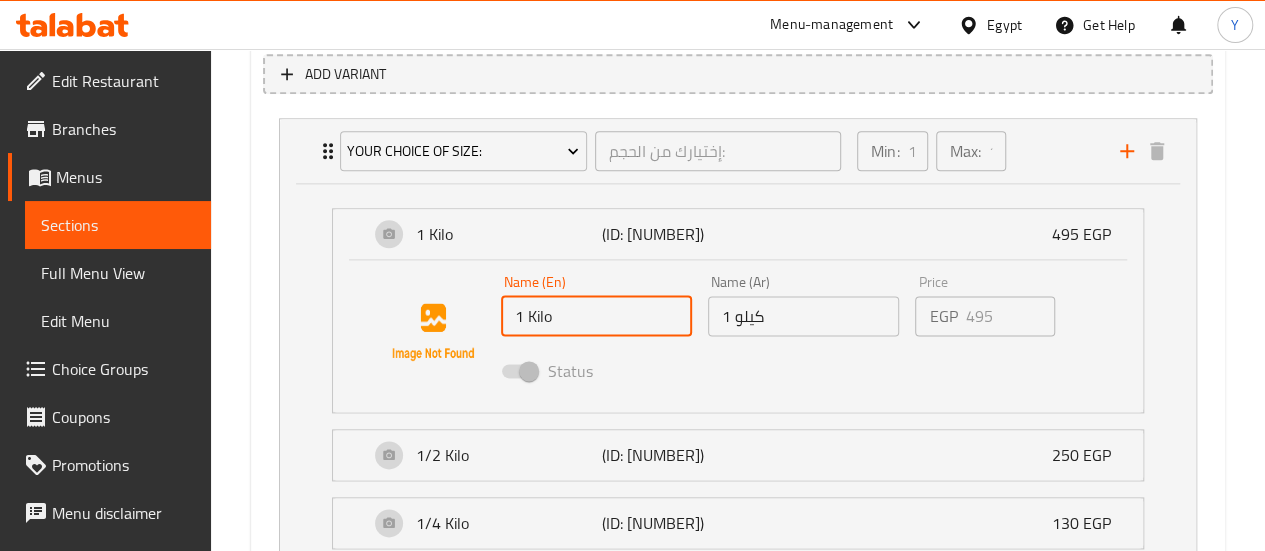 click on "1 Kilo" at bounding box center [596, 316] 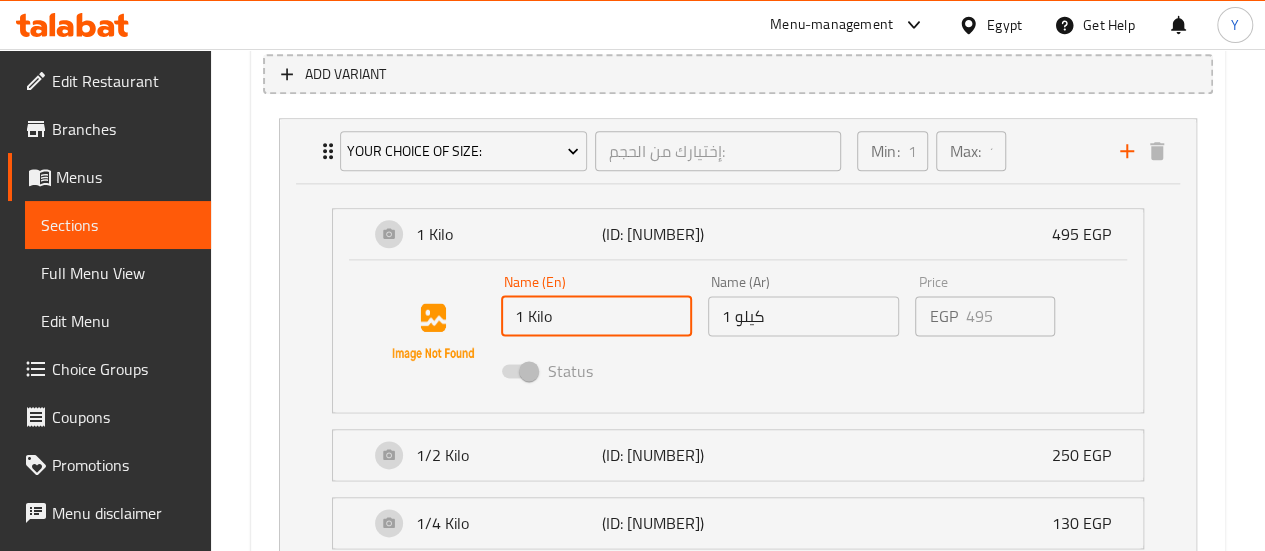 click on "1 كيلو" at bounding box center [803, 316] 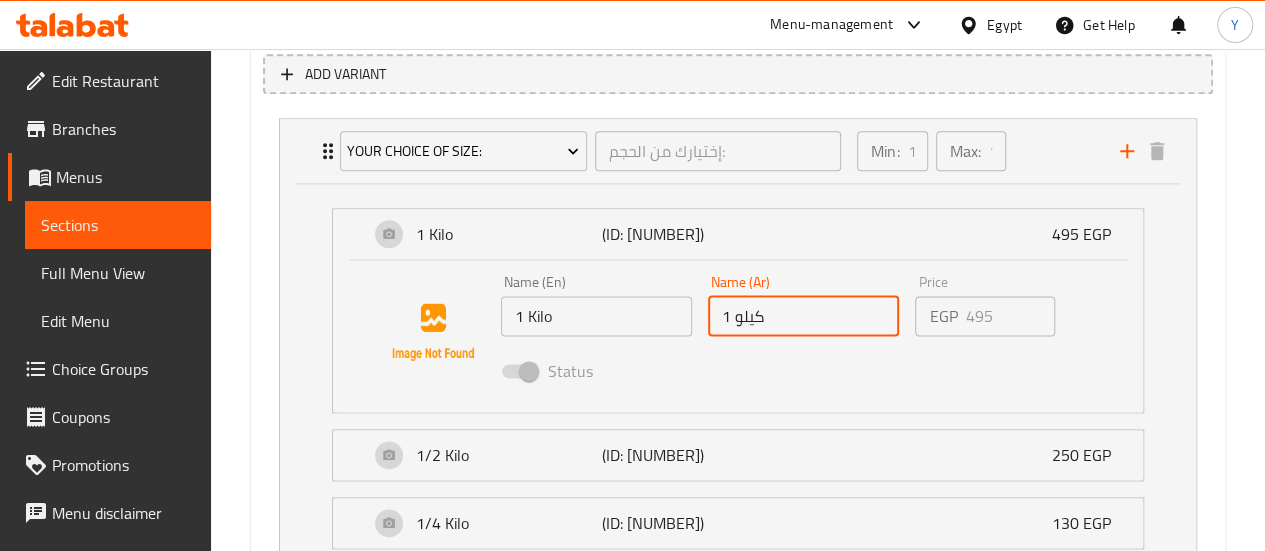 click on "1 كيلو" at bounding box center (803, 316) 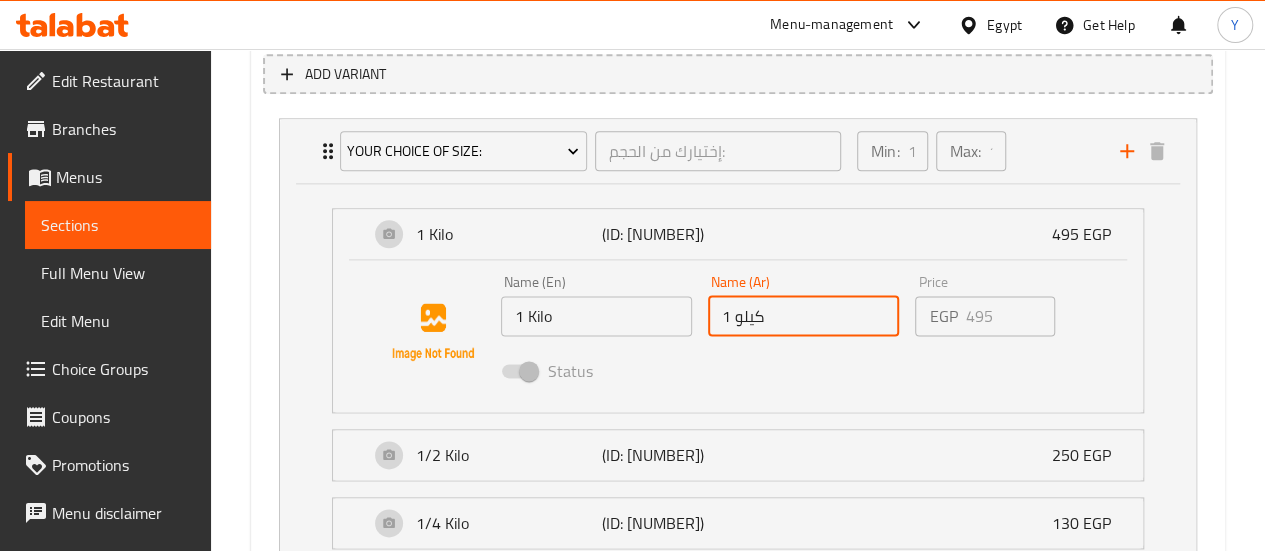 click on "EGP" at bounding box center (943, 316) 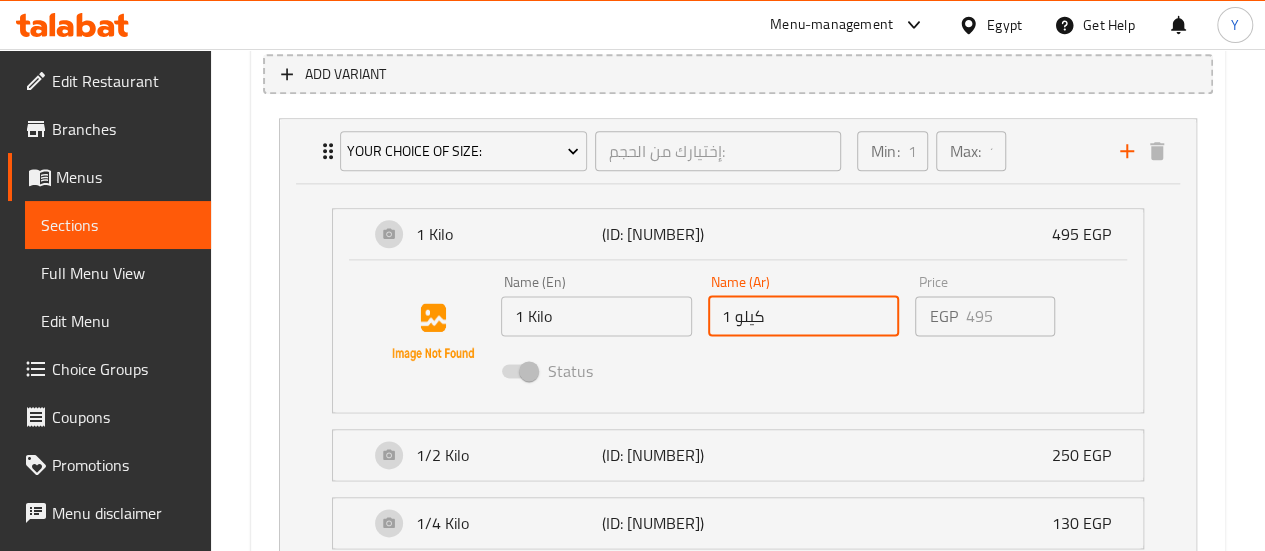 click on "EGP" at bounding box center (943, 316) 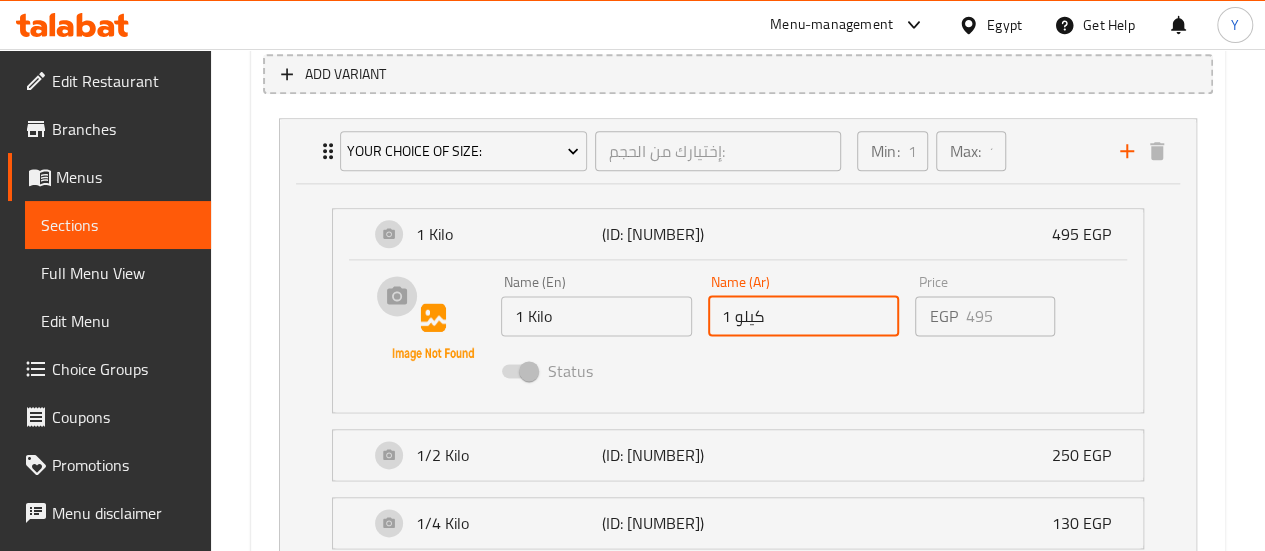 click at bounding box center (433, 332) 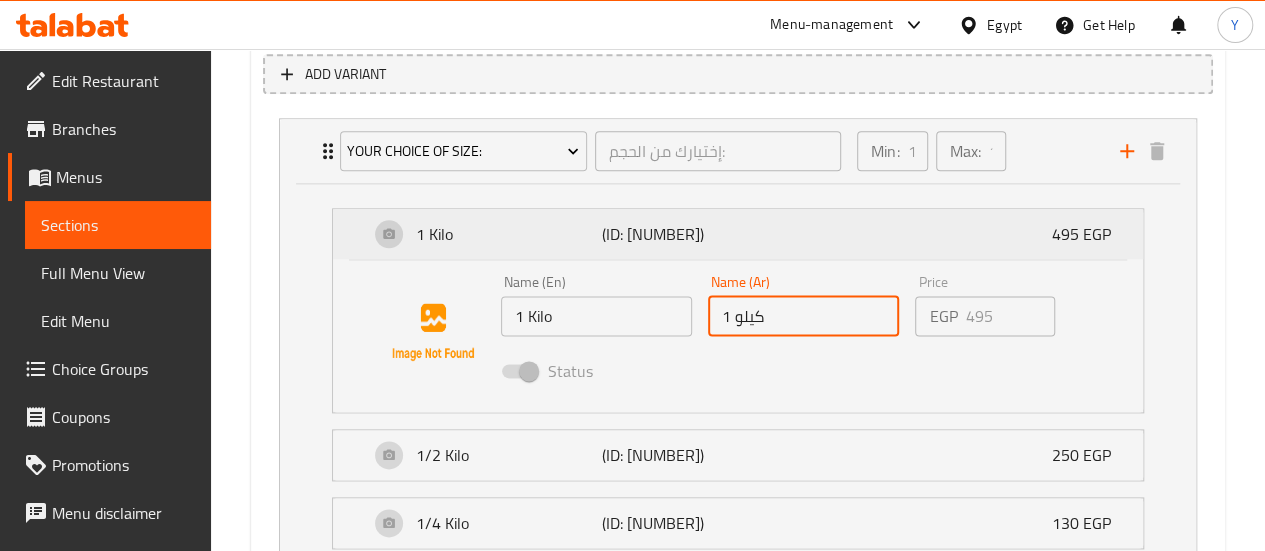 click on "1 Kilo (ID: 334160385) 495 EGP" at bounding box center [744, 234] 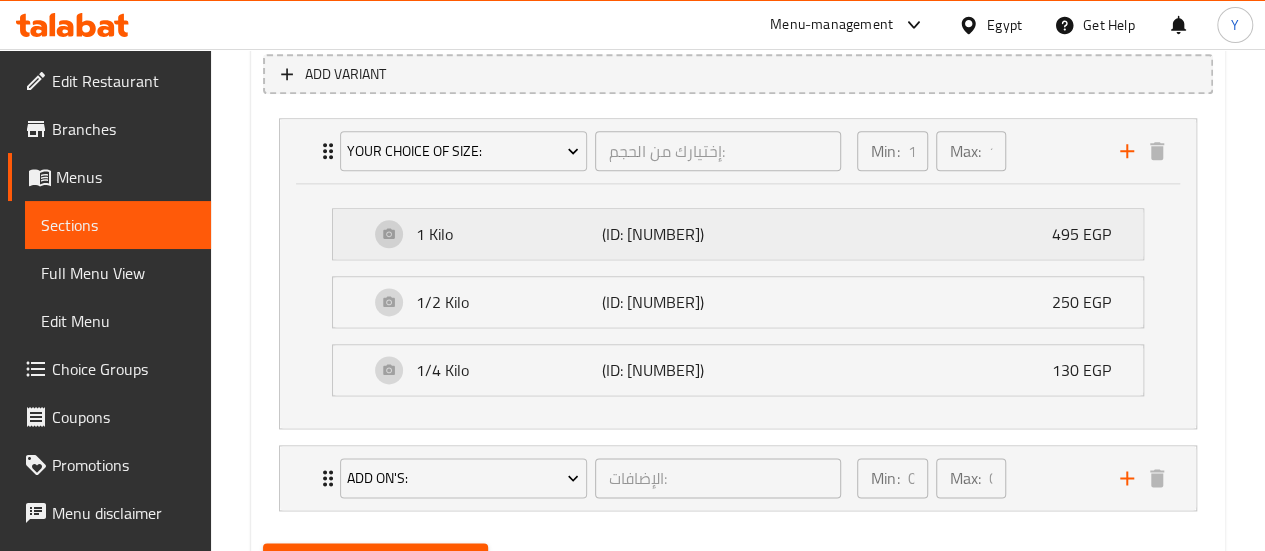 click on "1 Kilo (ID: 334160385) 495 EGP" at bounding box center [744, 234] 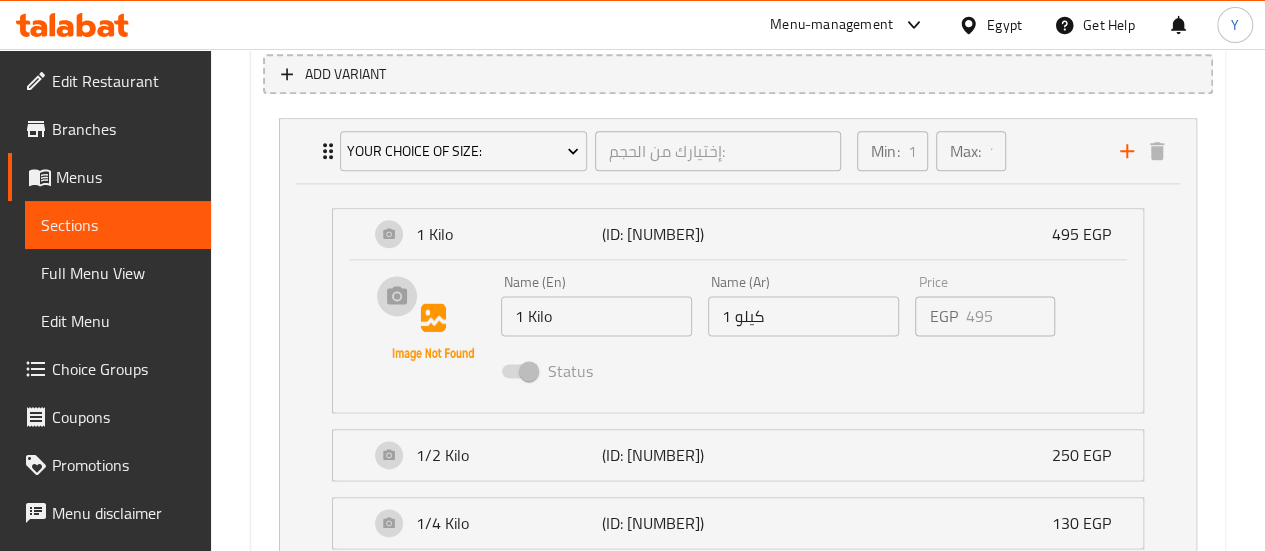 click at bounding box center [433, 332] 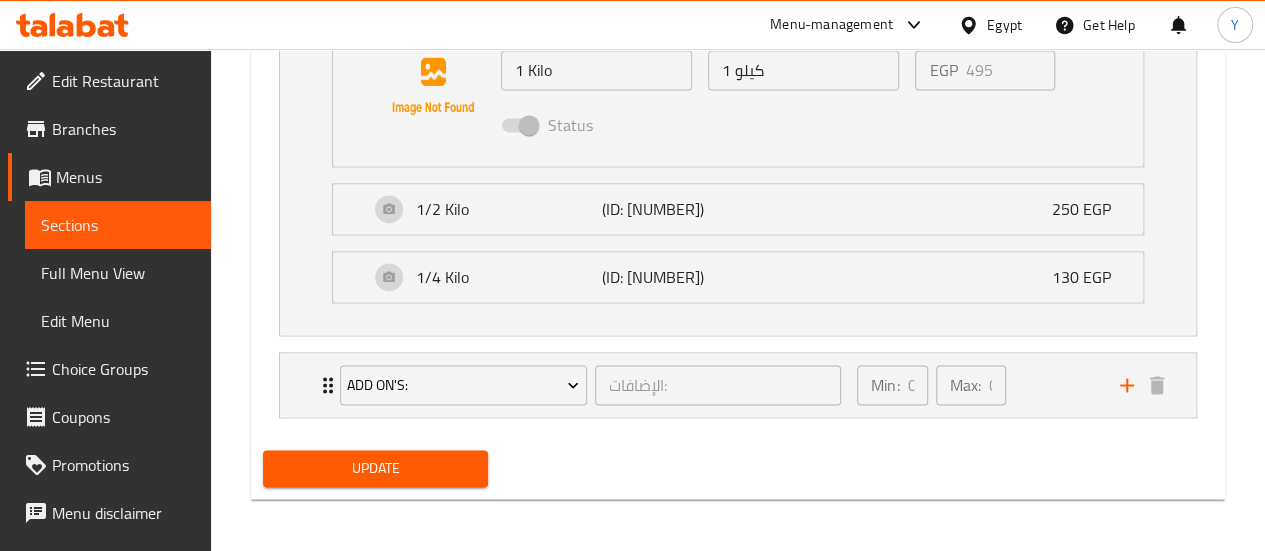 scroll, scrollTop: 1300, scrollLeft: 0, axis: vertical 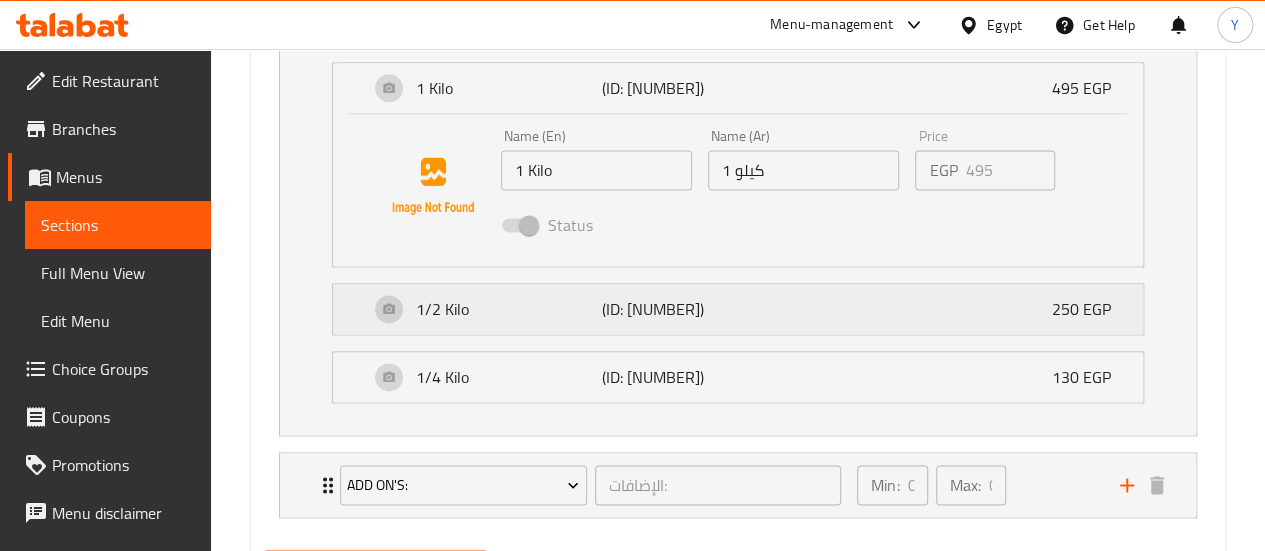 click on "1/2 Kilo" at bounding box center [509, 309] 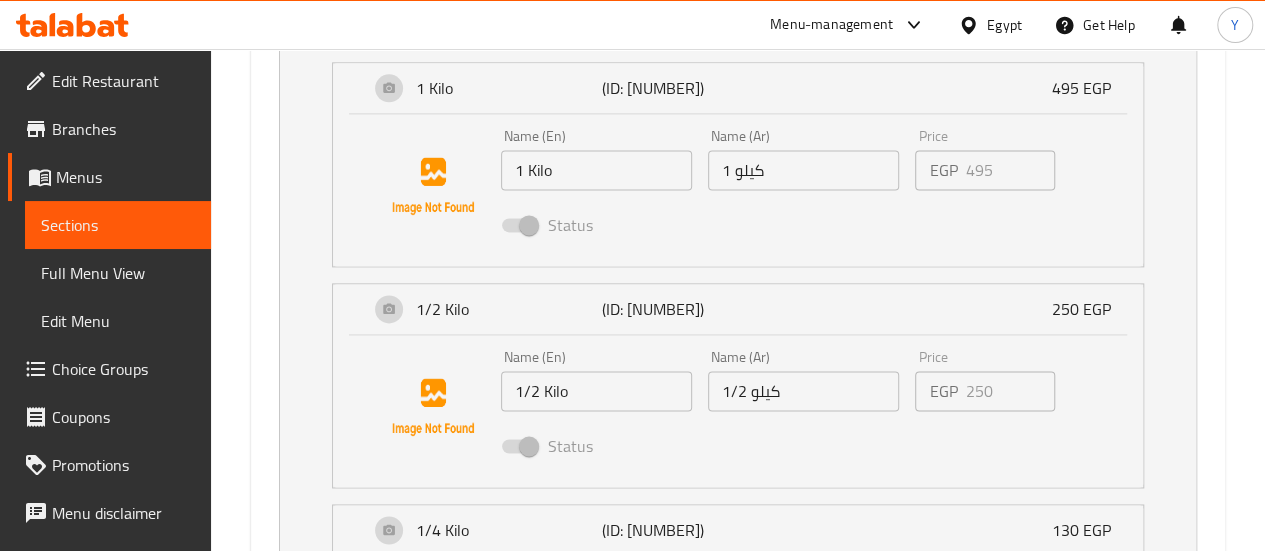 click on "1/2 كيلو" at bounding box center (803, 391) 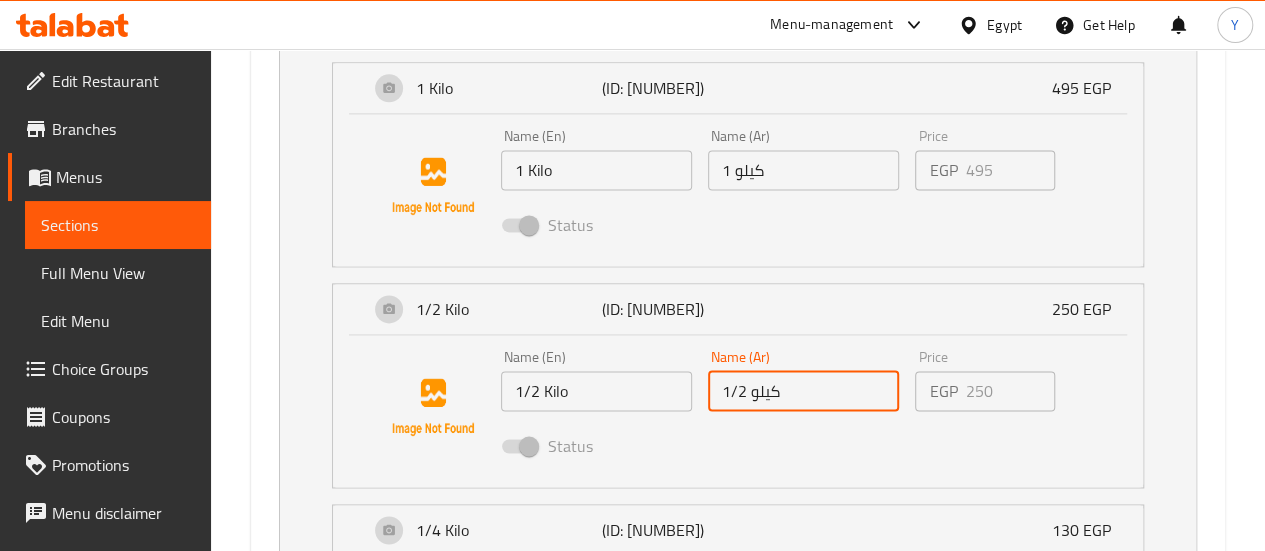 click on "1/2 كيلو" at bounding box center (803, 391) 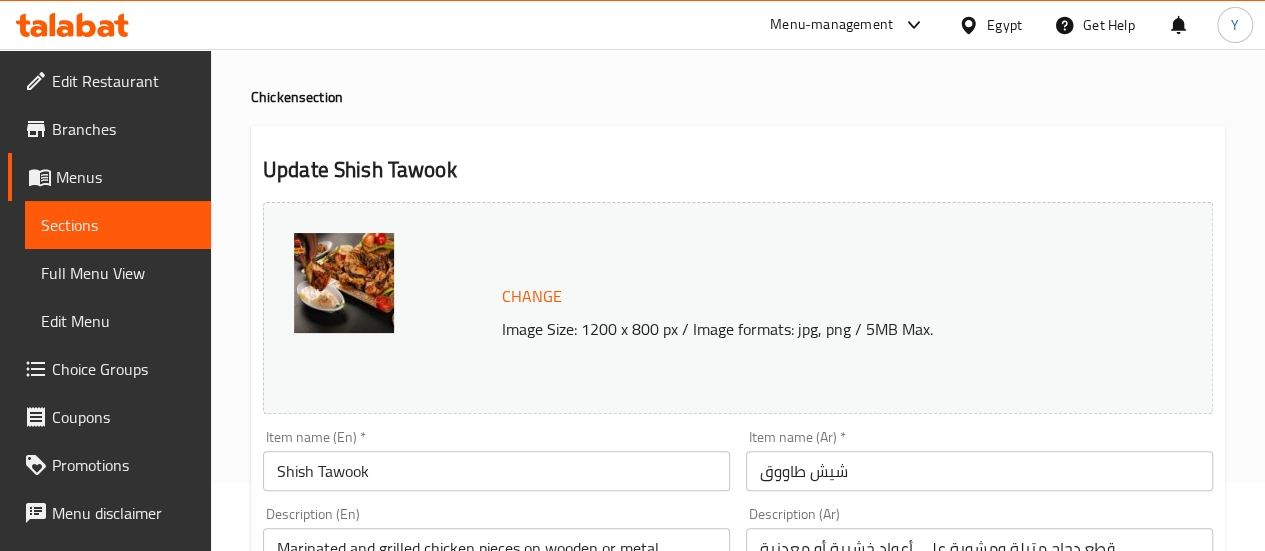scroll, scrollTop: 100, scrollLeft: 0, axis: vertical 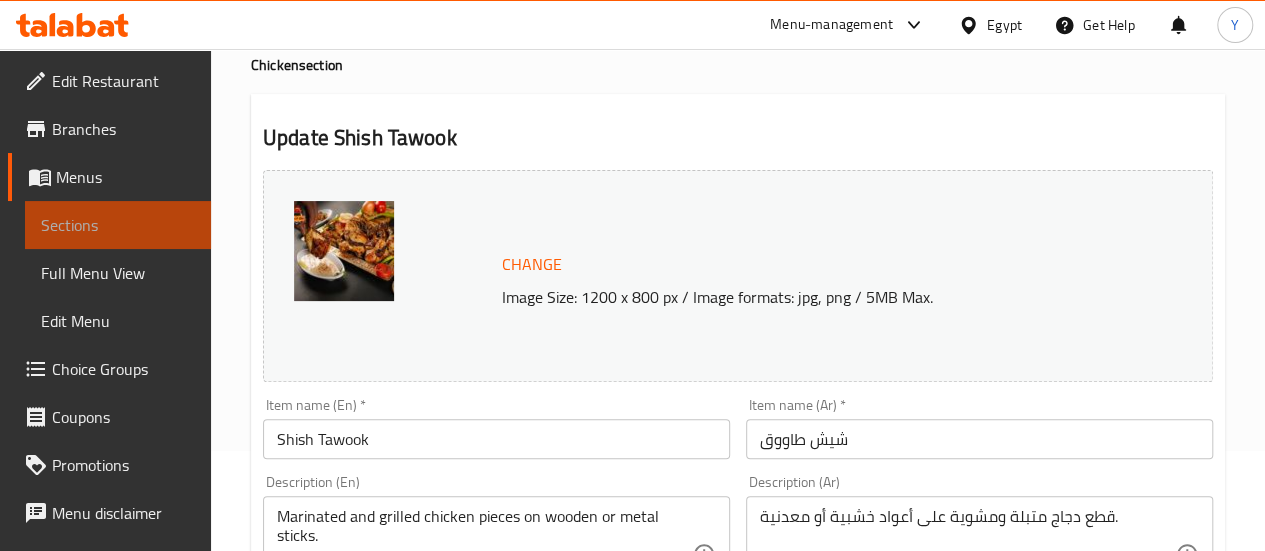 click on "Sections" at bounding box center (118, 225) 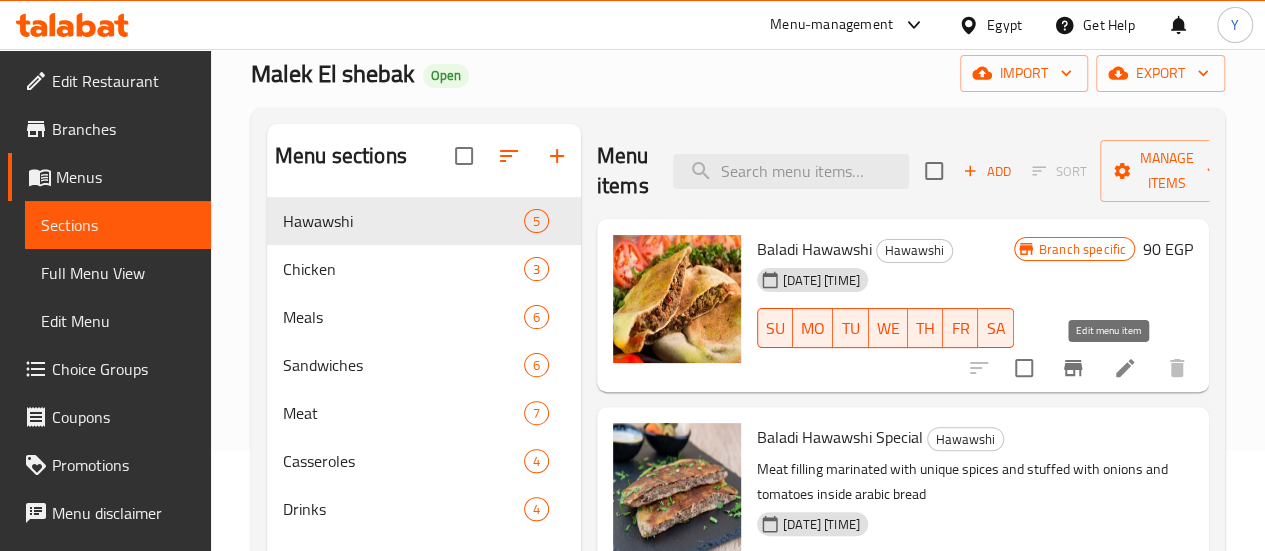 click 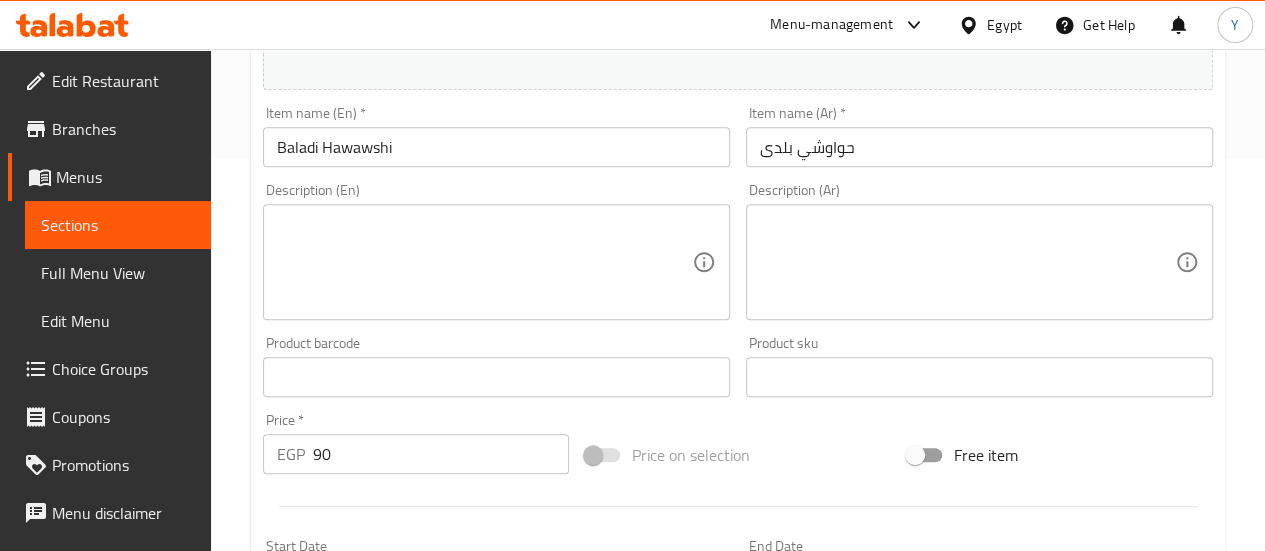 scroll, scrollTop: 500, scrollLeft: 0, axis: vertical 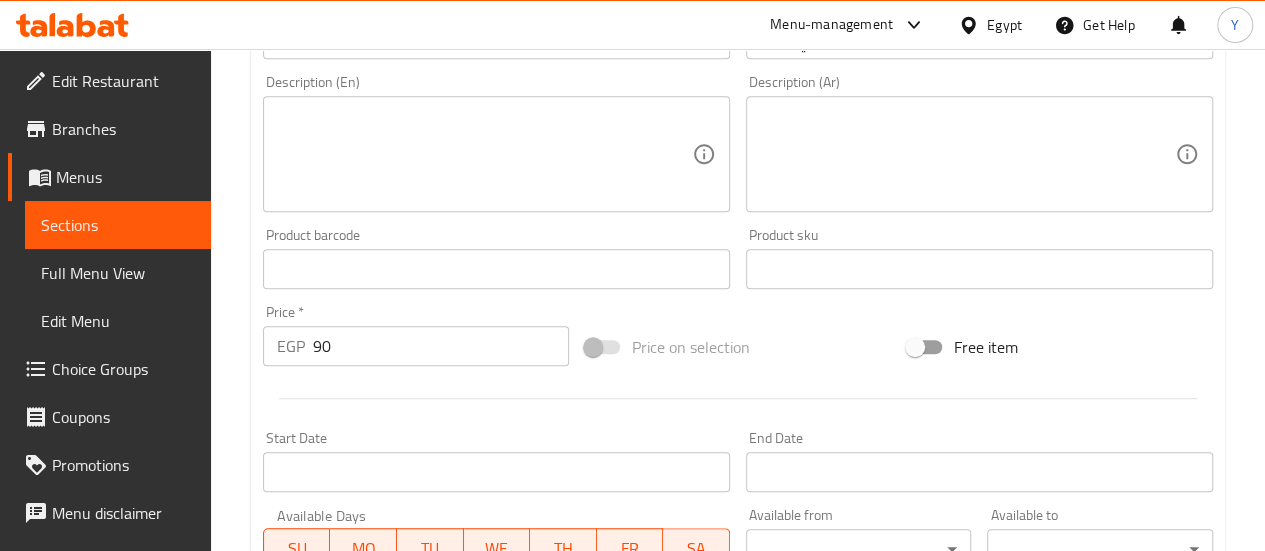 click on "90" at bounding box center [441, 346] 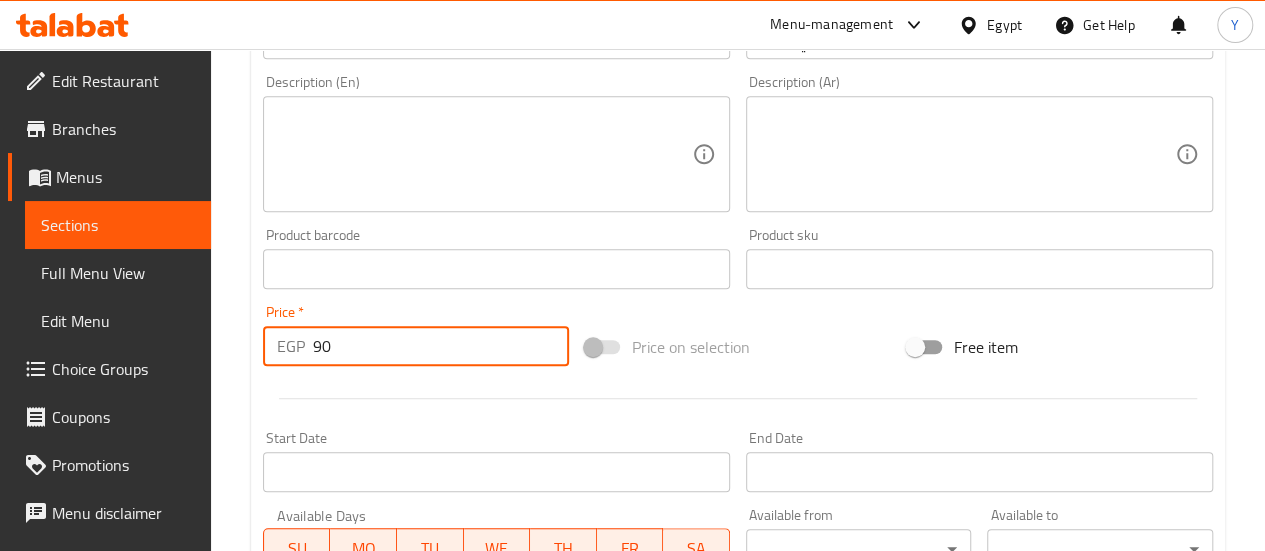 click on "90" at bounding box center (441, 346) 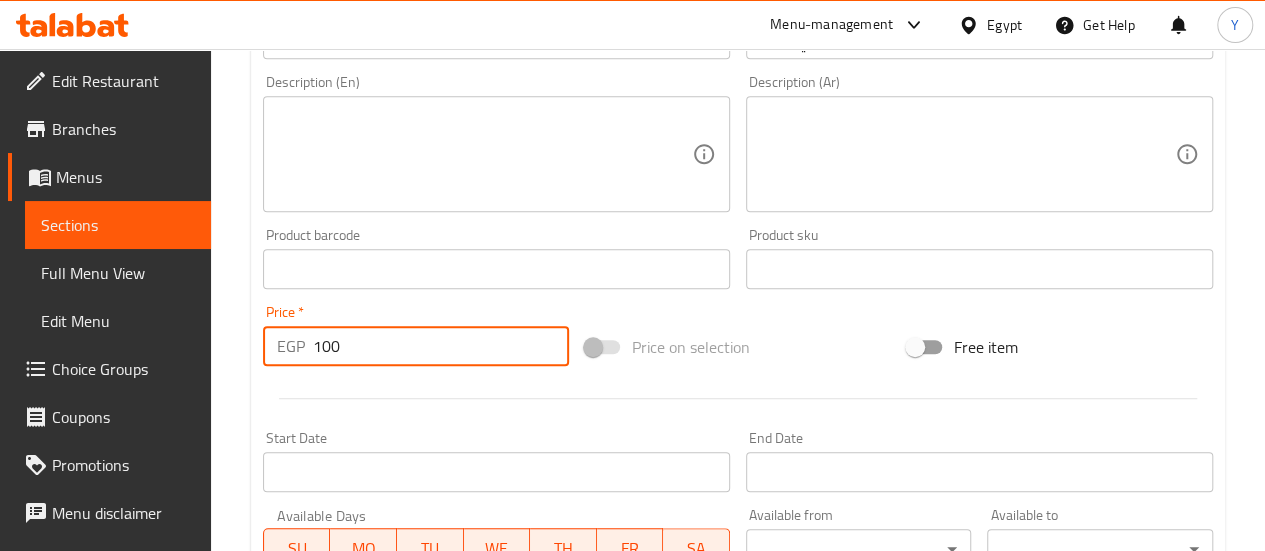 scroll, scrollTop: 891, scrollLeft: 0, axis: vertical 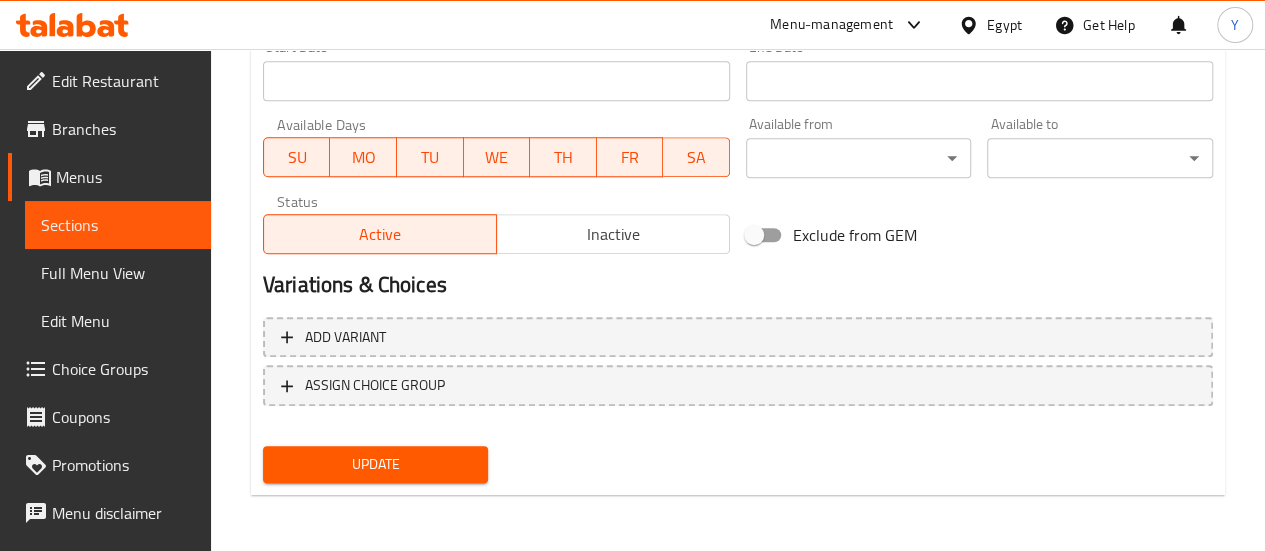 type on "100" 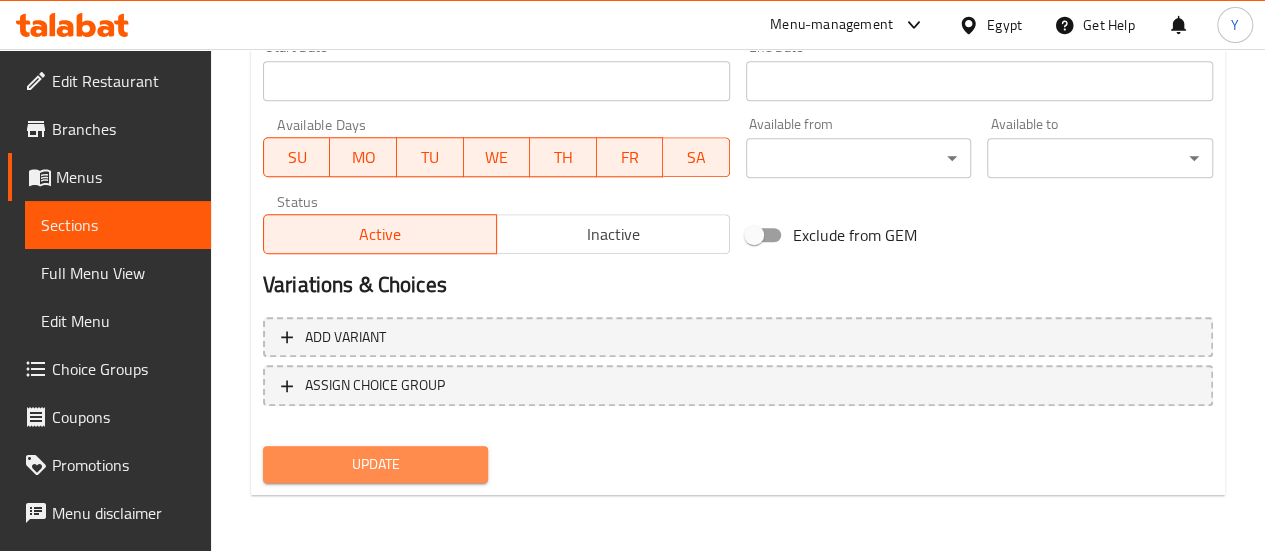 click on "Update" at bounding box center (376, 464) 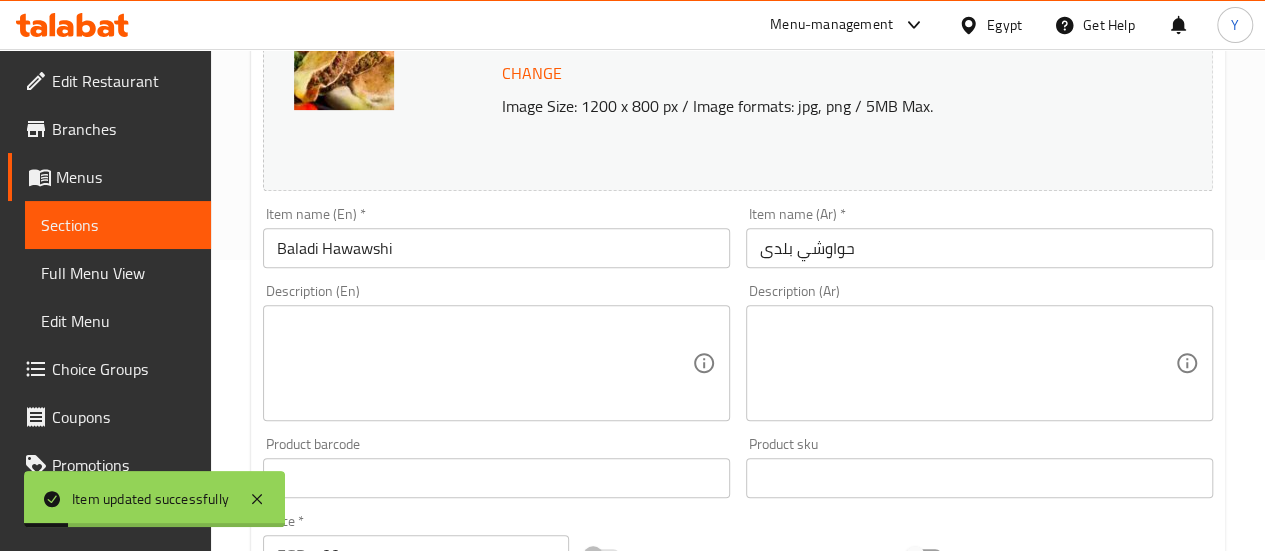 scroll, scrollTop: 491, scrollLeft: 0, axis: vertical 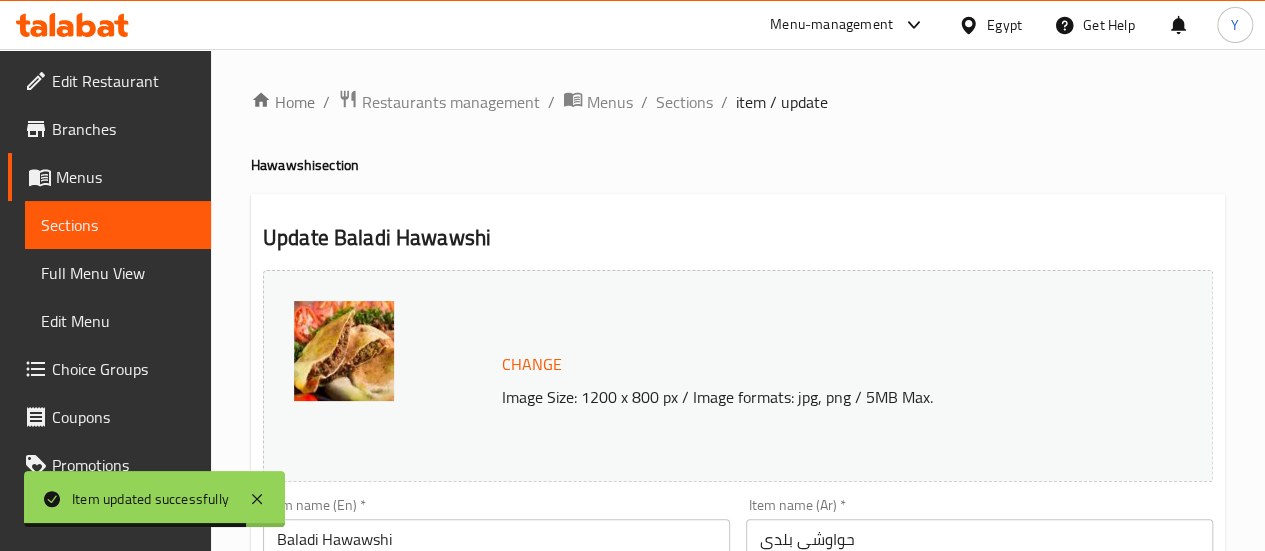 click on "Sections" at bounding box center [118, 225] 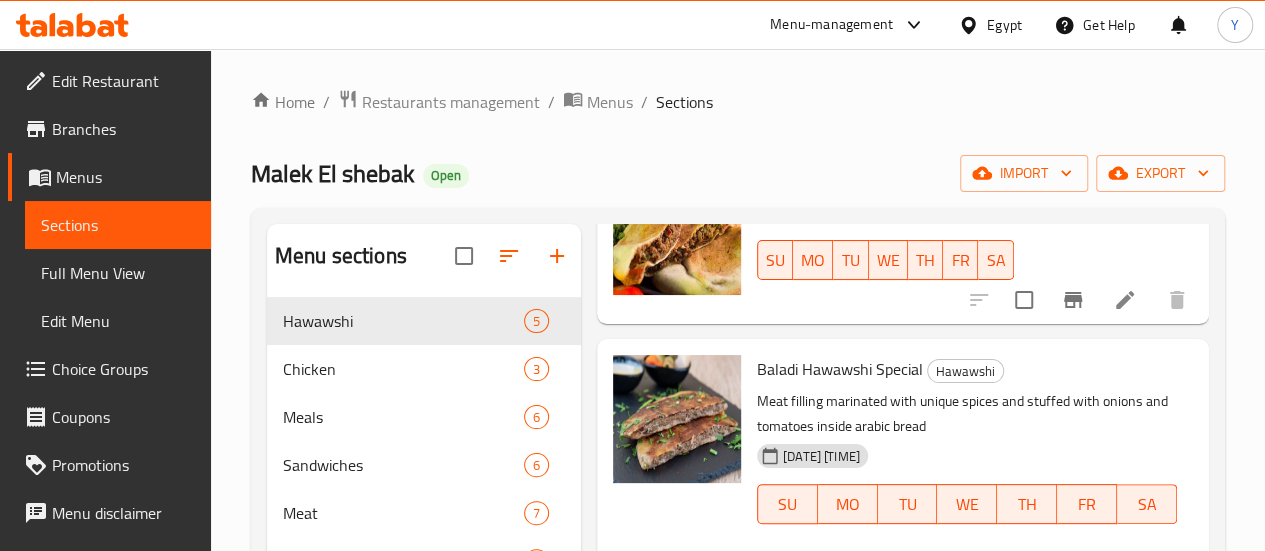 scroll, scrollTop: 200, scrollLeft: 0, axis: vertical 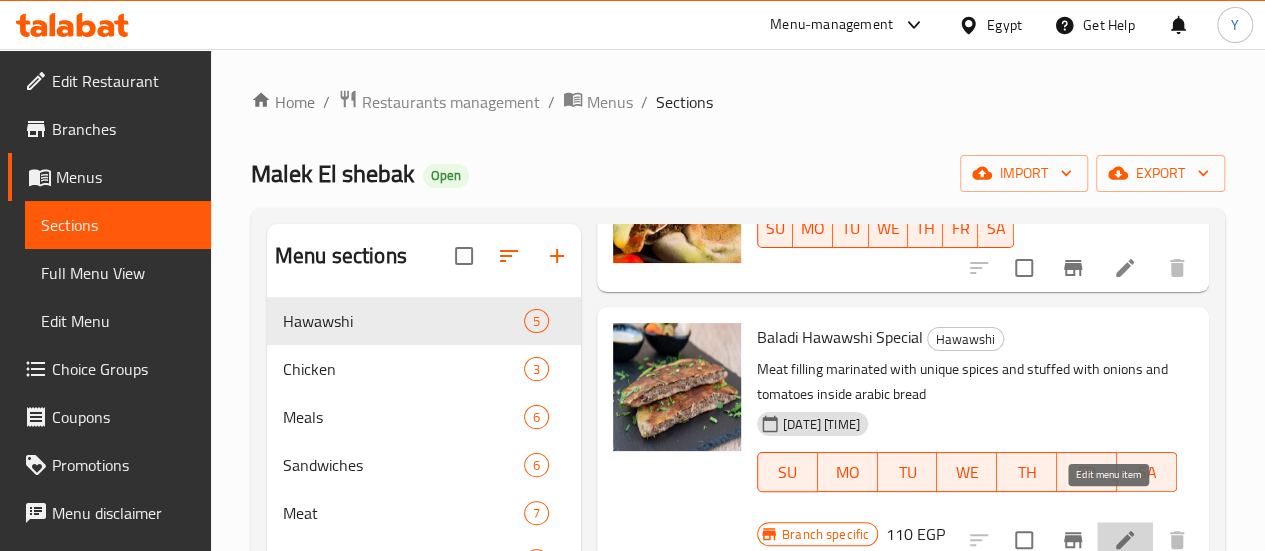 click 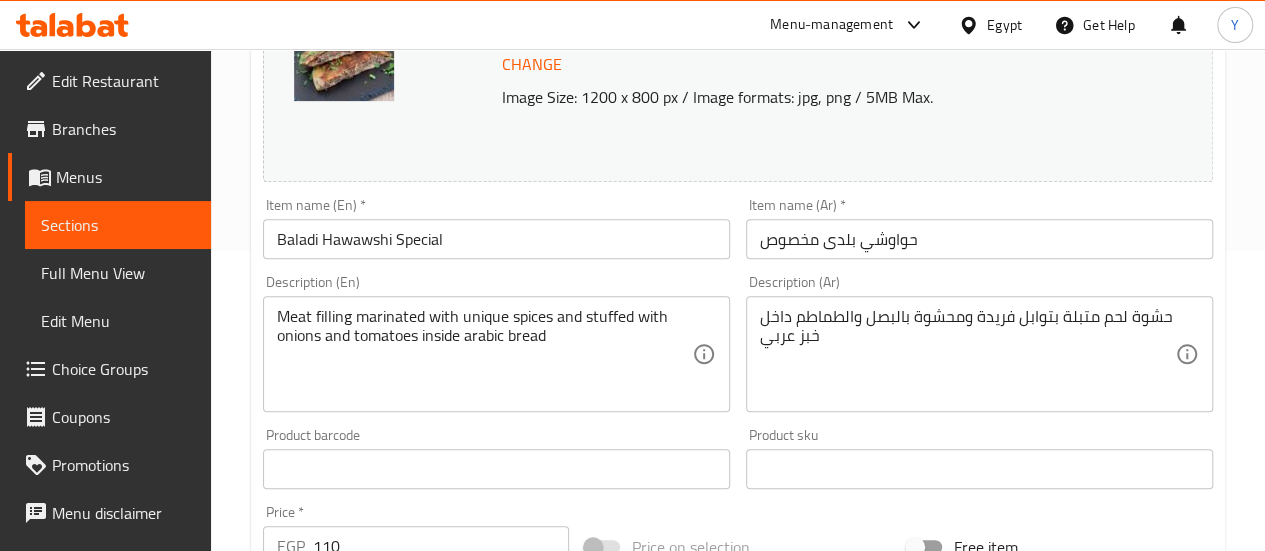scroll, scrollTop: 500, scrollLeft: 0, axis: vertical 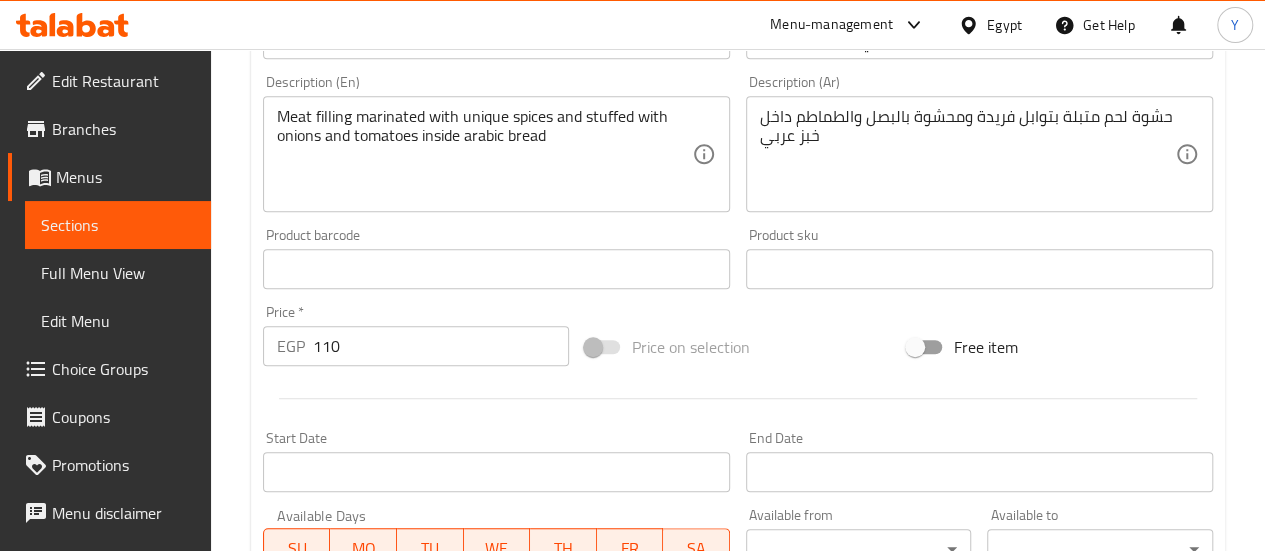click on "110" at bounding box center (441, 346) 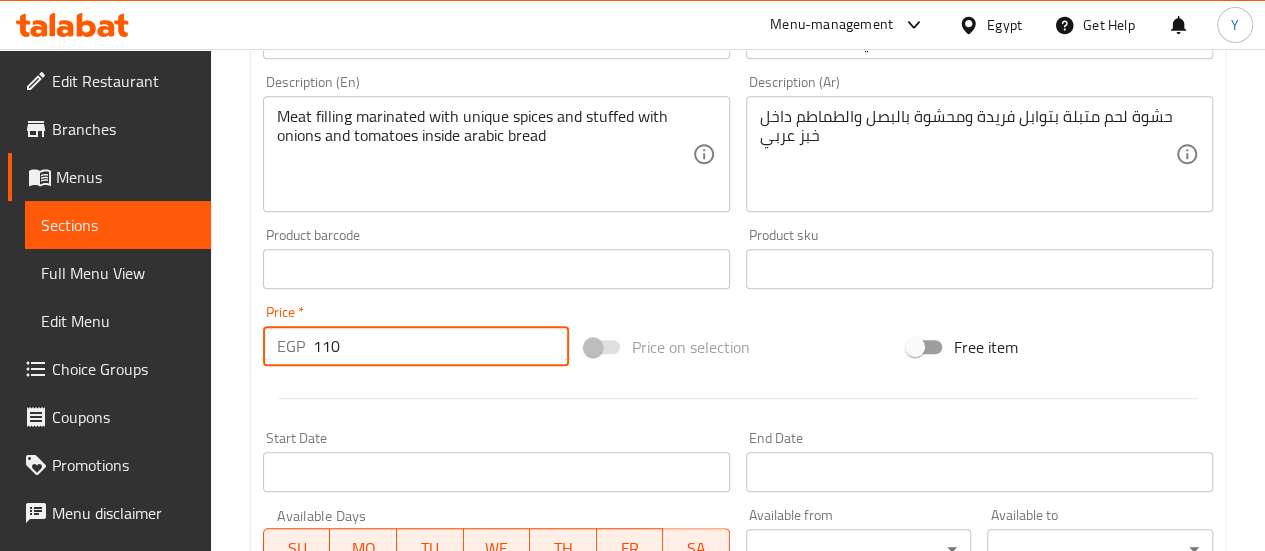 click on "110" at bounding box center (441, 346) 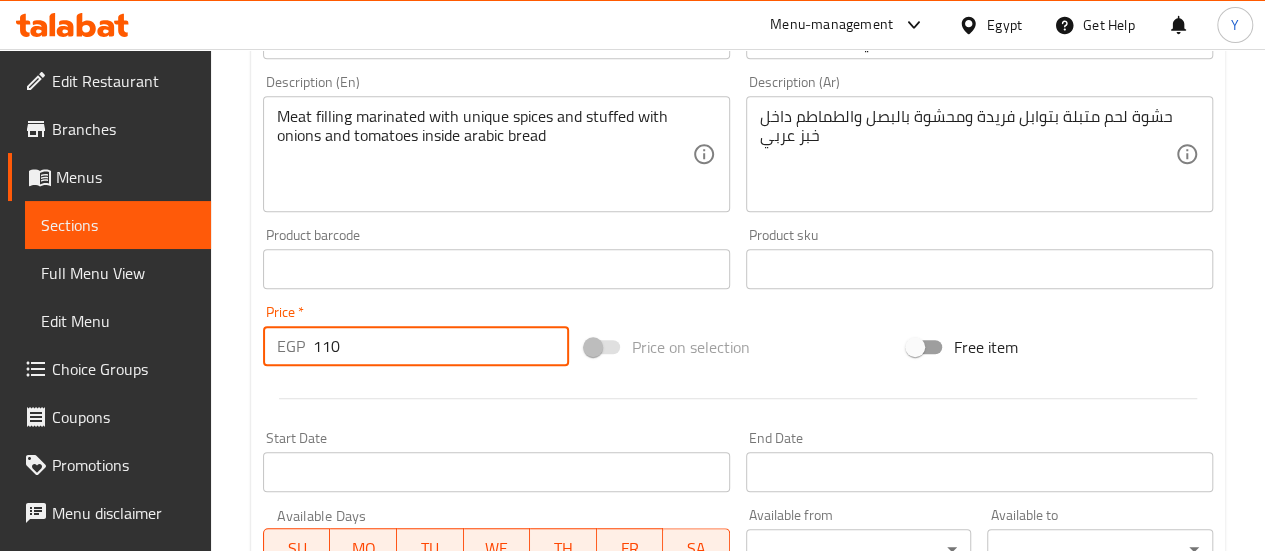 click on "110" at bounding box center [441, 346] 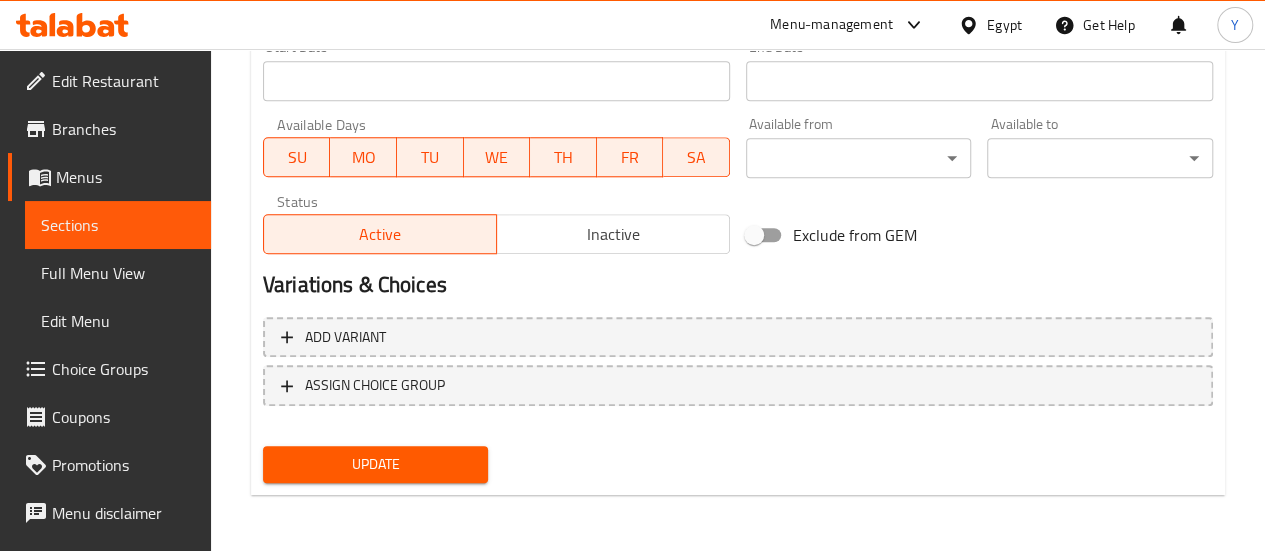 type on "120" 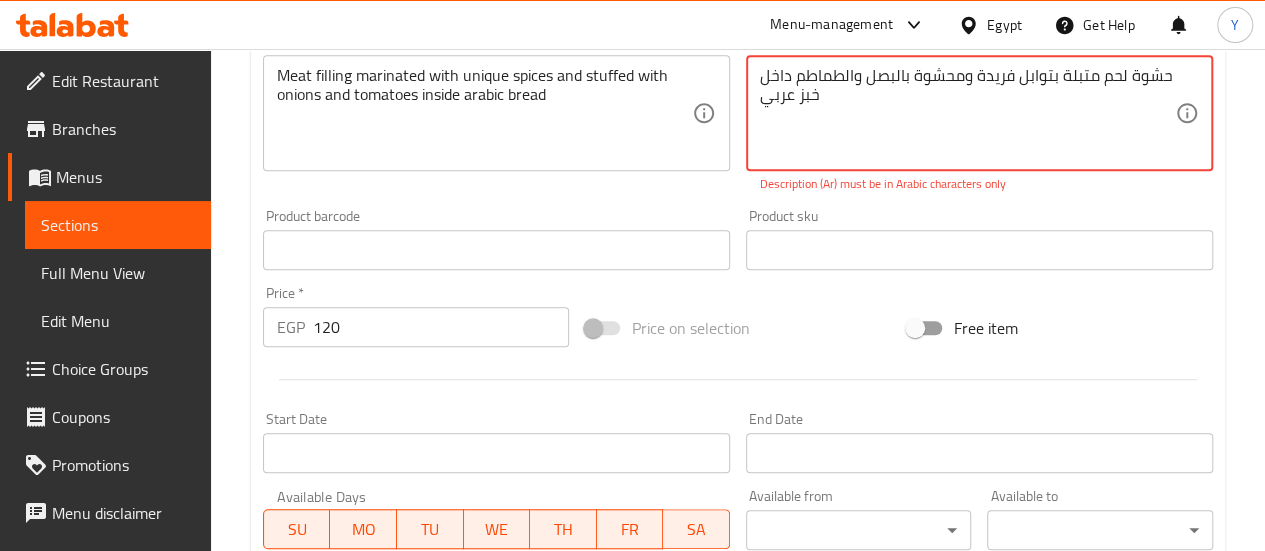 scroll, scrollTop: 443, scrollLeft: 0, axis: vertical 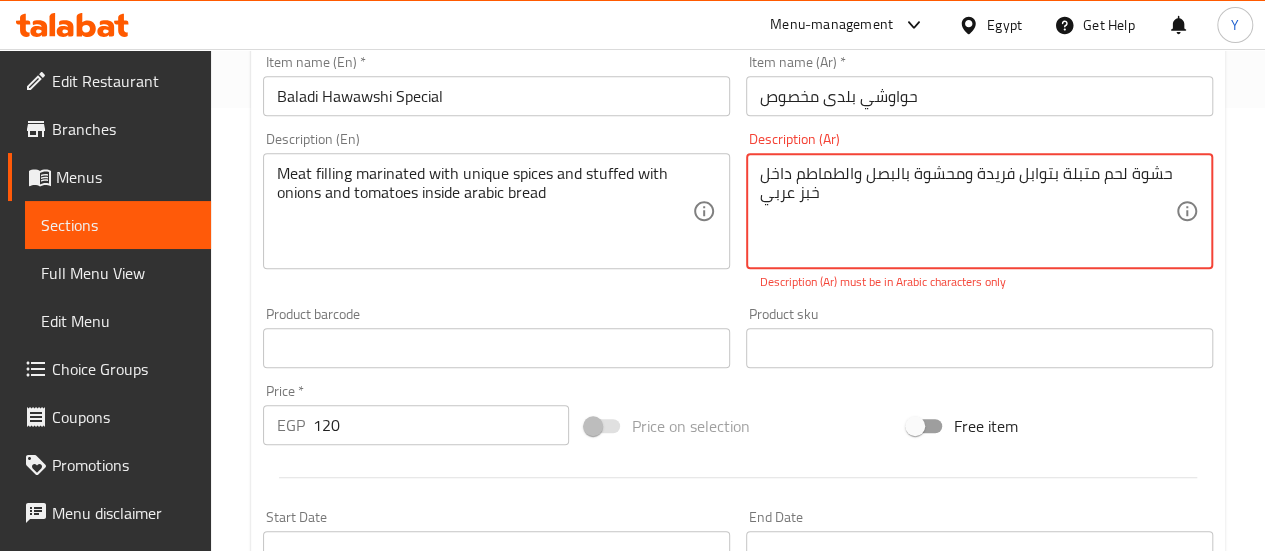 click on "حشوة لحم متبلة بتوابل فریدة ومحشوة بالبصل والطماطم داخل خبز عربي Description (Ar)" at bounding box center (979, 211) 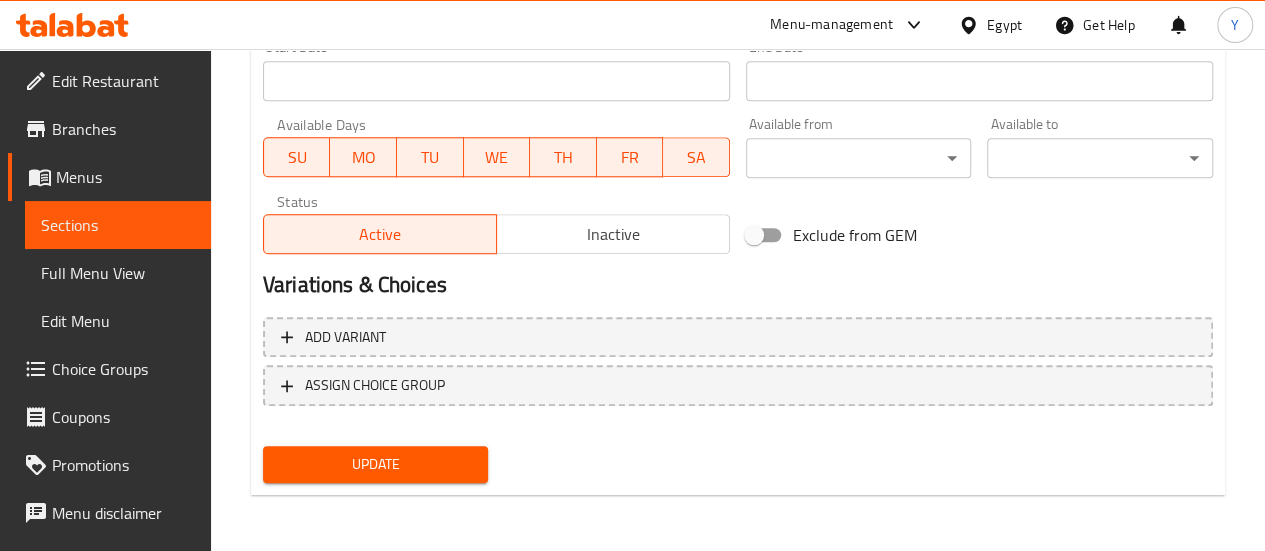 click on "Update" at bounding box center [376, 464] 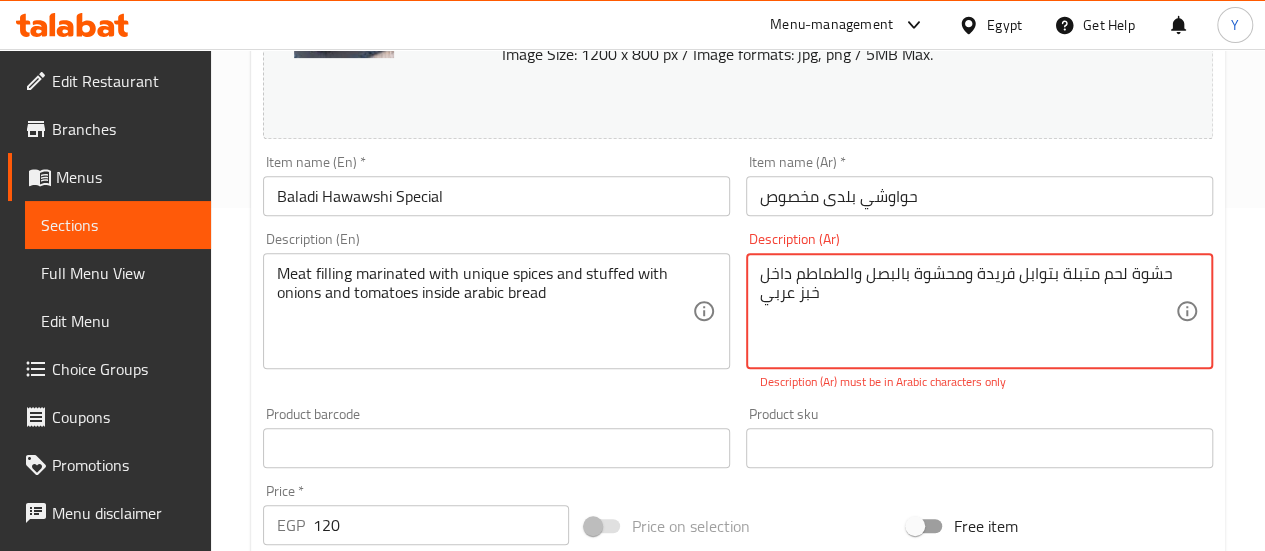 click on "حشوة لحم متبلة بتوابل فریدة ومحشوة بالبصل والطماطم داخل خبز عربي" at bounding box center [967, 311] 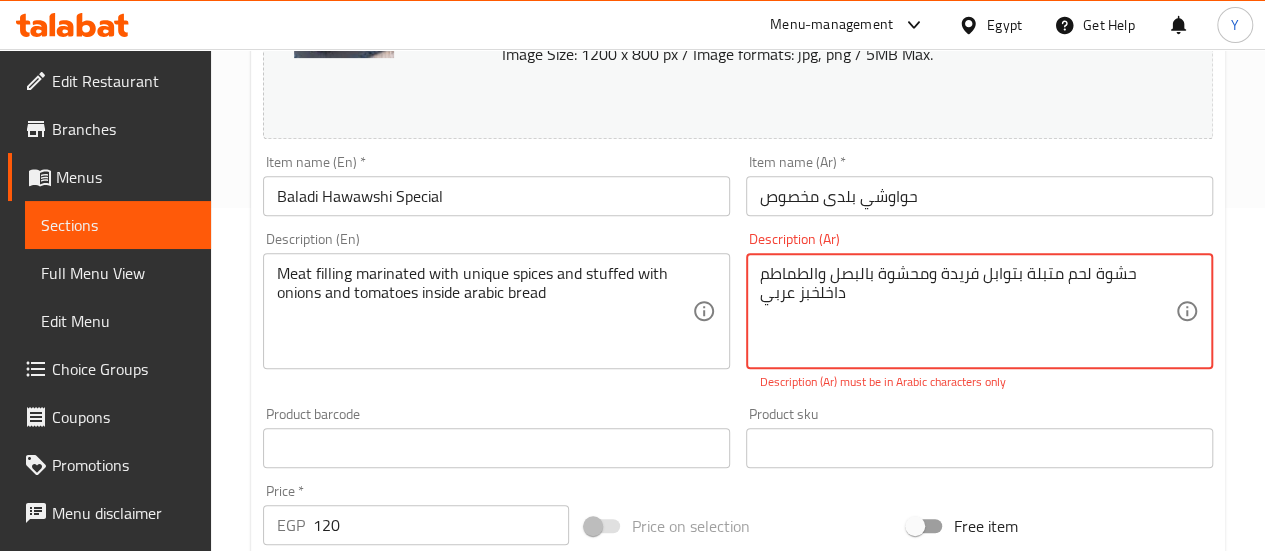type on "حشوة لحم متبلة بتوابل فریدة ومحشوة بالبصل والطماطم داخل خبز عربي" 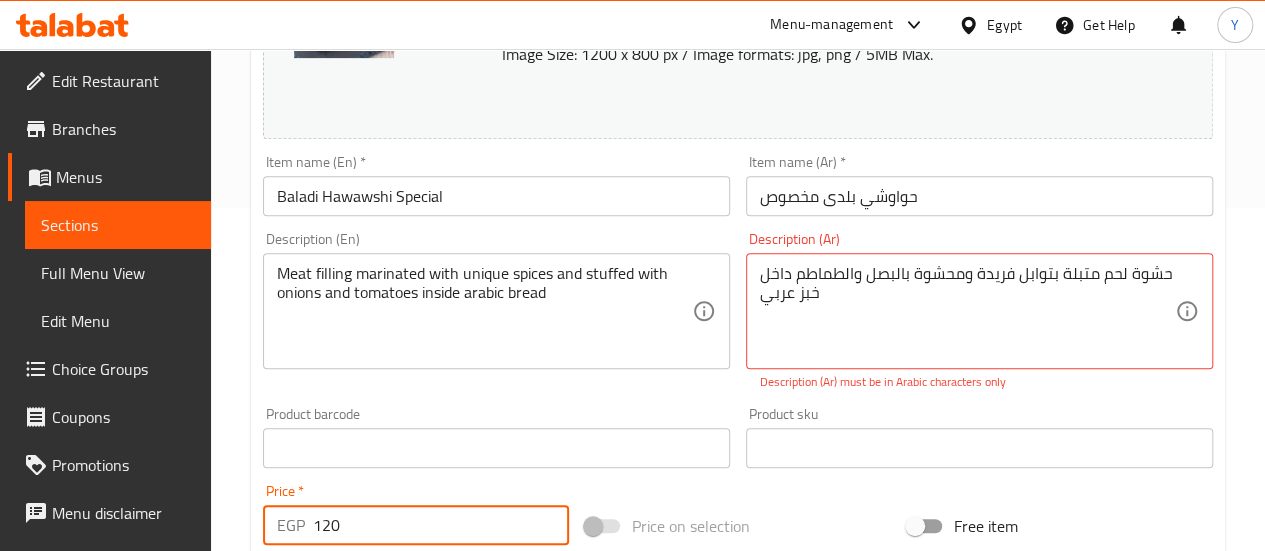 type on "120" 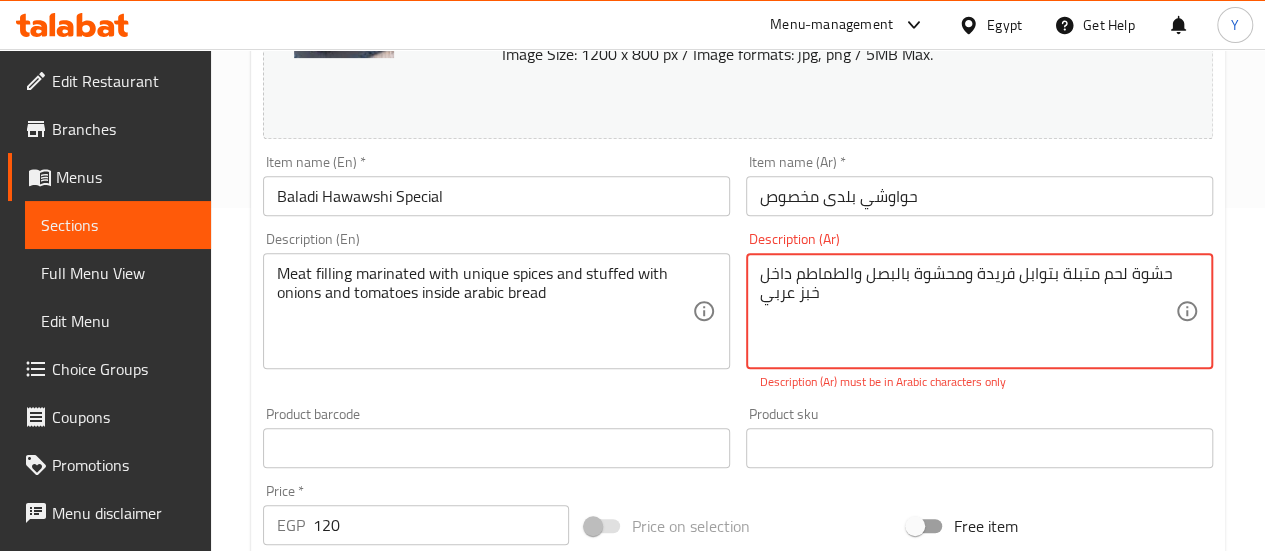 click on "حشوة لحم متبلة بتوابل فریدة ومحشوة بالبصل والطماطم داخل خبز عربي" at bounding box center [967, 311] 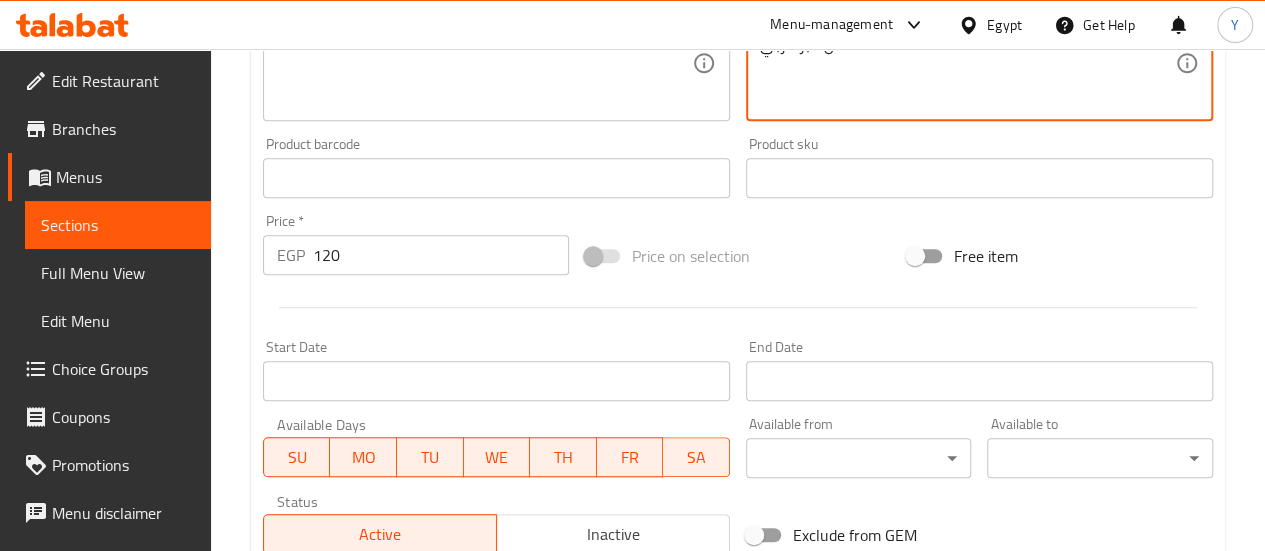 scroll, scrollTop: 891, scrollLeft: 0, axis: vertical 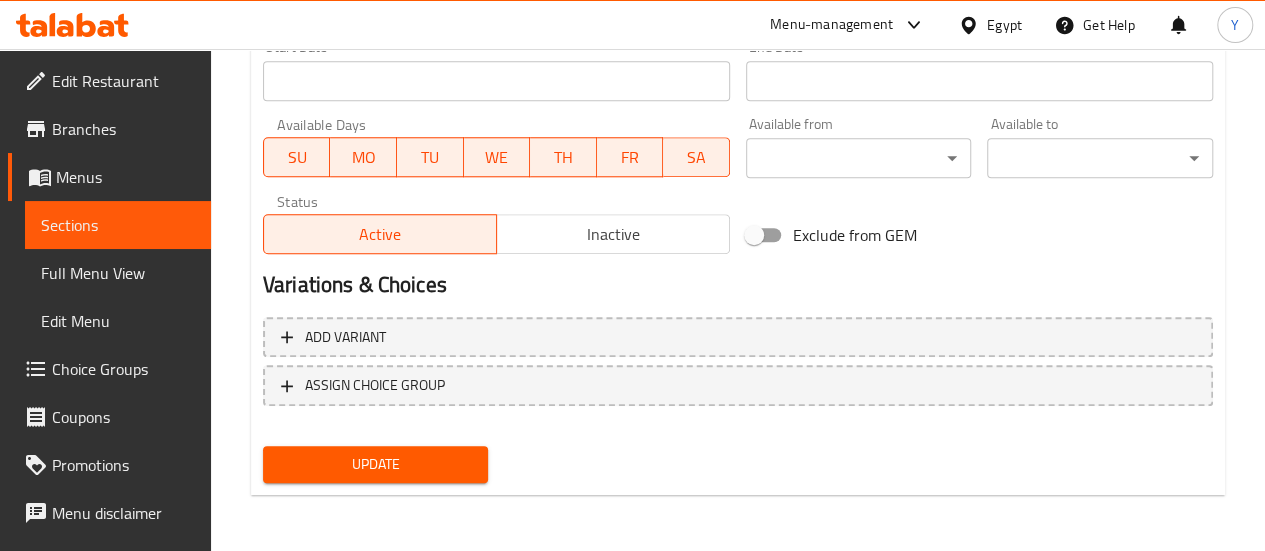 type on "حشوة لحم متبلة بتوابل مميزة ومحشوة بالبصل والطماطم داخل خبز عربي" 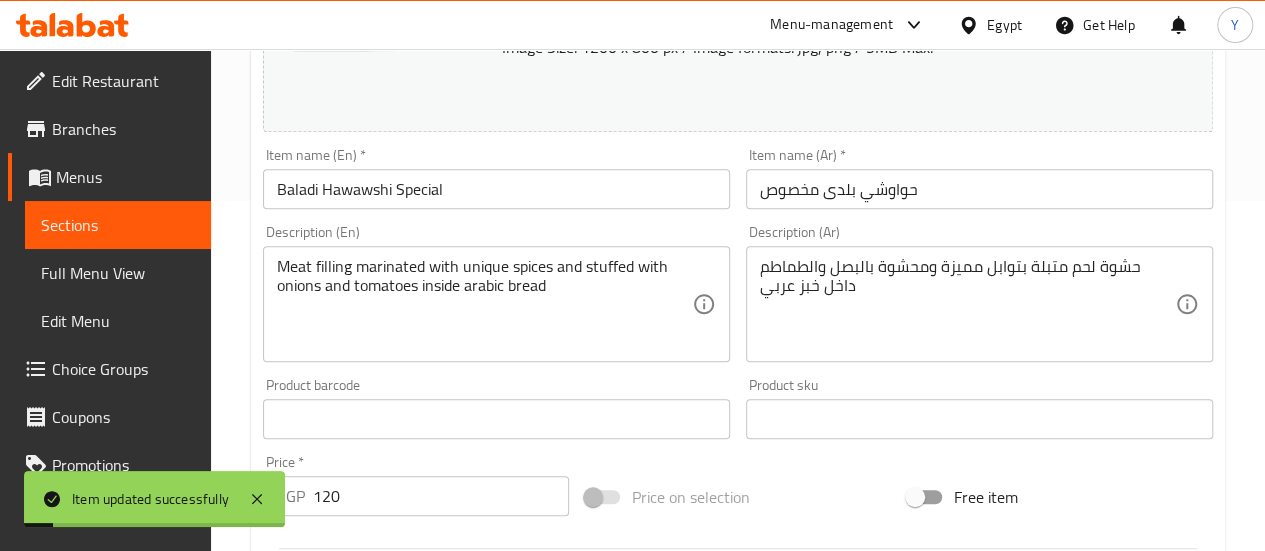 scroll, scrollTop: 191, scrollLeft: 0, axis: vertical 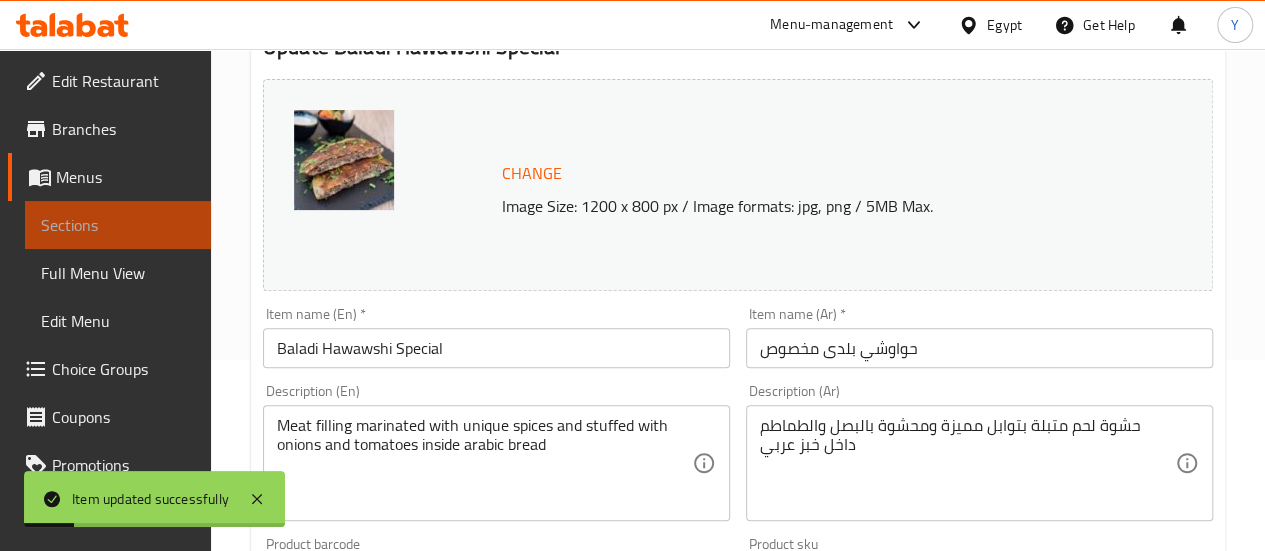 click on "Sections" at bounding box center [118, 225] 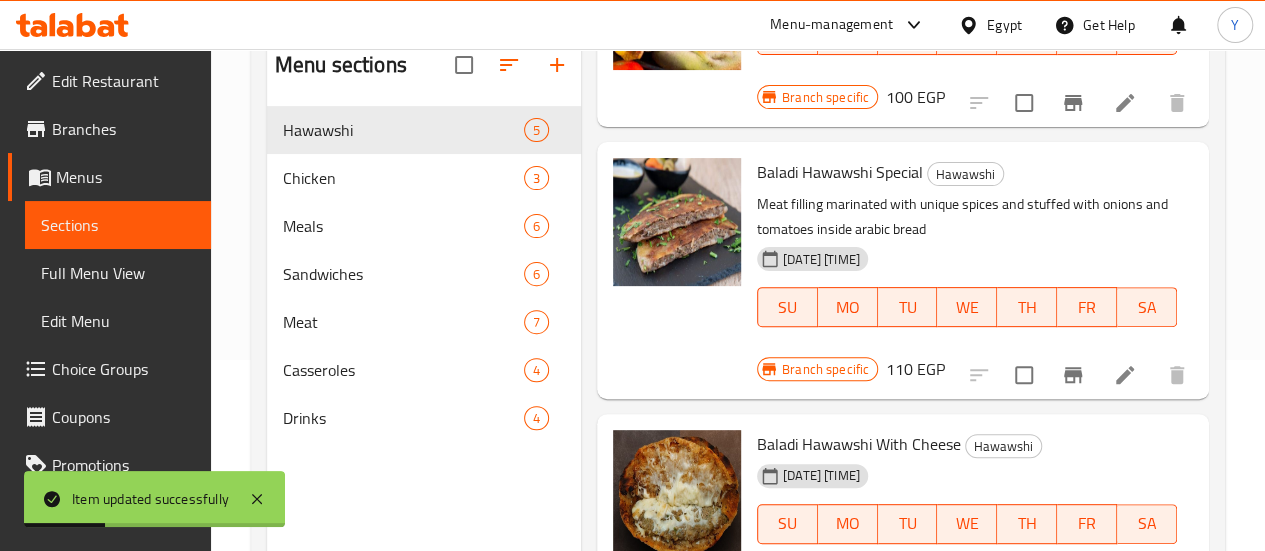 scroll, scrollTop: 300, scrollLeft: 0, axis: vertical 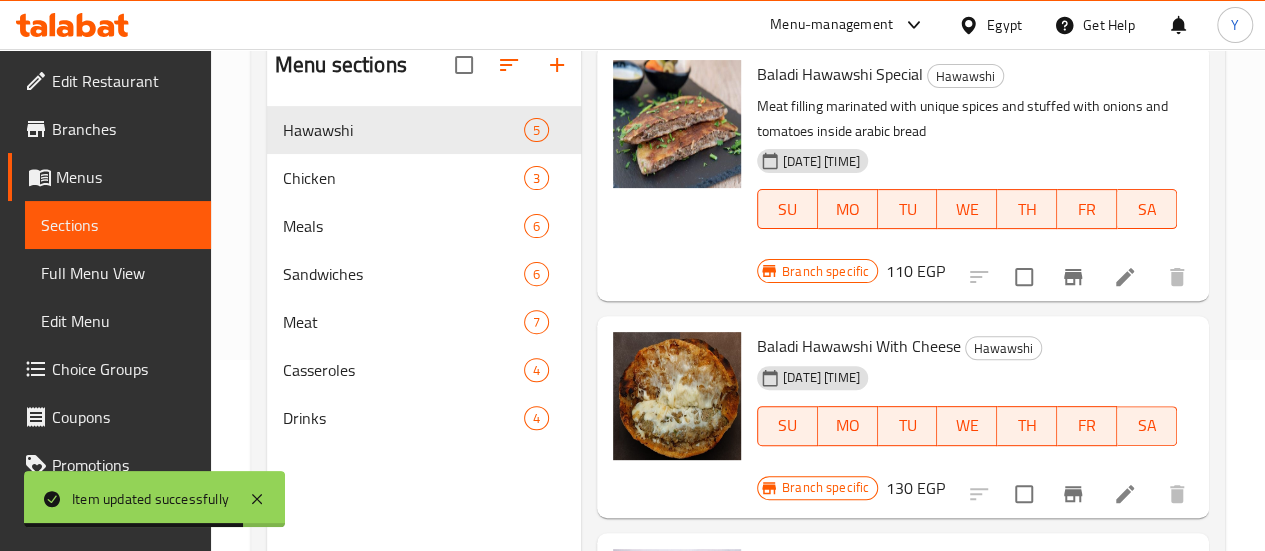 click 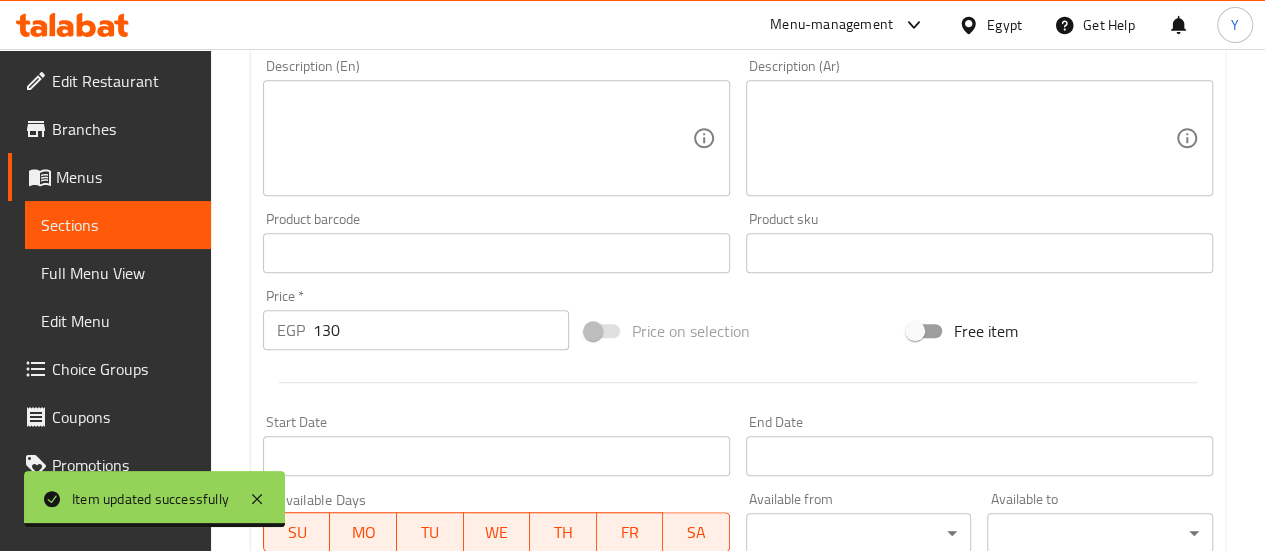 scroll, scrollTop: 600, scrollLeft: 0, axis: vertical 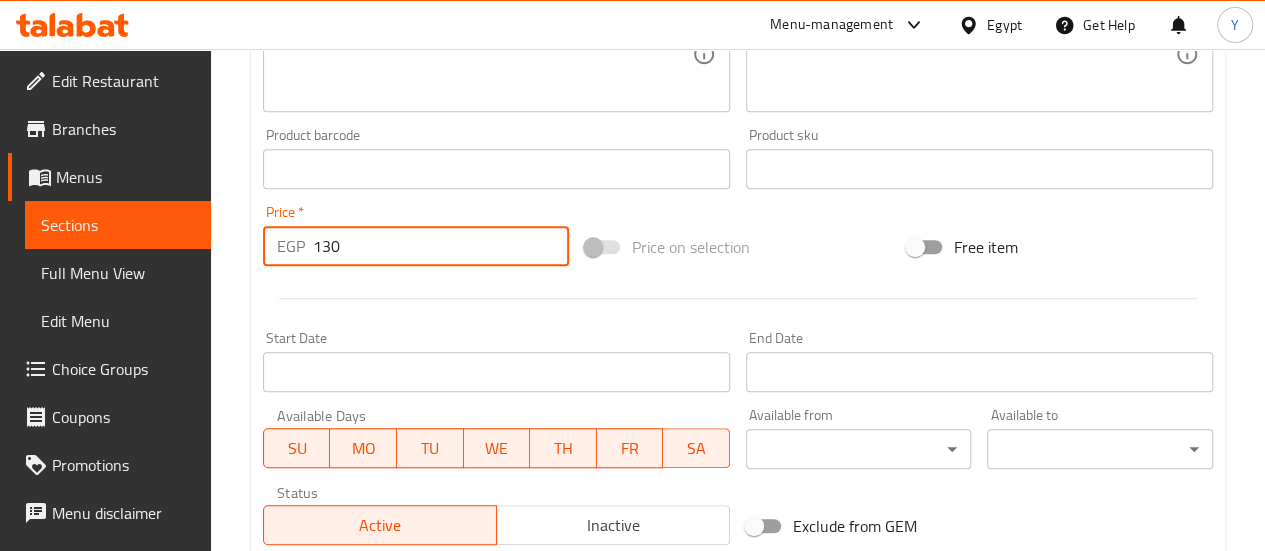 click on "130" at bounding box center [441, 246] 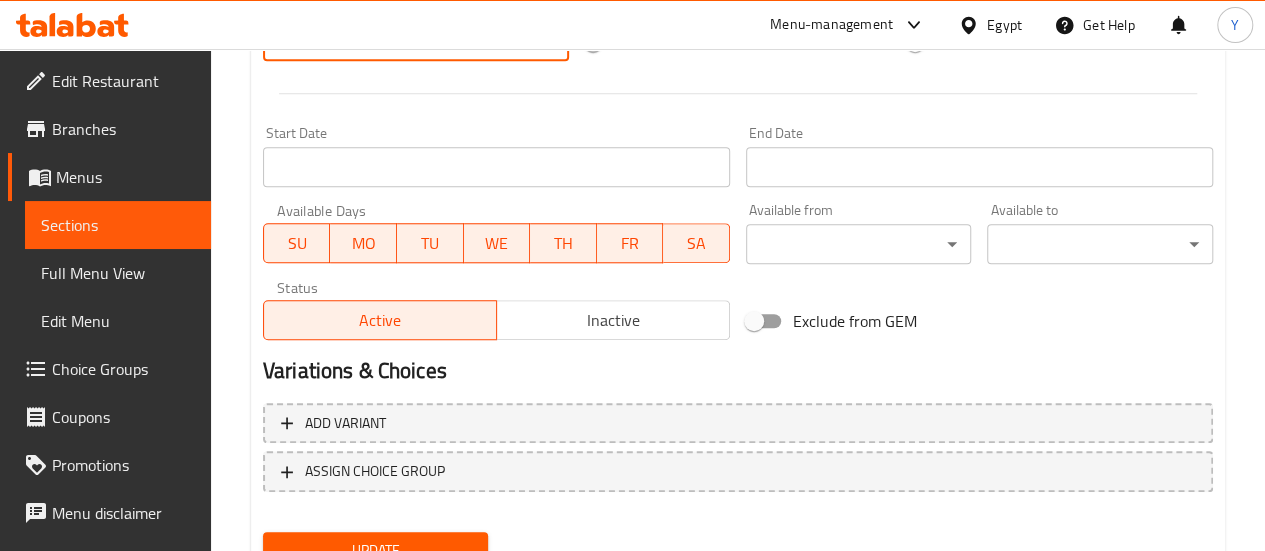 scroll, scrollTop: 891, scrollLeft: 0, axis: vertical 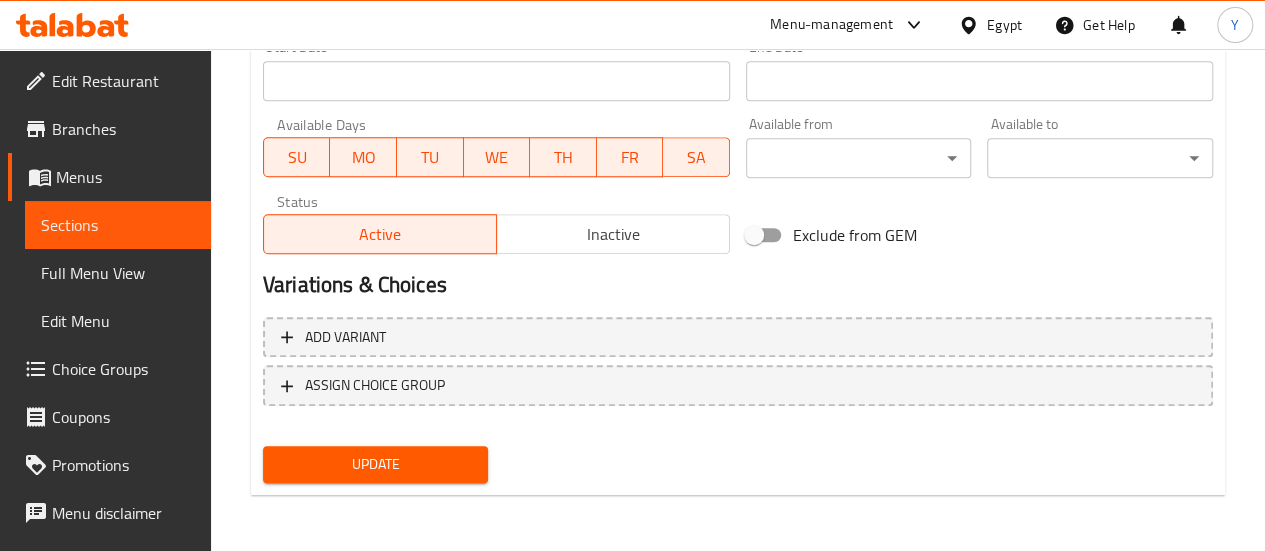 type on "145" 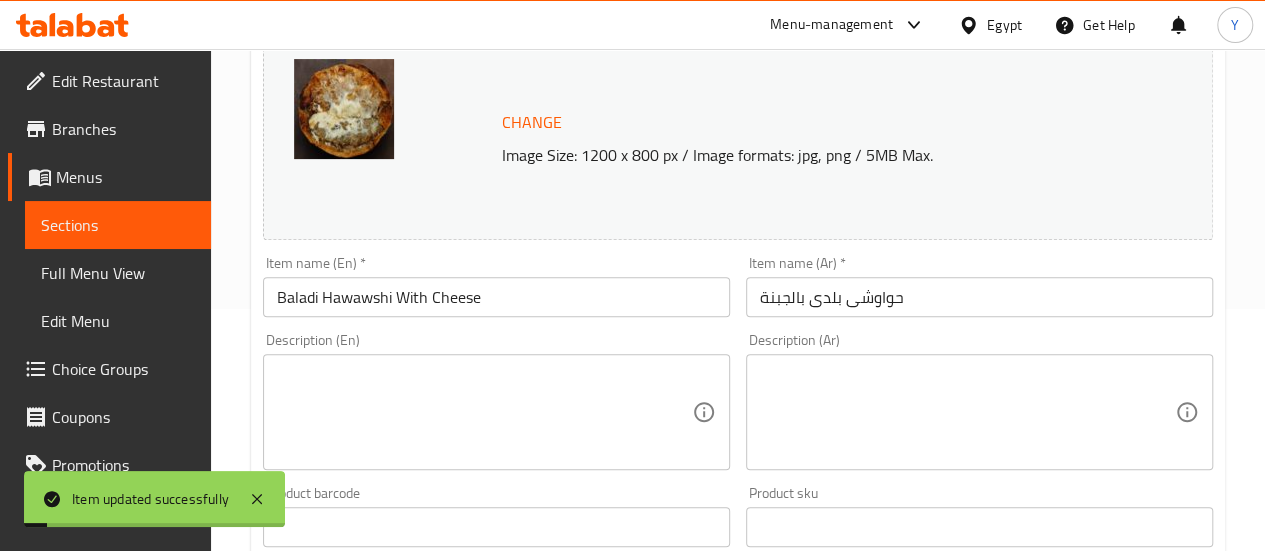 scroll, scrollTop: 0, scrollLeft: 0, axis: both 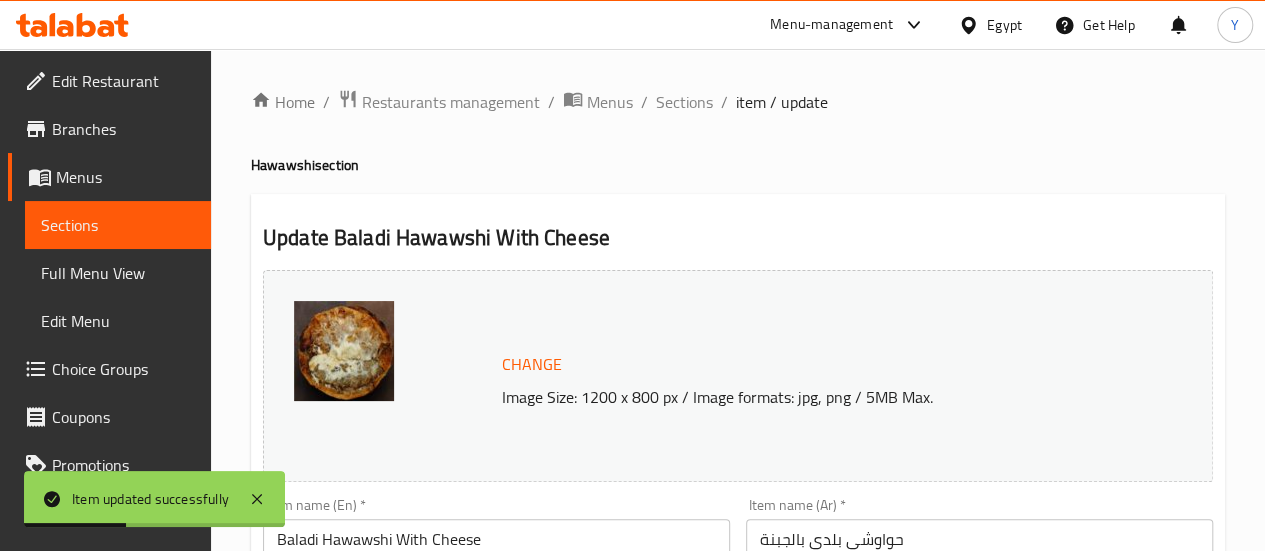 click on "Sections" at bounding box center (118, 225) 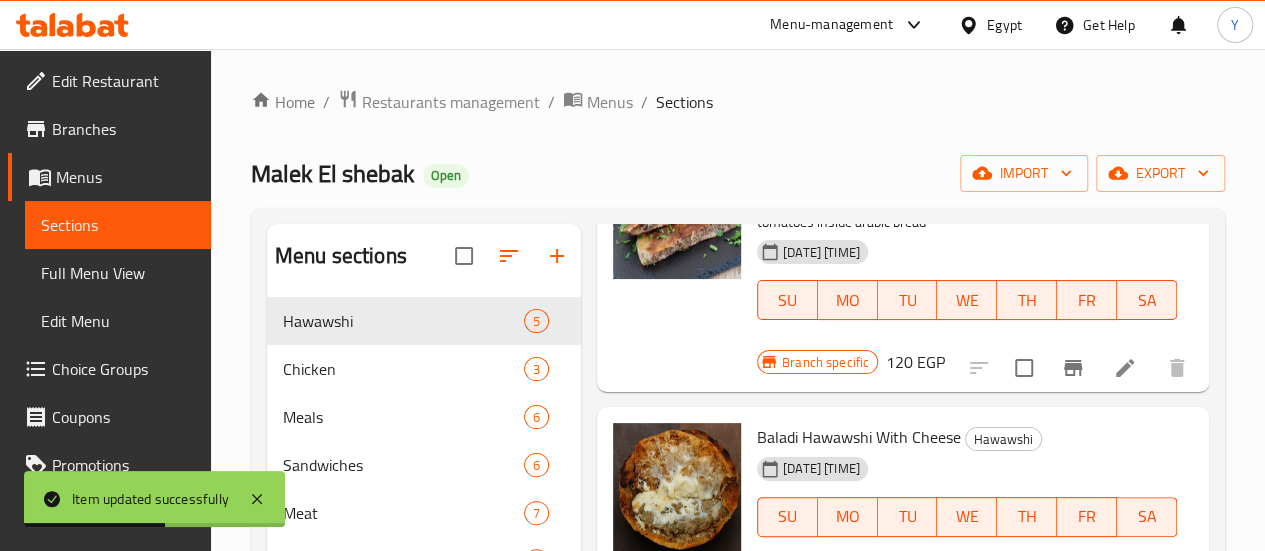 click on "Baladi Hawawshi Special   Hawawshi Meat filling marinated with unique spices and stuffed with onions and tomatoes inside arabic bread 26-06-2024 02:09 PM SU MO TU WE TH FR SA" at bounding box center [967, 249] 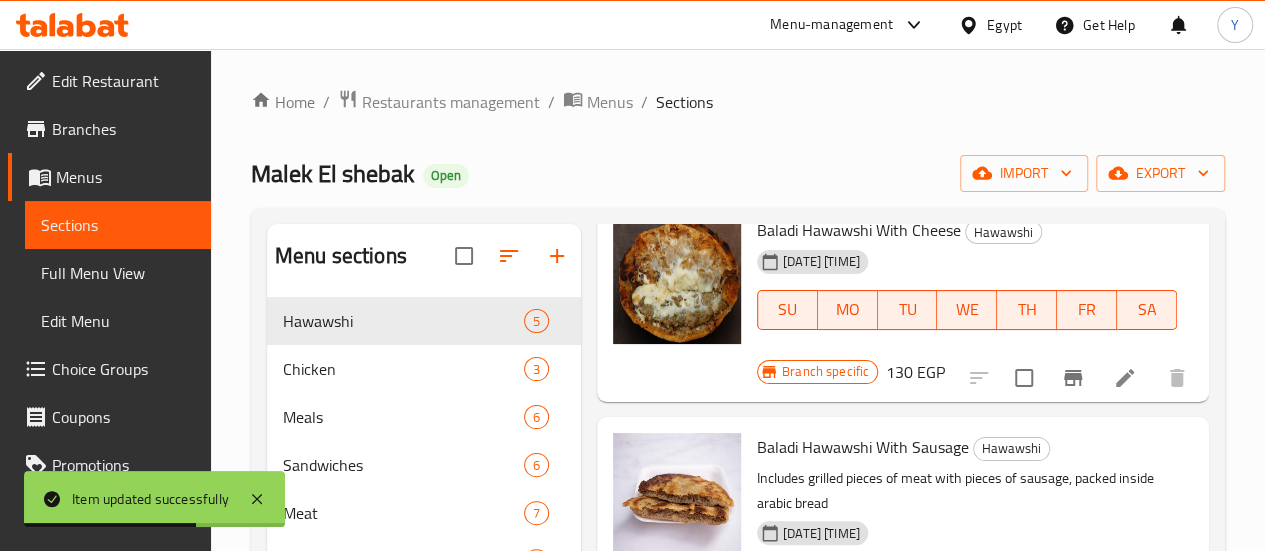 scroll, scrollTop: 609, scrollLeft: 0, axis: vertical 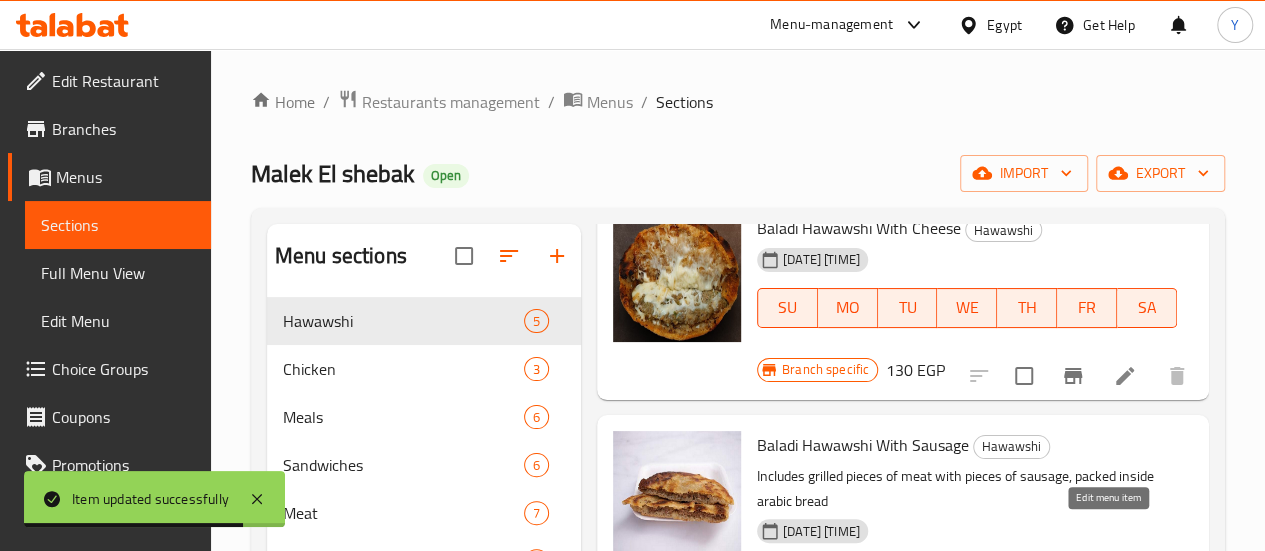 click 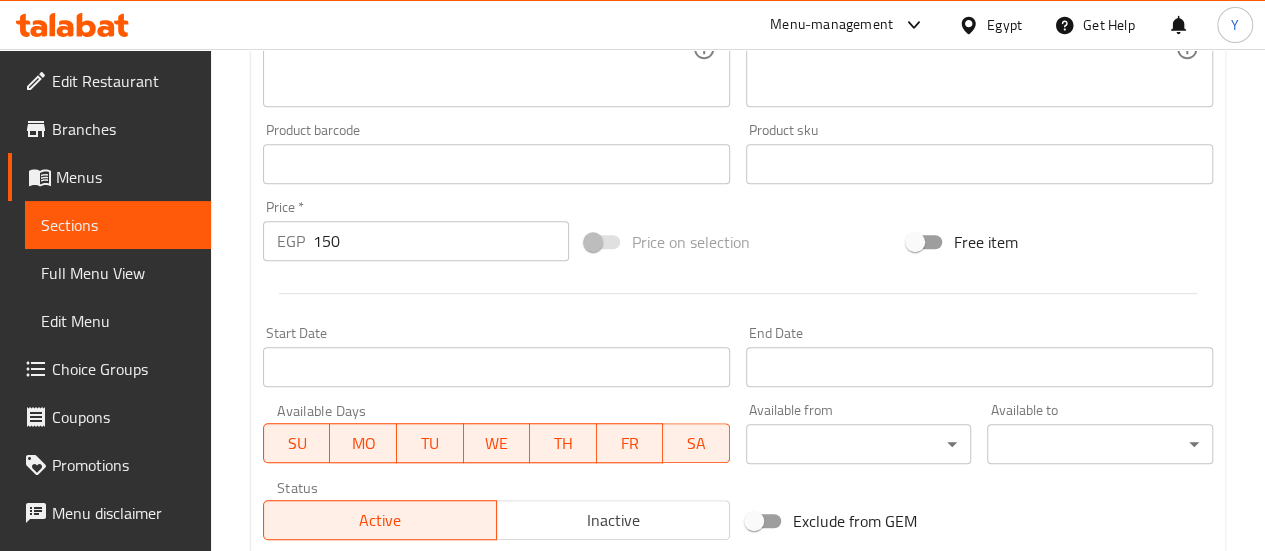 scroll, scrollTop: 600, scrollLeft: 0, axis: vertical 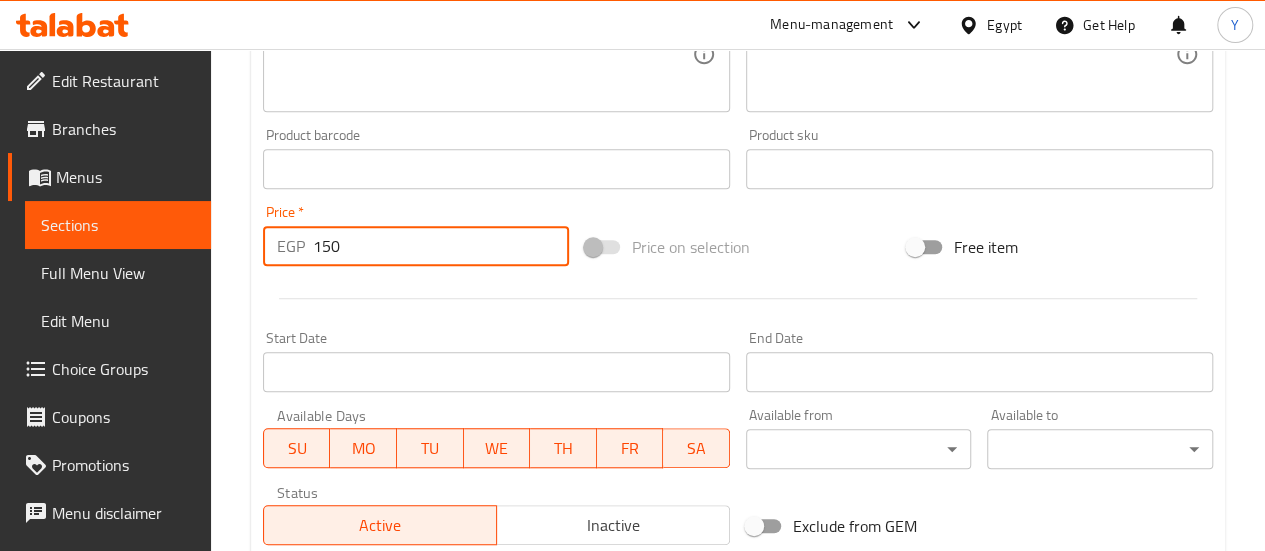 click on "150" at bounding box center [441, 246] 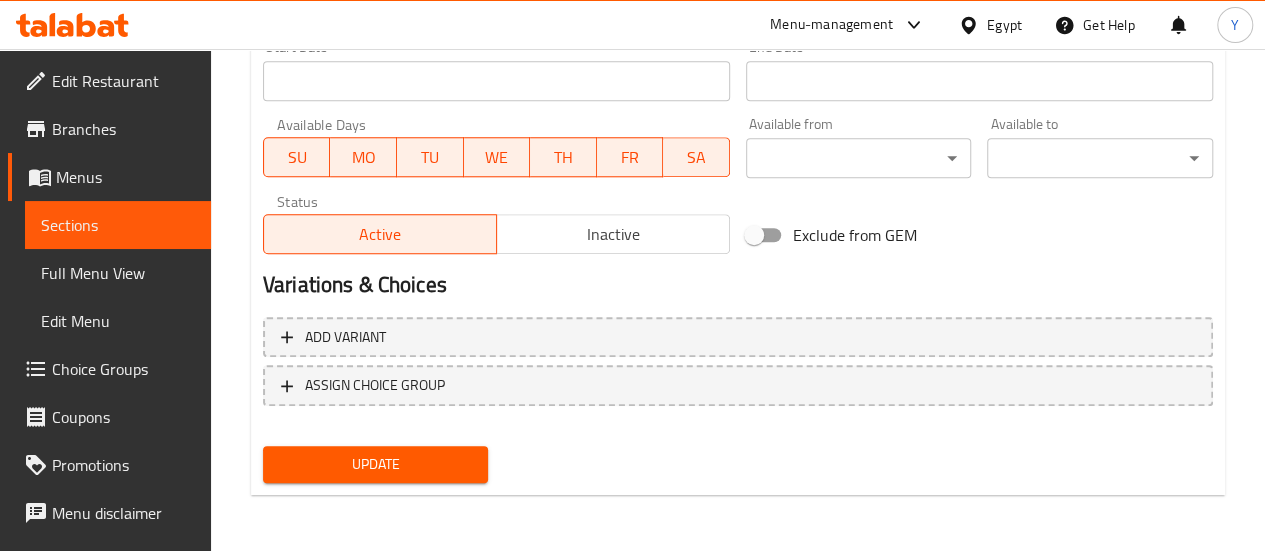 type on "165" 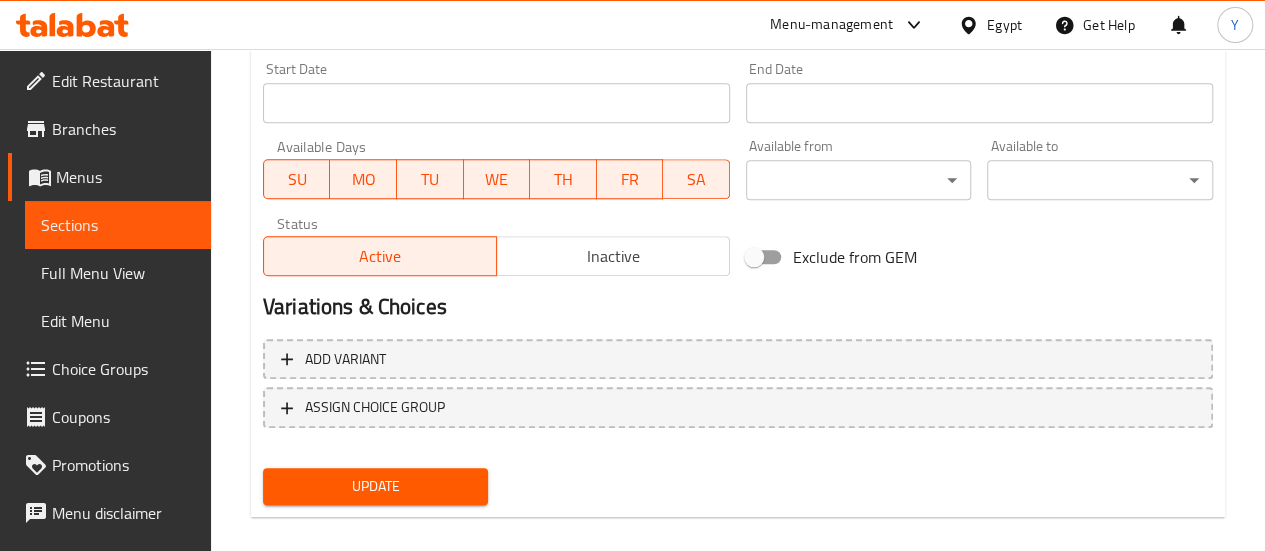 scroll, scrollTop: 343, scrollLeft: 0, axis: vertical 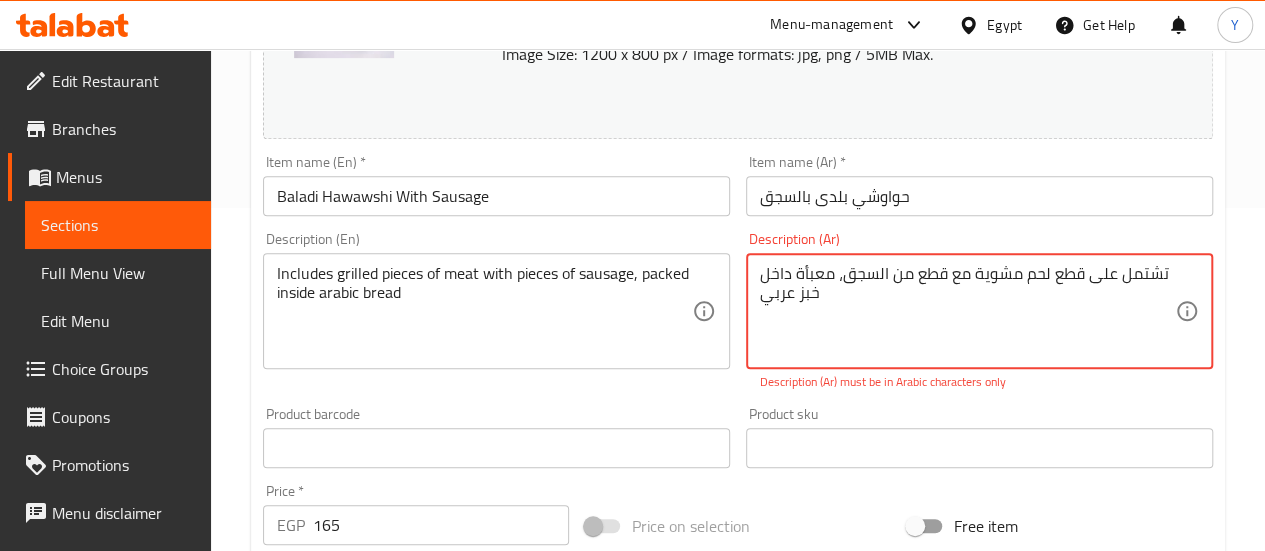 click on "تشتمل على قطع لحم مشویة مع قطع من السجق، معبأة داخل خبز عربي" at bounding box center (967, 311) 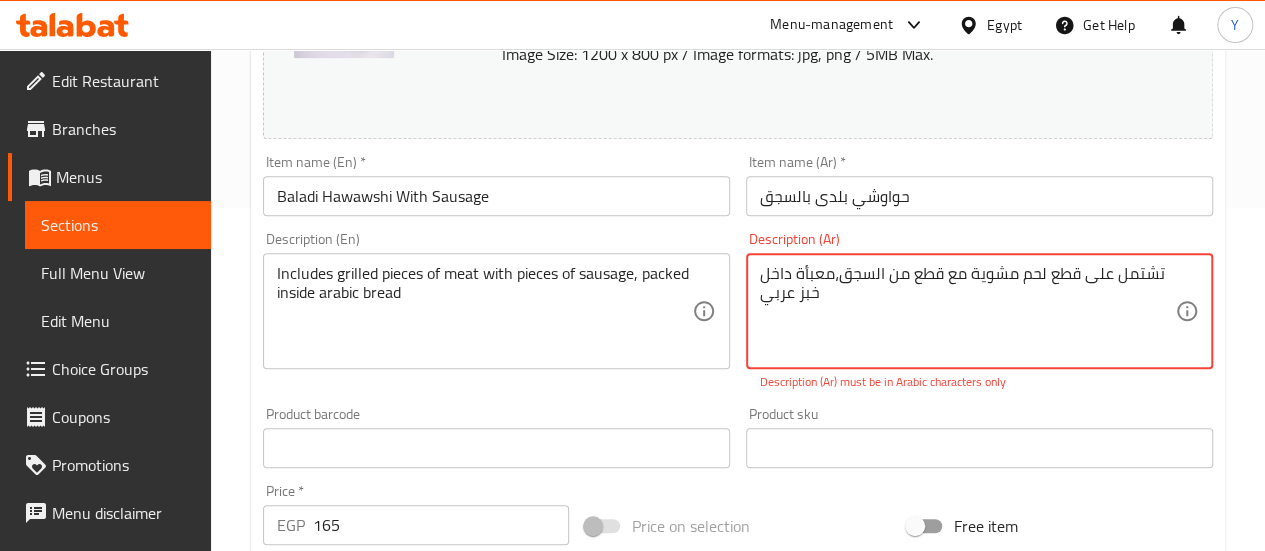 type on "تشتمل على قطع لحم مشویة مع قطع من السجق، معبأة داخل خبز عربي" 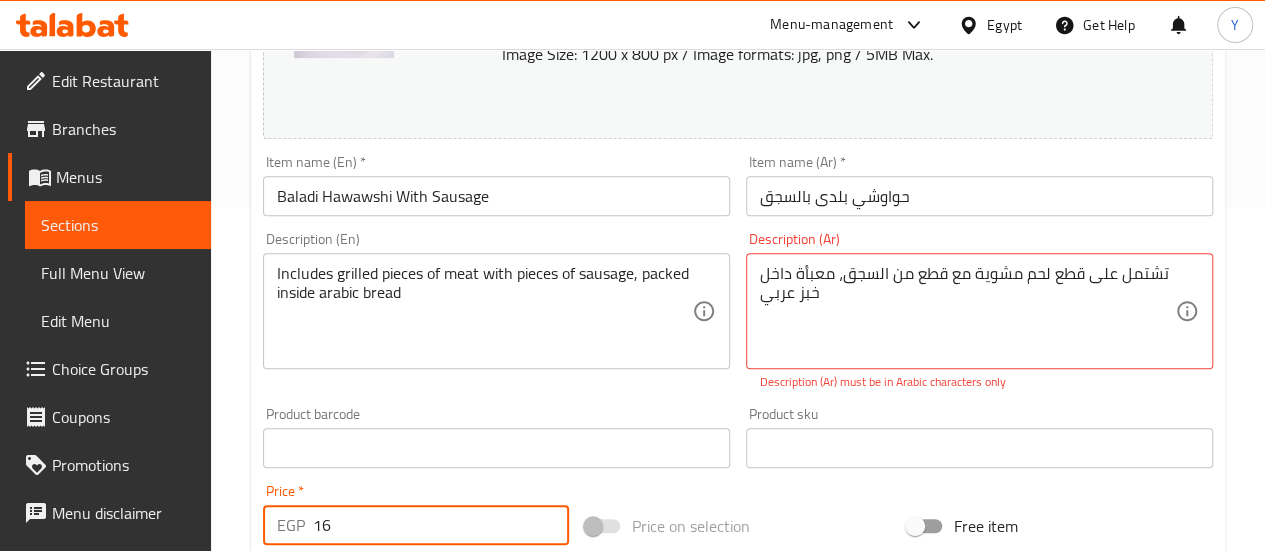 type on "16" 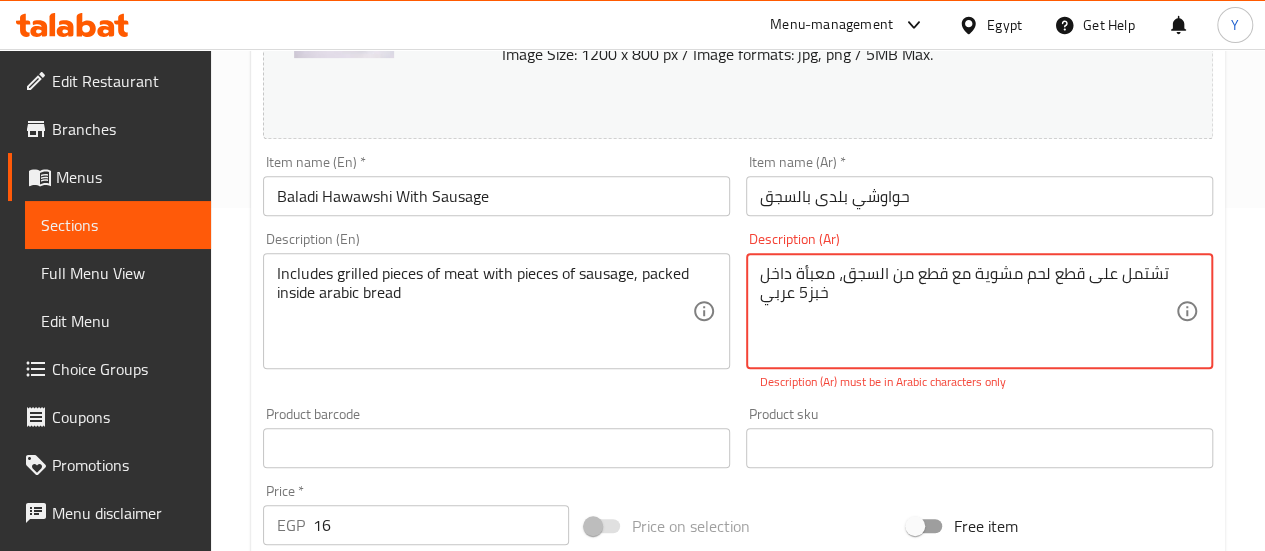 type on "تشتمل على قطع لحم مشویة مع قطع من السجق، معبأة داخل خبز عربي" 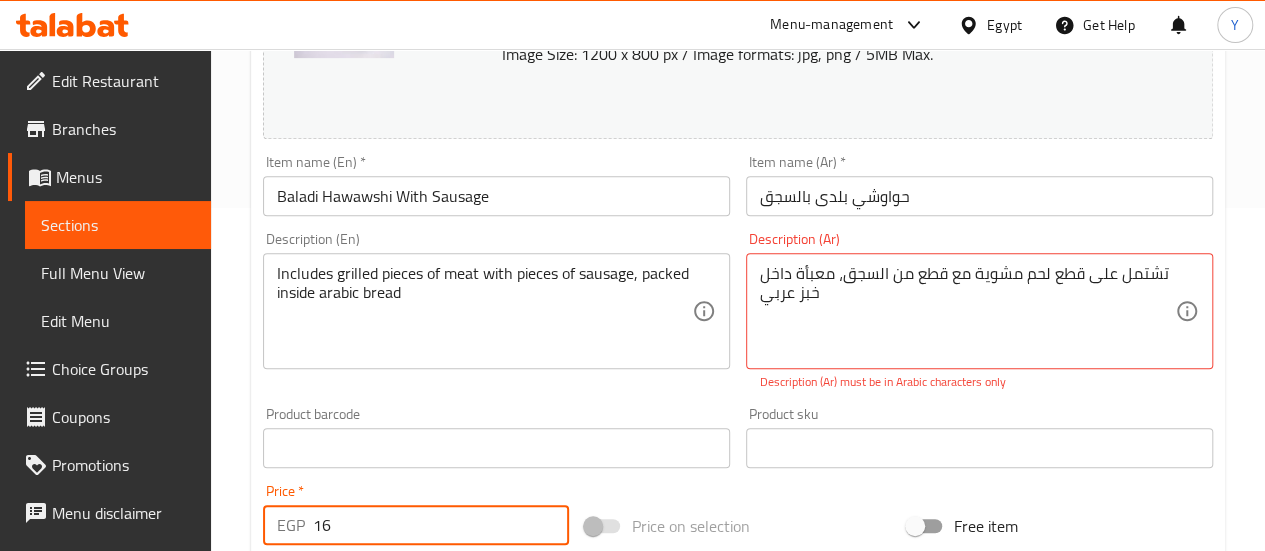 click on "16" at bounding box center (441, 525) 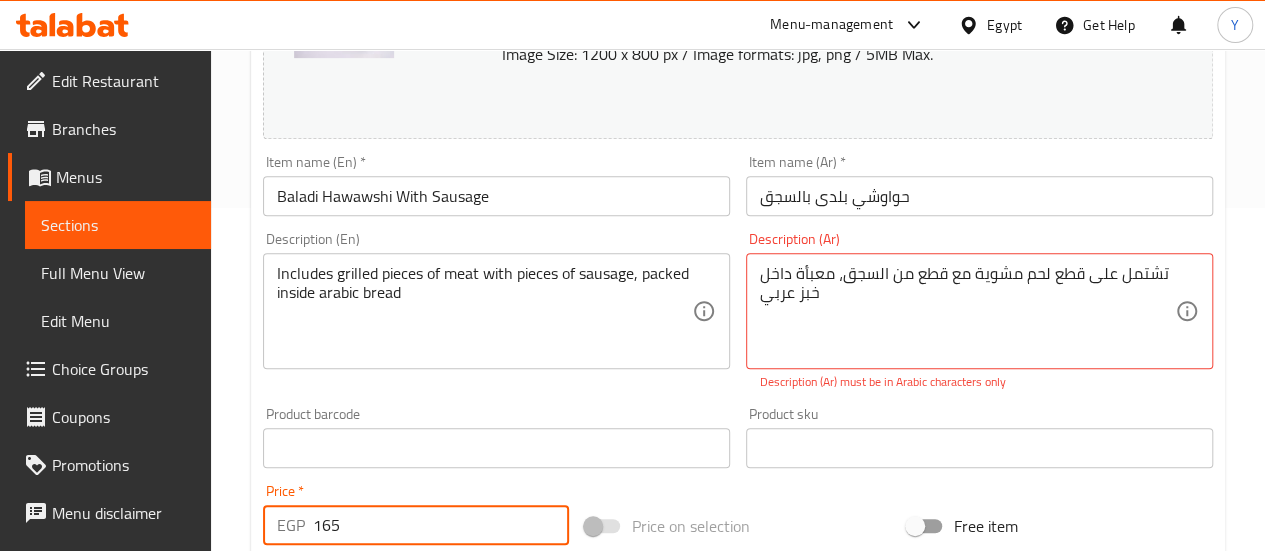 type on "165" 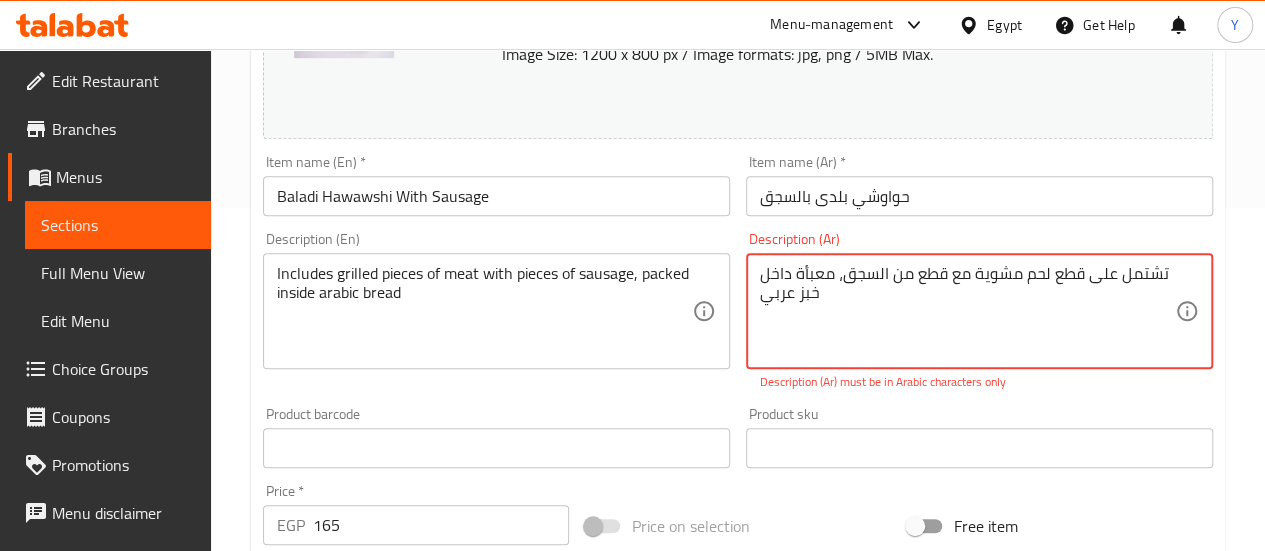 click on "تشتمل على قطع لحم مشویة مع قطع من السجق، معبأة داخل خبز عربي" at bounding box center [967, 311] 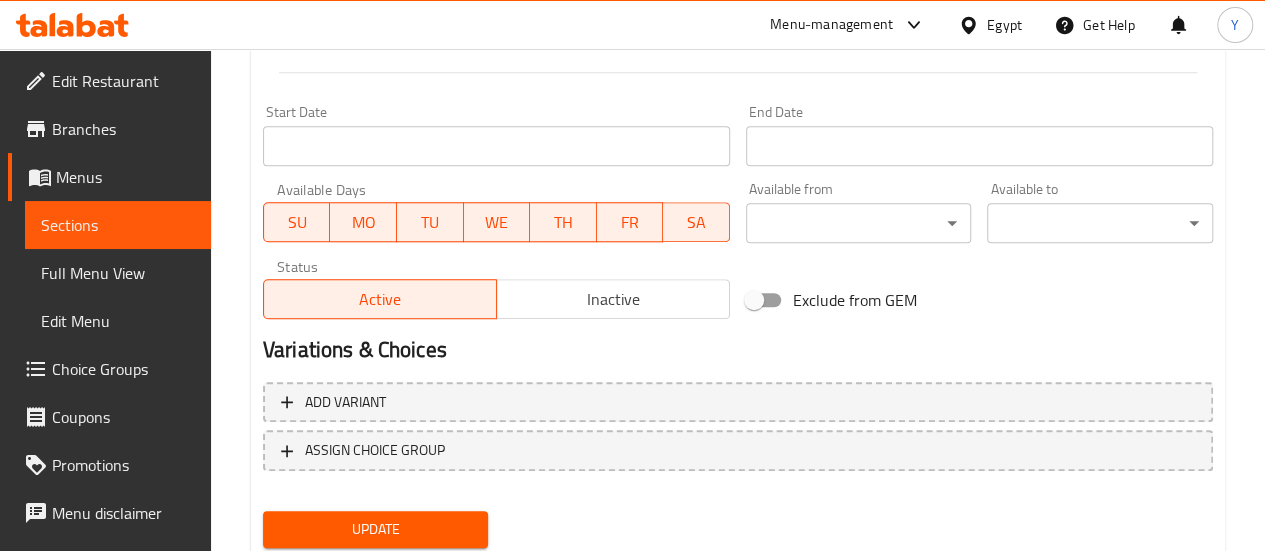 scroll, scrollTop: 891, scrollLeft: 0, axis: vertical 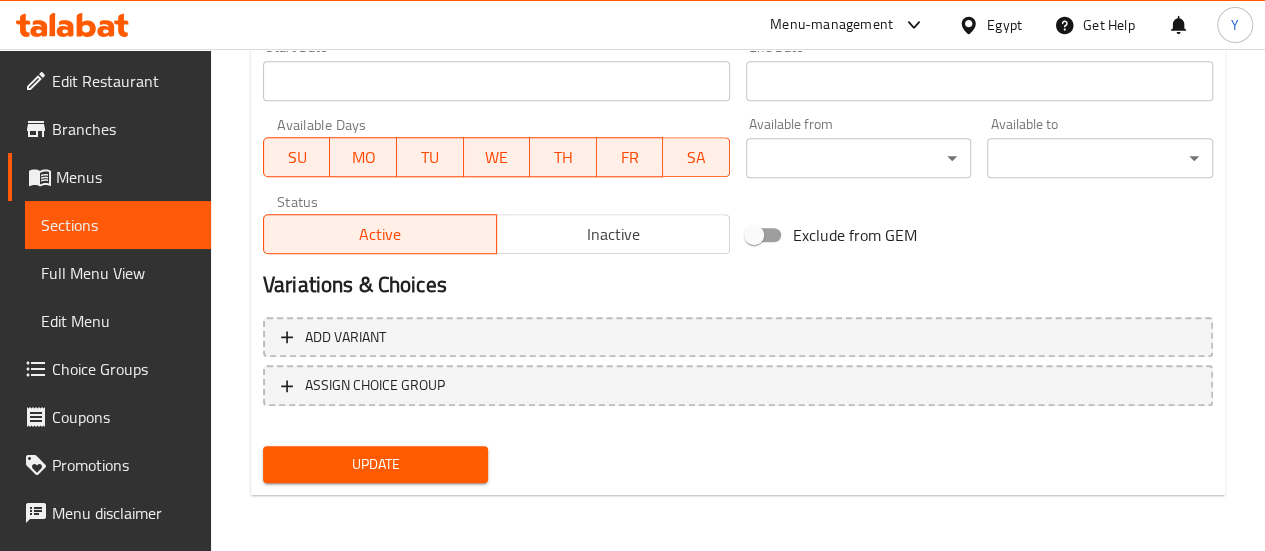 type on "تشتمل على قطع لحم متبلة مشوية مع قطع من السجق، معبأة داخل خبز عربي" 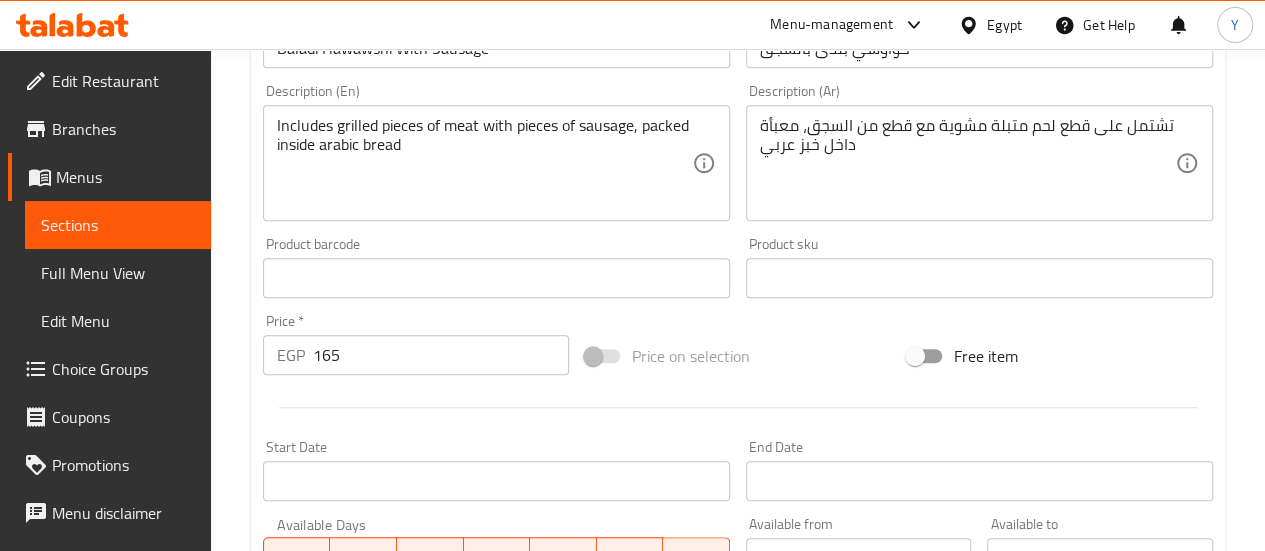 scroll, scrollTop: 891, scrollLeft: 0, axis: vertical 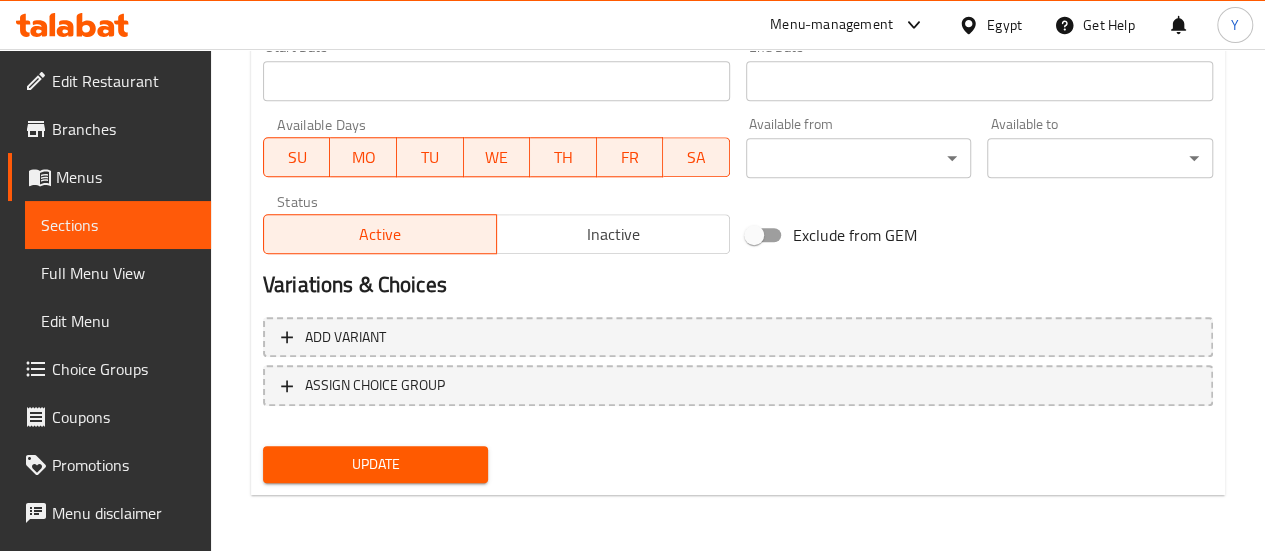 click on "Update" at bounding box center [376, 464] 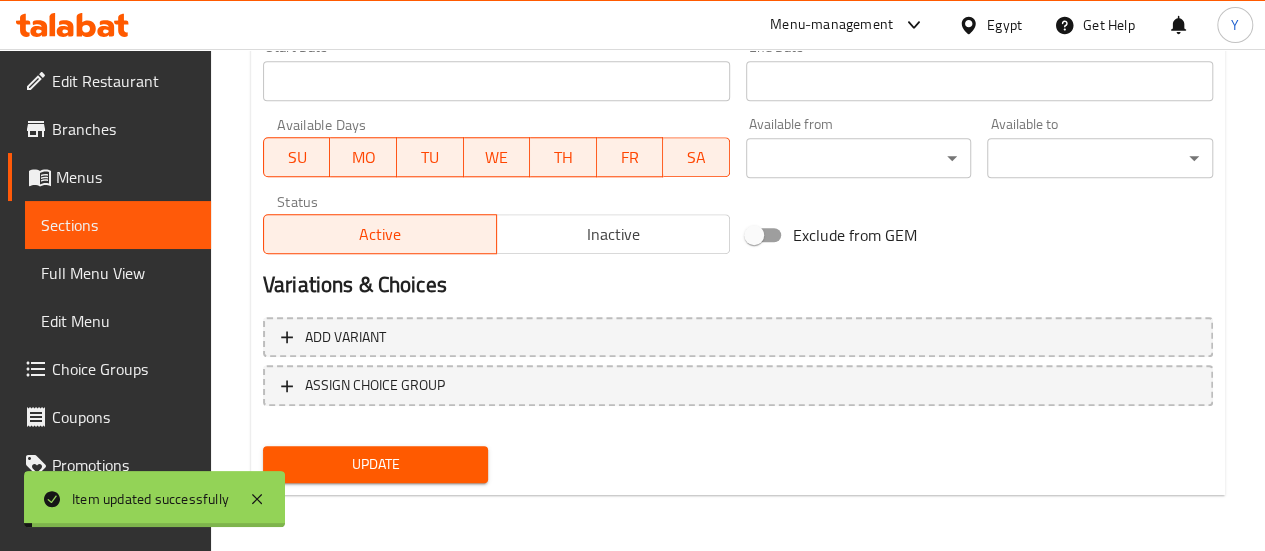 click on "Sections" at bounding box center [118, 225] 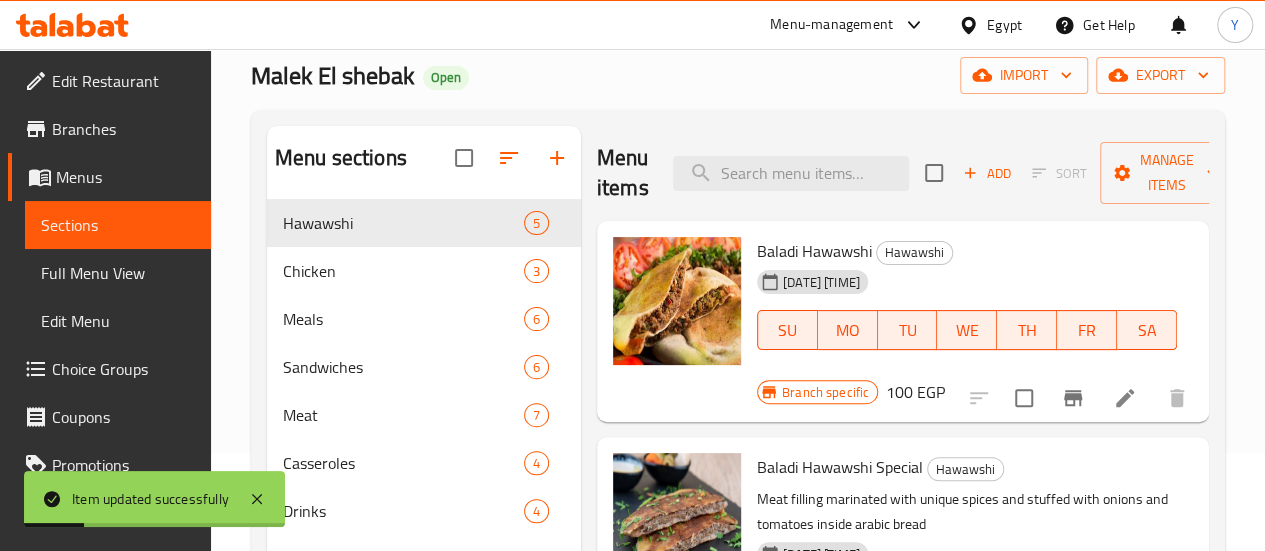 scroll, scrollTop: 80, scrollLeft: 0, axis: vertical 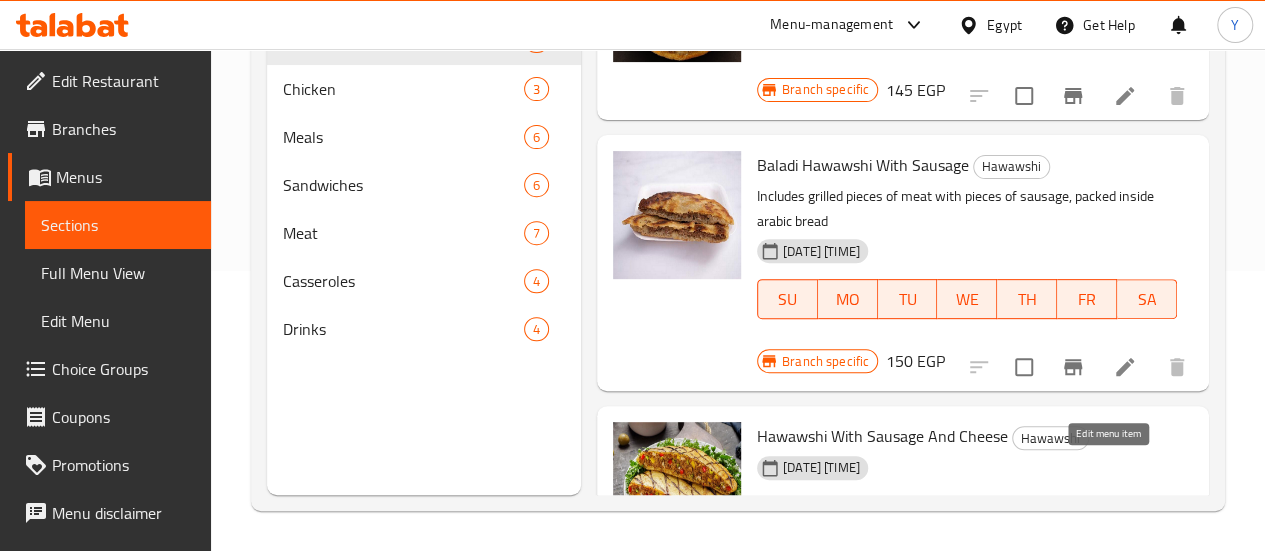 click 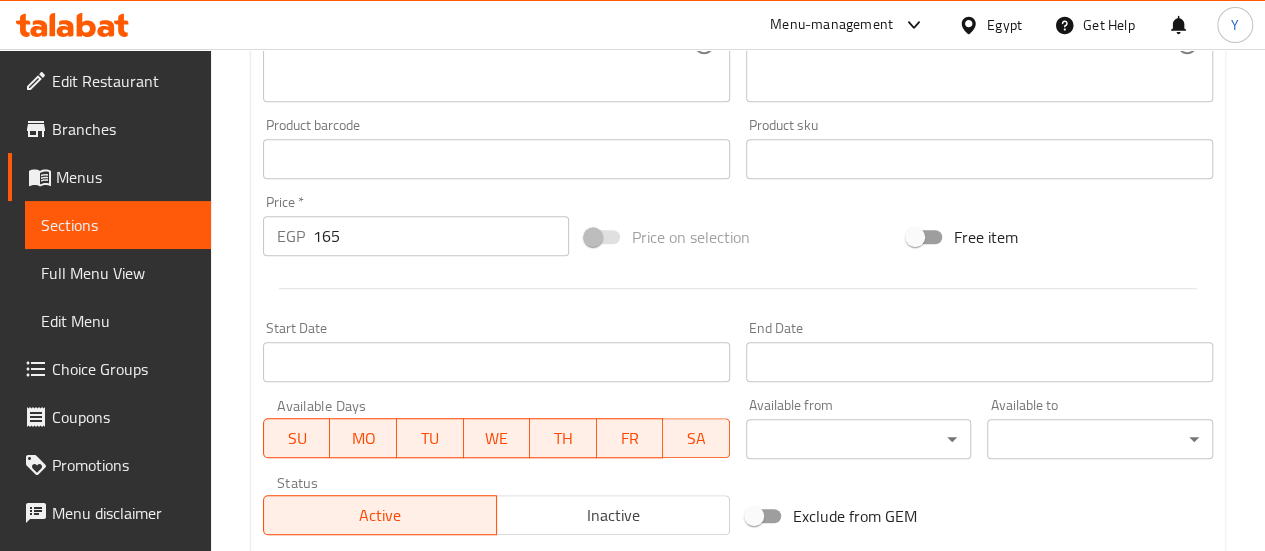 scroll, scrollTop: 700, scrollLeft: 0, axis: vertical 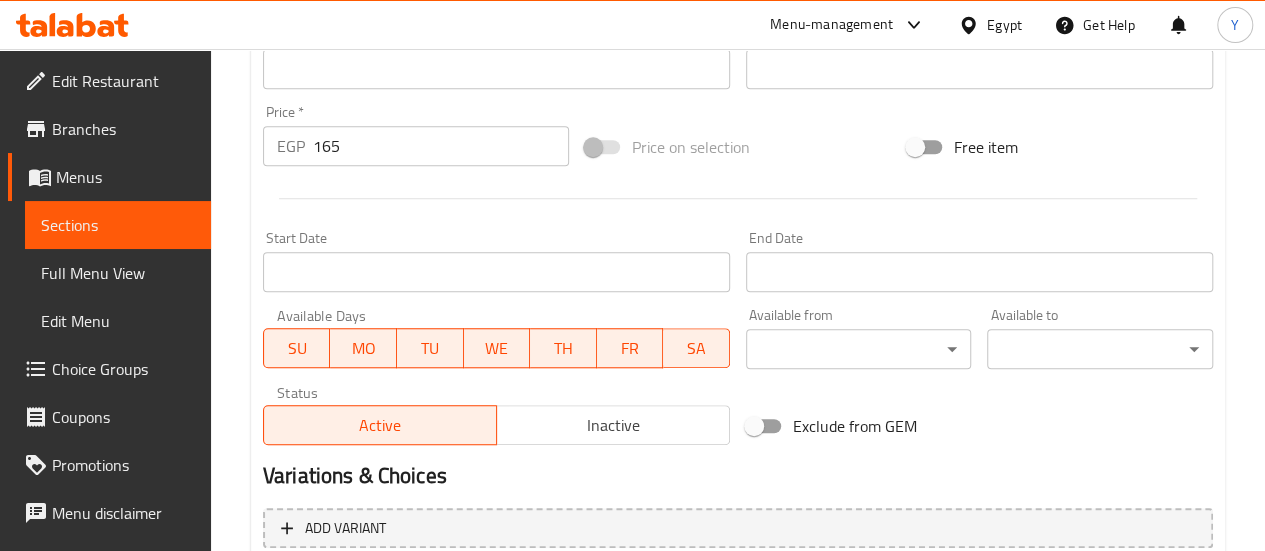 click on "165" at bounding box center (441, 146) 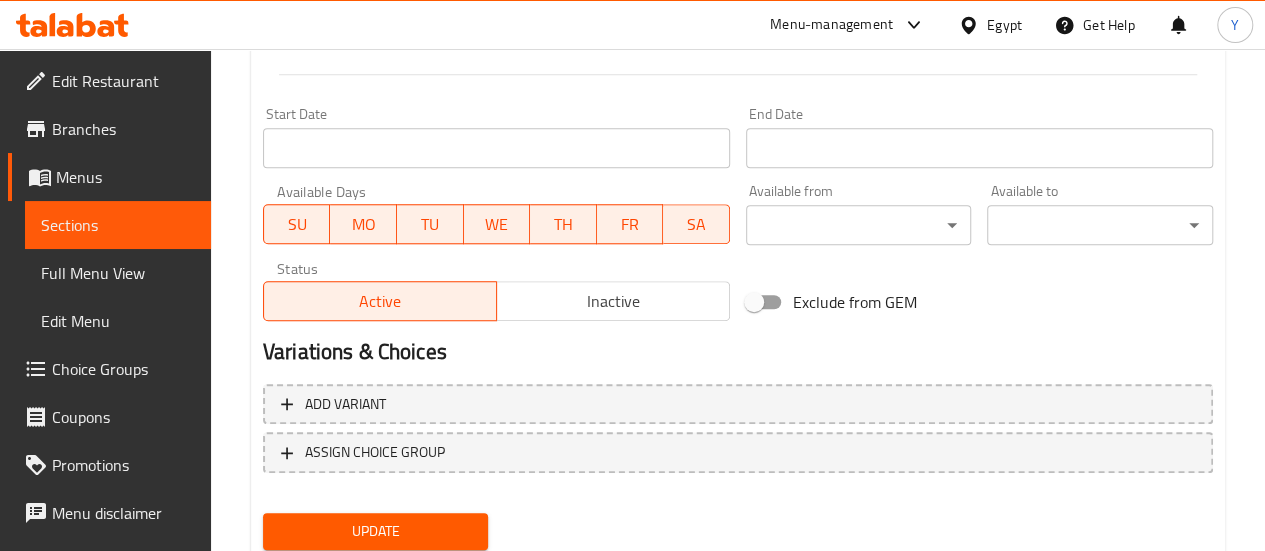 scroll, scrollTop: 891, scrollLeft: 0, axis: vertical 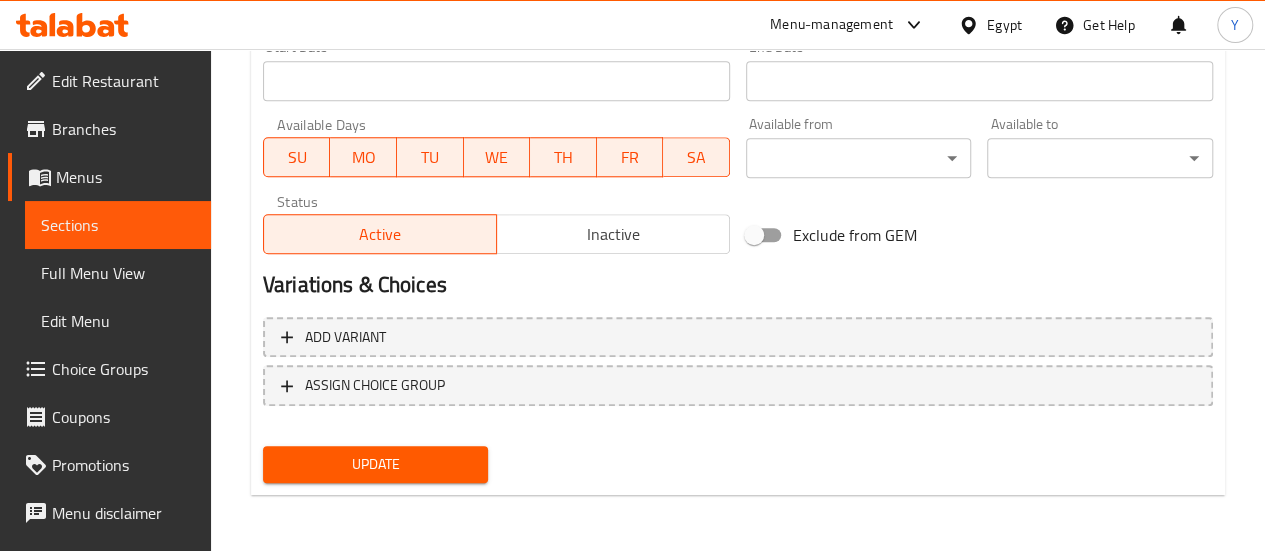 type on "180" 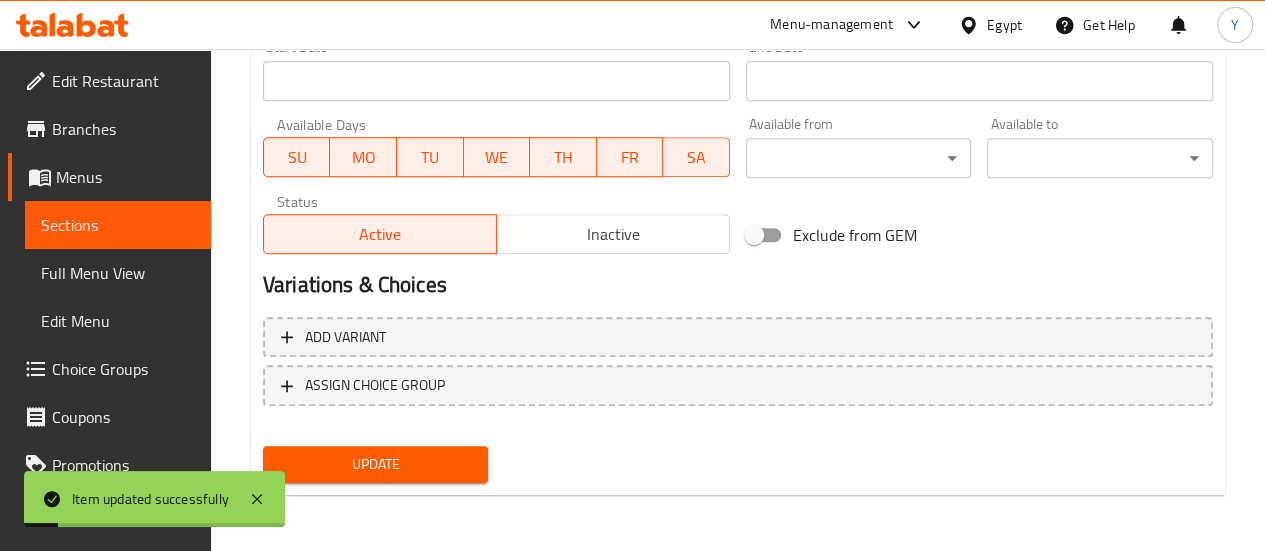 click on "Sections" at bounding box center [118, 225] 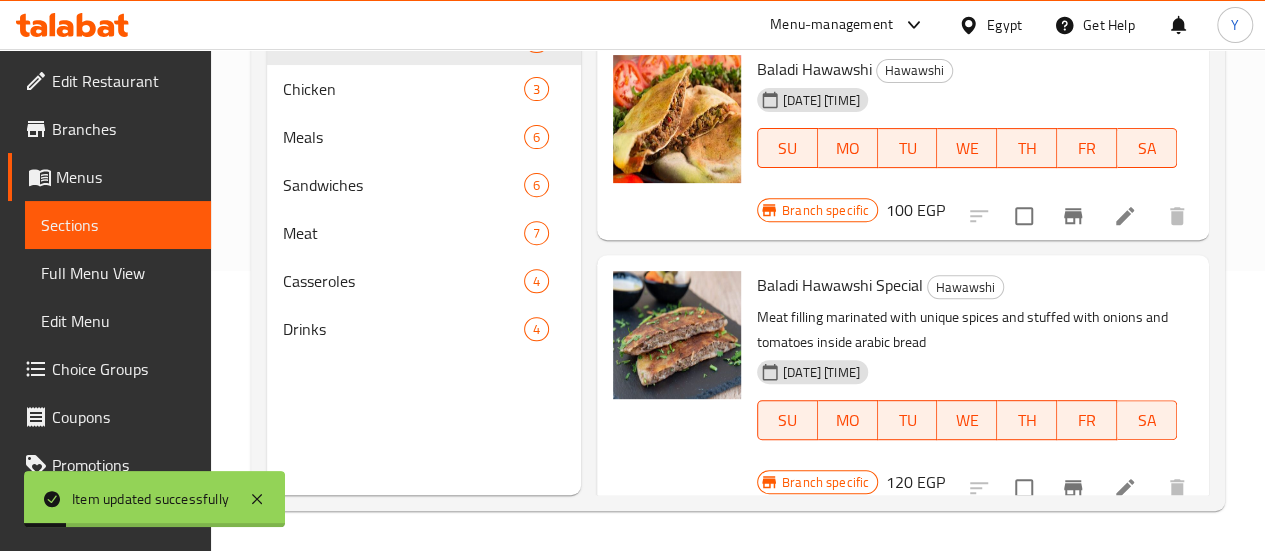 scroll, scrollTop: 280, scrollLeft: 0, axis: vertical 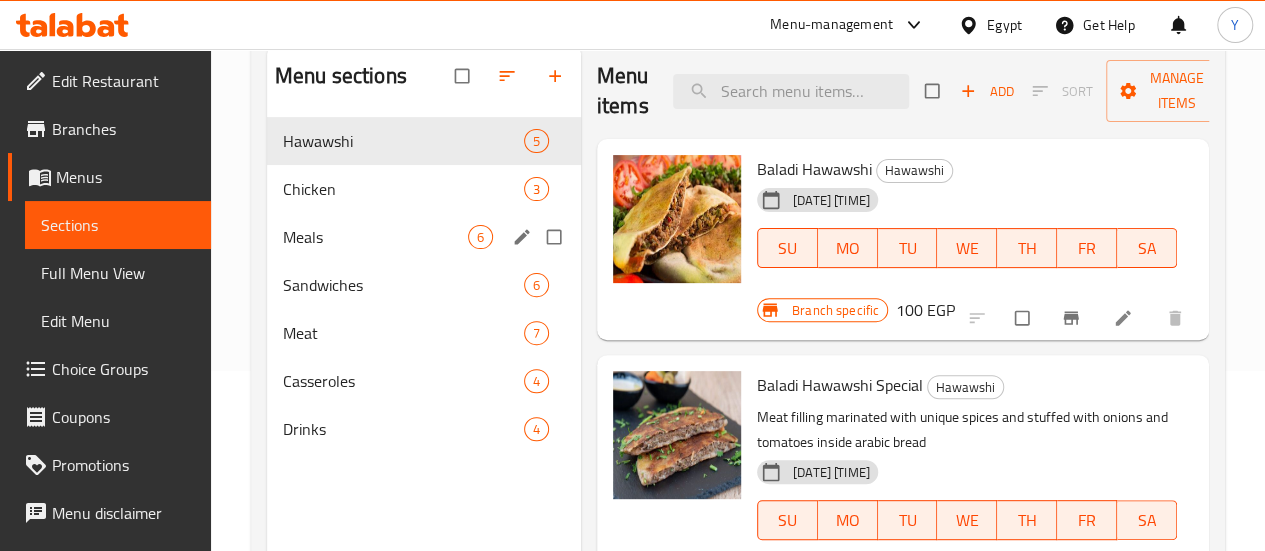 click on "Meals 6" at bounding box center [424, 237] 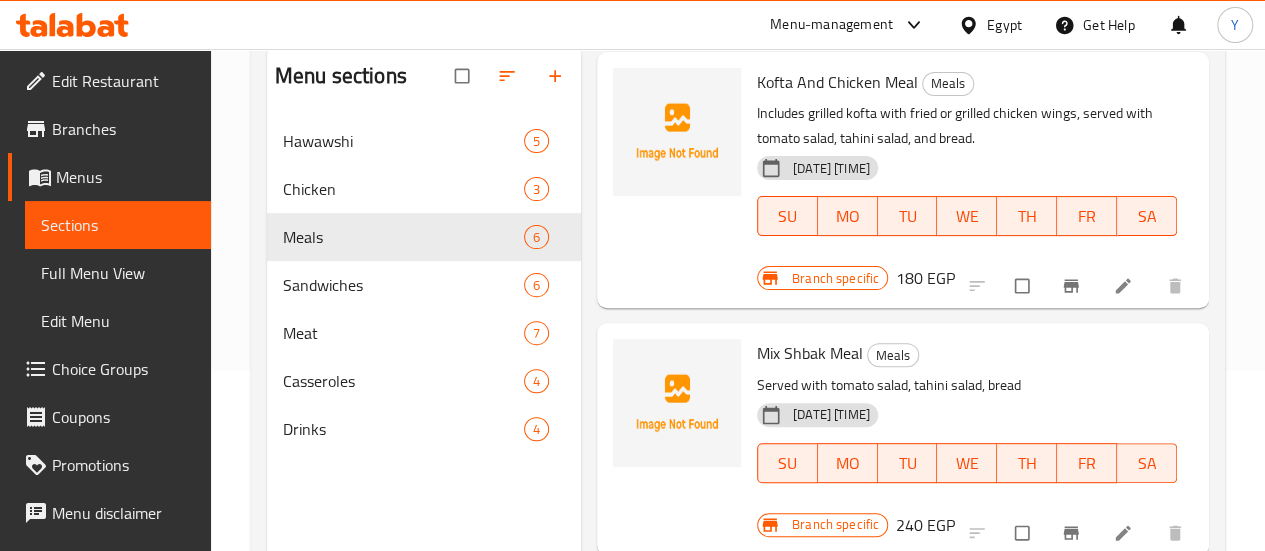 scroll, scrollTop: 0, scrollLeft: 0, axis: both 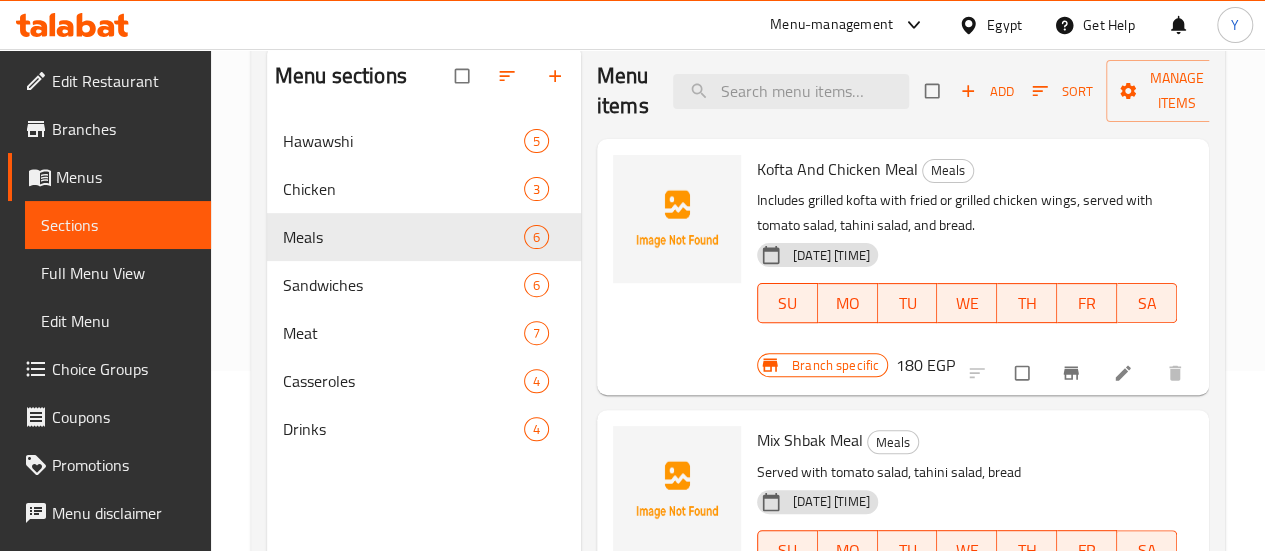click 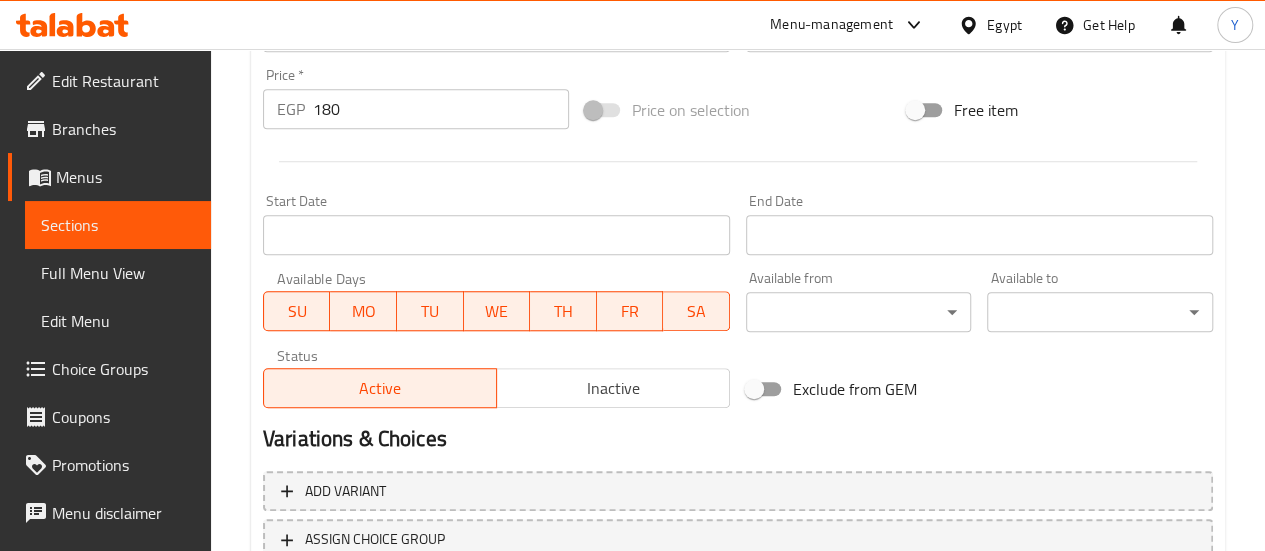 scroll, scrollTop: 600, scrollLeft: 0, axis: vertical 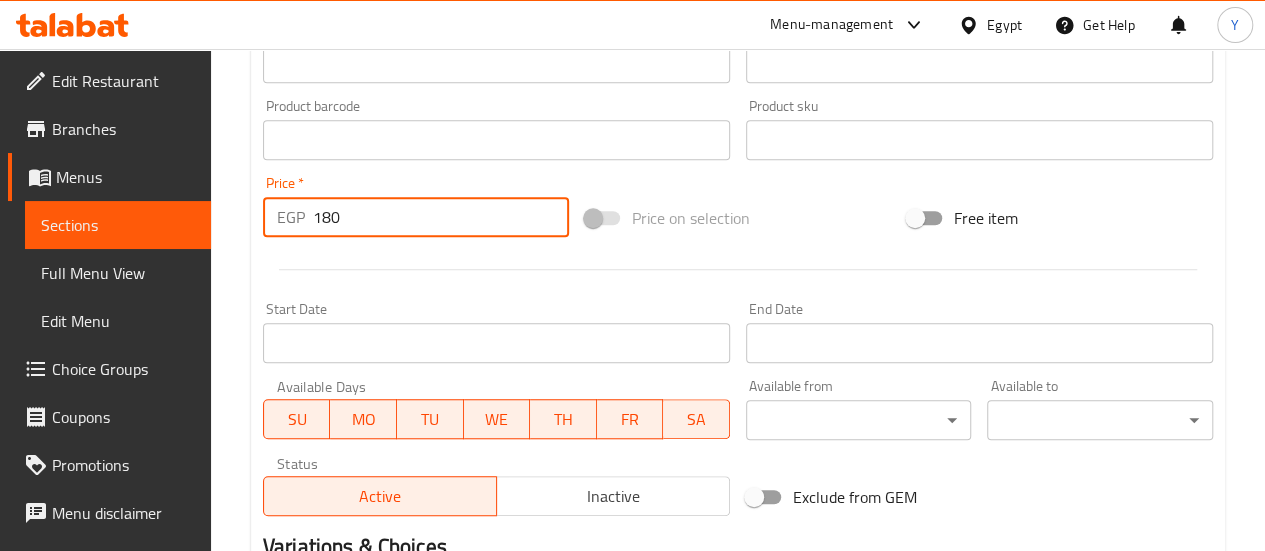 click on "180" at bounding box center [441, 217] 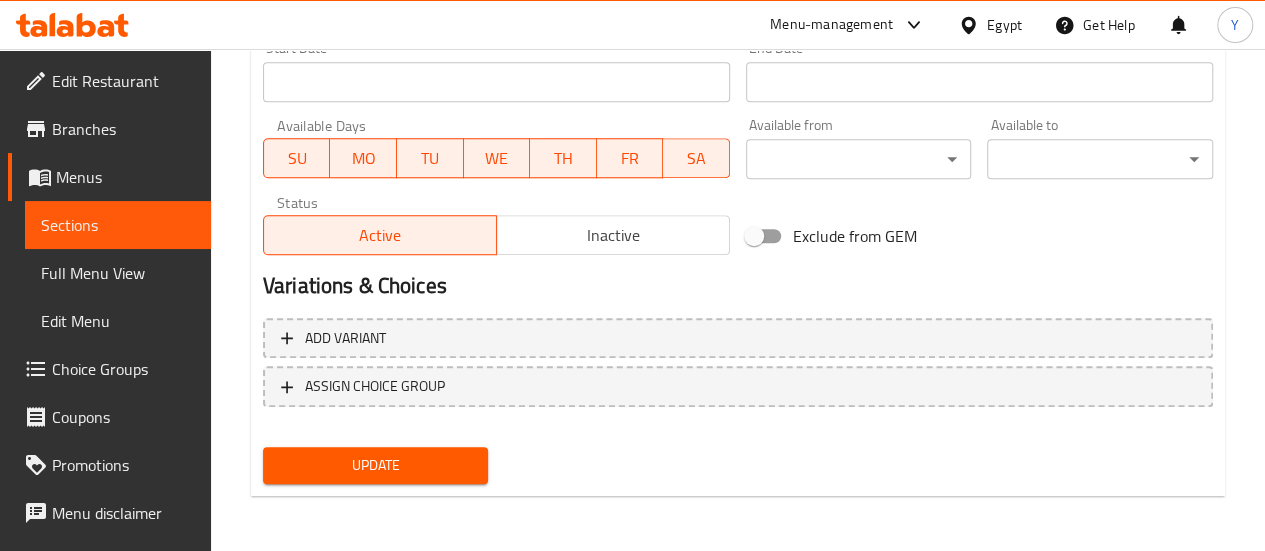 type on "200" 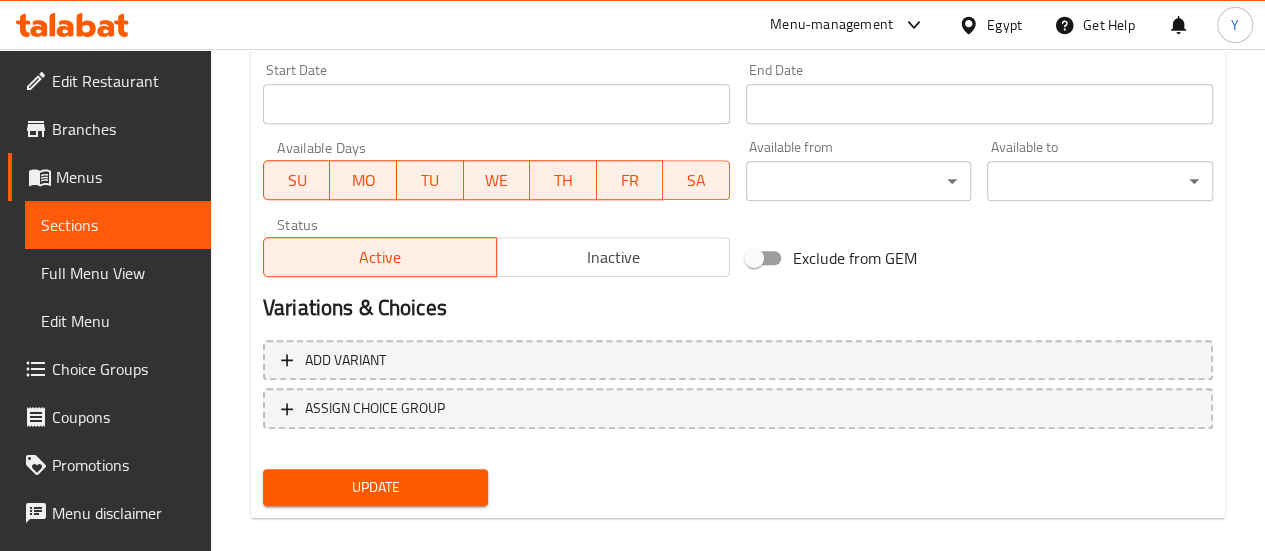 scroll, scrollTop: 313, scrollLeft: 0, axis: vertical 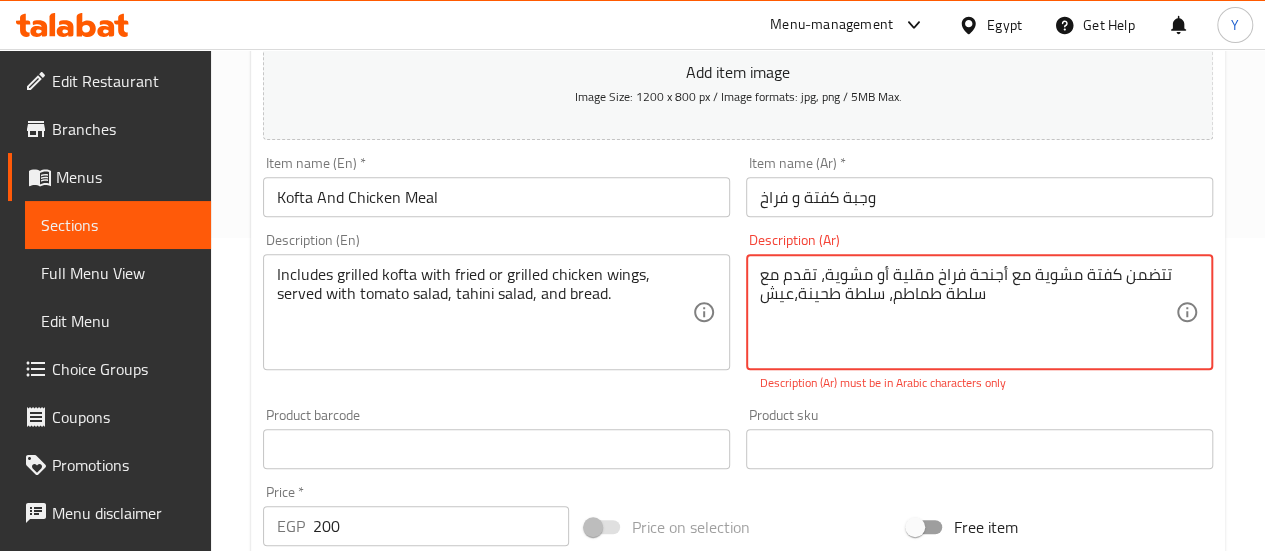click on "تتضمن كفتة مشویة مع أجنحة فراخ مقلیة أو مشویة، تقدم مع سلطة طماطم، سلطة طحينة،عيش" at bounding box center [967, 312] 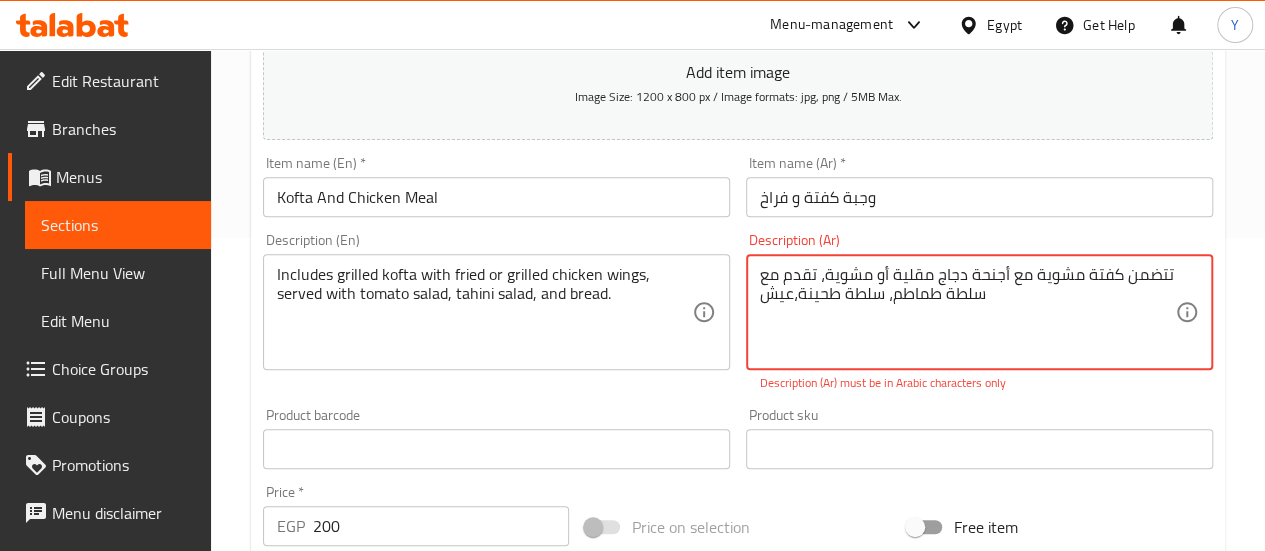 click on "تتضمن كفتة مشویة مع أجنحة دجاج مقلیة أو مشویة، تقدم مع سلطة طماطم، سلطة طحينة،عيش" at bounding box center (967, 312) 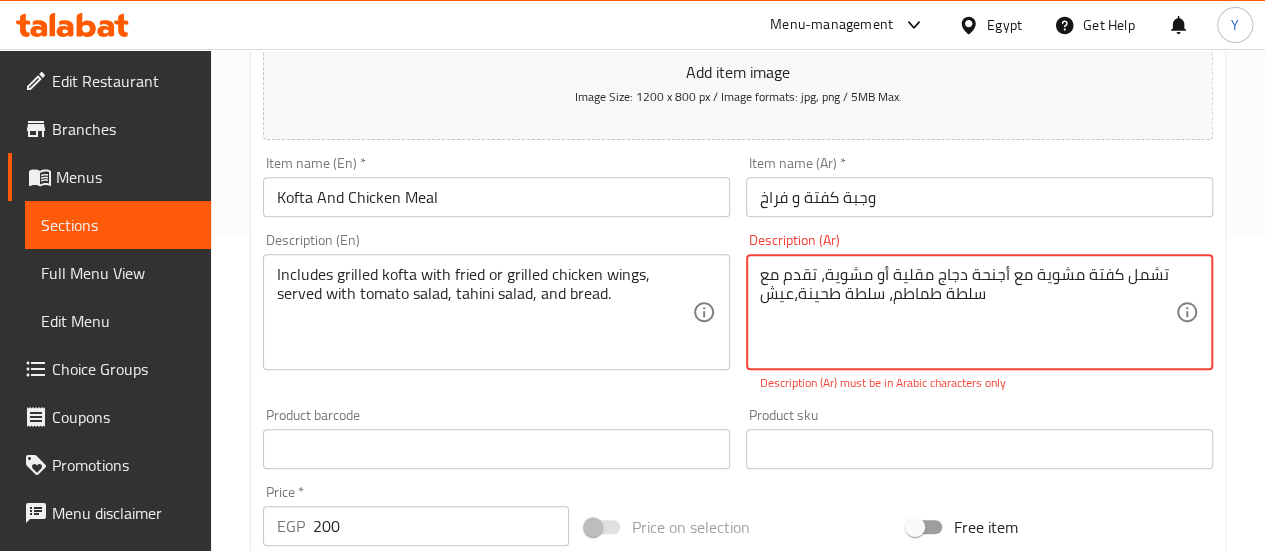click on "تشمل كفتة مشویة مع أجنحة دجاج مقلیة أو مشویة، تقدم مع سلطة طماطم، سلطة طحينة،عيش" at bounding box center (967, 312) 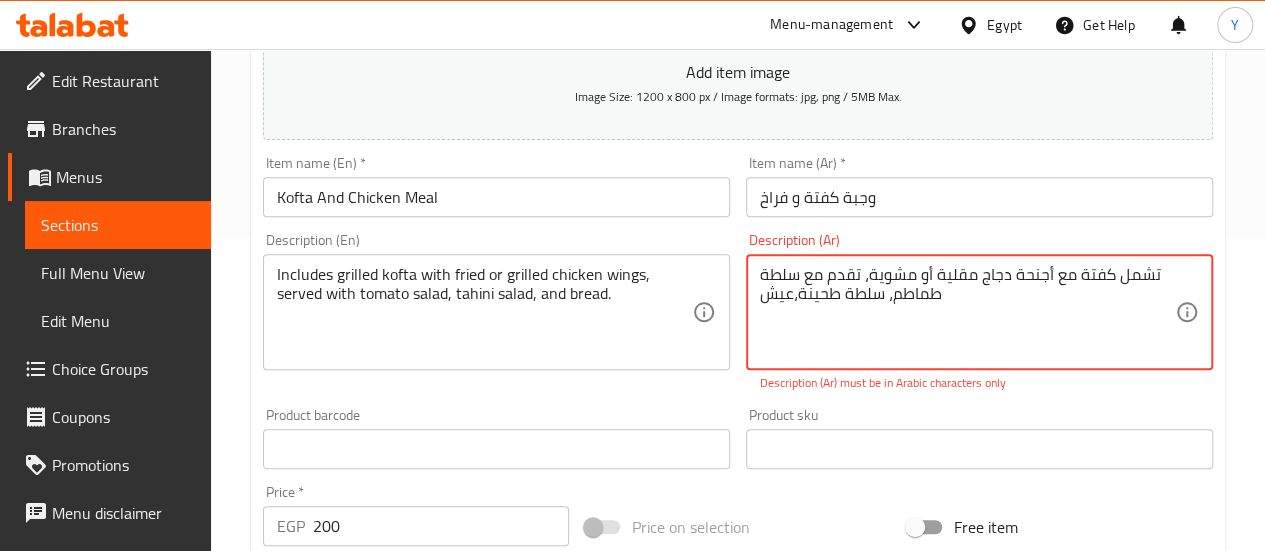 type on "تشمل كفتة مشویة مع أجنحة دجاج مقلیة أو مشویة، تقدم مع سلطة طماطم، سلطة طحينة،عيش" 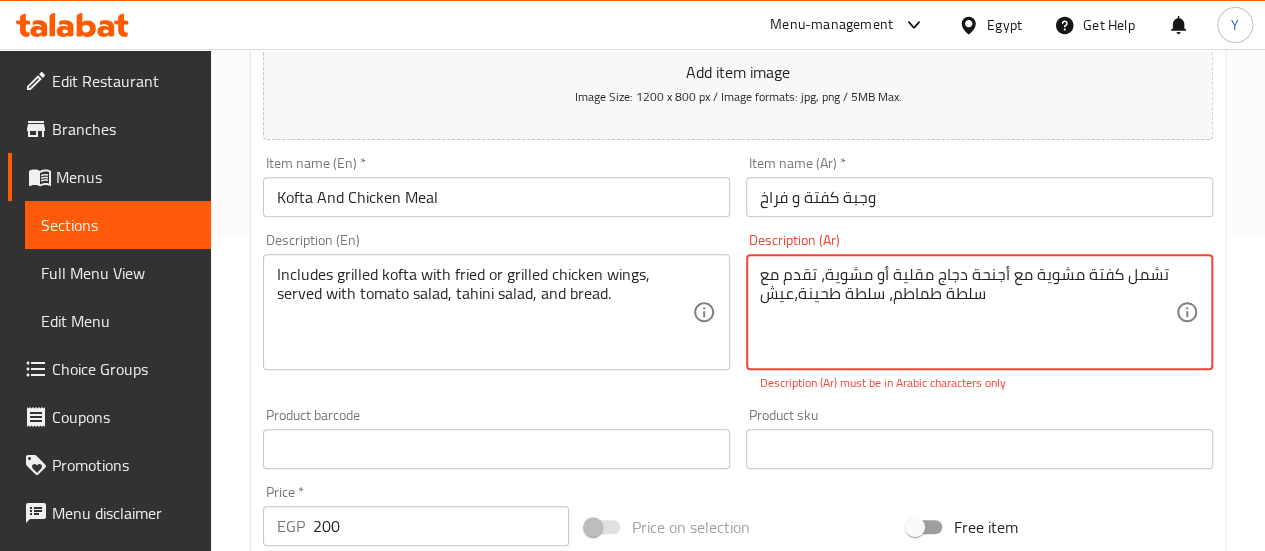 click on "تشمل كفتة مشویة مع أجنحة دجاج مقلیة أو مشویة، تقدم مع سلطة طماطم، سلطة طحينة،عيش" at bounding box center [967, 312] 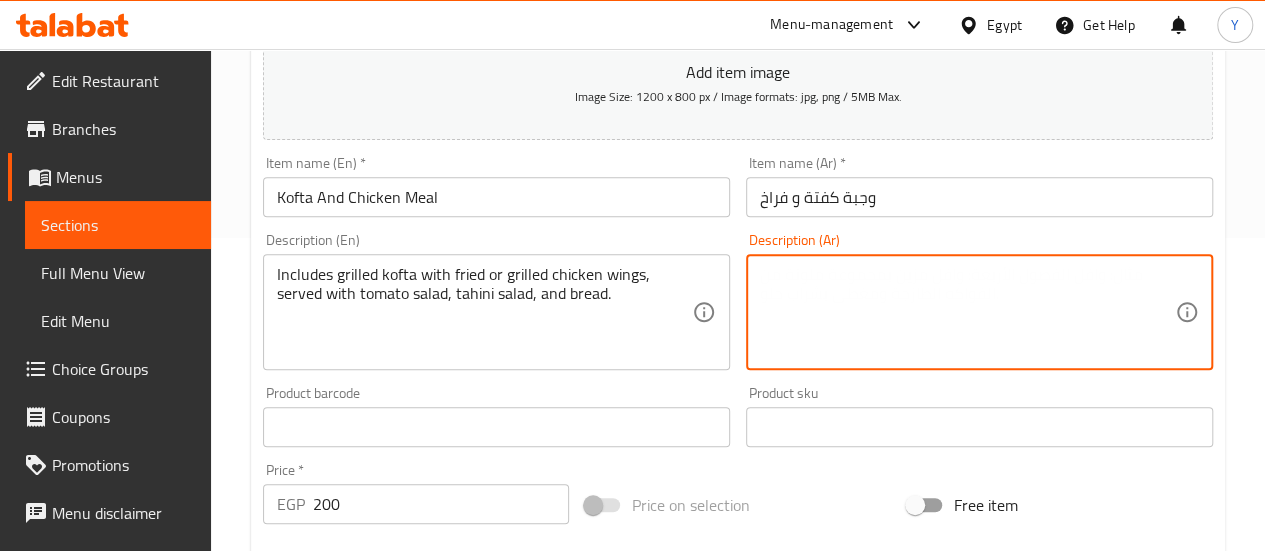 paste on "تُقدَّم مع سلطة طماطم طازجة، وسلطة طحينة لذيذة، وعيش بلدي ساخن.
وجبة متكاملة بطعم شرقي أصيل!" 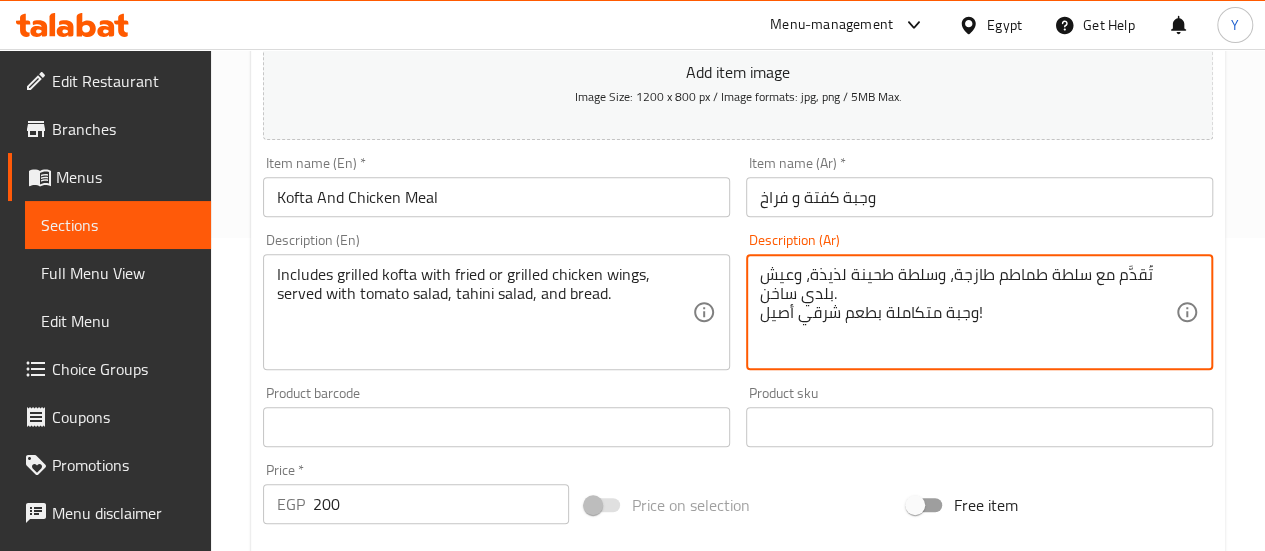 click on "تُقدَّم مع سلطة طماطم طازجة، وسلطة طحينة لذيذة، وعيش بلدي ساخن.
وجبة متكاملة بطعم شرقي أصيل!" at bounding box center (967, 312) 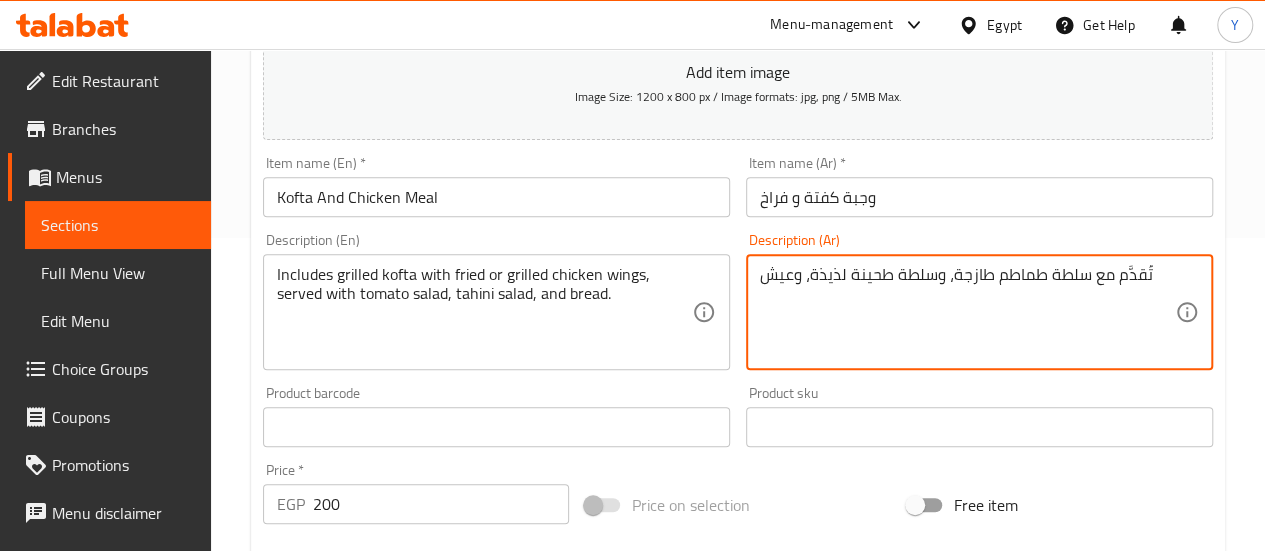 click on "تُقدَّم مع سلطة طماطم طازجة، وسلطة طحينة لذيذة، وعيش" at bounding box center (967, 312) 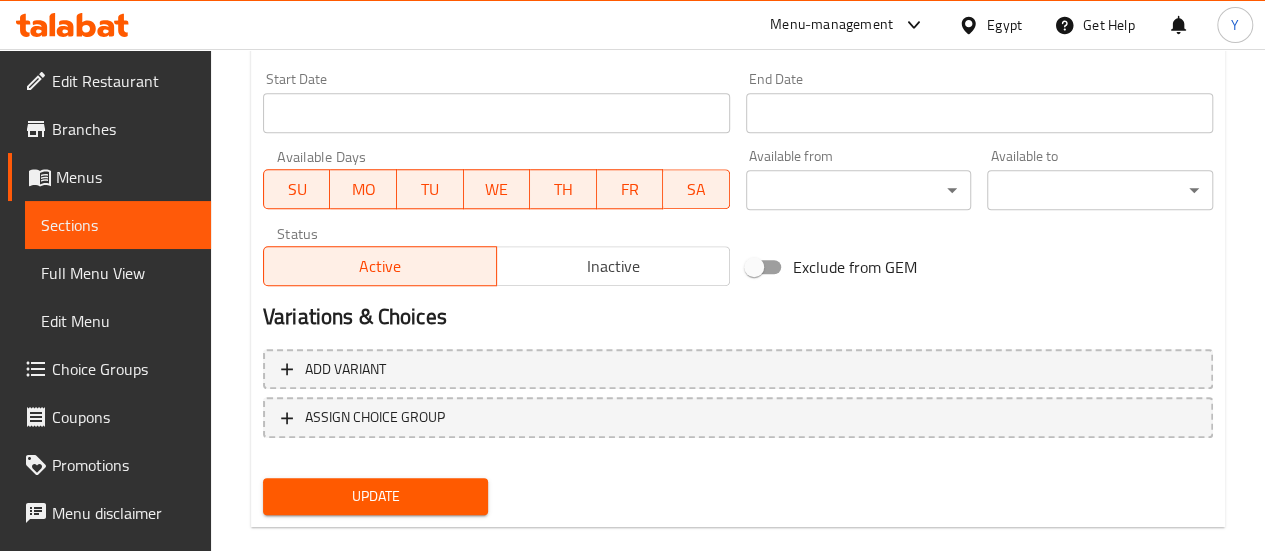 scroll, scrollTop: 861, scrollLeft: 0, axis: vertical 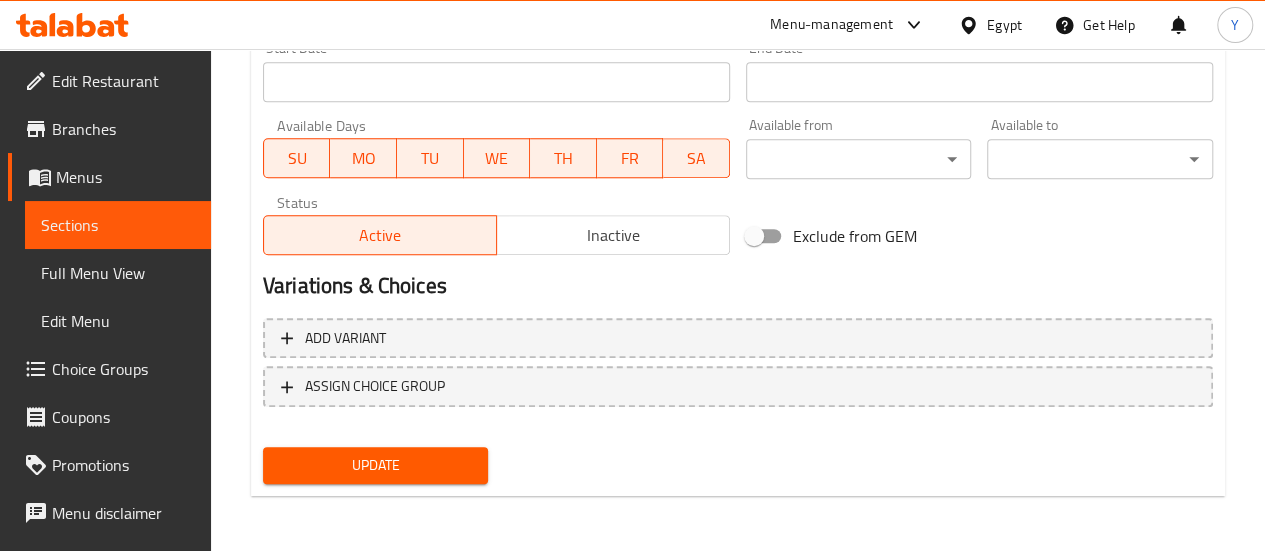 type on "كفتة مشوية مع أجنحة دجاج (مقلية أو مشوية)
تُقدَّم مع سلطة طماطم طازجة، وسلطة طحينة لذيذة، وعيش بلدي ساخن.
وجبة متكاملة بطعم شرقي أصيل!" 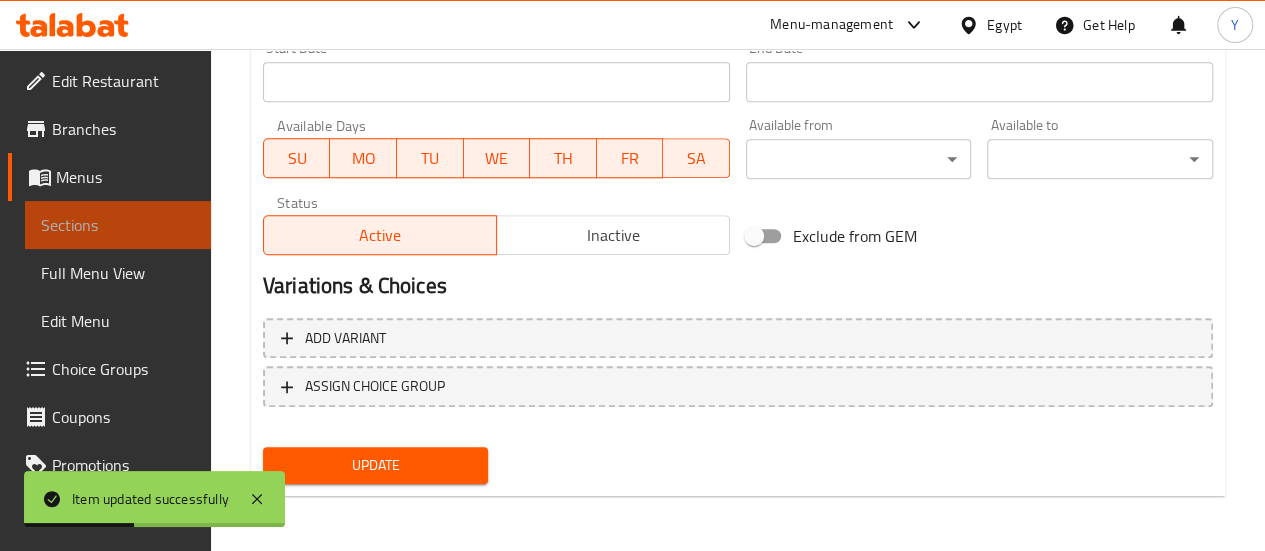 click on "Sections" at bounding box center [118, 225] 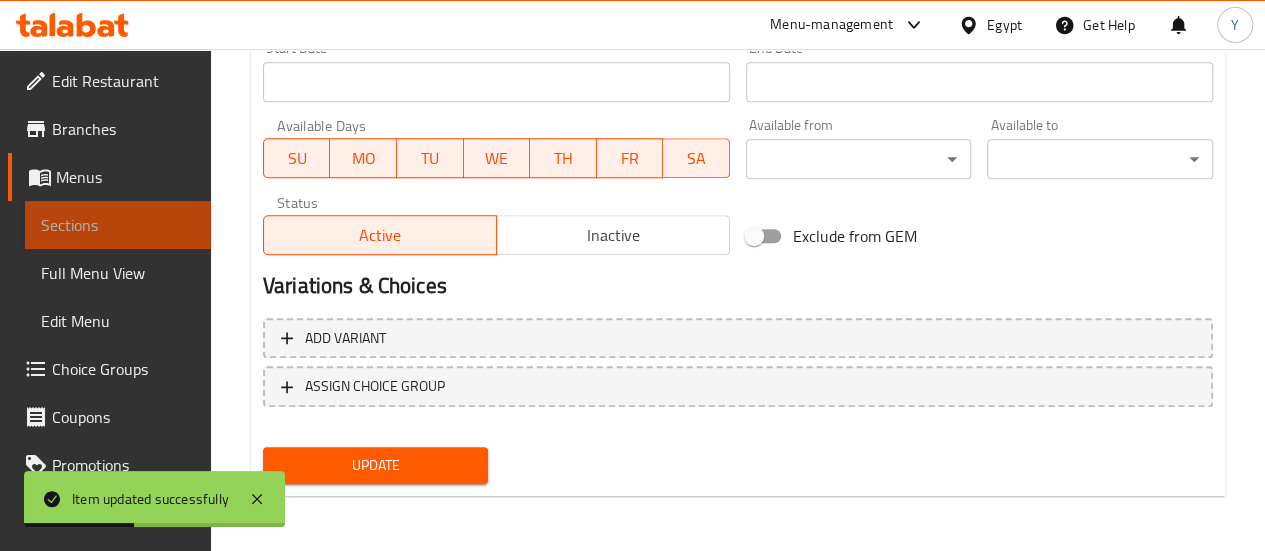 scroll, scrollTop: 280, scrollLeft: 0, axis: vertical 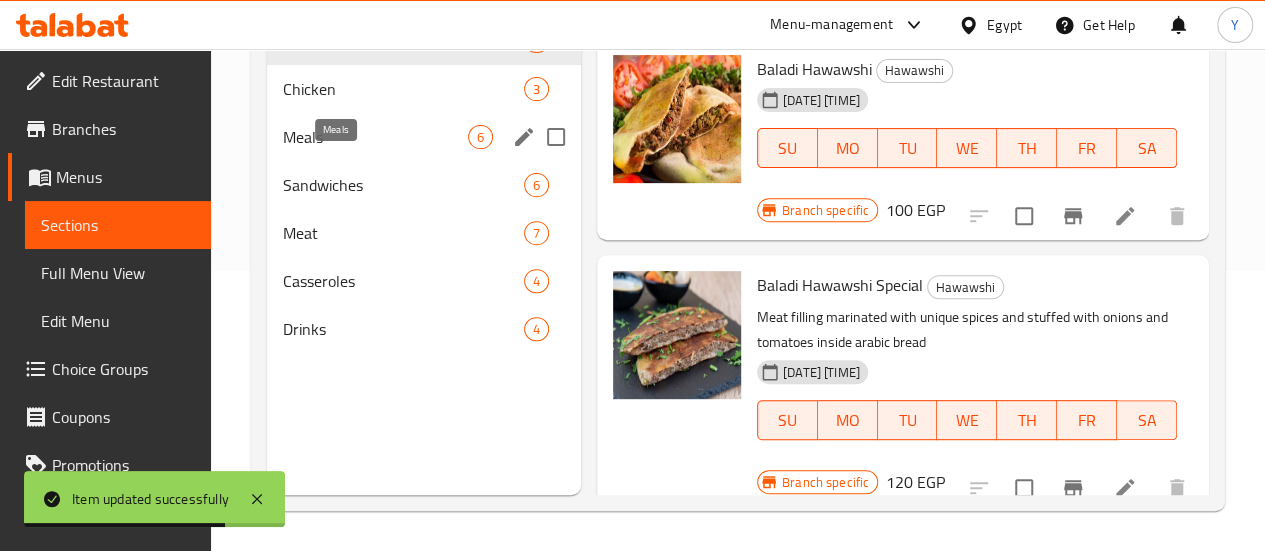 click on "Meals" at bounding box center (375, 137) 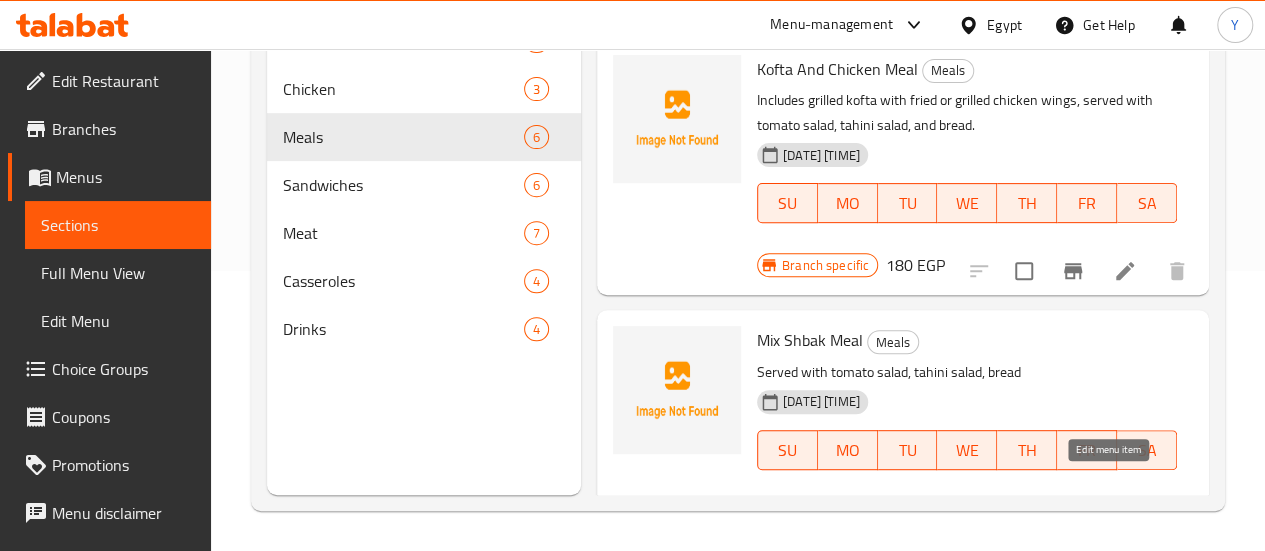 click 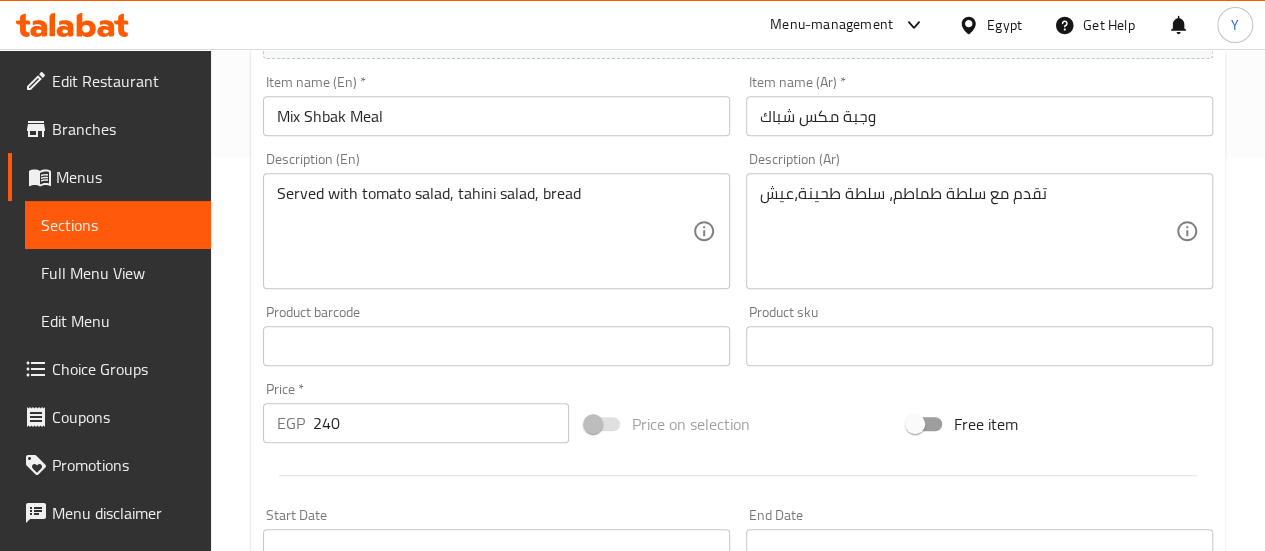 scroll, scrollTop: 500, scrollLeft: 0, axis: vertical 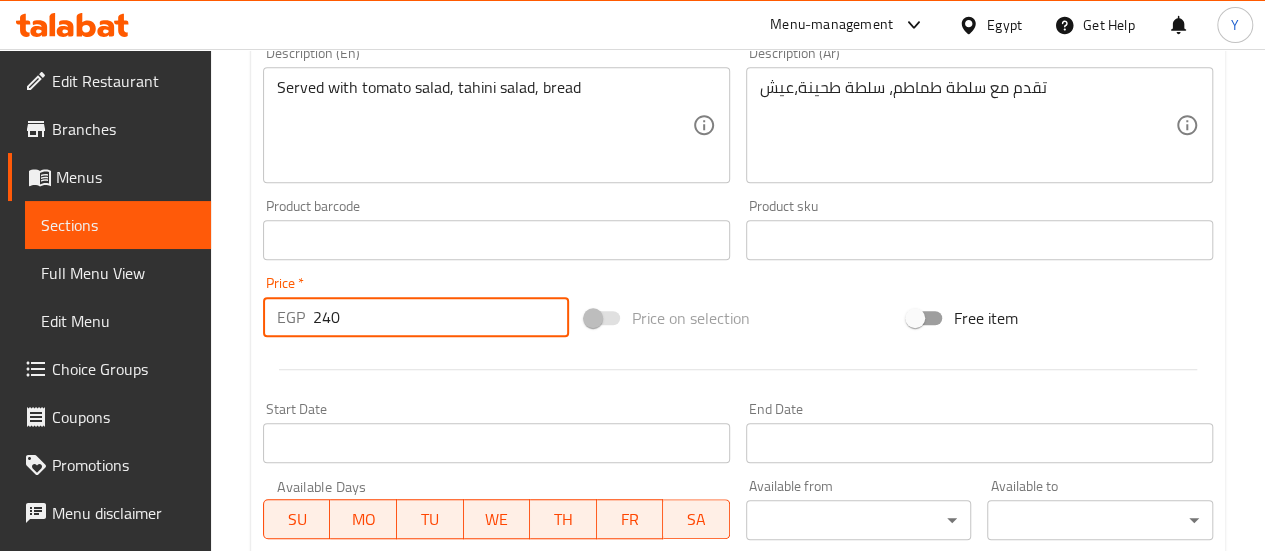 click on "240" at bounding box center (441, 317) 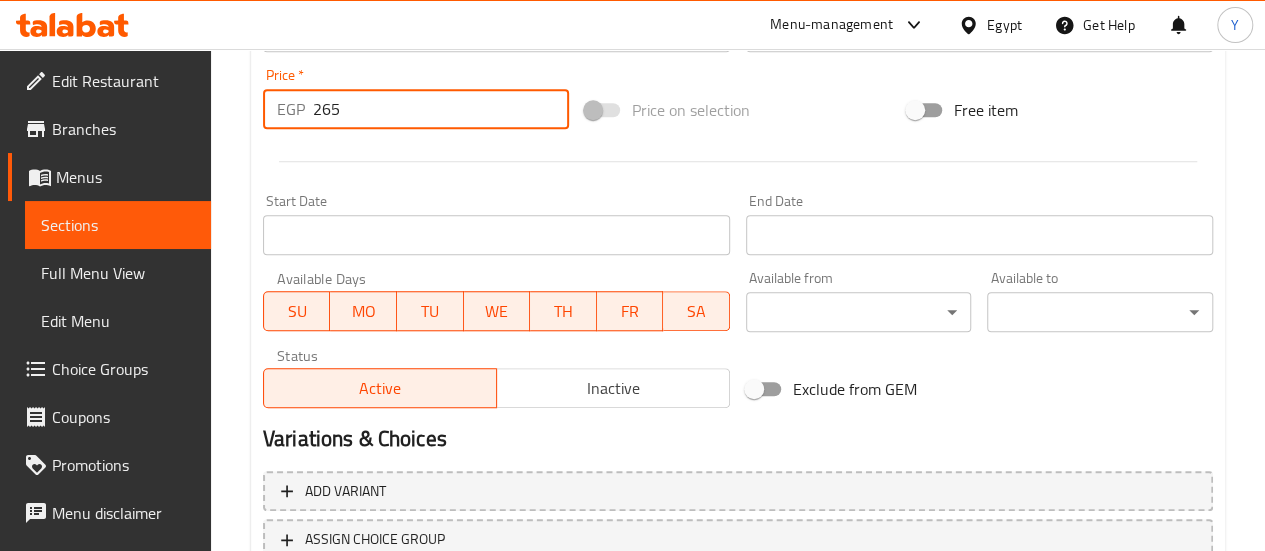 scroll, scrollTop: 861, scrollLeft: 0, axis: vertical 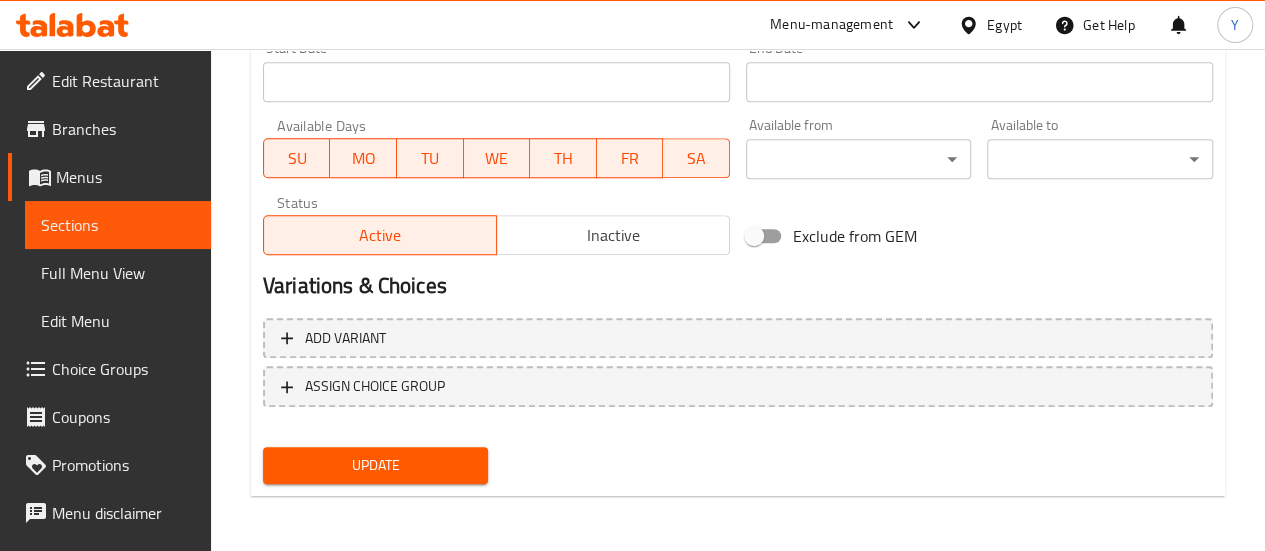 type on "265" 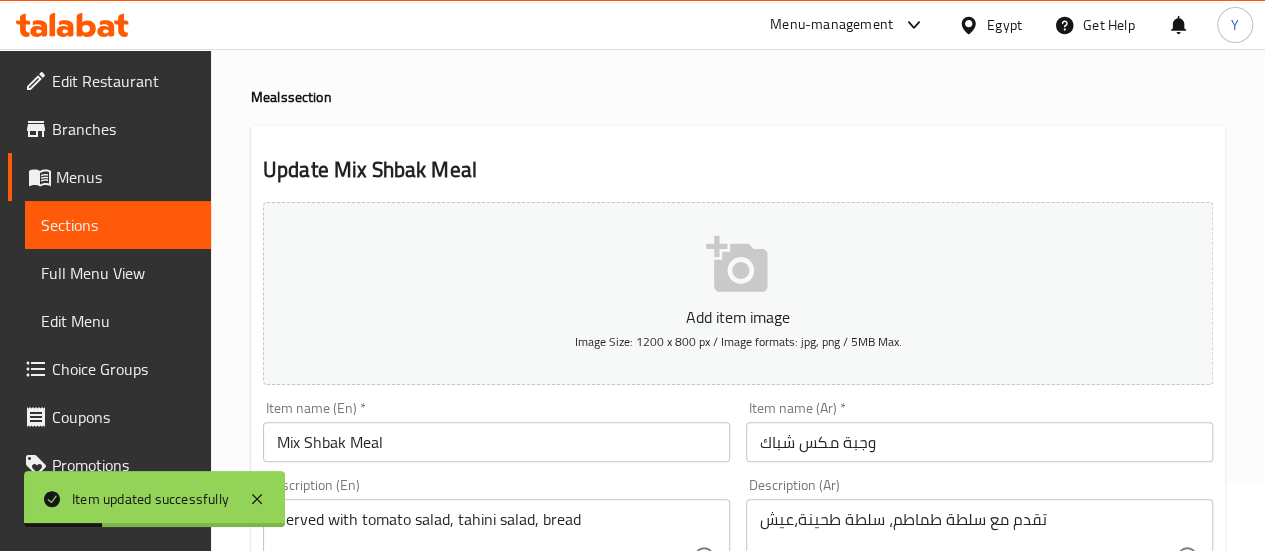 scroll, scrollTop: 0, scrollLeft: 0, axis: both 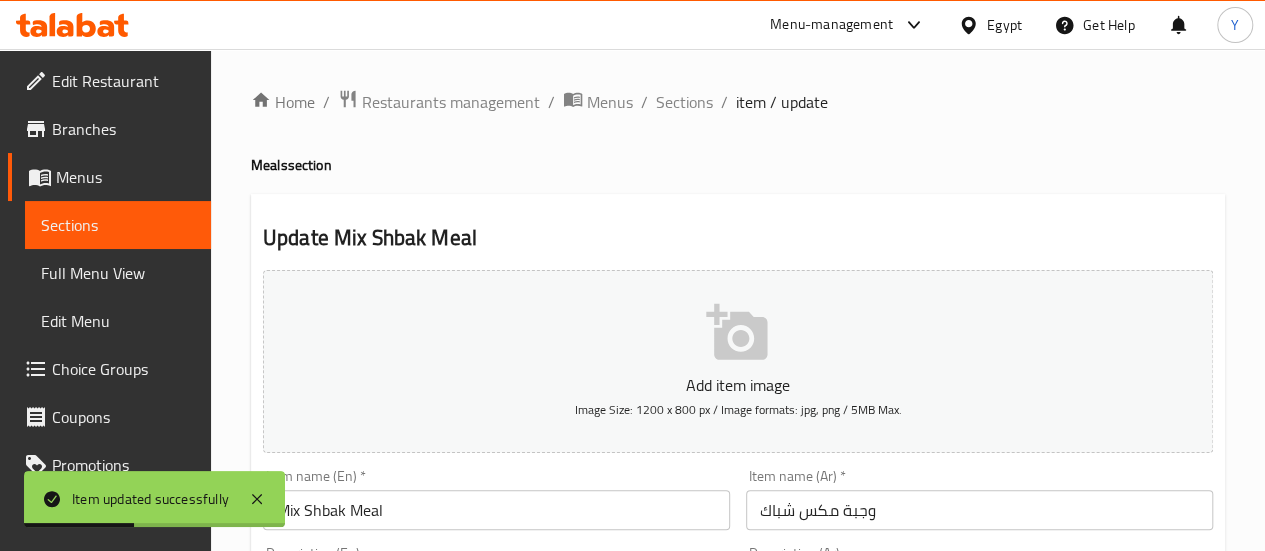 click on "Sections" at bounding box center (118, 225) 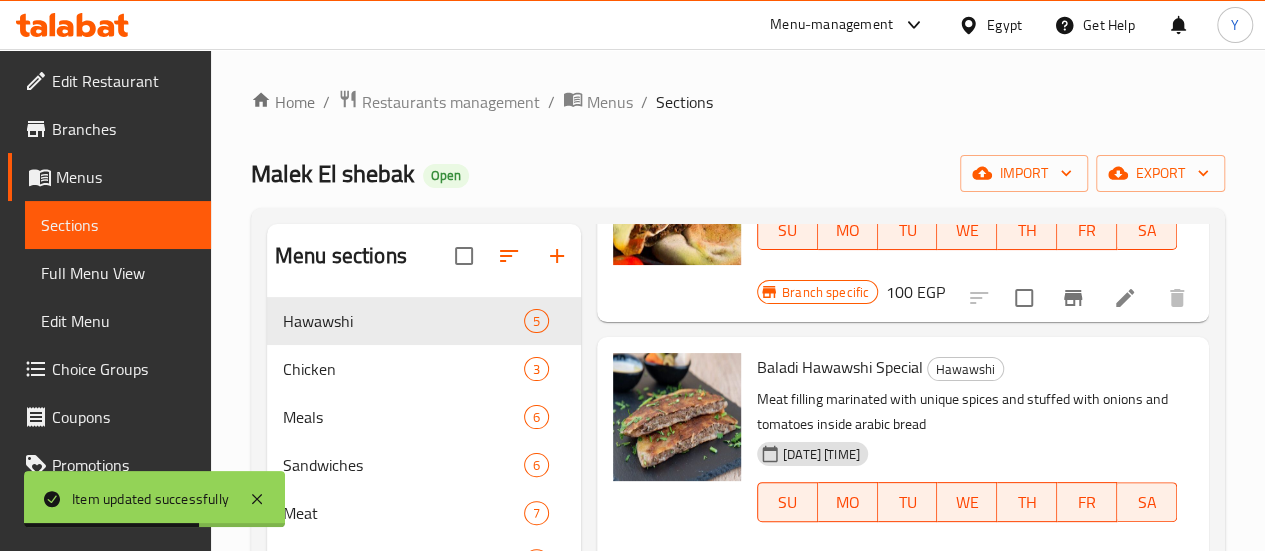 scroll, scrollTop: 200, scrollLeft: 0, axis: vertical 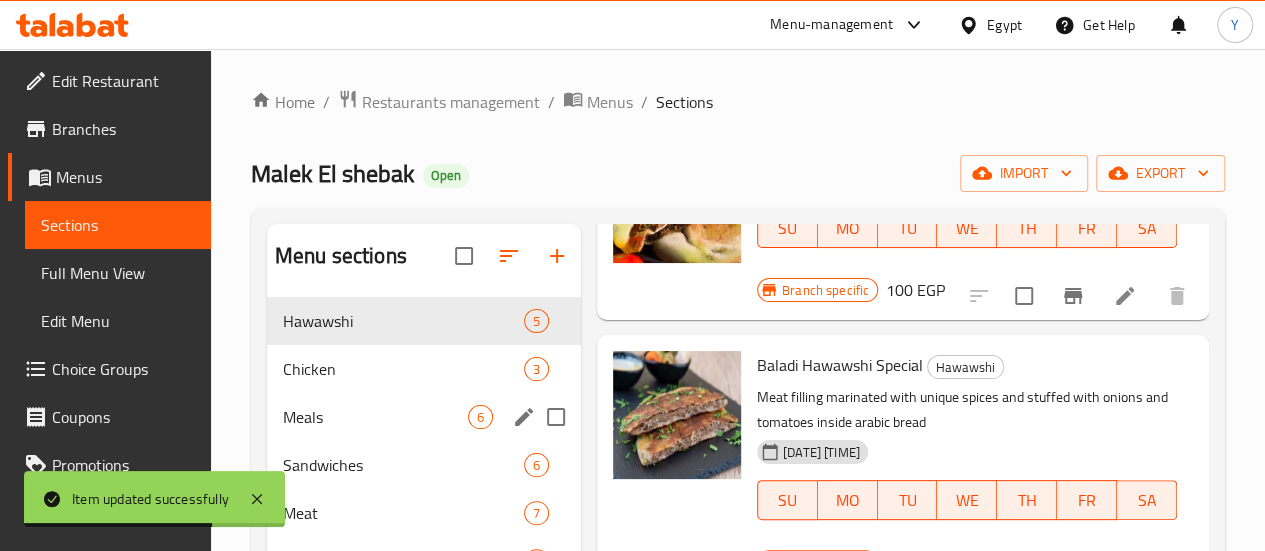 click on "Meals 6" at bounding box center (424, 417) 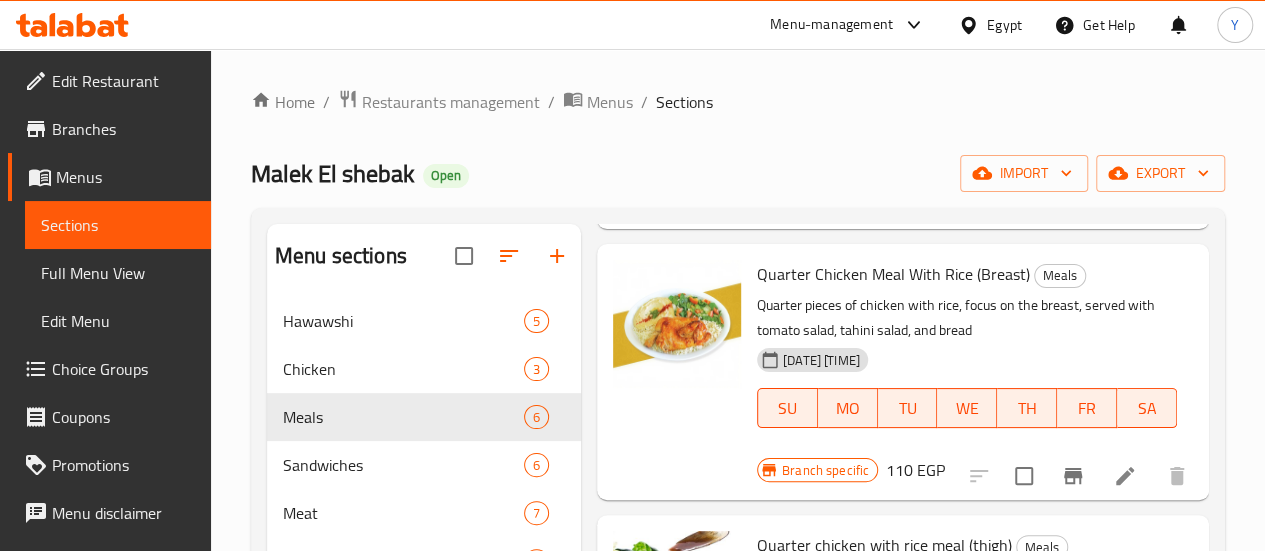 scroll, scrollTop: 700, scrollLeft: 0, axis: vertical 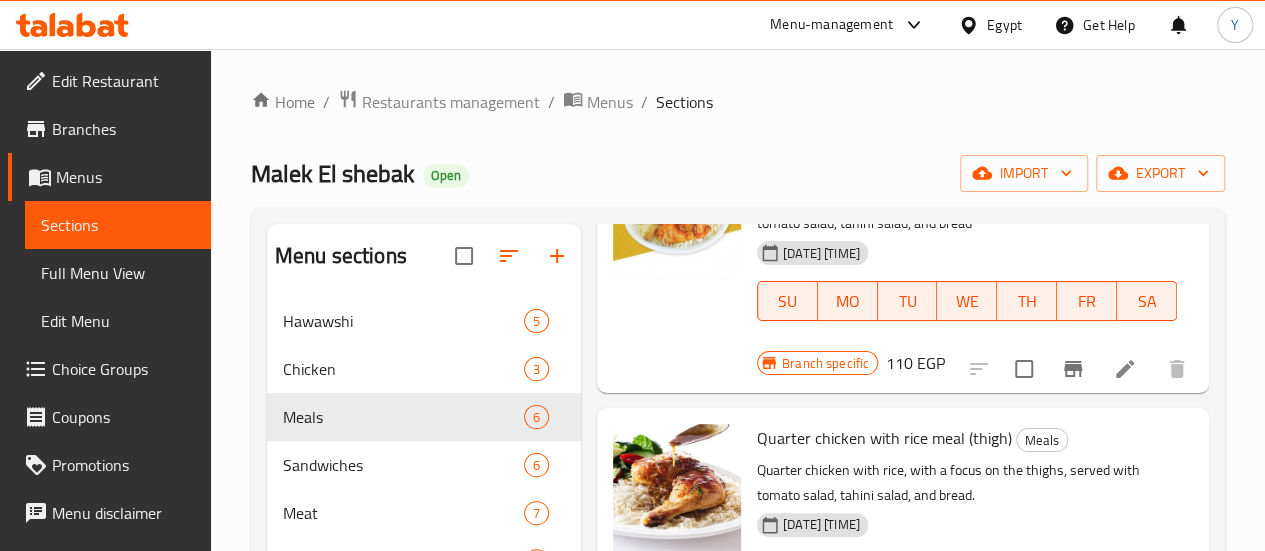 click 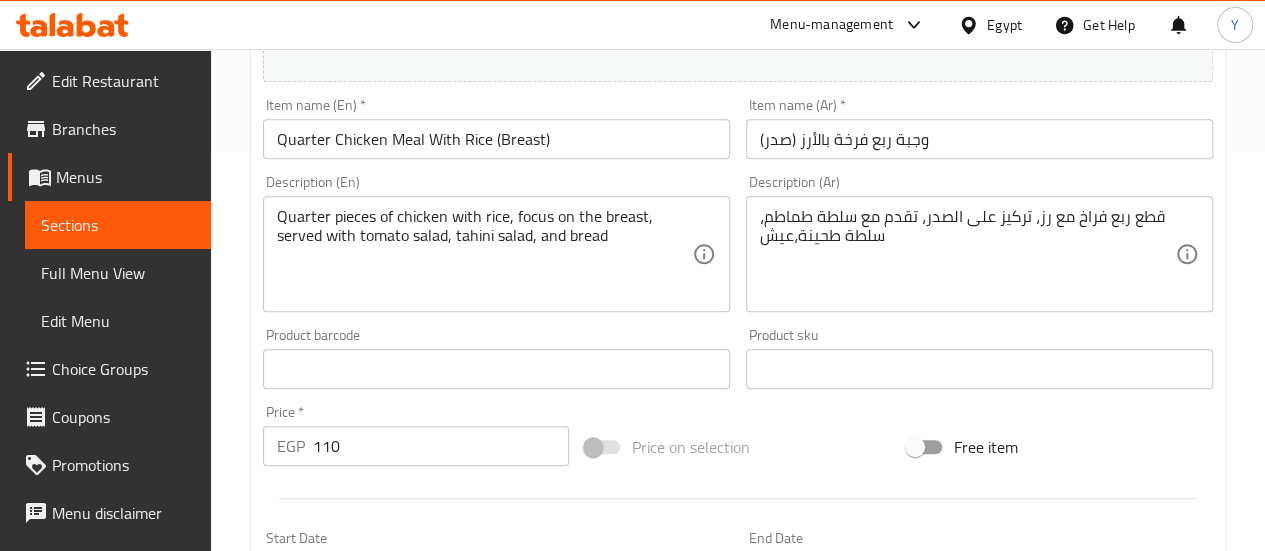 scroll, scrollTop: 700, scrollLeft: 0, axis: vertical 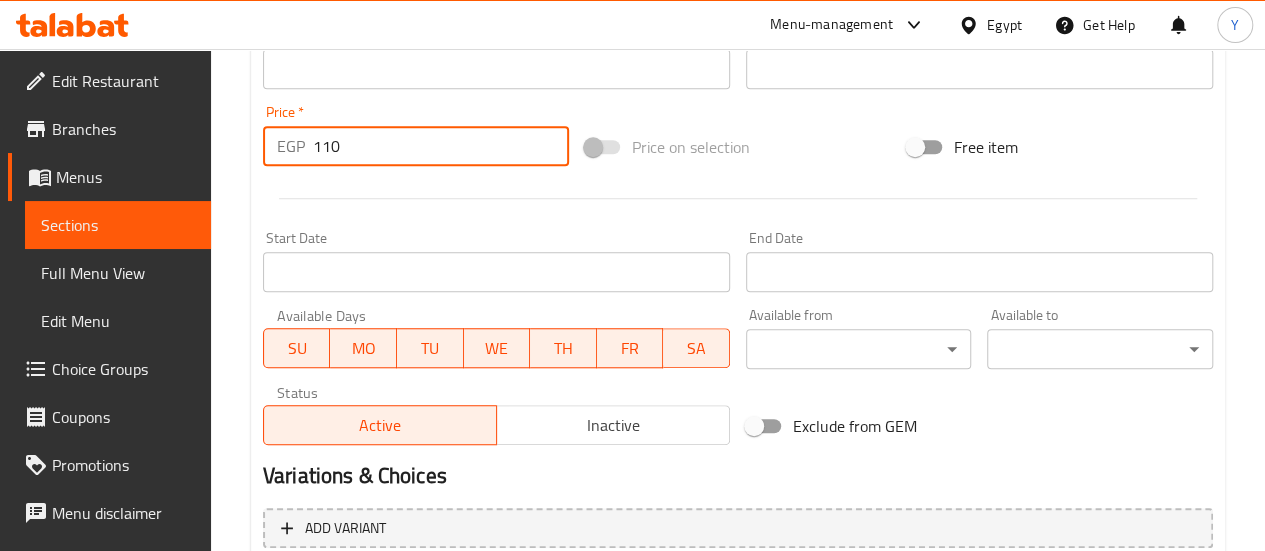 click on "110" at bounding box center (441, 146) 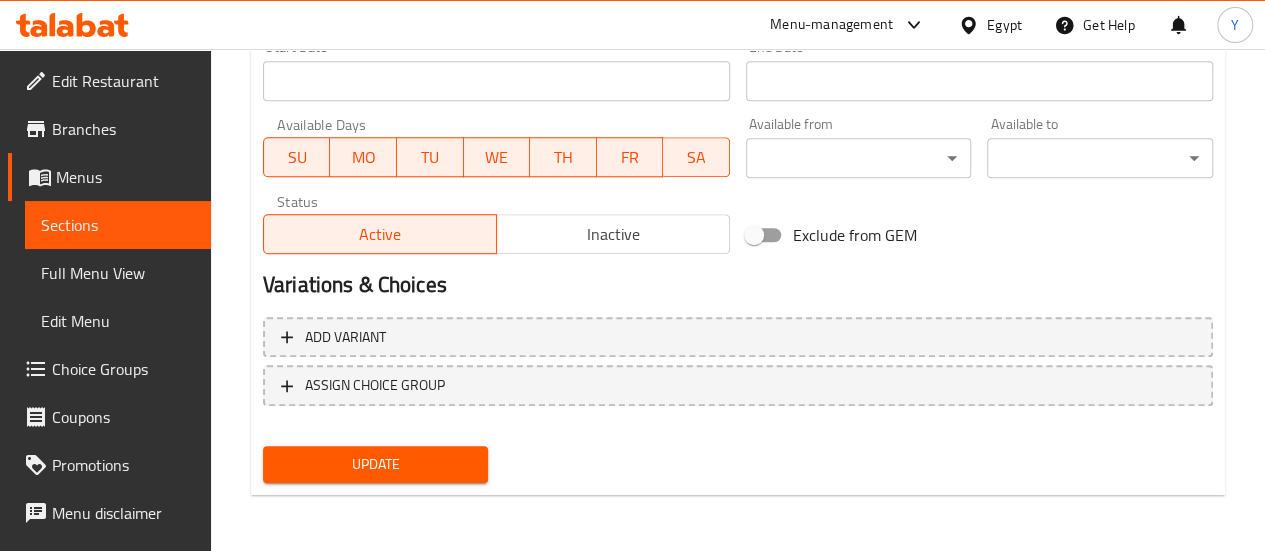type on "120" 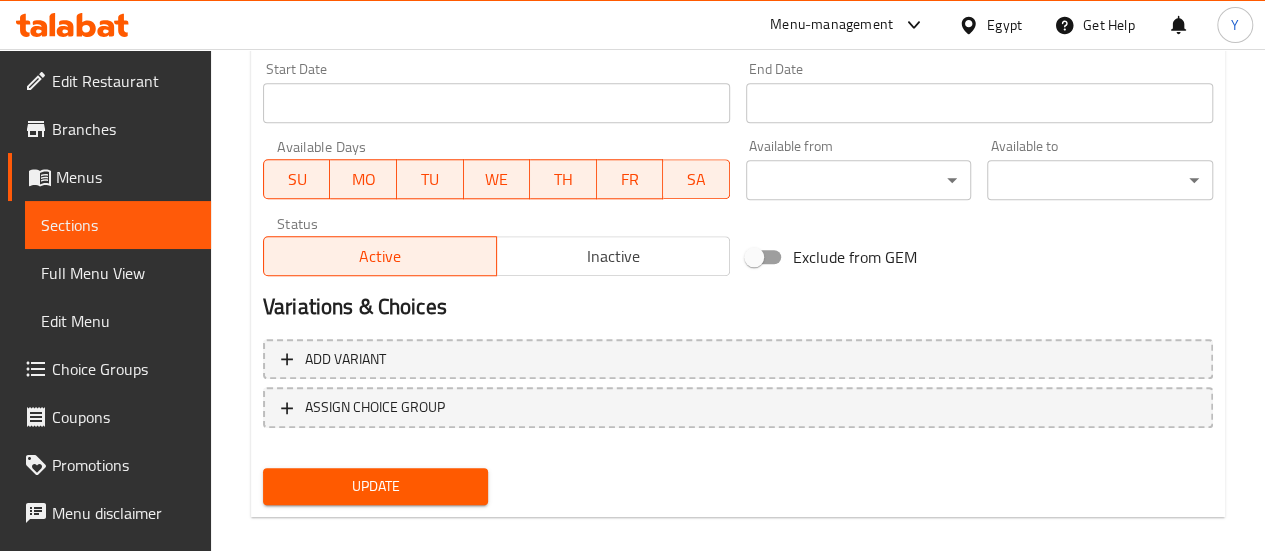 scroll, scrollTop: 343, scrollLeft: 0, axis: vertical 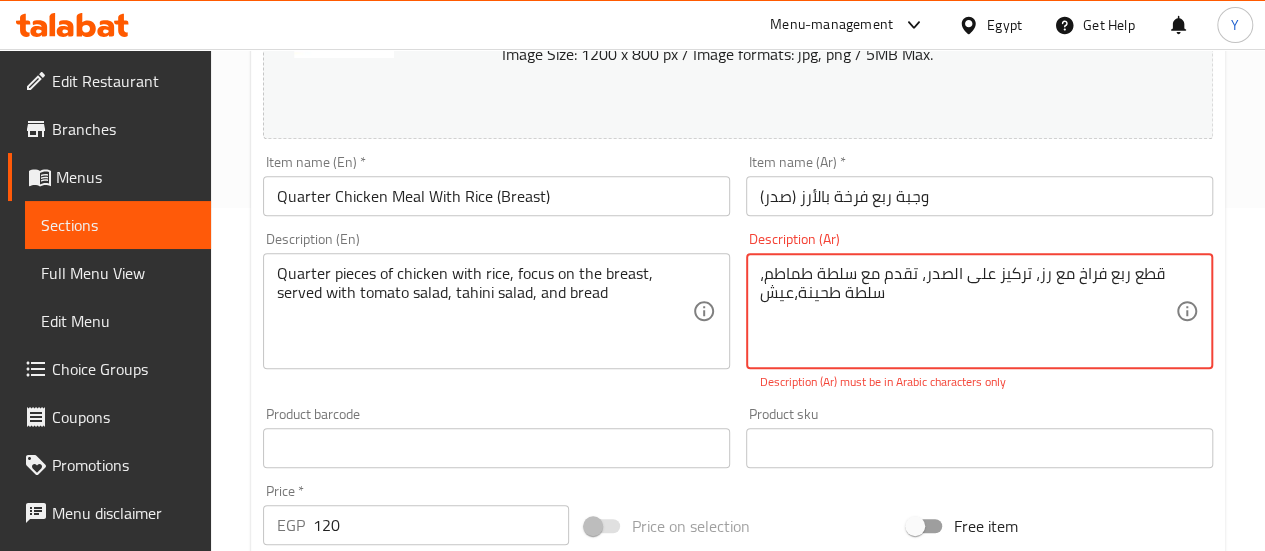 click on "قطع ربع فراخ مع رز، تركیز على الصدر، تقدم مع سلطة طماطم، سلطة طحينة،عيش" at bounding box center (967, 311) 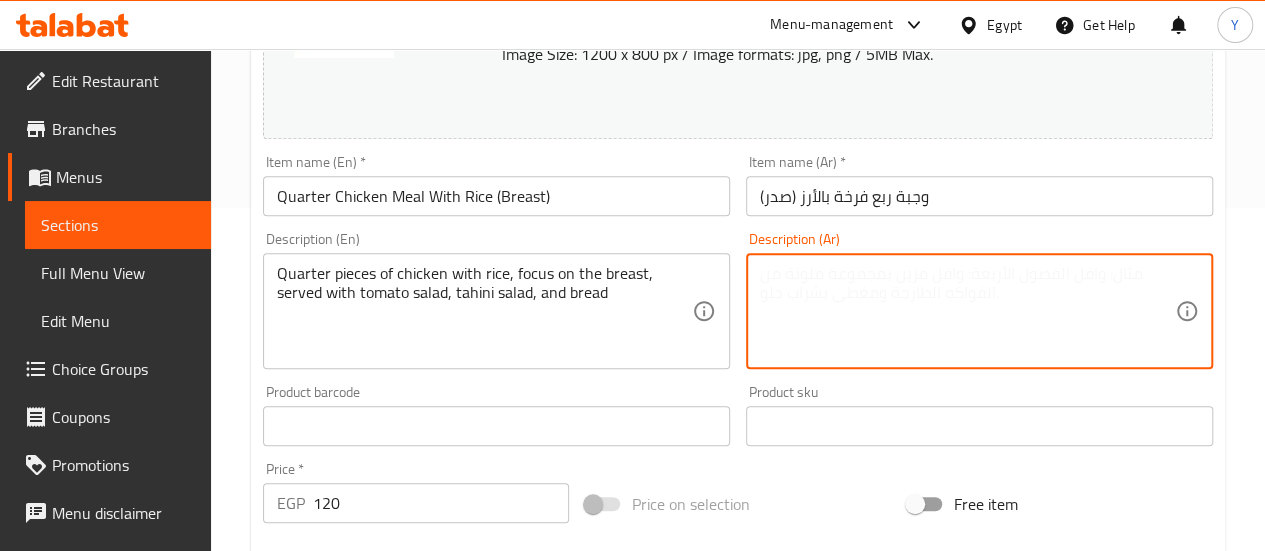 paste on "ربع فرخة مع أرز (تركيز على الصدر)
تُقدَّم مع أرز أبيض مفلفل، وسلطة طماطم فريش، وسلطة طحينة مميزة، وعيش بلدي ساخن.
وجبة دسمة بطعم بيتي أصيل!" 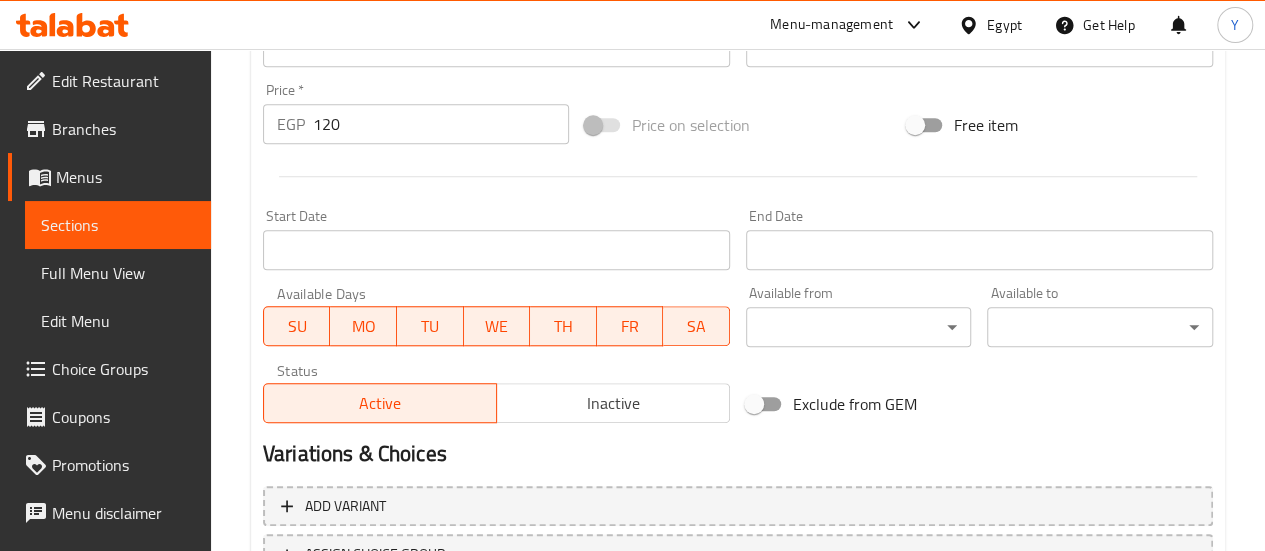 scroll, scrollTop: 891, scrollLeft: 0, axis: vertical 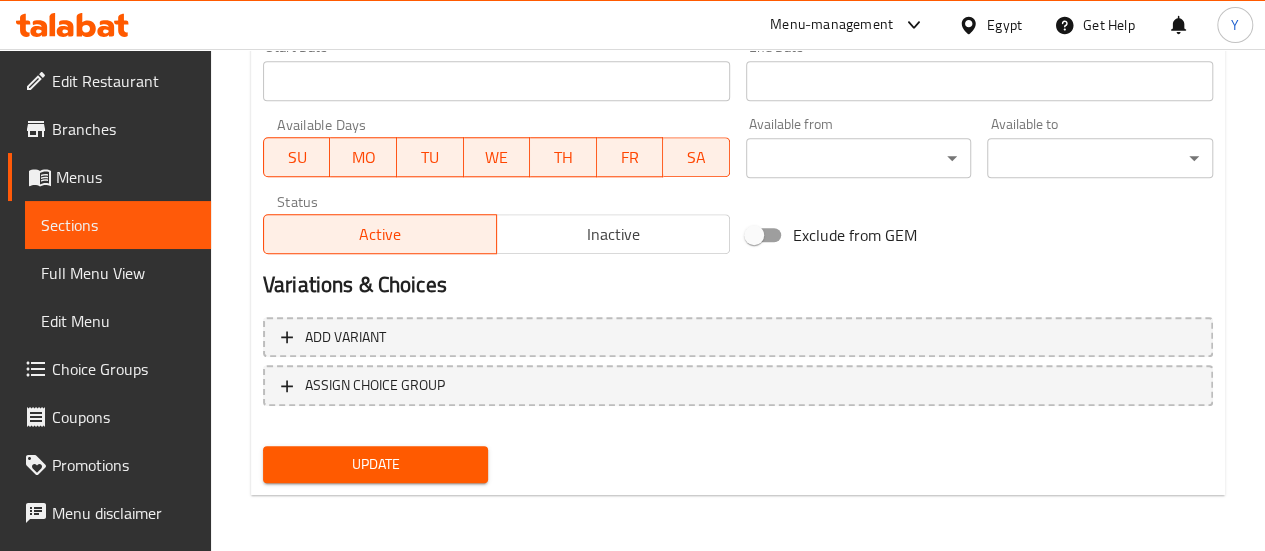type on "ربع فرخة مع أرز (تركيز على الصدر)
تُقدَّم مع أرز أبيض مفلفل، وسلطة طماطم فريش، وسلطة طحينة مميزة، وعيش بلدي ساخن.
وجبة دسمة بطعم بيتي أصيل!" 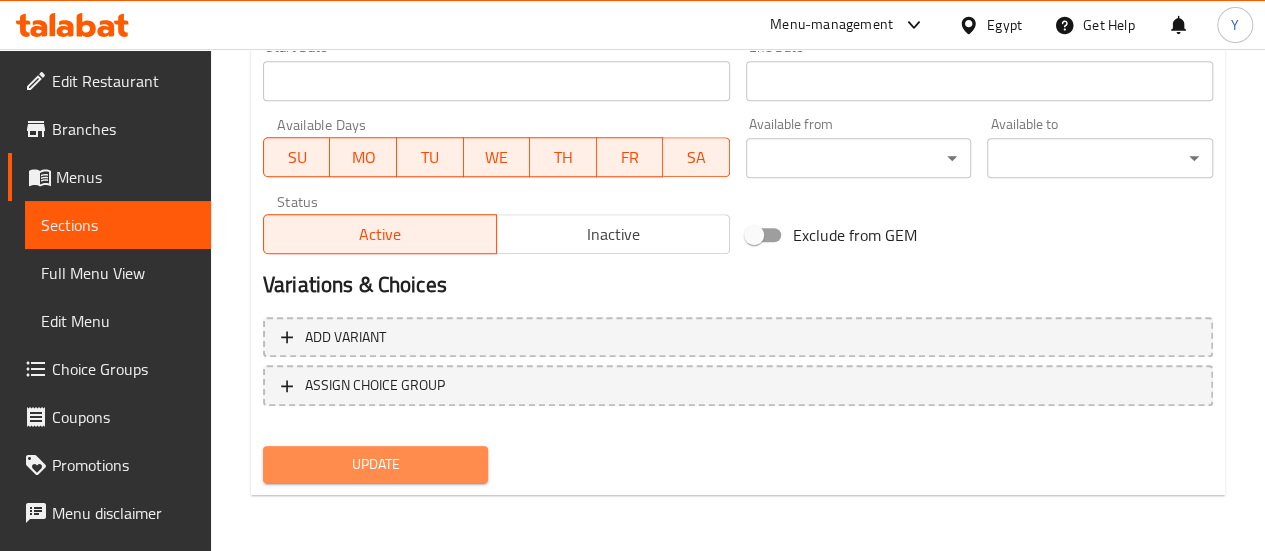 click on "Update" at bounding box center [376, 464] 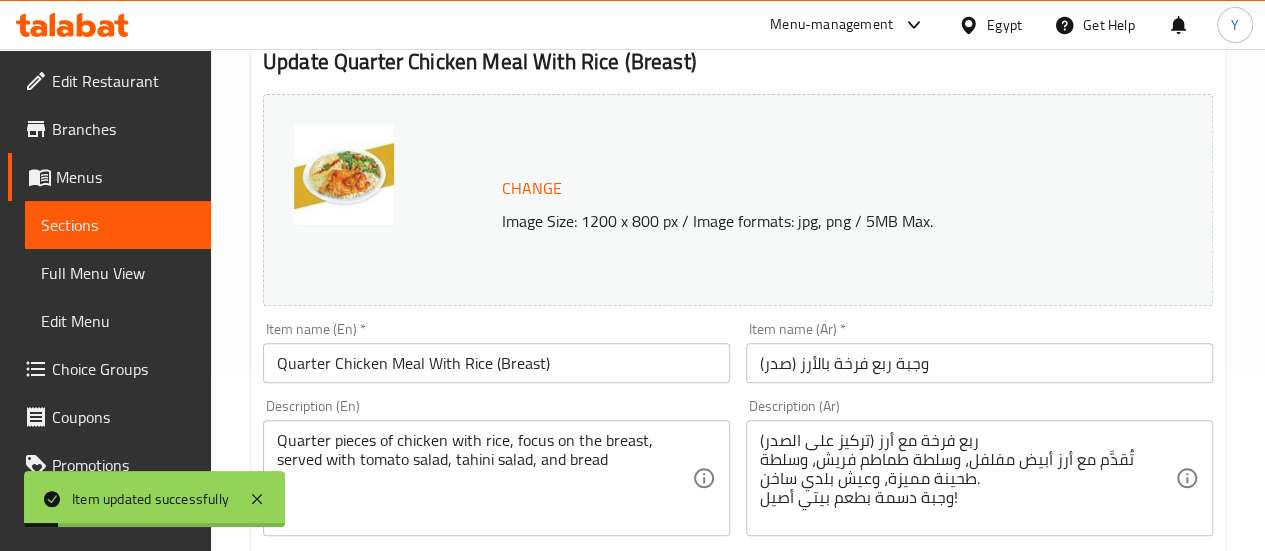 scroll, scrollTop: 0, scrollLeft: 0, axis: both 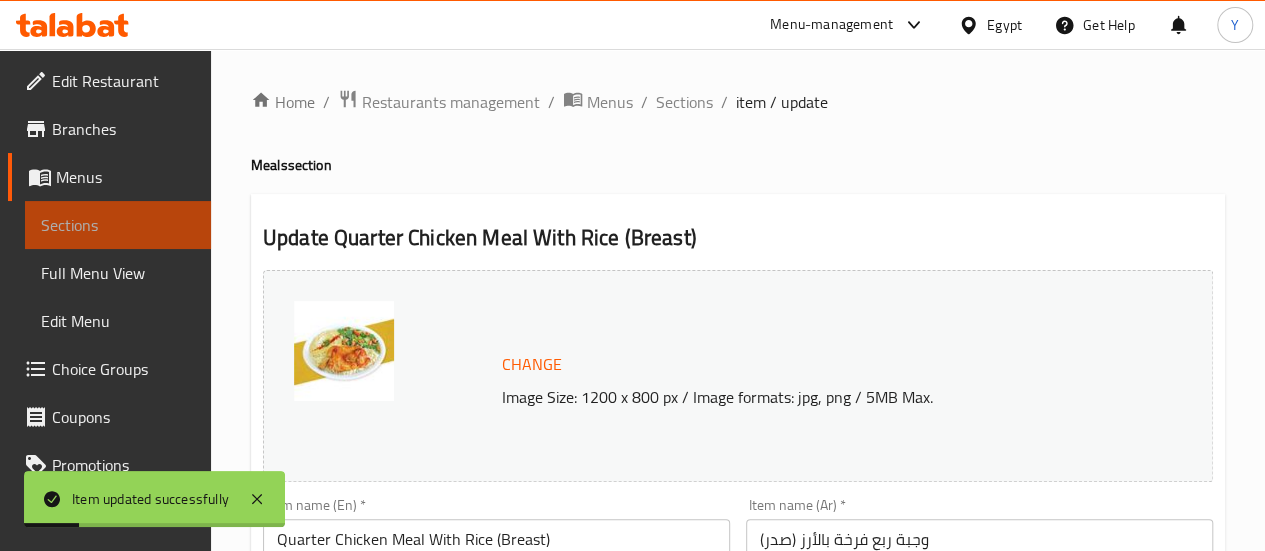 click on "Sections" at bounding box center [118, 225] 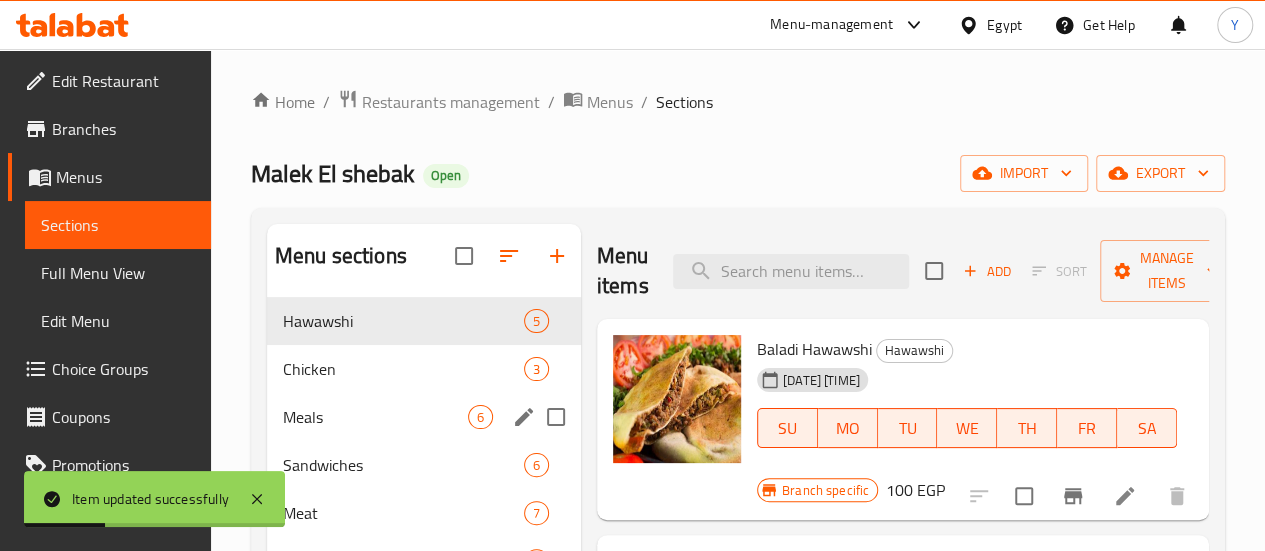 click on "Meals" at bounding box center [375, 417] 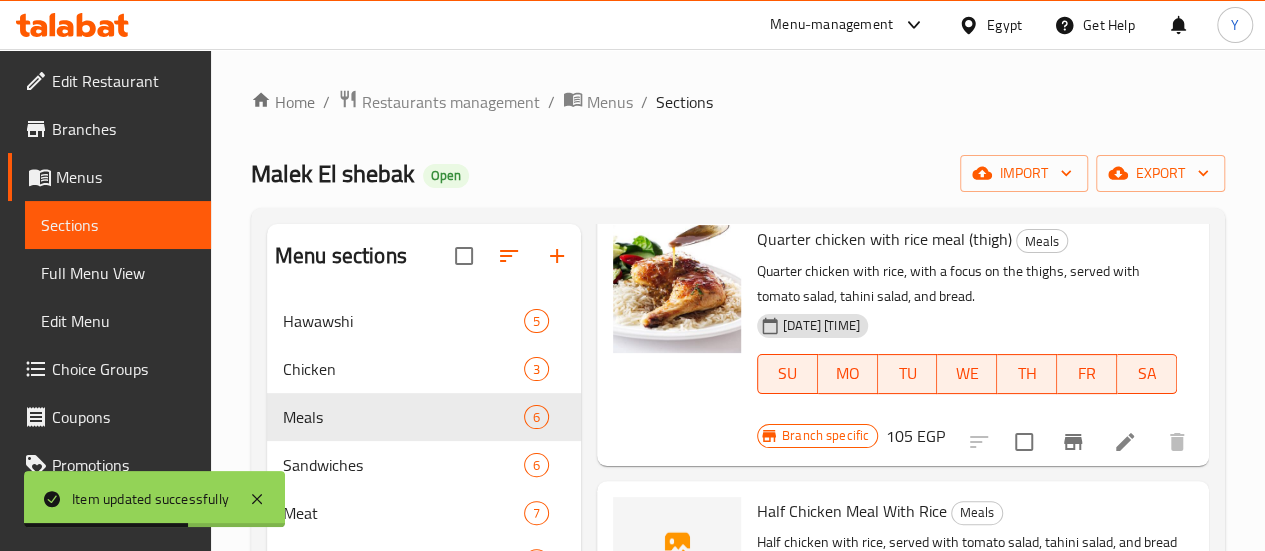 scroll, scrollTop: 900, scrollLeft: 0, axis: vertical 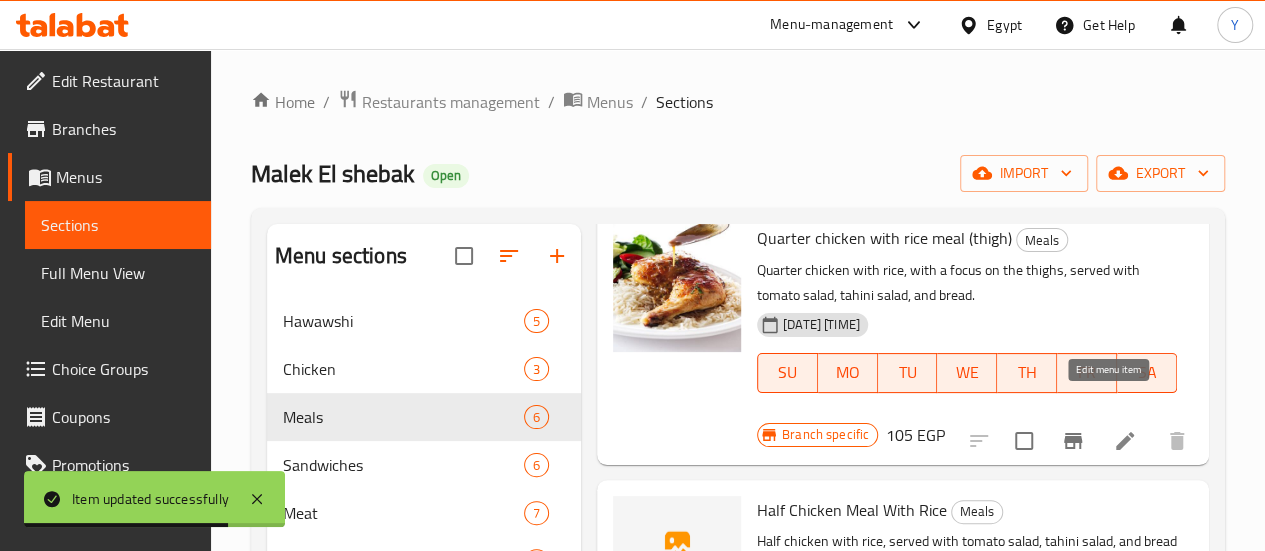 click 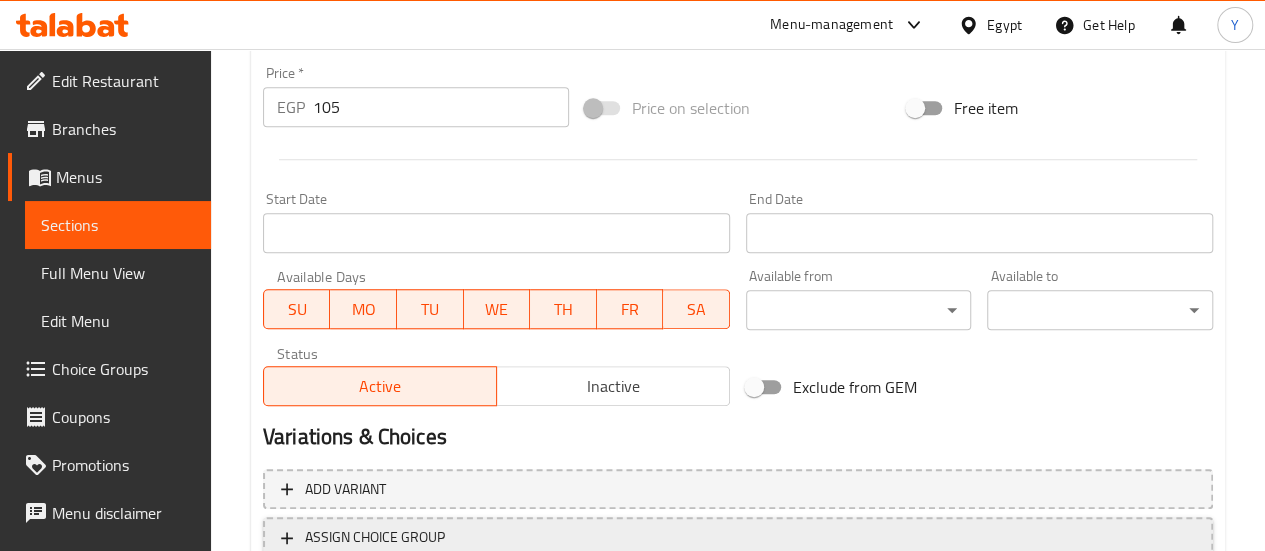 scroll, scrollTop: 591, scrollLeft: 0, axis: vertical 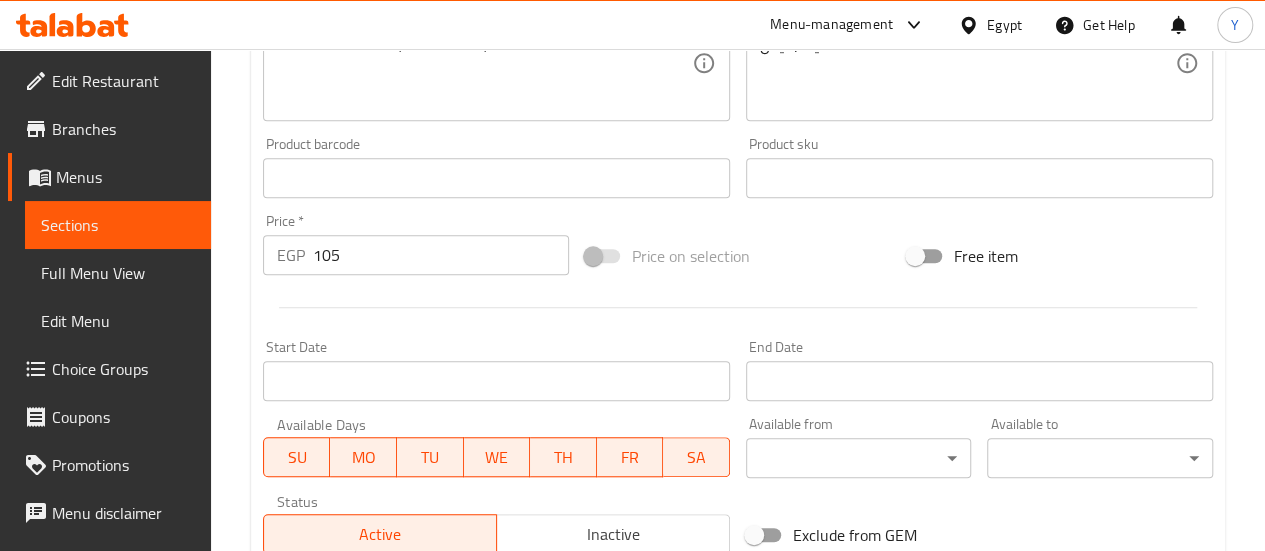 click on "105" at bounding box center [441, 255] 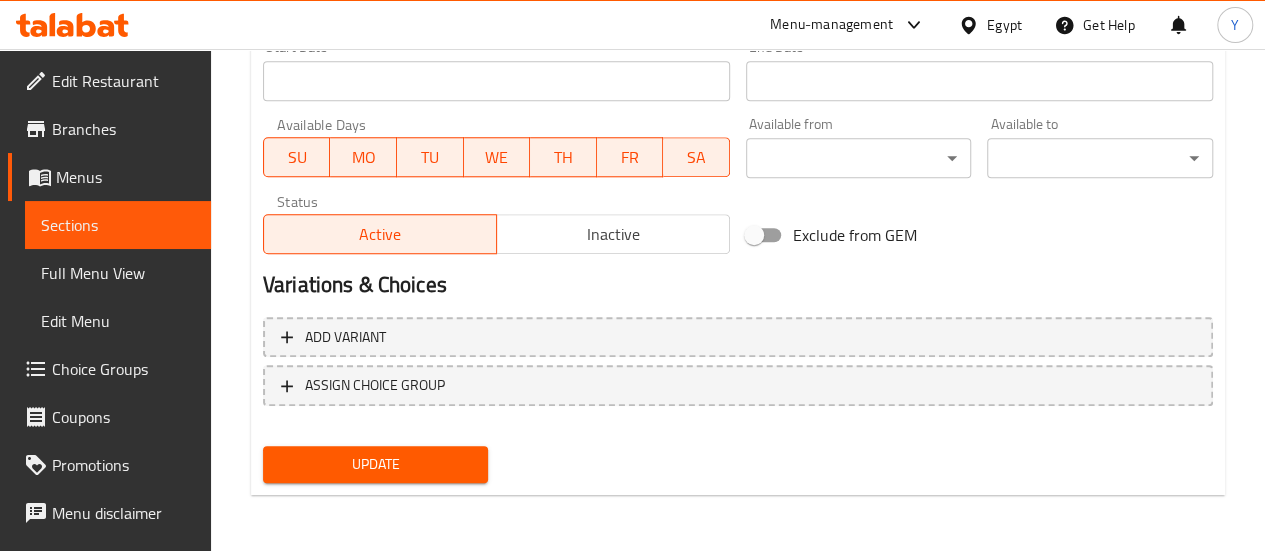type on "115" 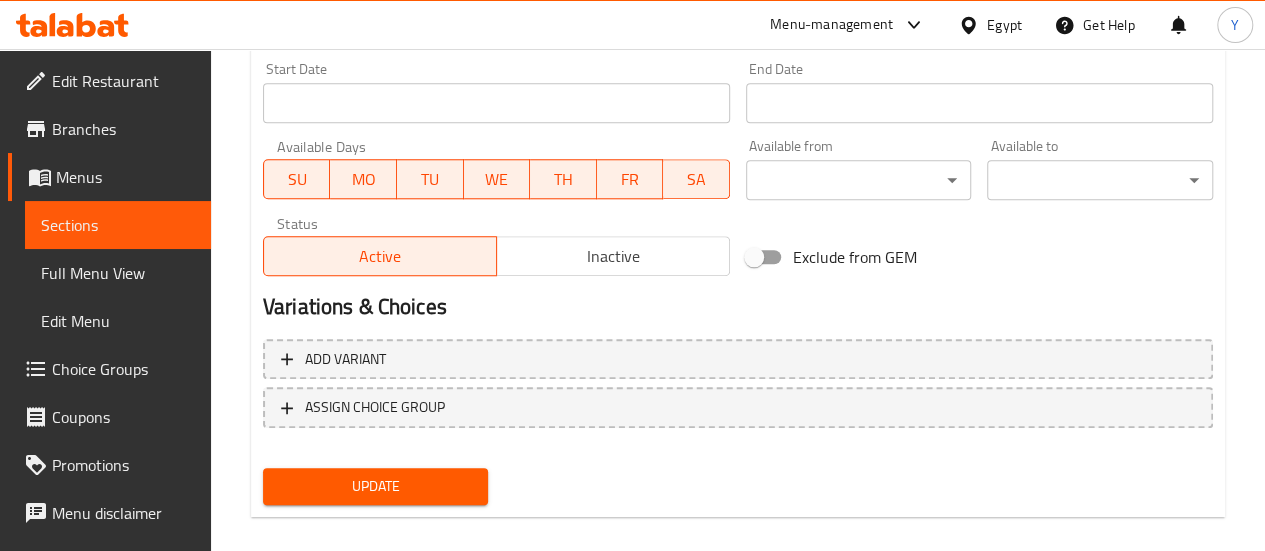 scroll, scrollTop: 343, scrollLeft: 0, axis: vertical 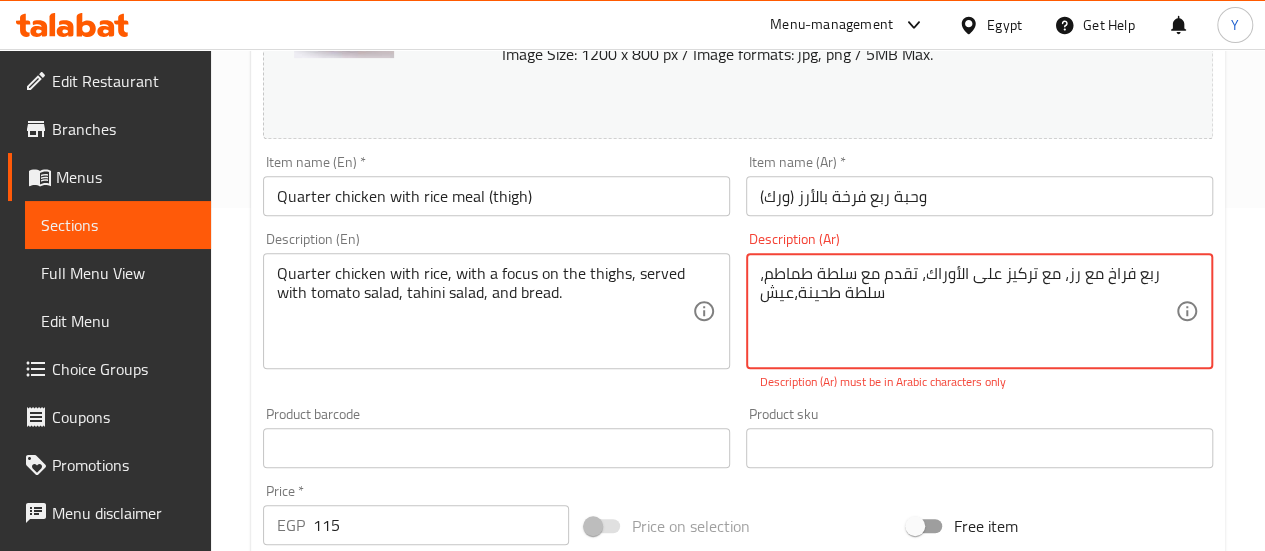 click on "ربع فراخ مع رز، مع تركیز على الأوراك، تقدم مع سلطة طماطم، سلطة طحينة،عيش" at bounding box center (967, 311) 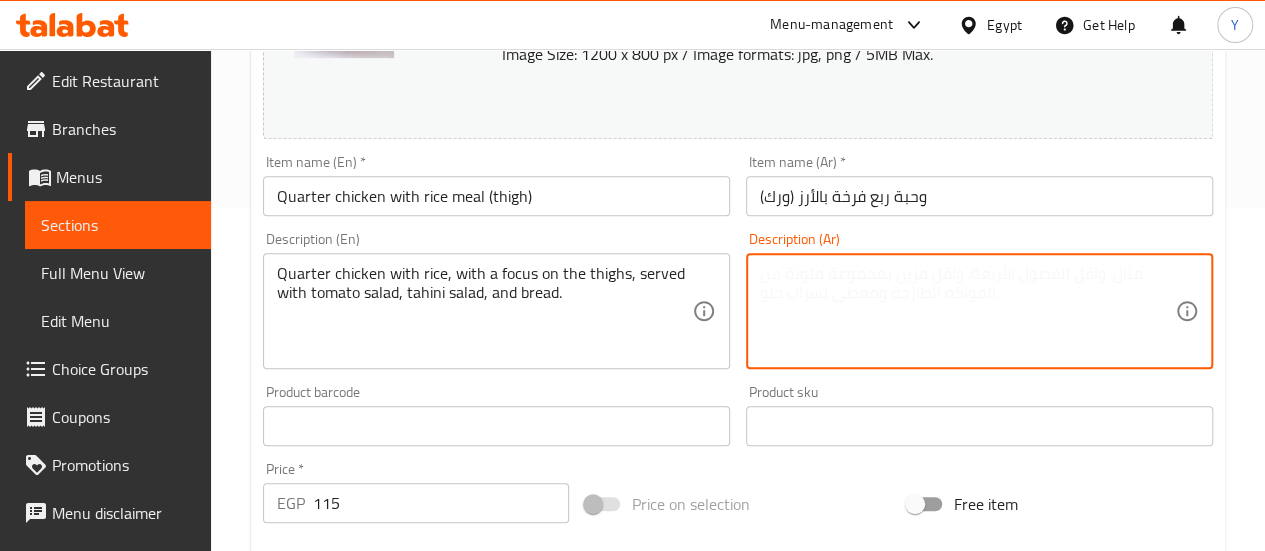 paste on "ربع فرخة مع أرز (تركيز على الأوراك)
وجبة شهية تضم أوراك الدجاج الطرية مع أرز أبيض مفلفل، تُقدَّم إلى جانب سلطة طماطم طازجة، وسلطة طحينة غنية النكهة، وعيش بلدي سخن.
طعامة وريحة بيت!" 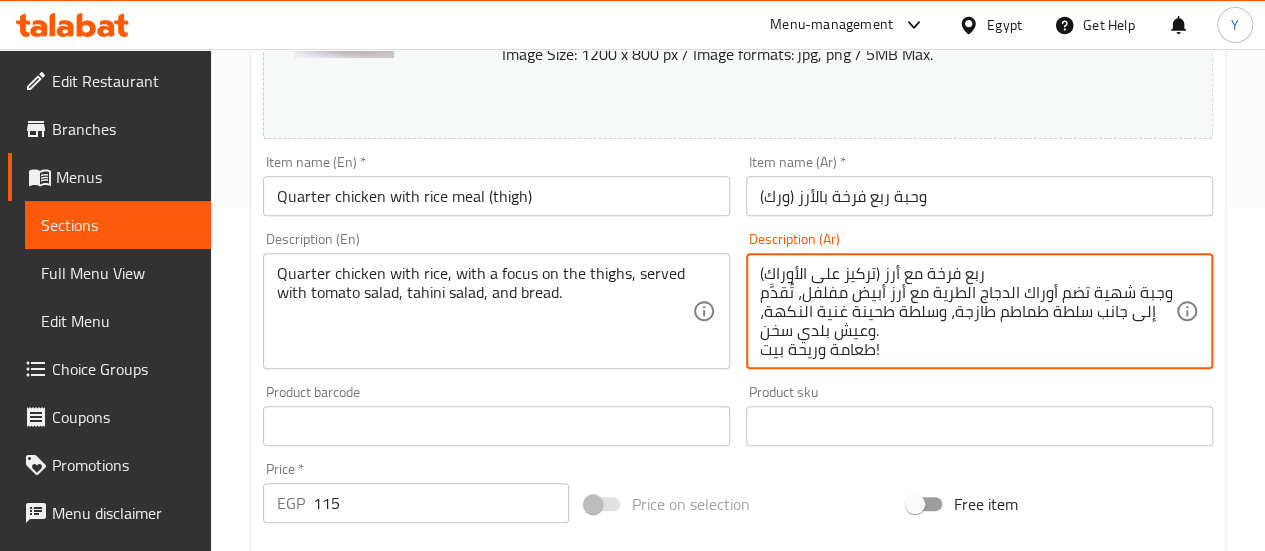 scroll, scrollTop: 4, scrollLeft: 0, axis: vertical 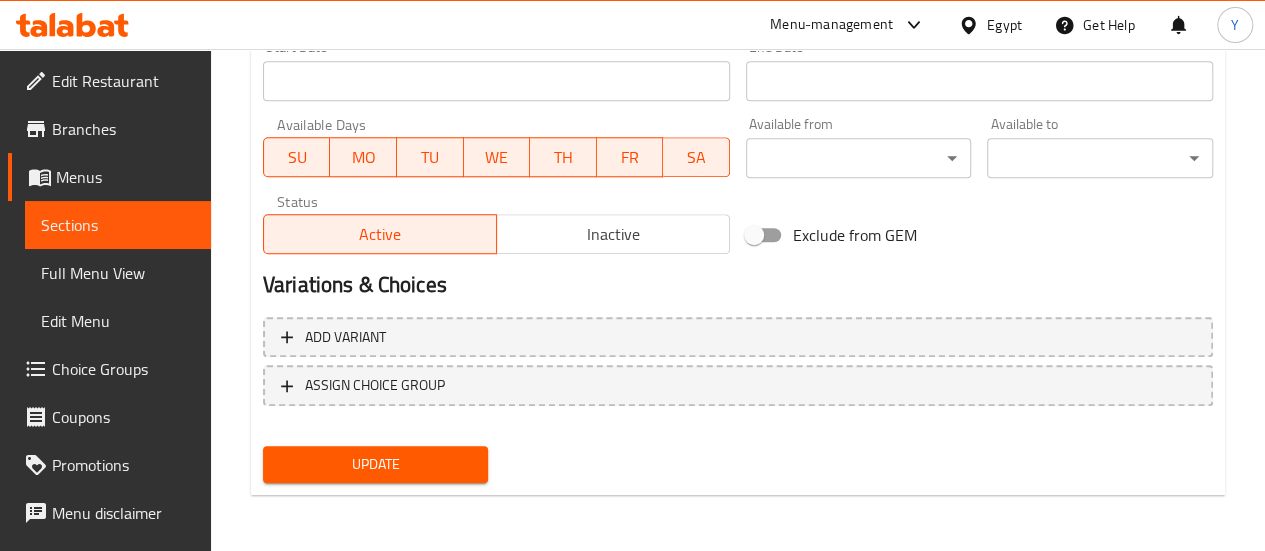 type on "ربع فرخة مع أرز (تركيز على الأوراك)
وجبة شهية تضم أوراك الدجاج الطرية مع أرز أبيض مفلفل، تُقدَّم إلى جانب سلطة طماطم طازجة، وسلطة طحينة غنية النكهة، وعيش بلدي سخن.
طعامة وريحة بيت!" 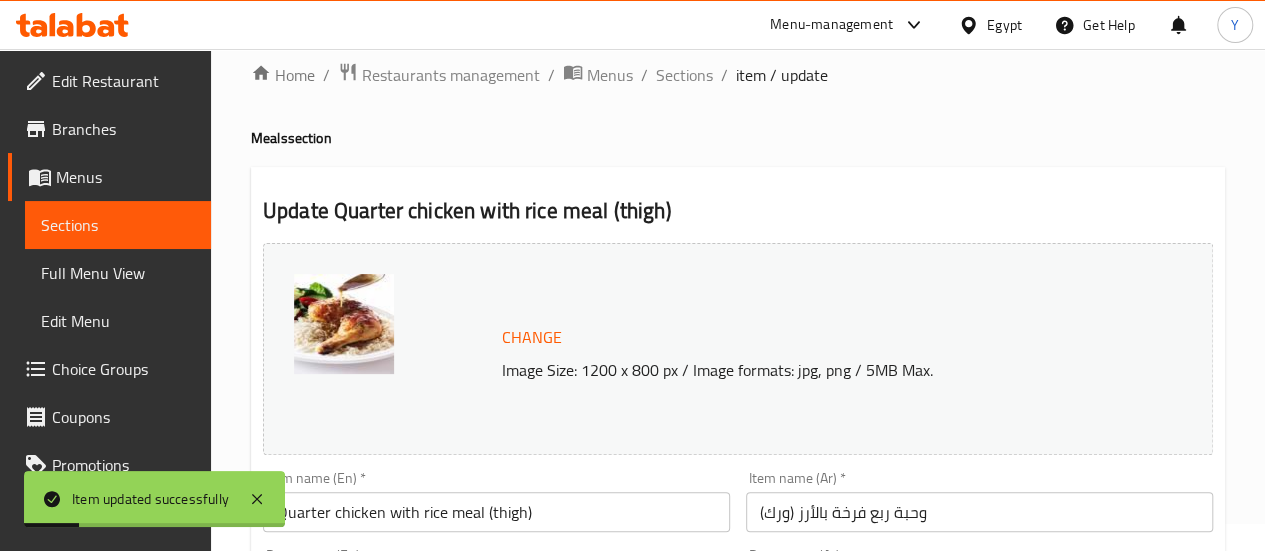 scroll, scrollTop: 0, scrollLeft: 0, axis: both 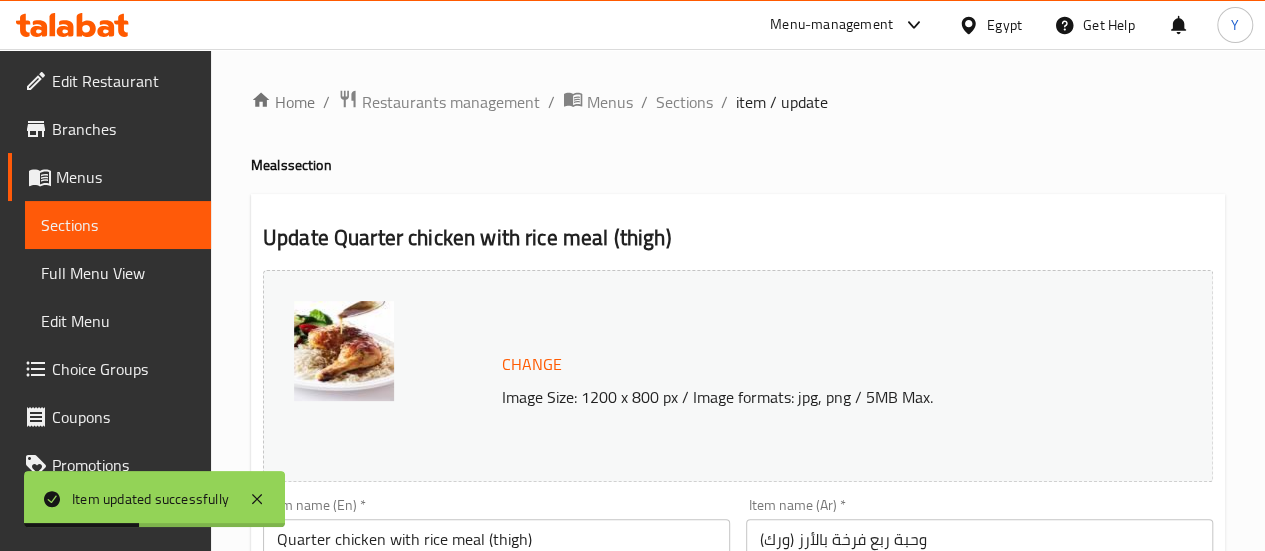 click on "Sections" at bounding box center [118, 225] 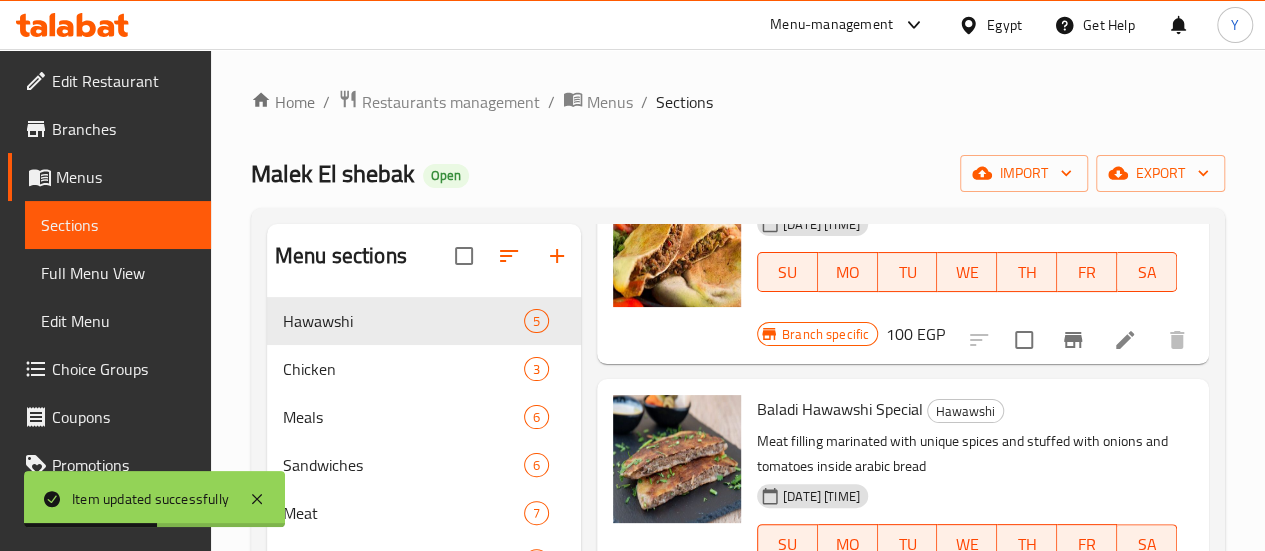 scroll, scrollTop: 300, scrollLeft: 0, axis: vertical 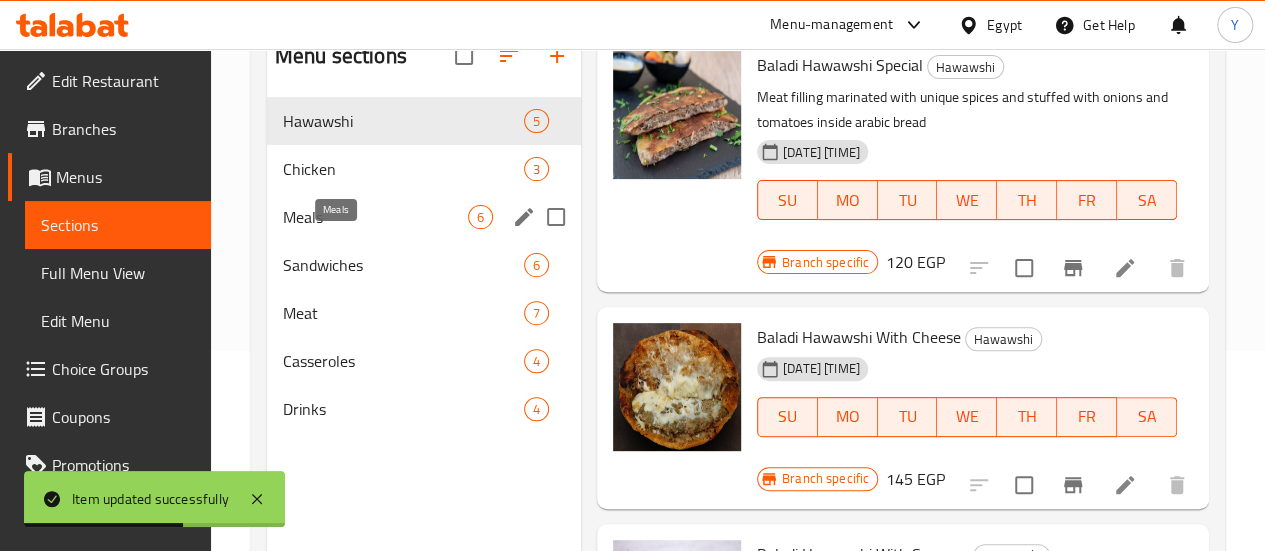 click on "Meals" at bounding box center (375, 217) 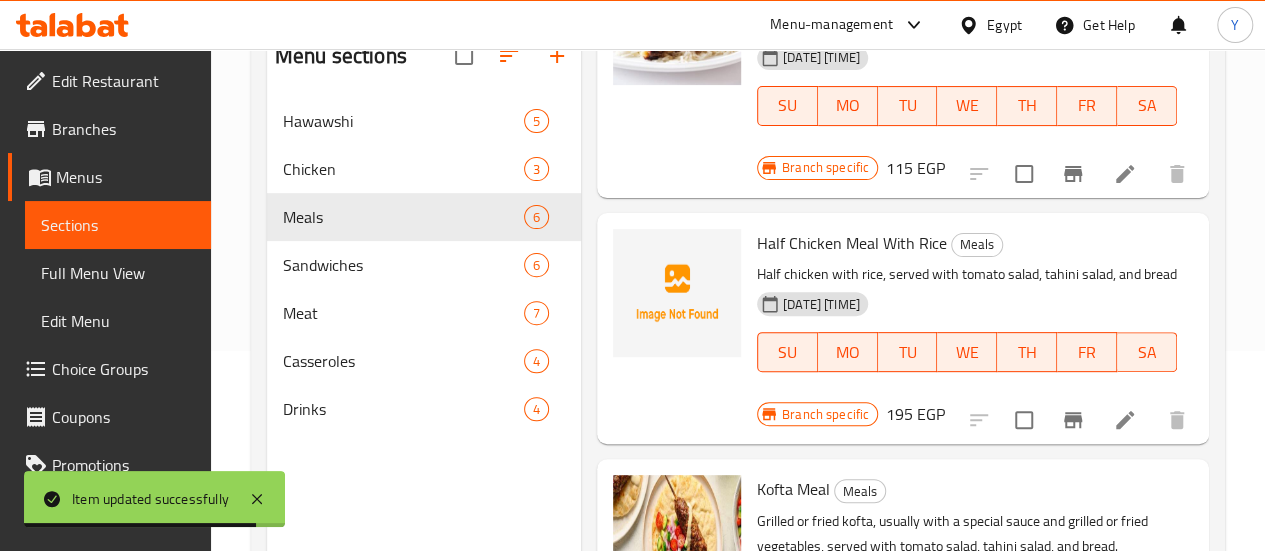 scroll, scrollTop: 867, scrollLeft: 0, axis: vertical 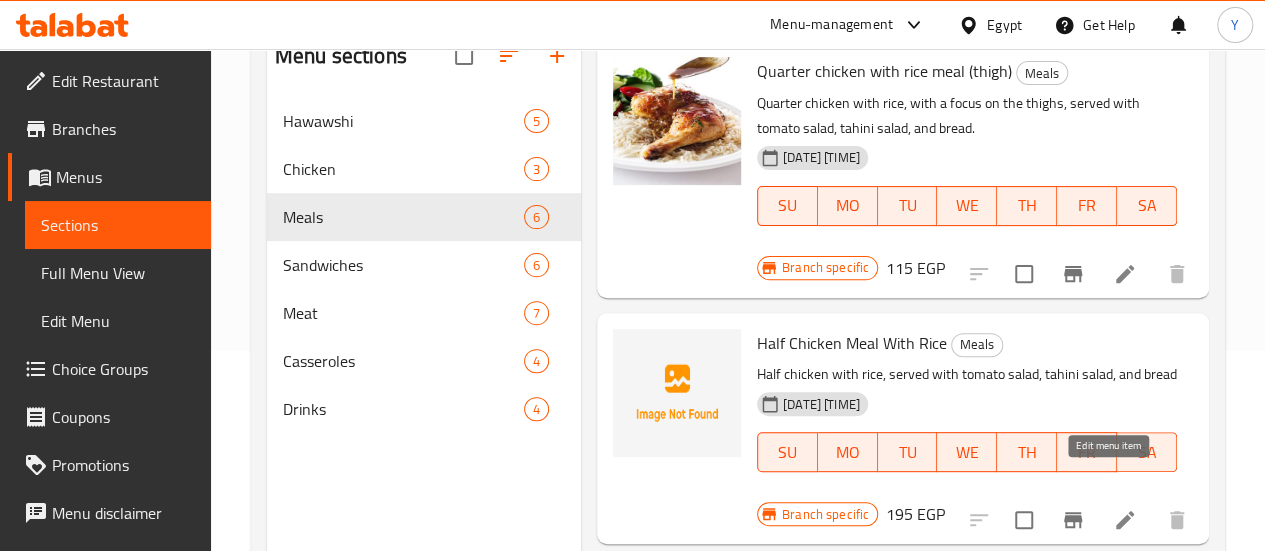 click 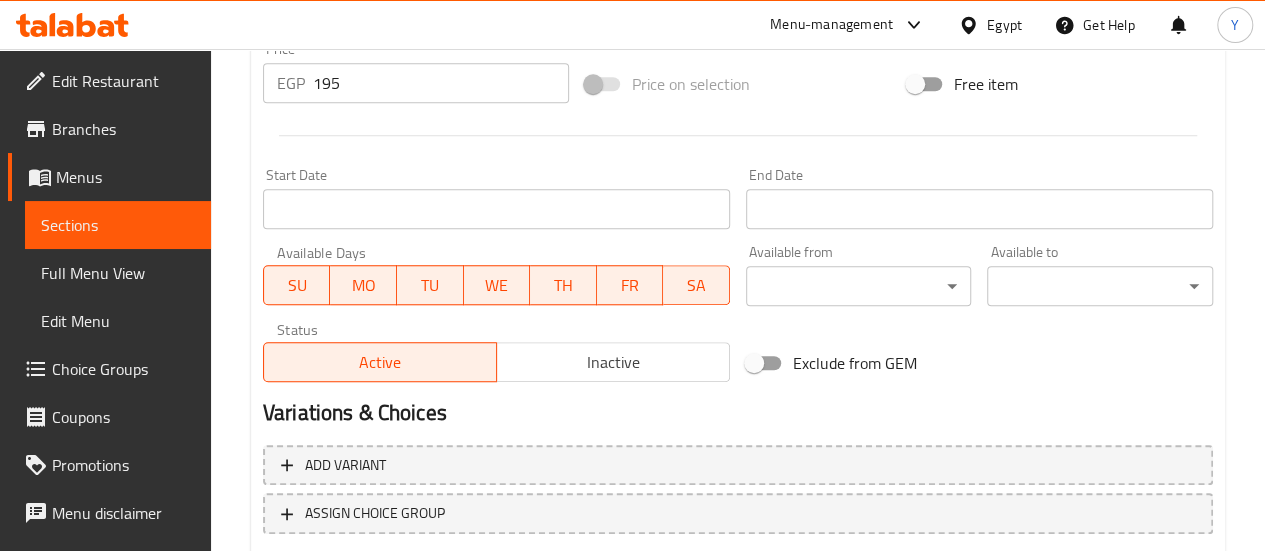 scroll, scrollTop: 661, scrollLeft: 0, axis: vertical 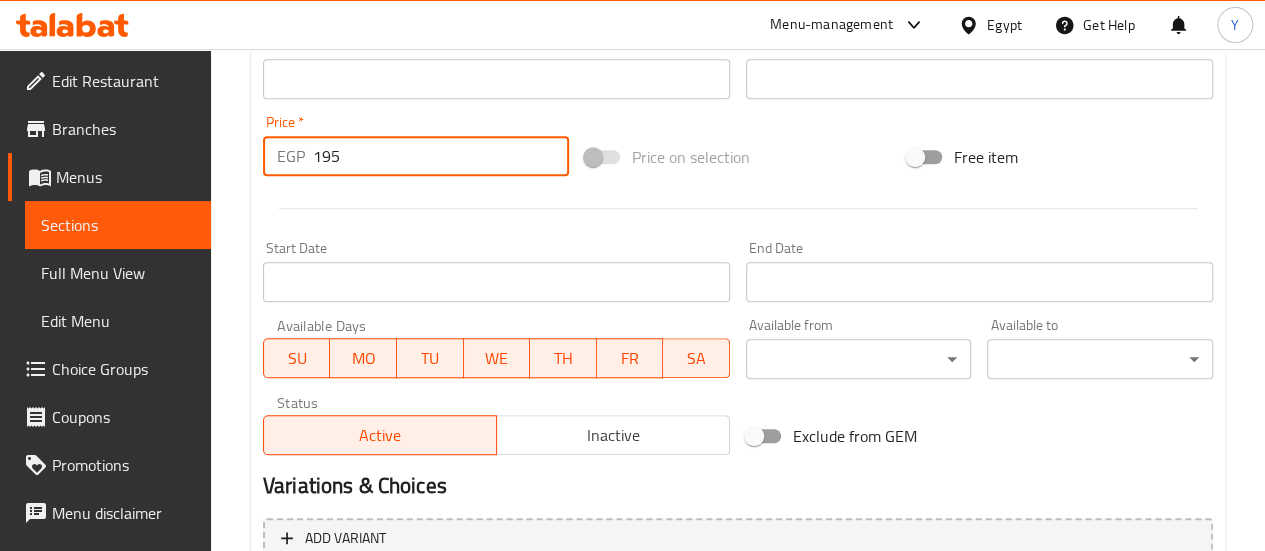 click on "195" at bounding box center (441, 156) 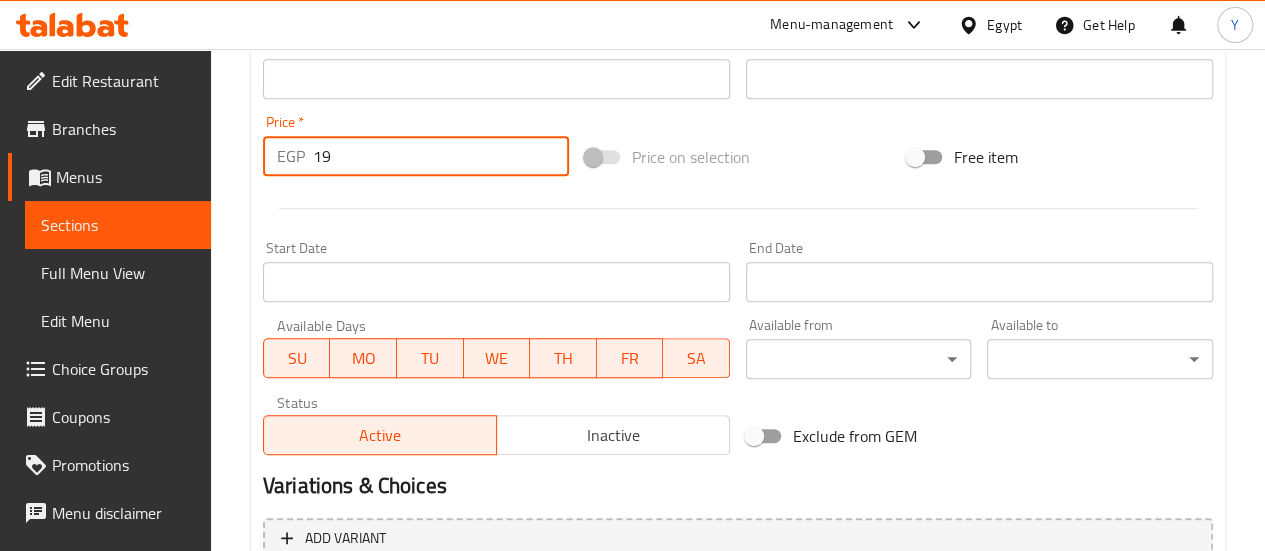 type on "1" 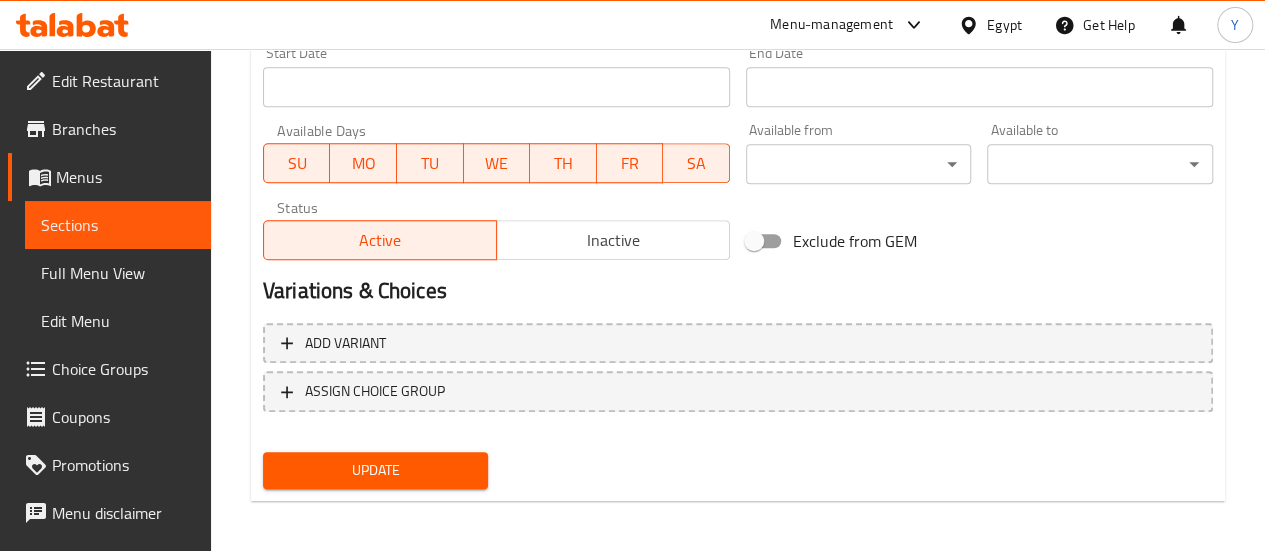 scroll, scrollTop: 861, scrollLeft: 0, axis: vertical 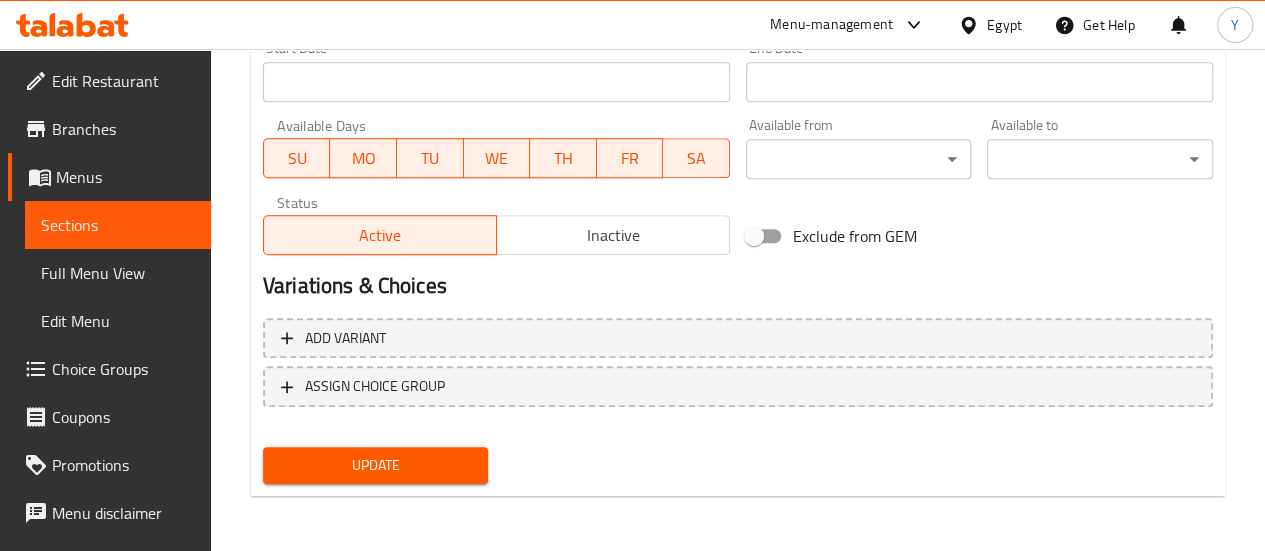 type on "215" 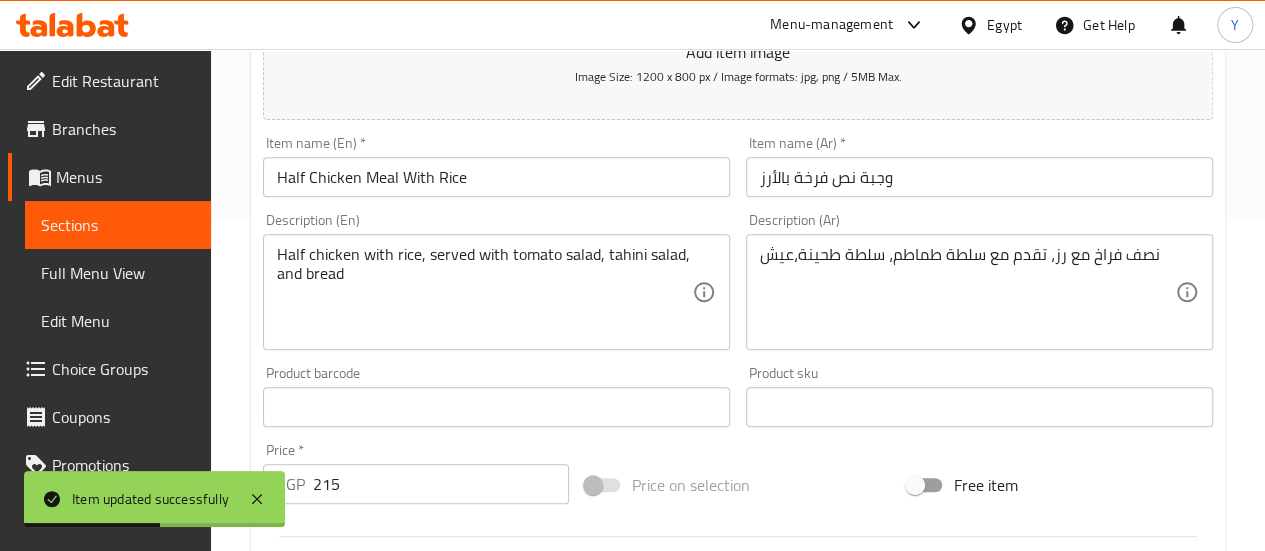 scroll, scrollTop: 261, scrollLeft: 0, axis: vertical 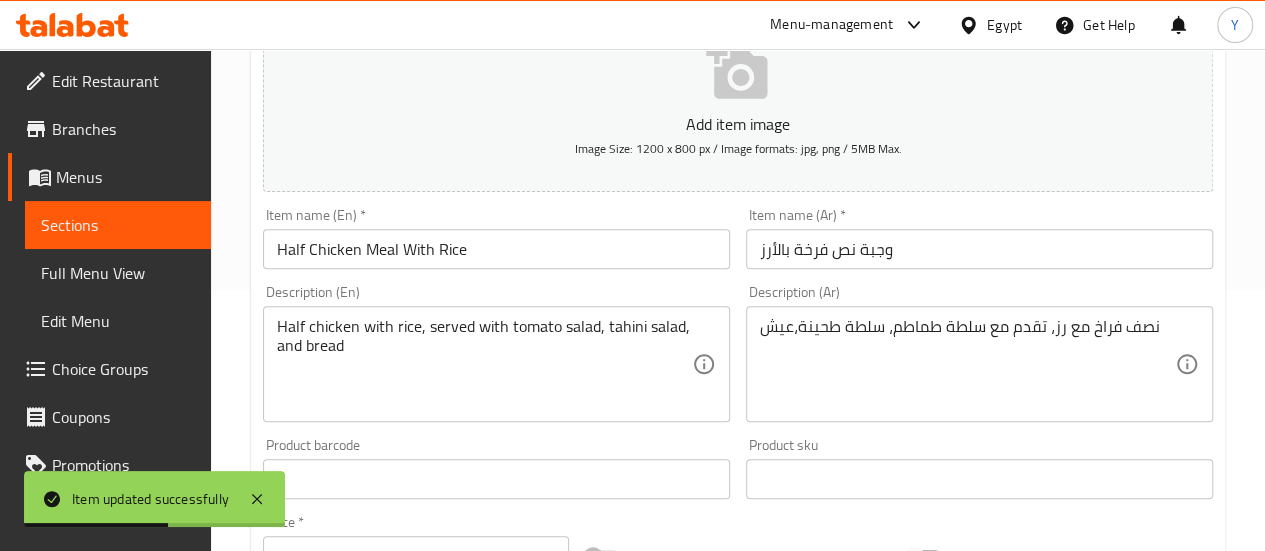 click on "Sections" at bounding box center [118, 225] 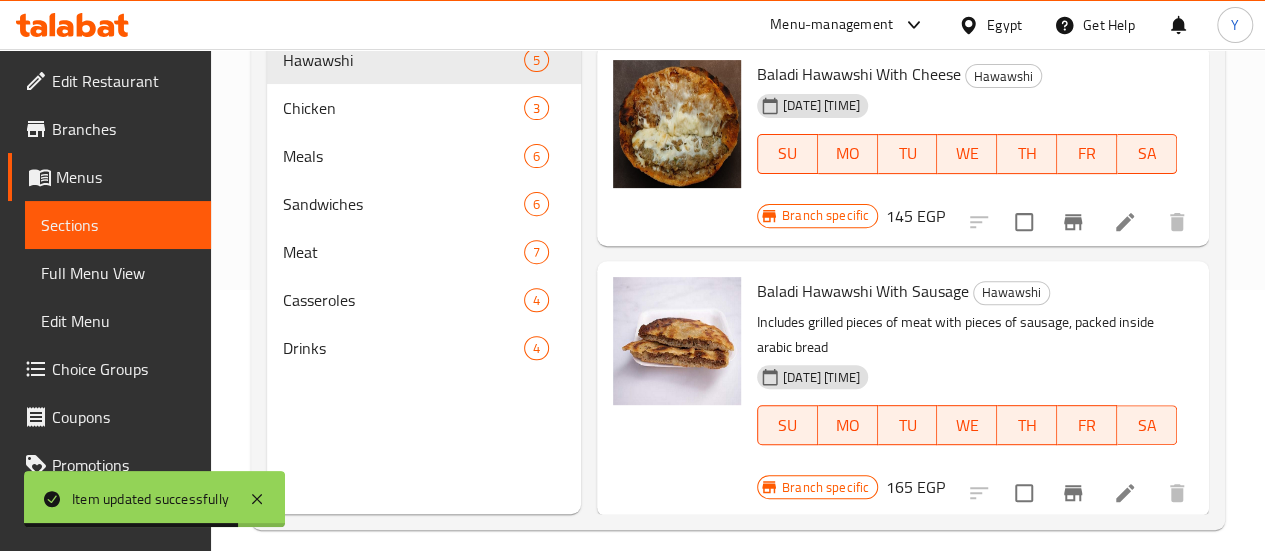 scroll, scrollTop: 600, scrollLeft: 0, axis: vertical 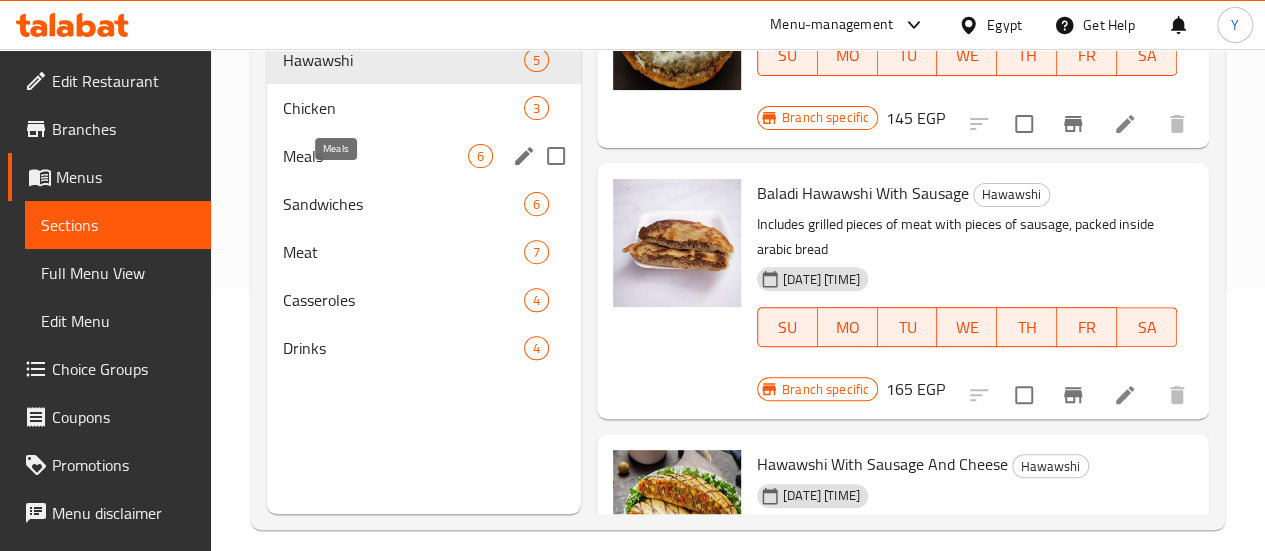 click on "Meals" at bounding box center (375, 156) 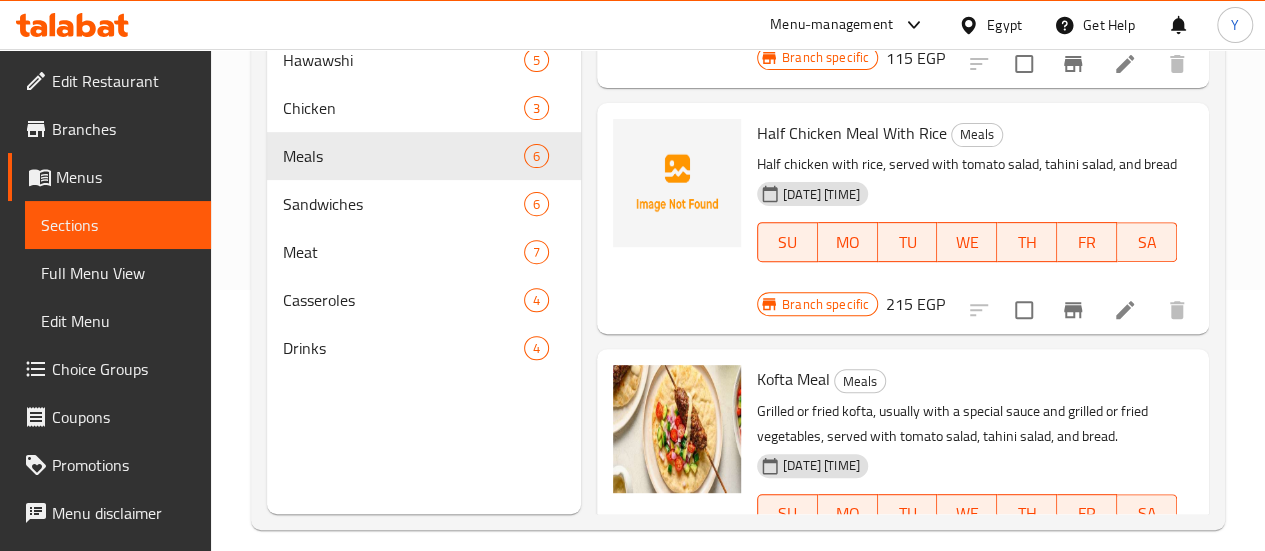 scroll, scrollTop: 1067, scrollLeft: 0, axis: vertical 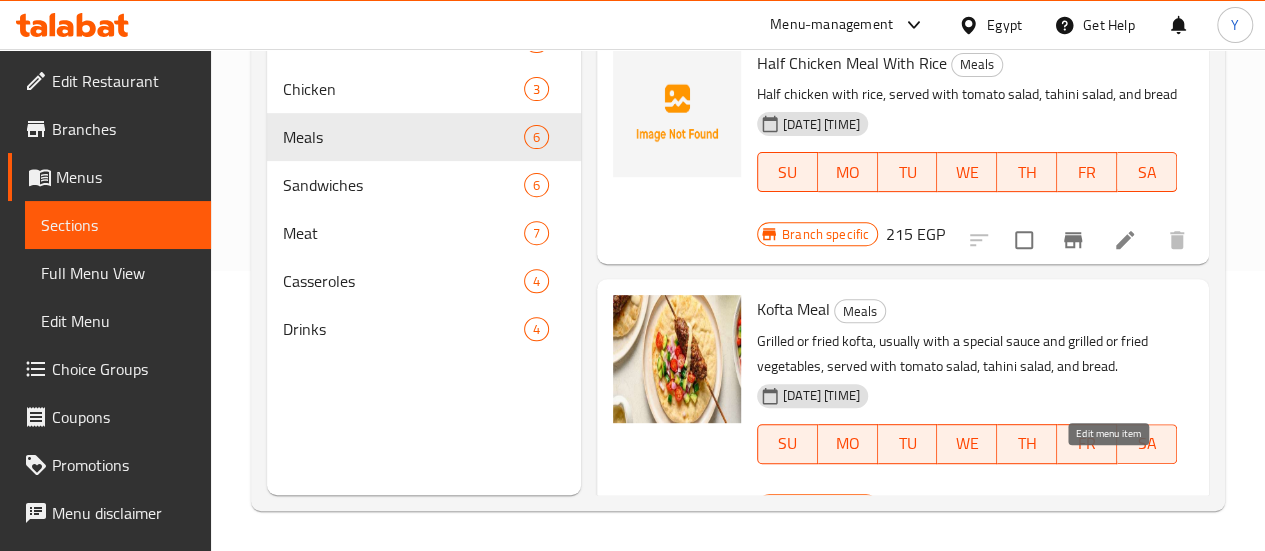 click 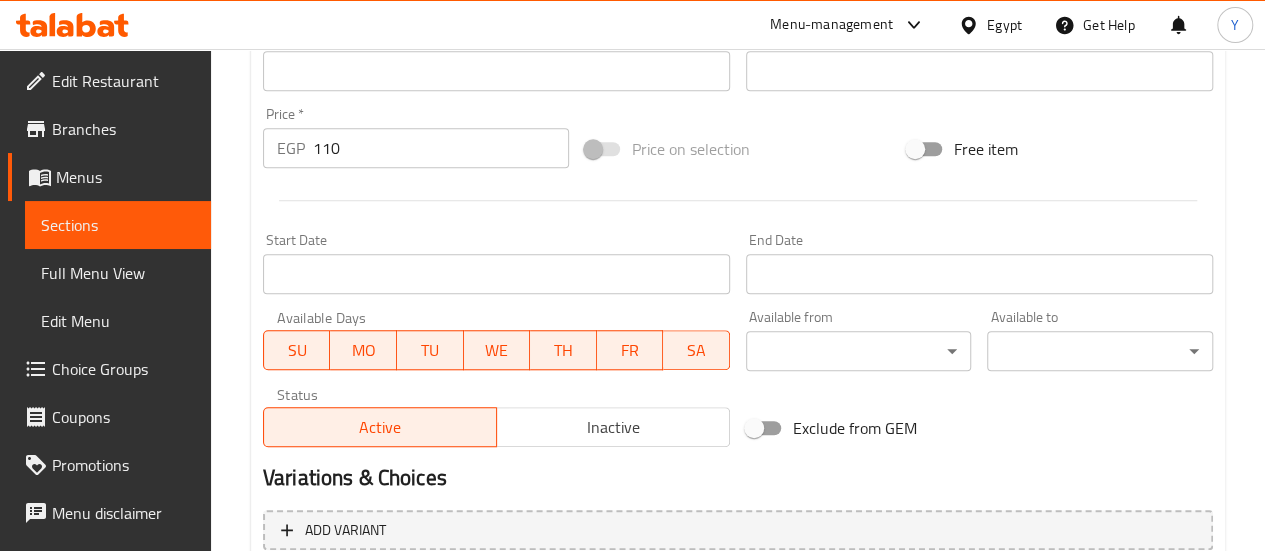 scroll, scrollTop: 600, scrollLeft: 0, axis: vertical 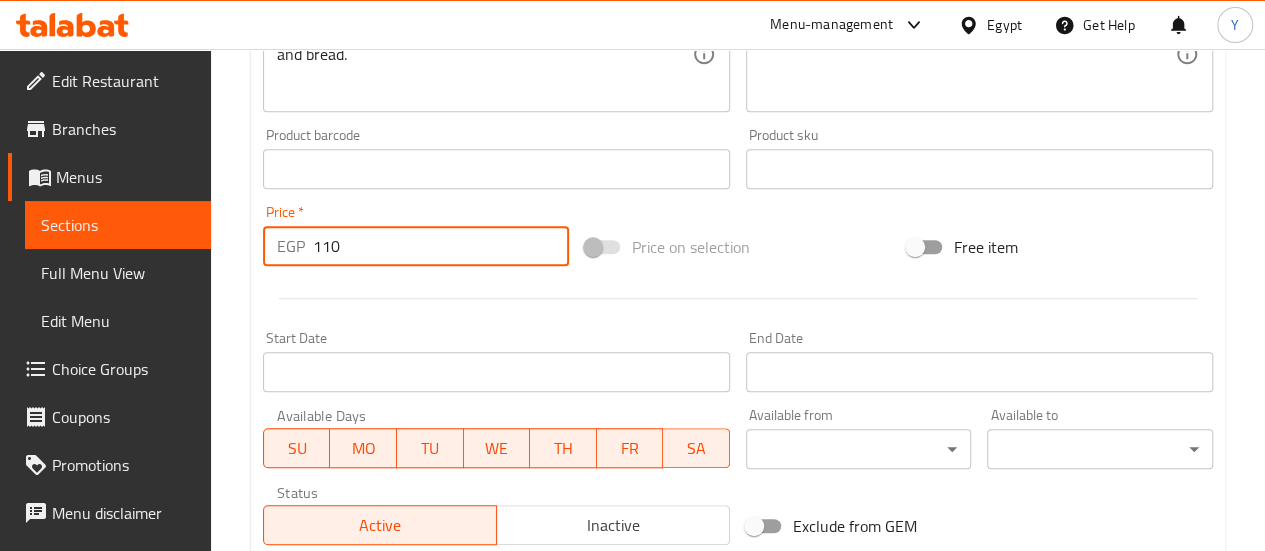 click on "110" at bounding box center (441, 246) 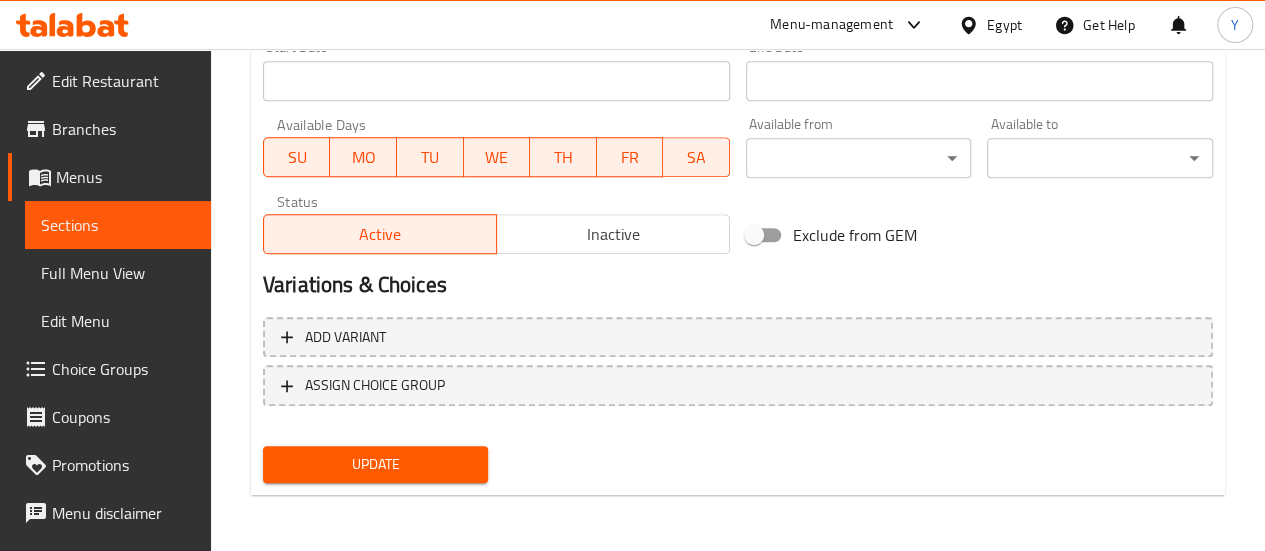 type on "120" 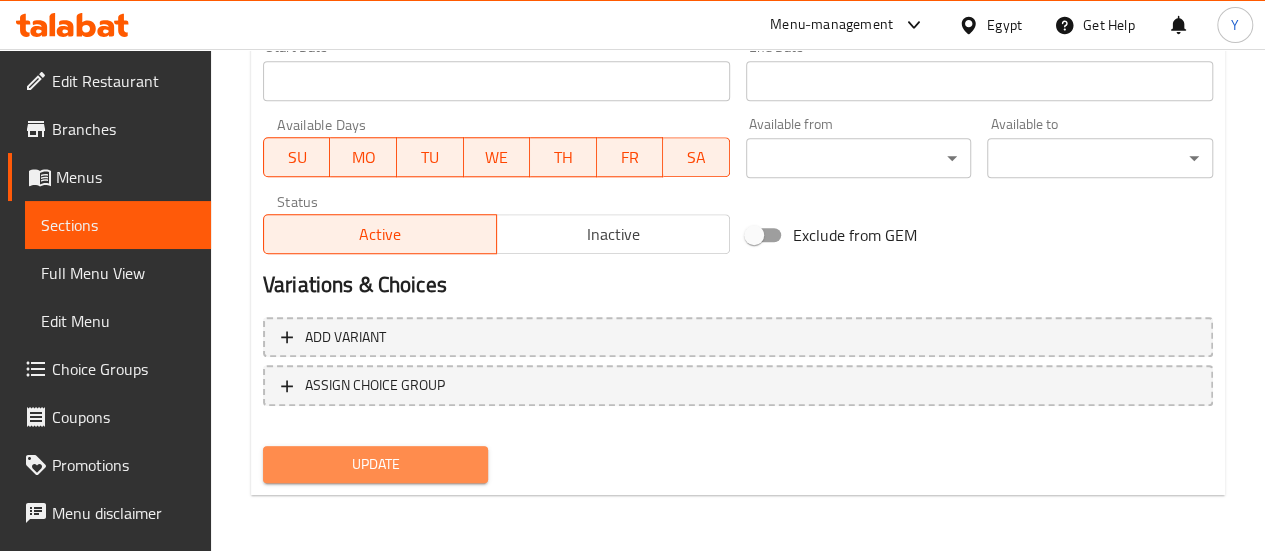 click on "Update" at bounding box center [376, 464] 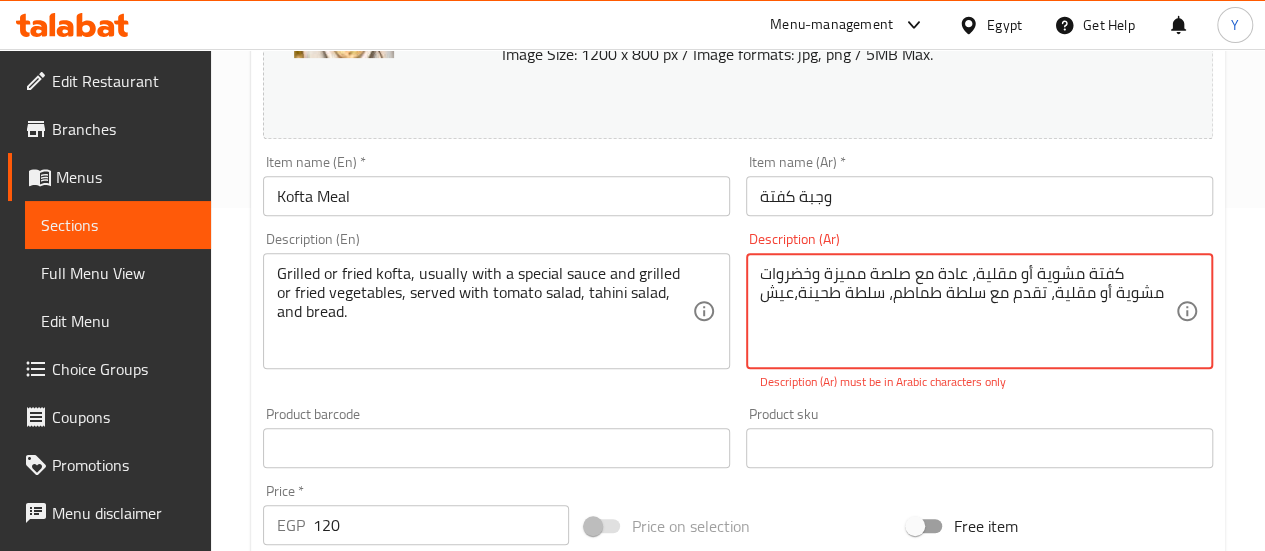 click on "كفتة مشویة أو مقلیة، عادة مع صلصة ممیزة وخضروات مشویة أو مقلیة، تقدم مع سلطة طماطم، سلطة طحينة،عيش" at bounding box center [967, 311] 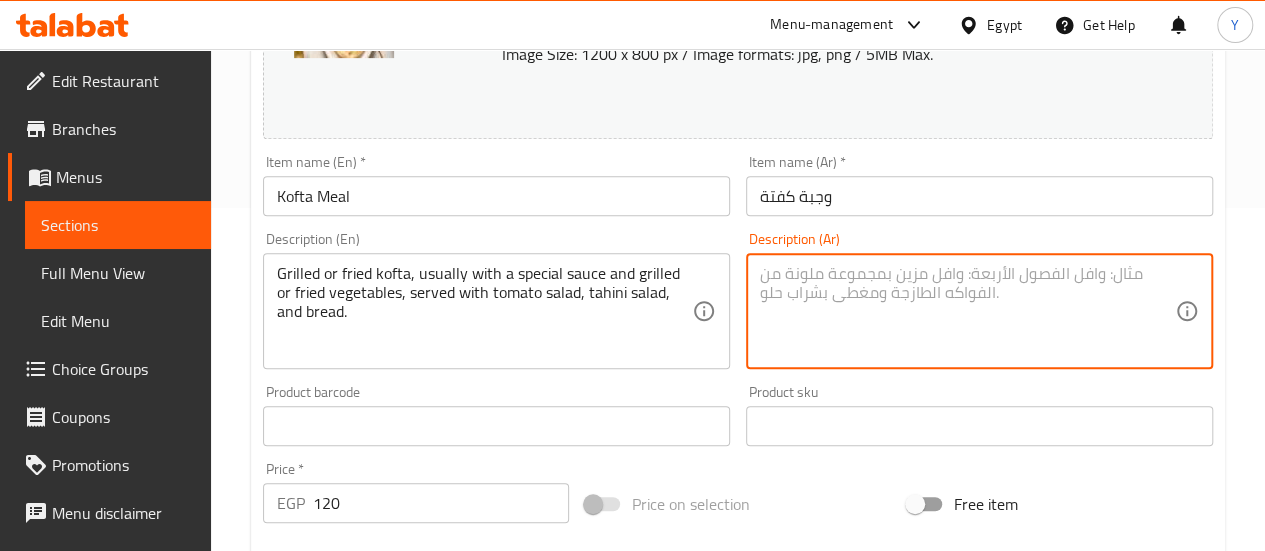 click at bounding box center [967, 311] 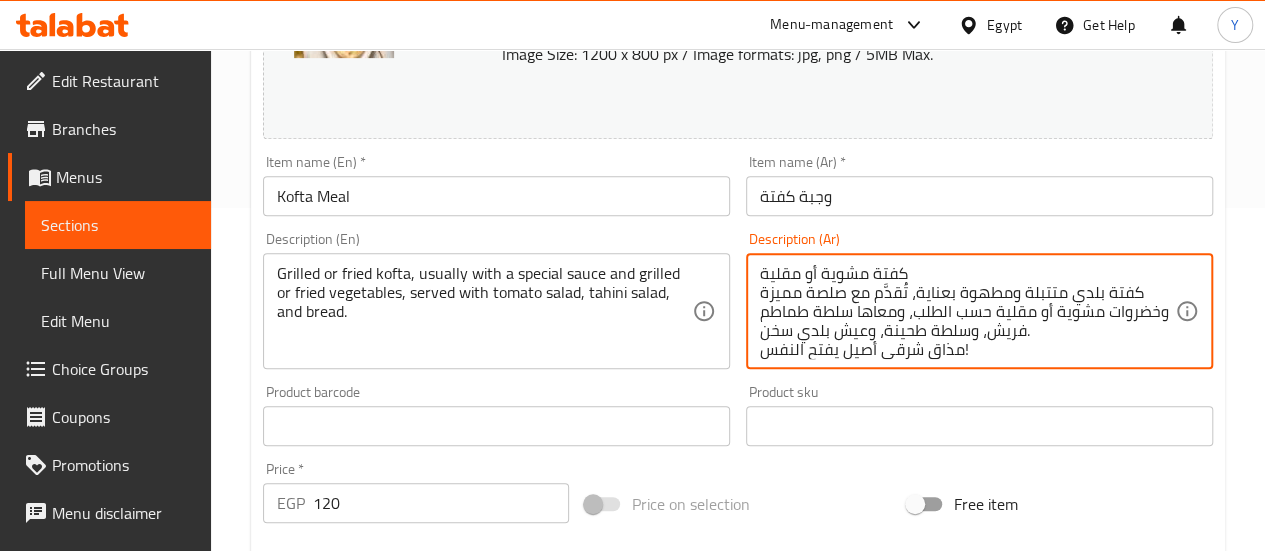 scroll, scrollTop: 4, scrollLeft: 0, axis: vertical 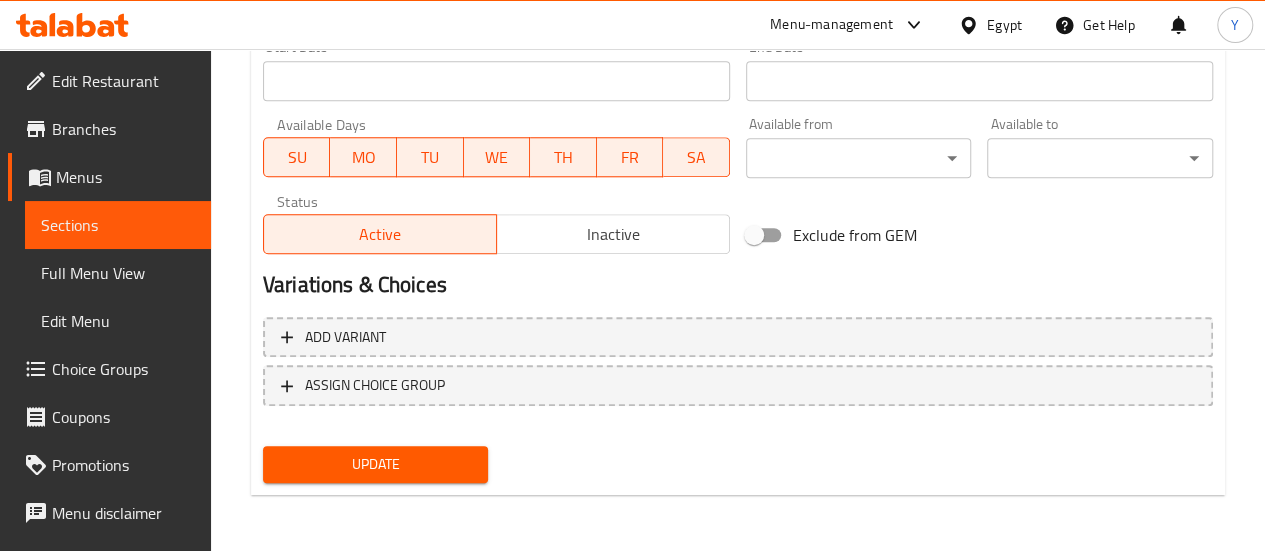 type on "كفتة مشوية أو مقلية
كفتة بلدي متتبلة ومطهوة بعناية، تُقدَّم مع صلصة مميزة وخضروات مشوية أو مقلية حسب الطلب، ومعاها سلطة طماطم فريش، وسلطة طحينة، وعيش بلدي سخن.
مذاق شرقي أصيل يفتح النفس!" 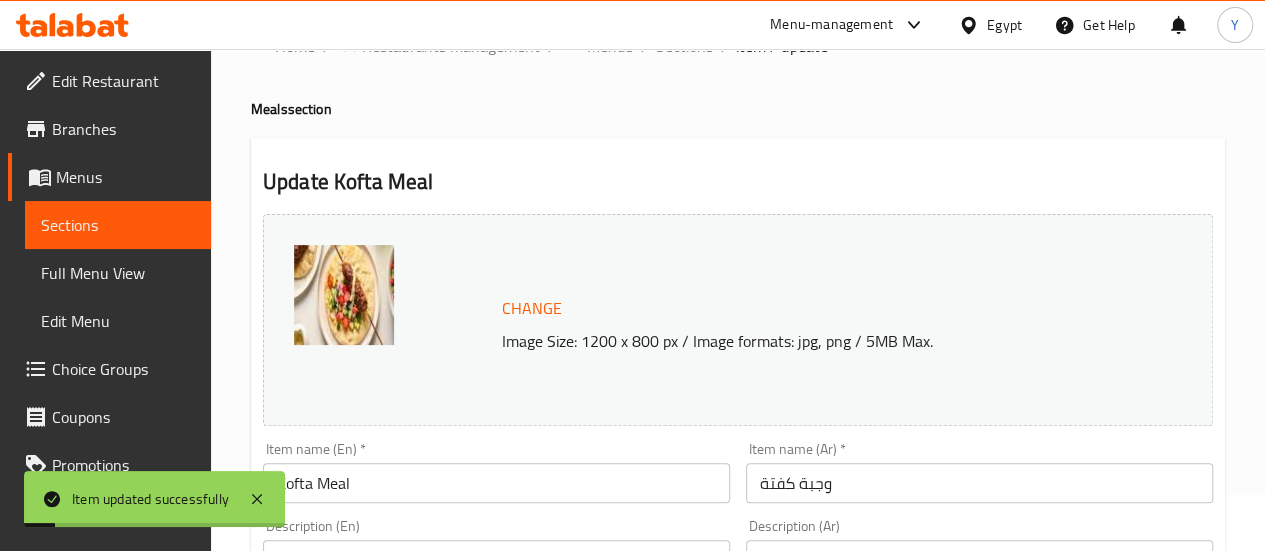 scroll, scrollTop: 0, scrollLeft: 0, axis: both 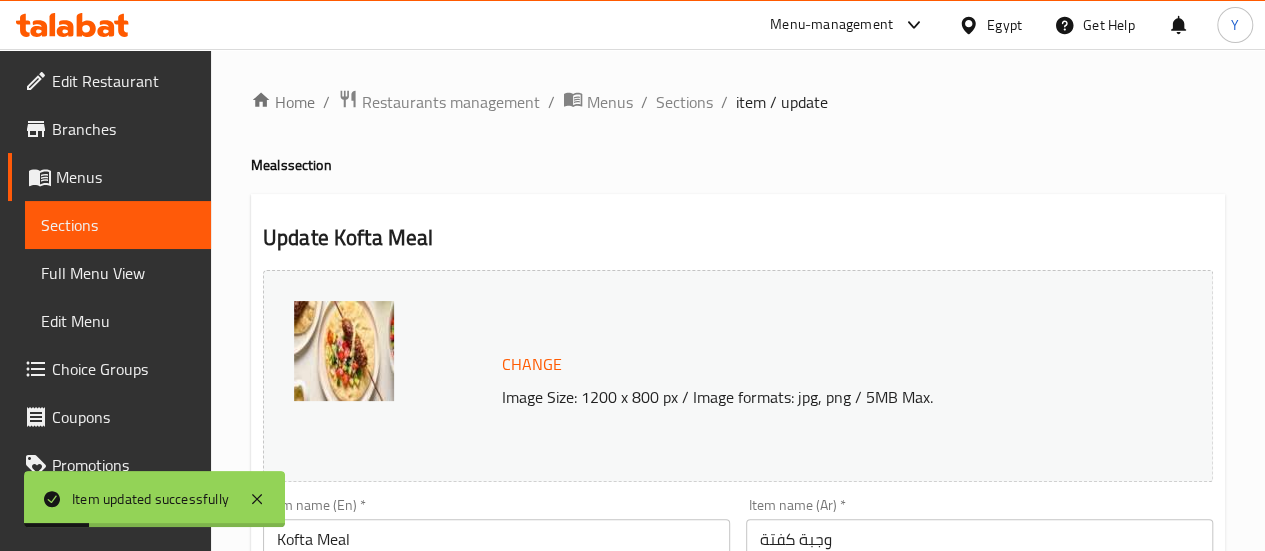 click on "Sections" at bounding box center [118, 225] 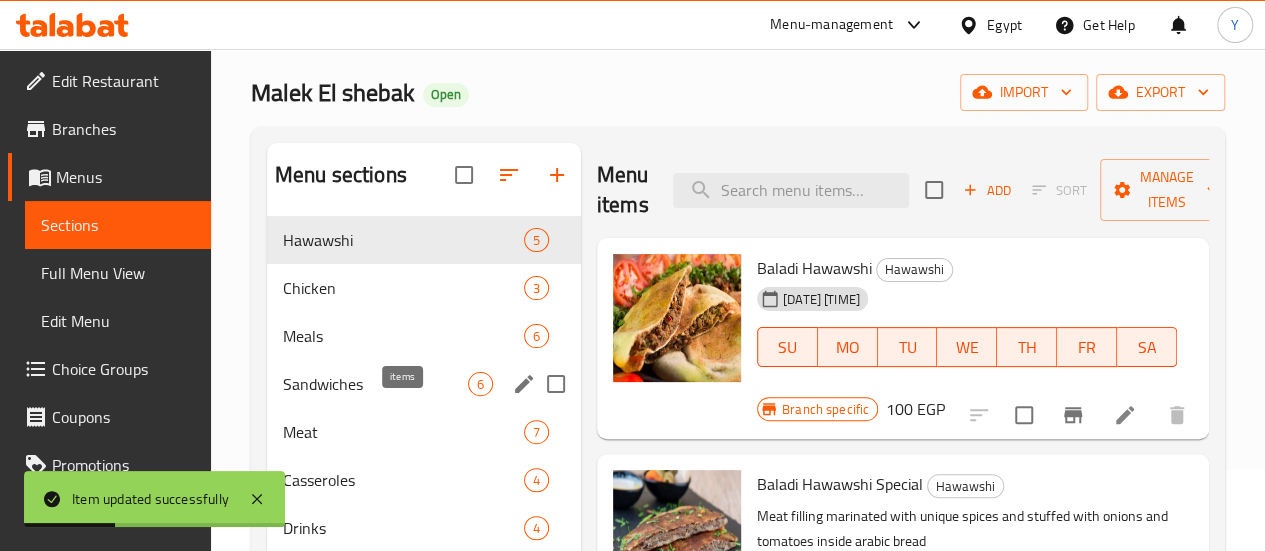 scroll, scrollTop: 100, scrollLeft: 0, axis: vertical 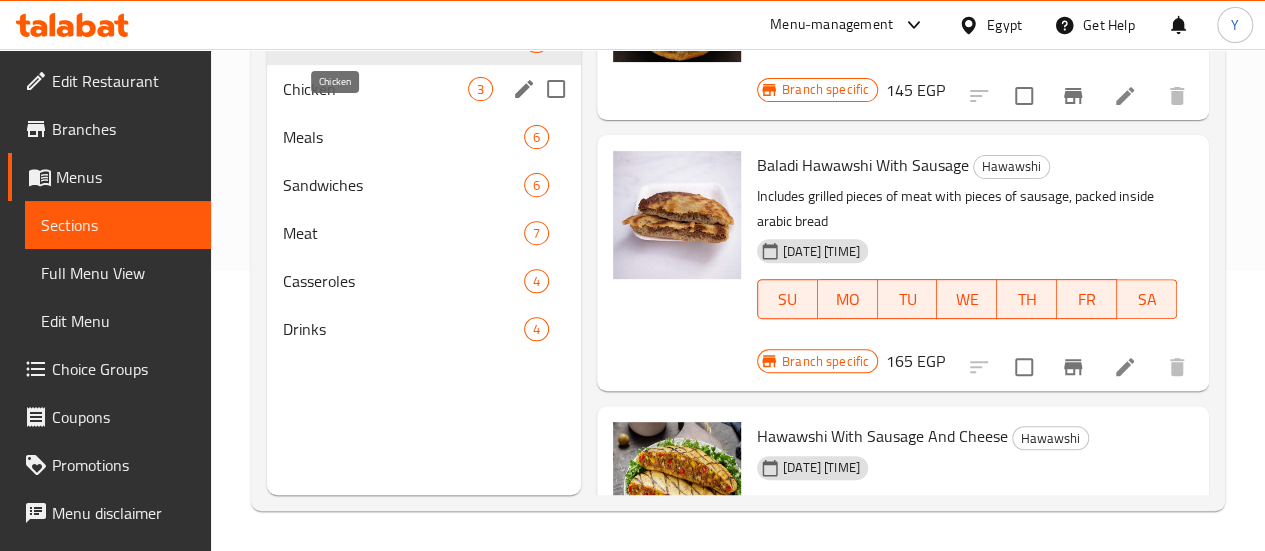 click on "Chicken" at bounding box center [375, 89] 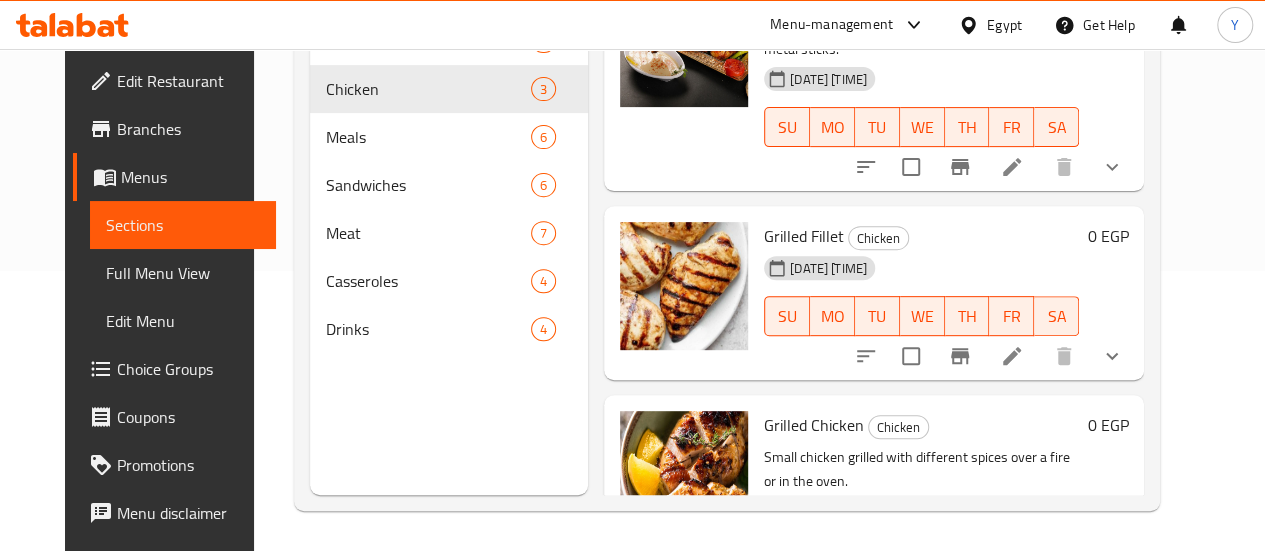 scroll, scrollTop: 0, scrollLeft: 0, axis: both 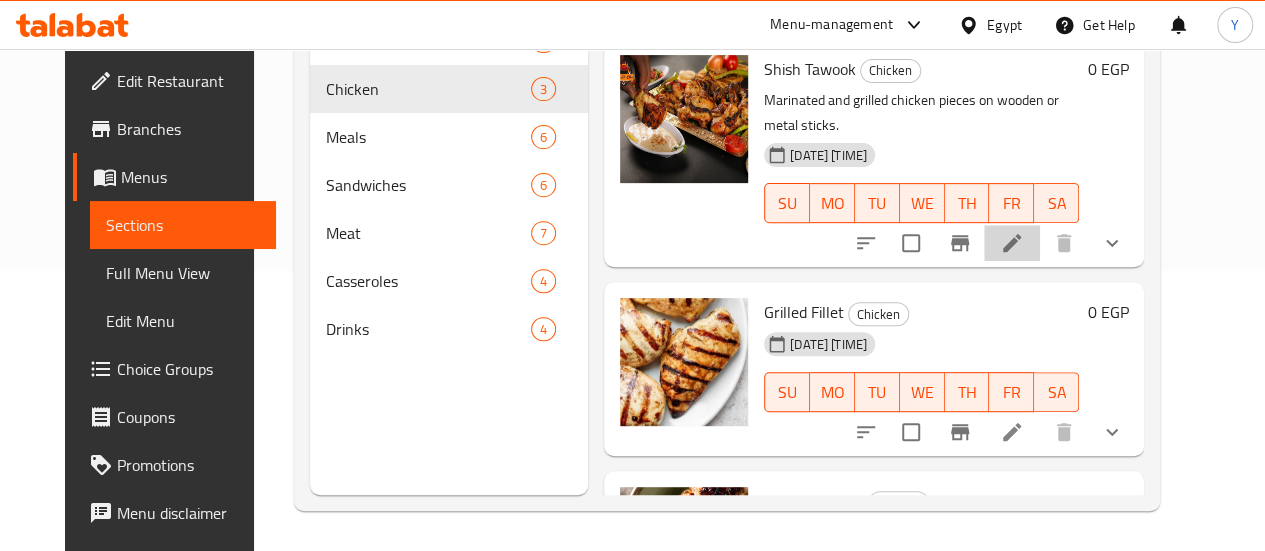 click 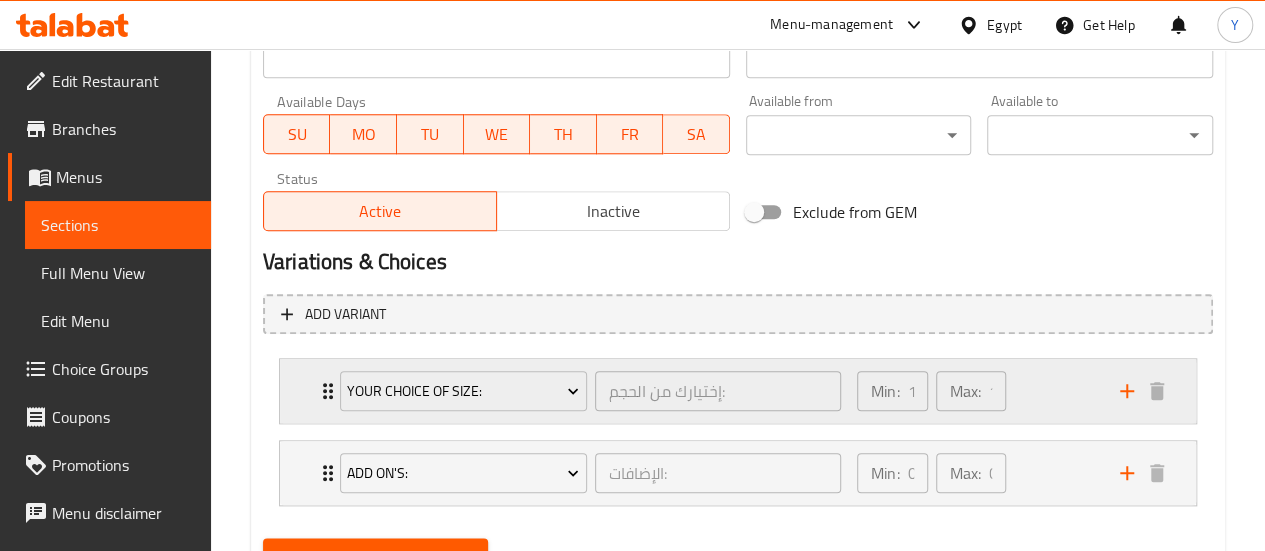 scroll, scrollTop: 1000, scrollLeft: 0, axis: vertical 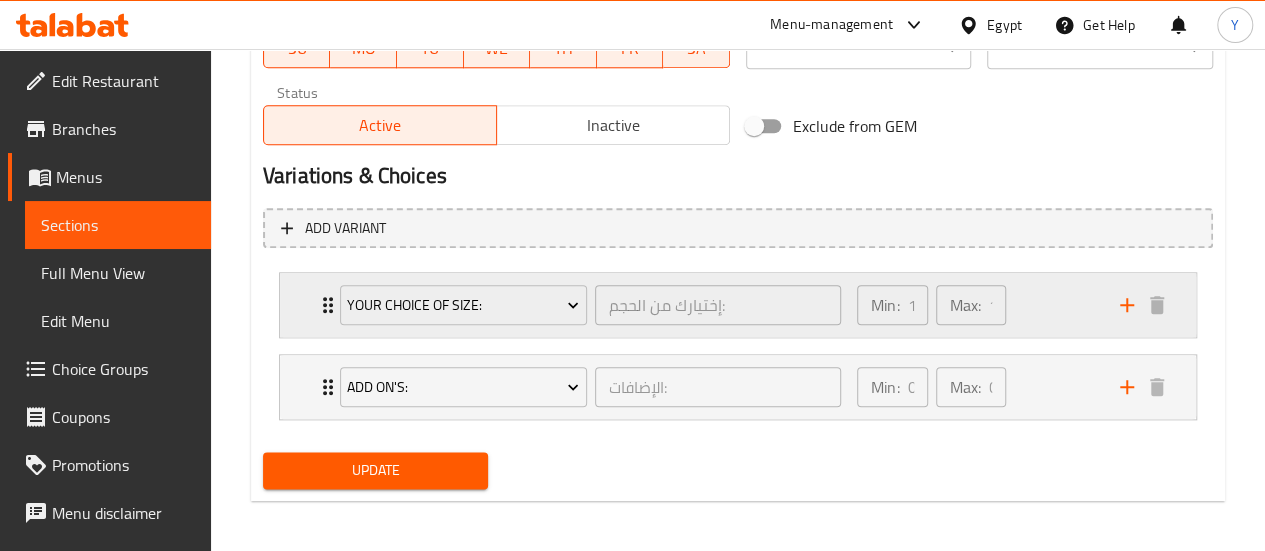 click 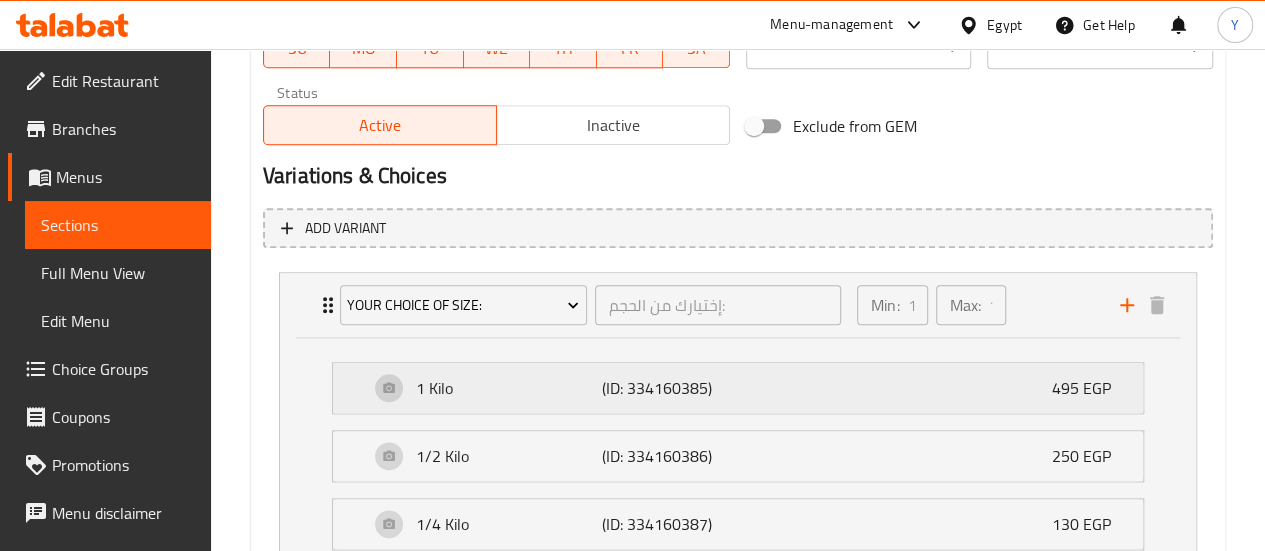 click on "1 Kilo" at bounding box center (509, 388) 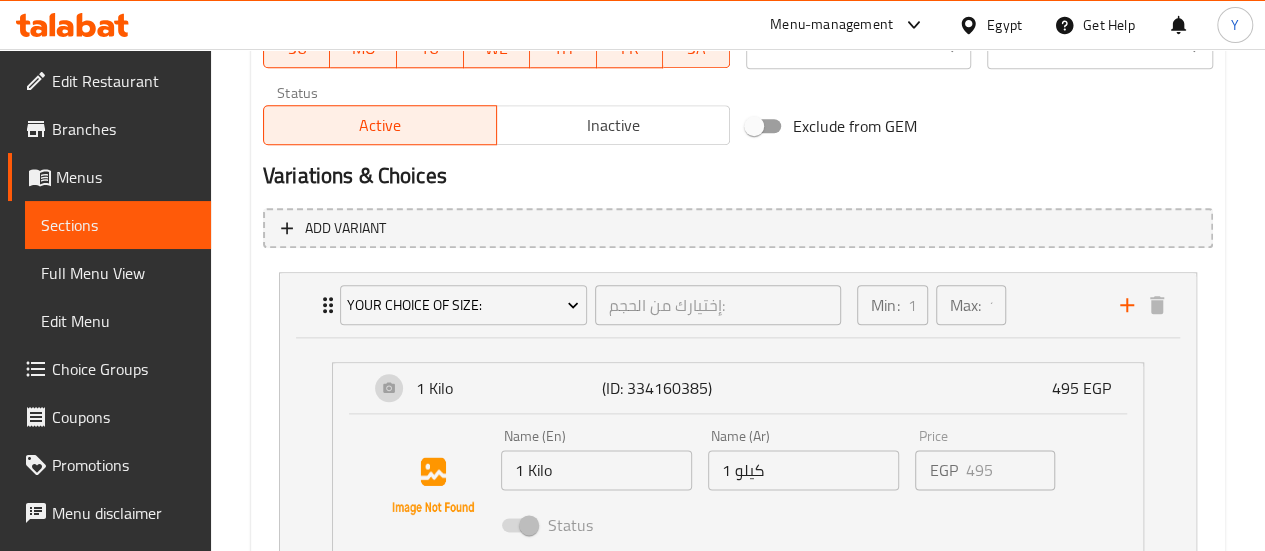 click on "1 كيلو" at bounding box center [803, 470] 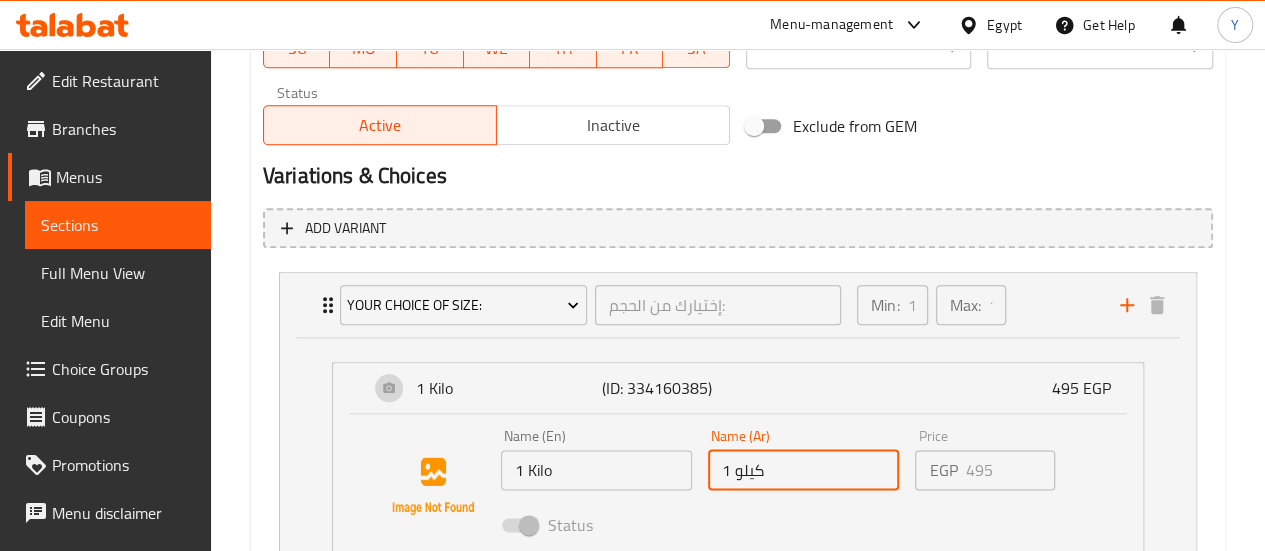click on "1 كيلو" at bounding box center [803, 470] 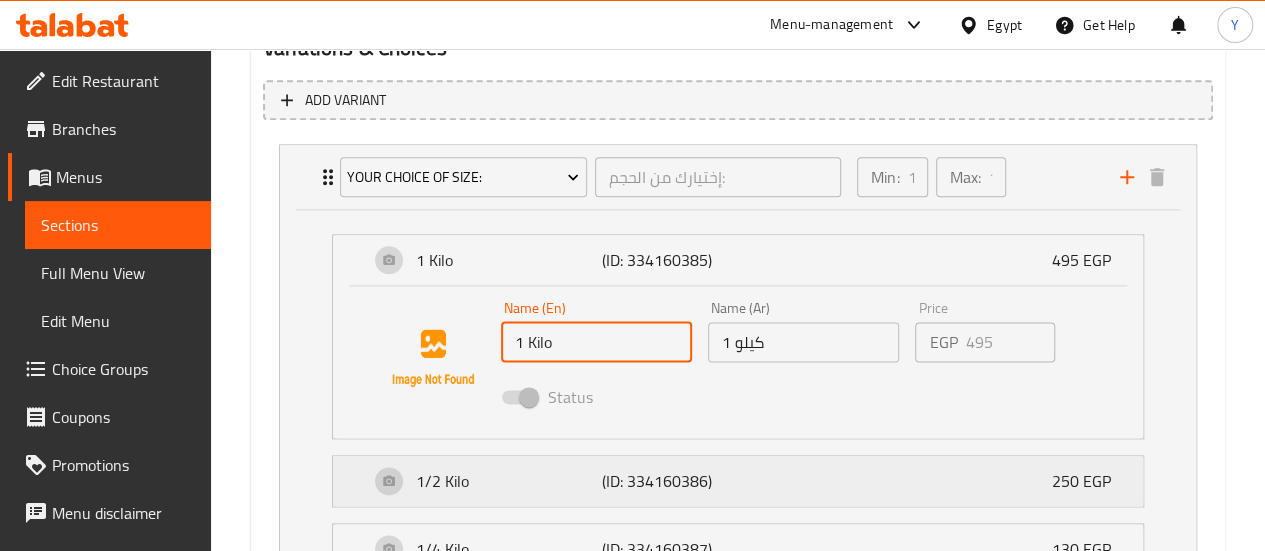 scroll, scrollTop: 1200, scrollLeft: 0, axis: vertical 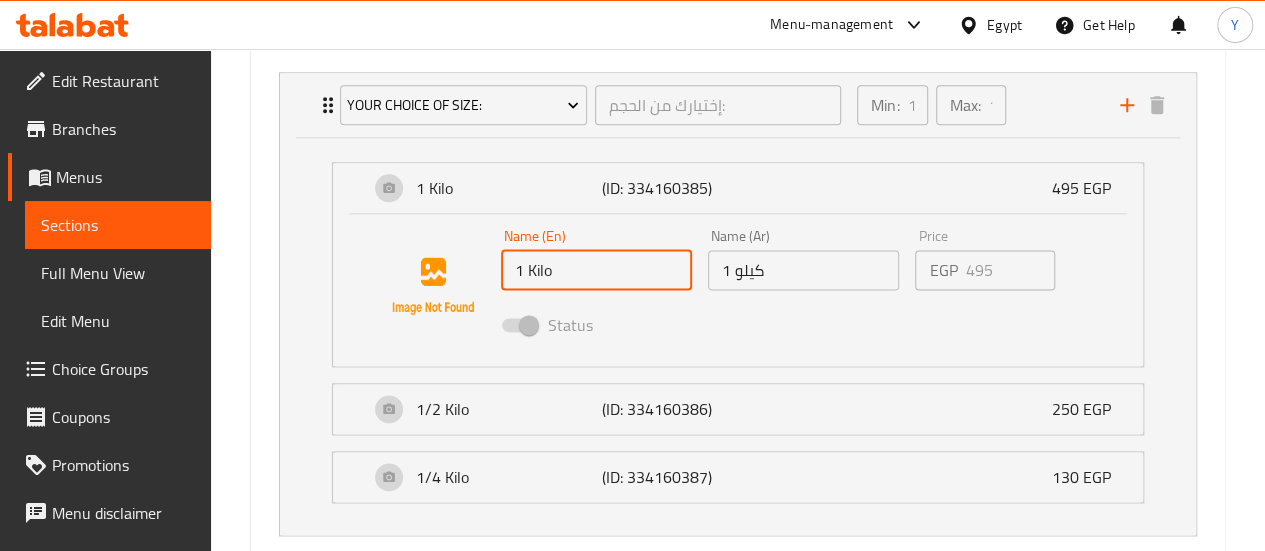 click on "EGP" at bounding box center (943, 270) 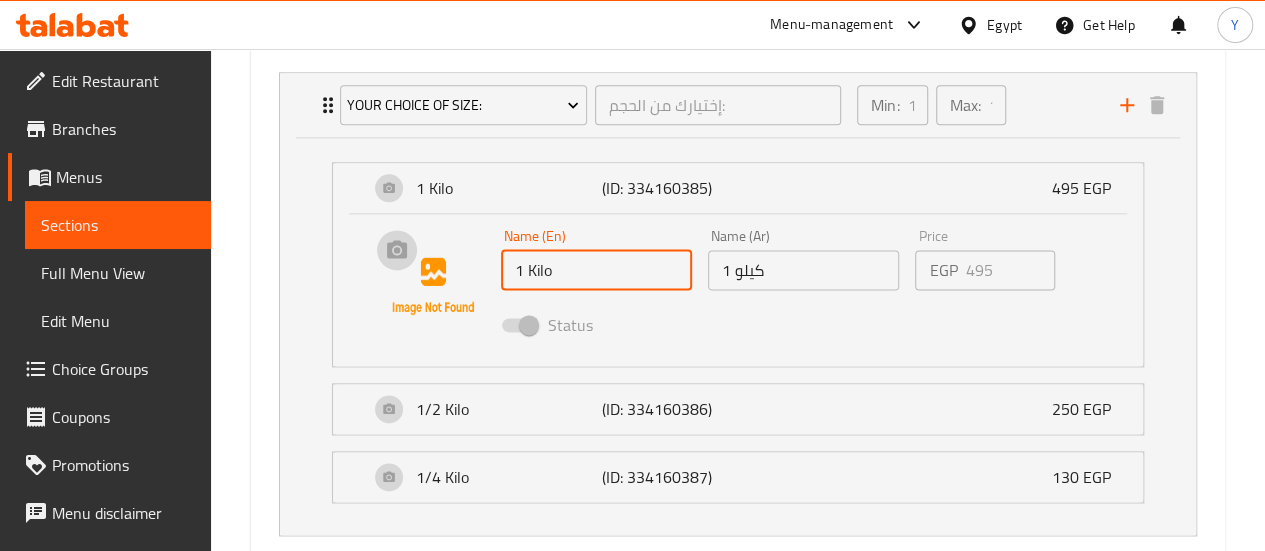 drag, startPoint x: 380, startPoint y: 285, endPoint x: 400, endPoint y: 283, distance: 20.09975 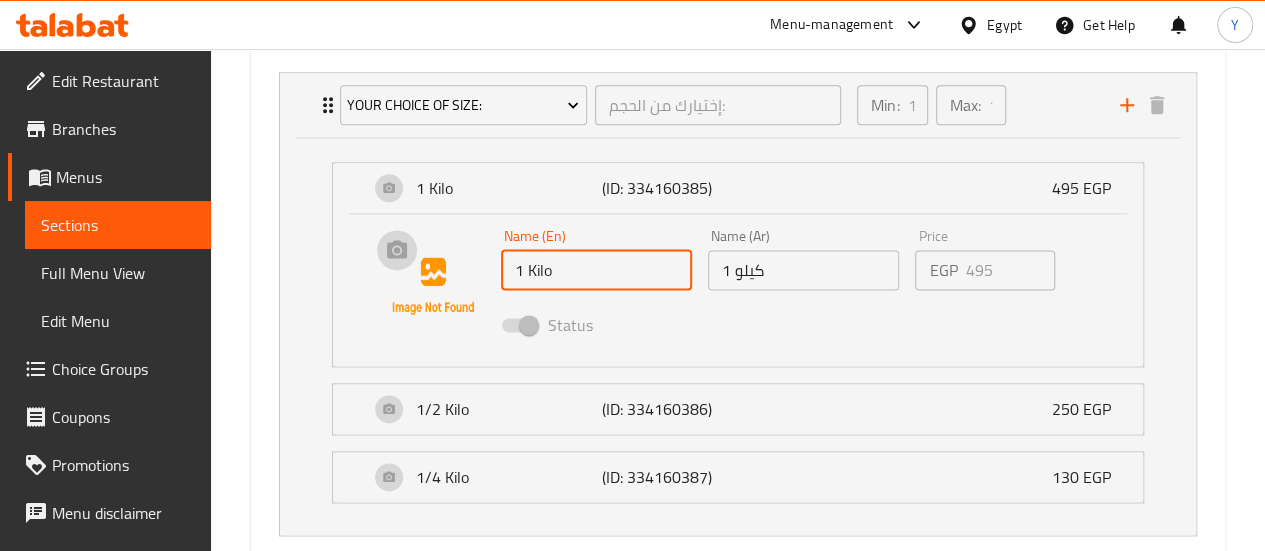 click at bounding box center [433, 286] 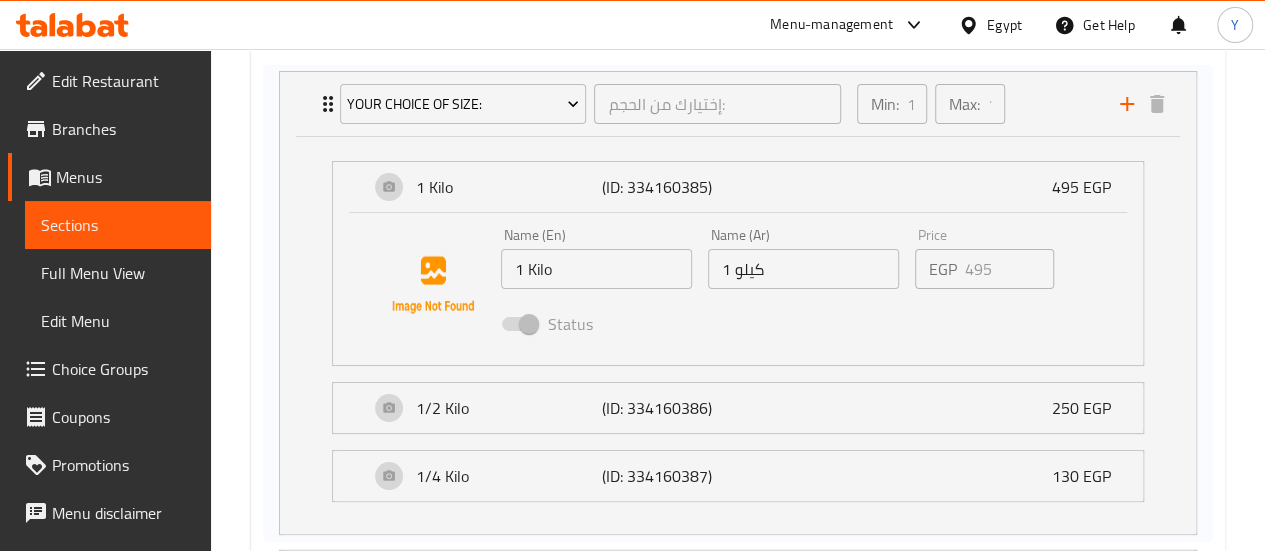 click on "Your Choice Of Size: إختيارك من الحجم: ​ Min: 1 ​ Max: 1 ​ 1 Kilo (ID: 334160385) 495 EGP Name (En) 1 Kilo Name (En) Name (Ar) 1 كيلو Name (Ar) Price EGP 495 Price Status 1/2 Kilo (ID: 334160386) 250 EGP Name (En) 1/2 Kilo Name (En) Name (Ar) 1/2 كيلو Name (Ar) Price EGP 250 Price Status 1/4 Kilo (ID: 334160387) 130 EGP Name (En) 1/4 Kilo Name (En) Name (Ar) 1/4 كيلو Name (Ar) Price EGP 130 Price Status Add On's: الإضافات: ​ Min: 0 ​ Max: 0 ​ Tomato salad (ID: 334160388) 7 EGP Name (En) Tomato salad Name (En) Name (Ar) سلطة طماطم Name (Ar) Price EGP 7 Price Status Tahini and bread salad (ID: 334160389) 7 EGP Name (En) Tahini and bread salad Name (En) Name (Ar) سلطة طحينة وعيش Name (Ar) Price EGP 7 Price Status" at bounding box center [738, 343] 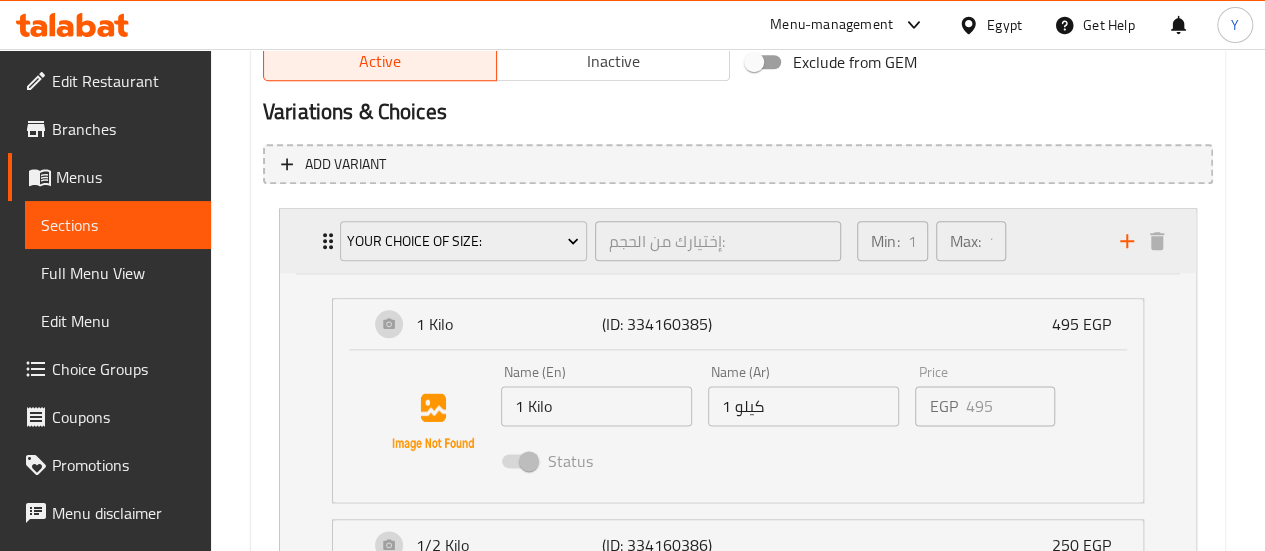 scroll, scrollTop: 1000, scrollLeft: 0, axis: vertical 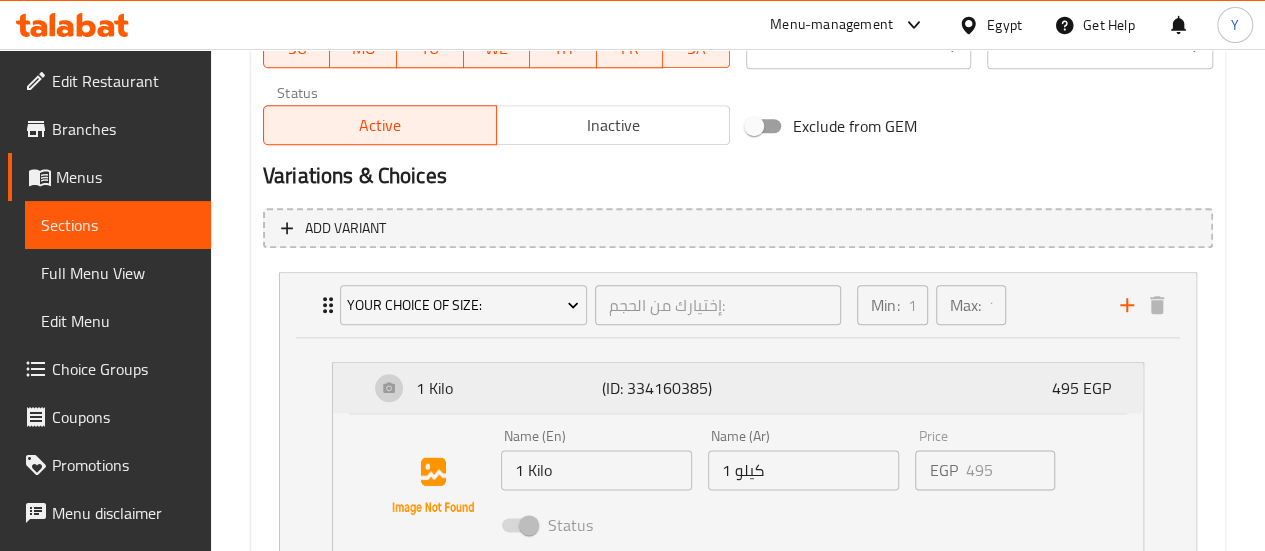 click on "495 EGP" at bounding box center [1089, 388] 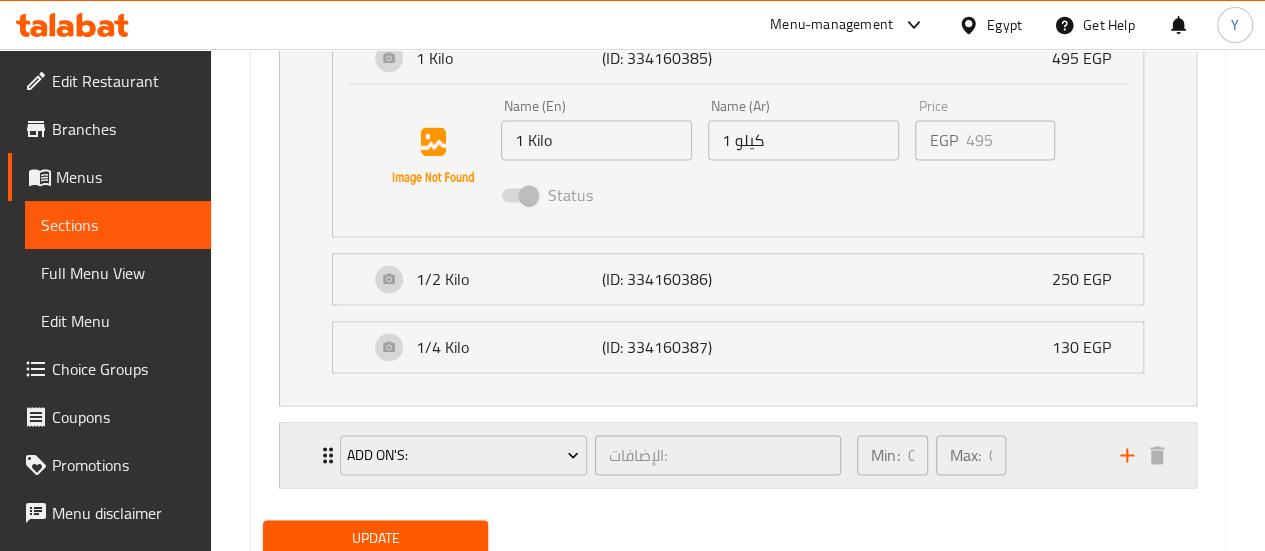 scroll, scrollTop: 1300, scrollLeft: 0, axis: vertical 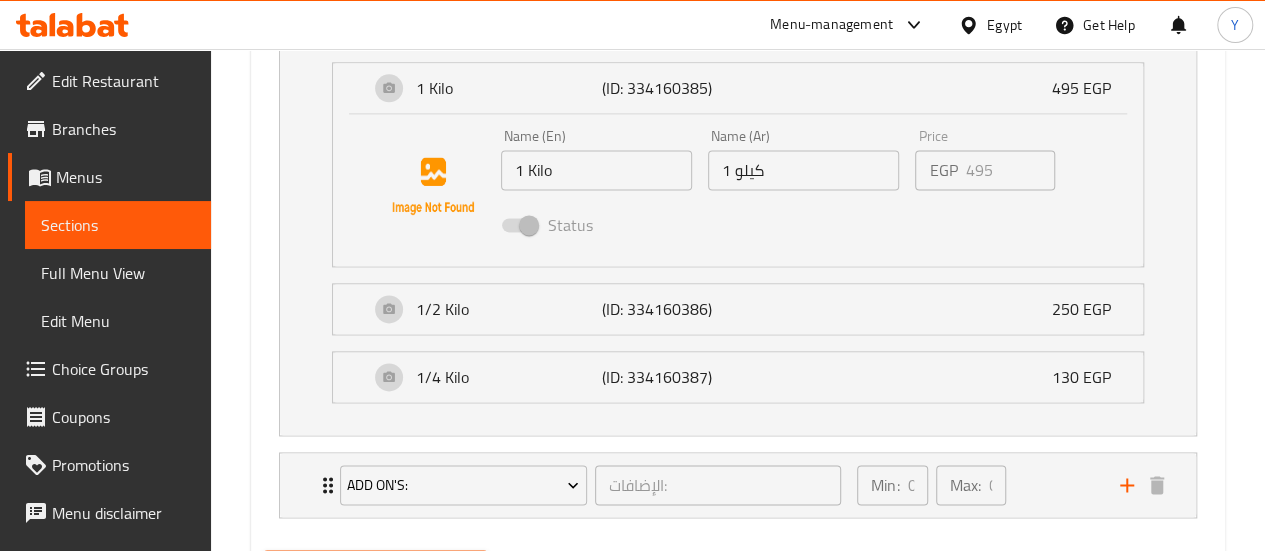 click on "1/4 Kilo (ID: 334160387) 130 EGP Name (En) 1/4 Kilo Name (En) Name (Ar) 1/4 كيلو Name (Ar) Price EGP 130 Price Status" at bounding box center [738, 377] 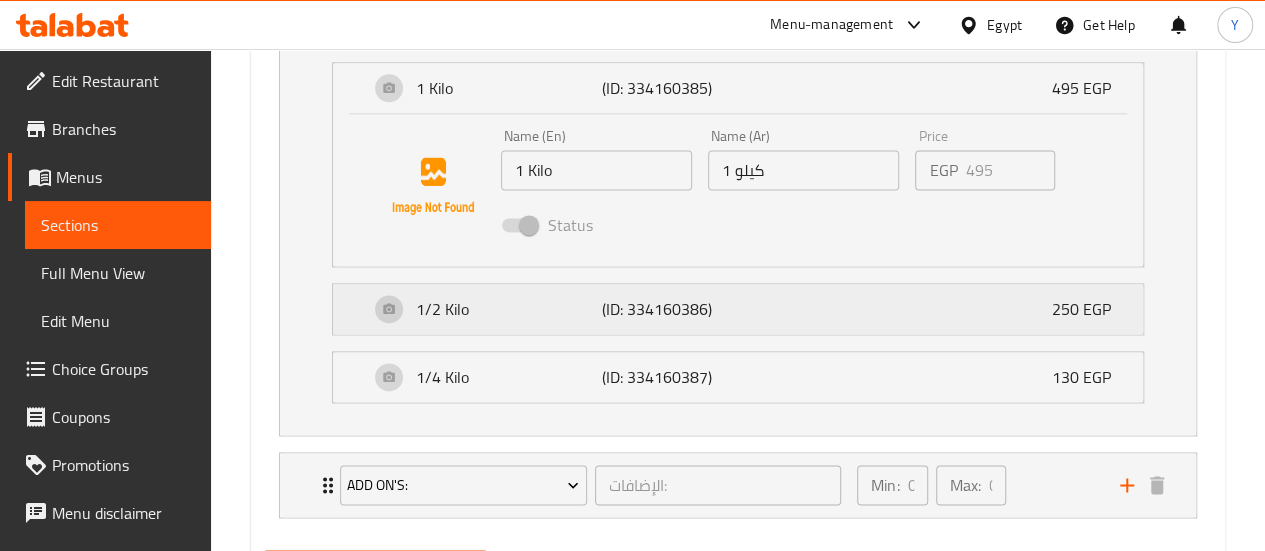 click on "1/2 Kilo (ID: 334160386) 250 EGP" at bounding box center (744, 309) 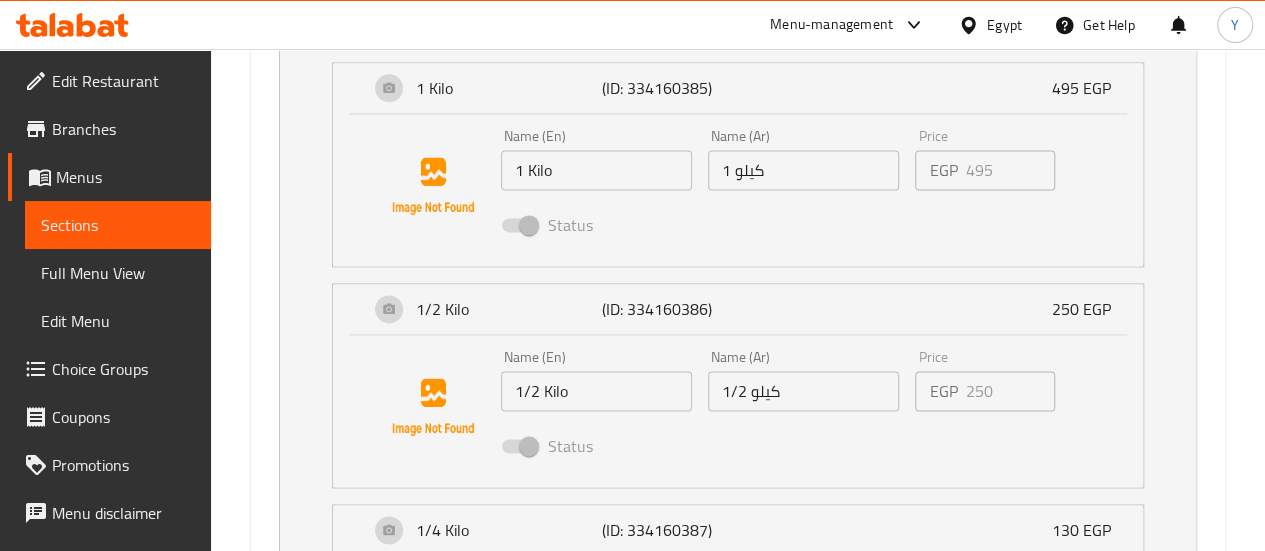 drag, startPoint x: 706, startPoint y: 378, endPoint x: 734, endPoint y: 390, distance: 30.463093 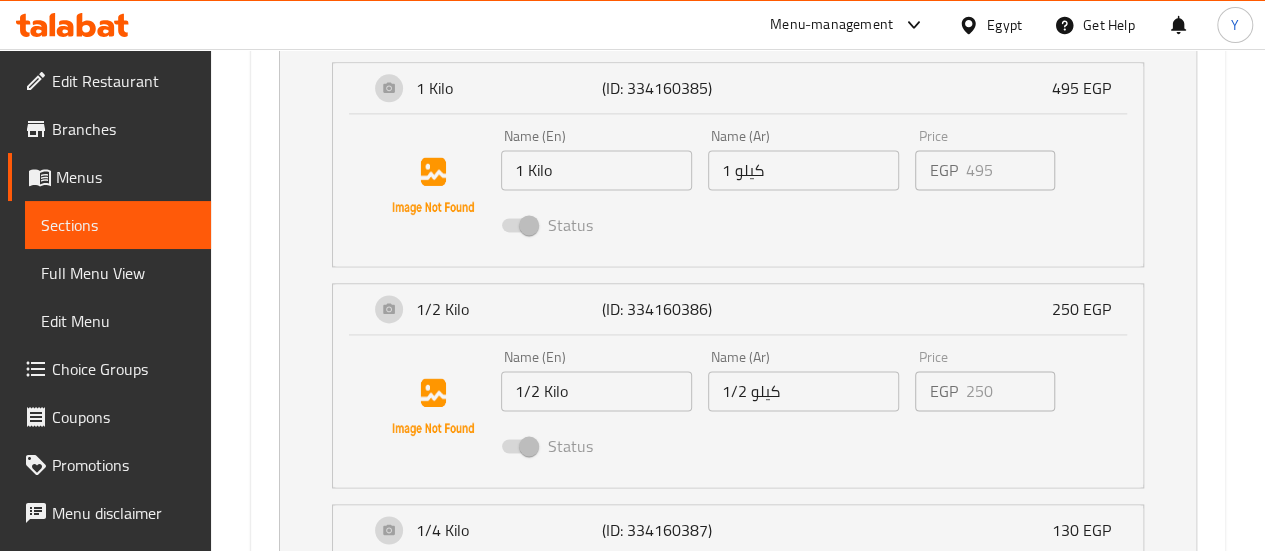 click on "Name (Ar) 1/2 كيلو Name (Ar)" at bounding box center (803, 380) 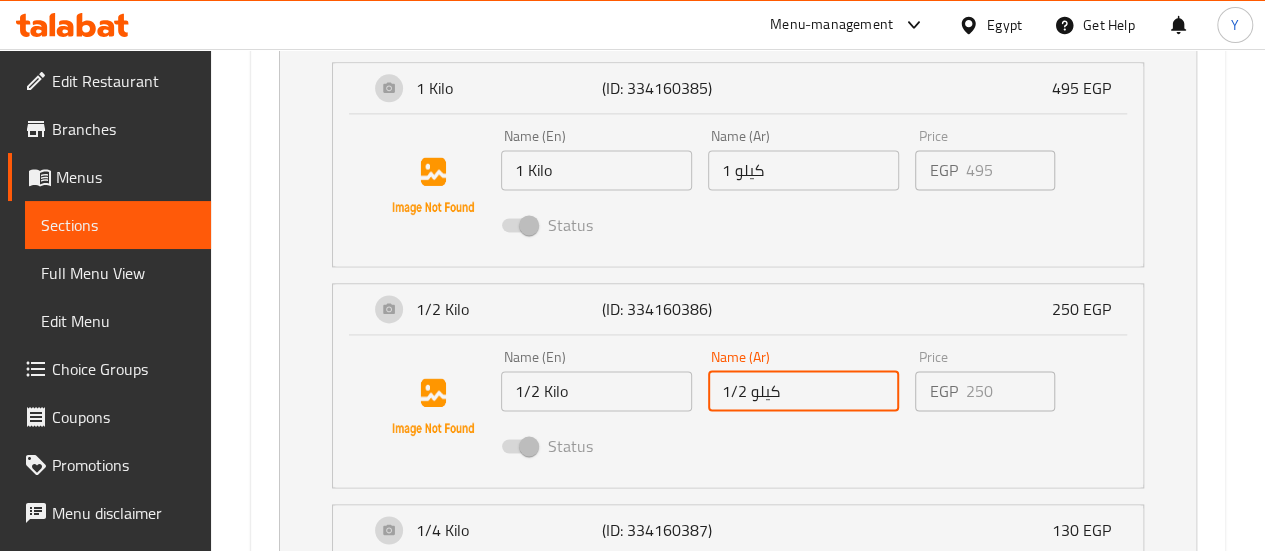 click on "1/2 كيلو" at bounding box center [803, 391] 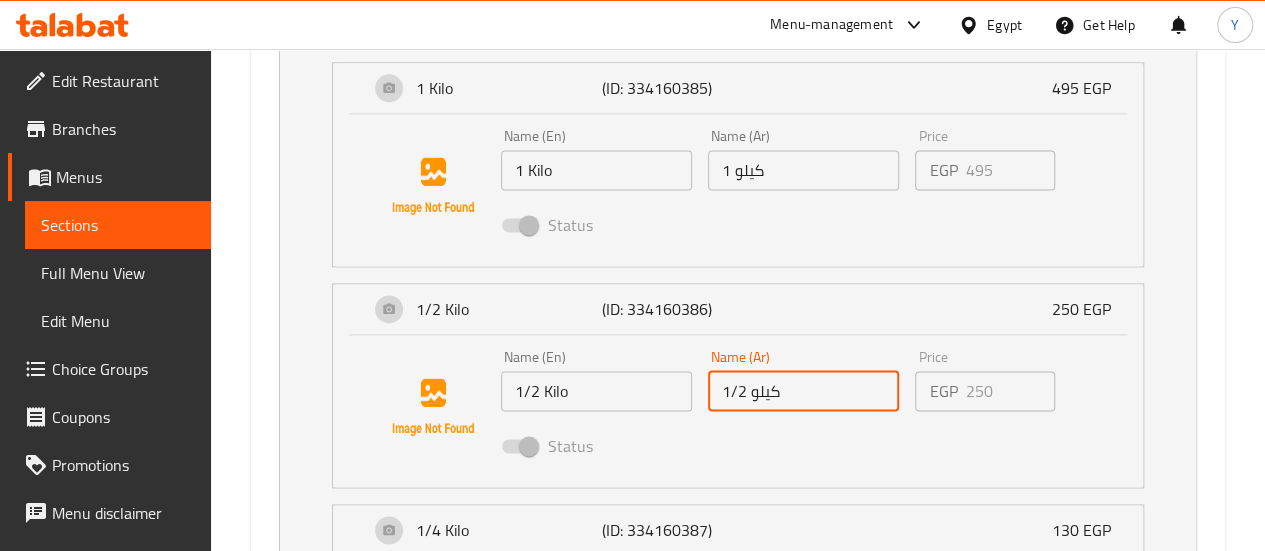 click on "1/2 كيلو" at bounding box center (803, 391) 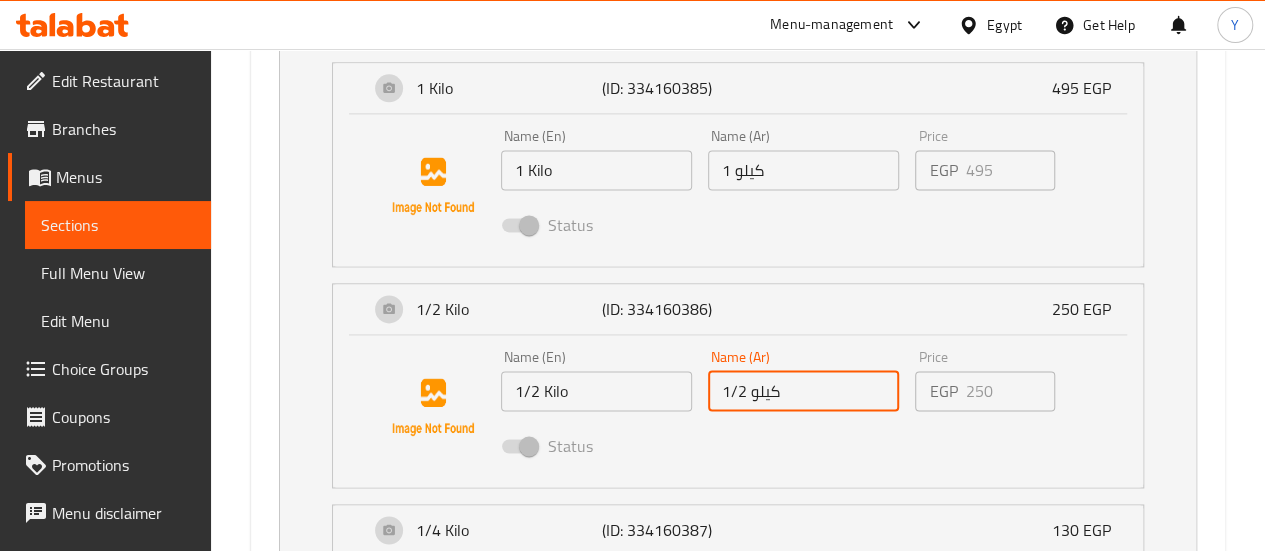 click on "1/2 كيلو" at bounding box center (803, 391) 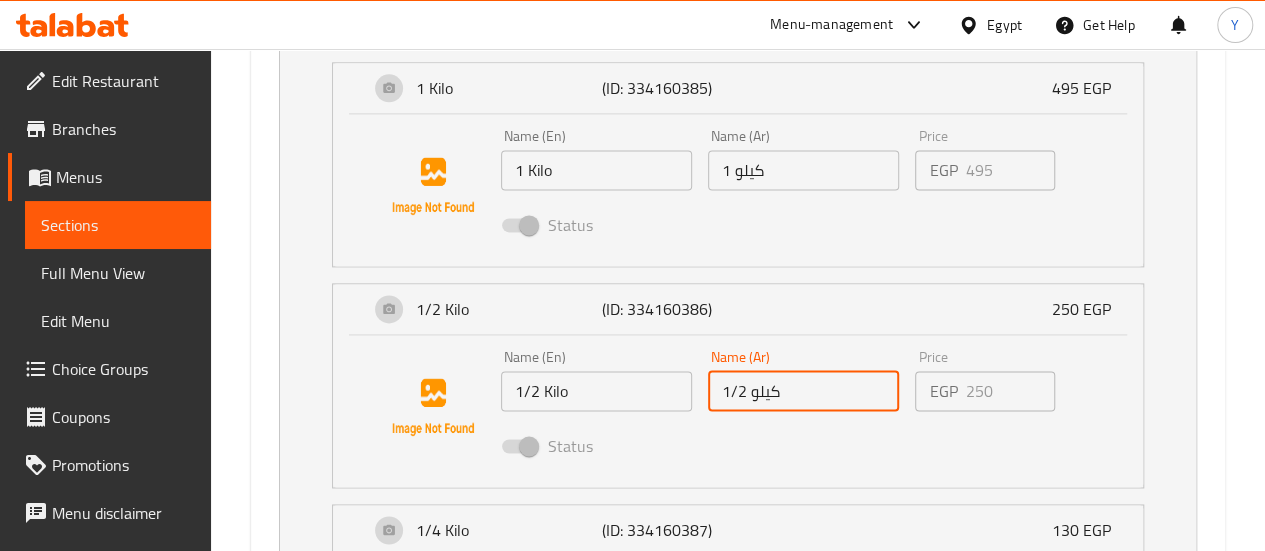 click on "1/2 كيلو" at bounding box center [803, 391] 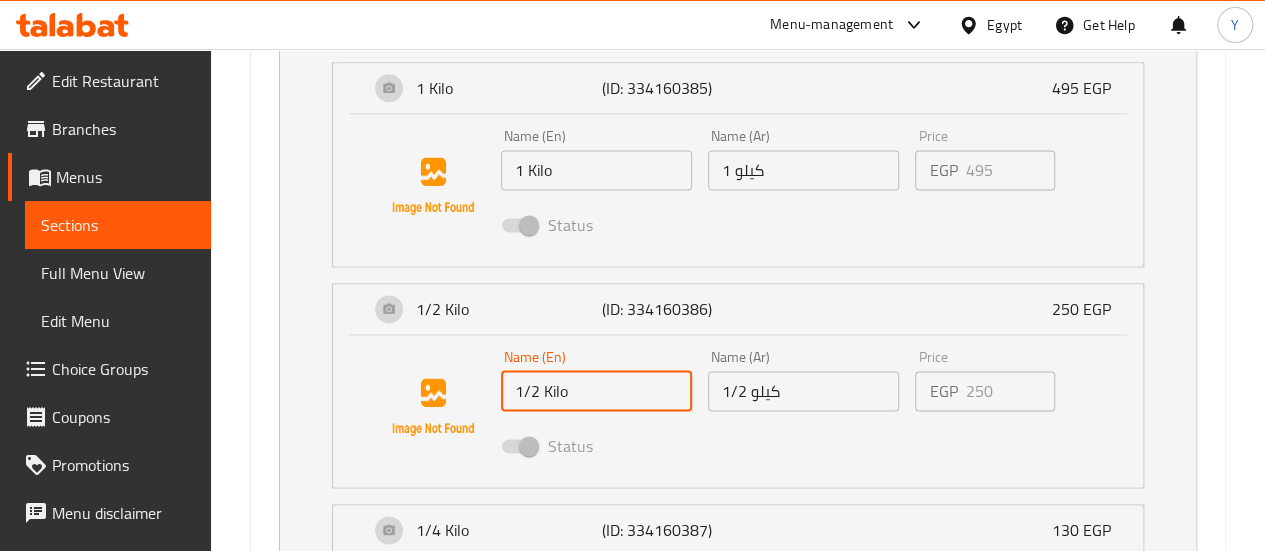 click on "1/2 Kilo" at bounding box center (596, 391) 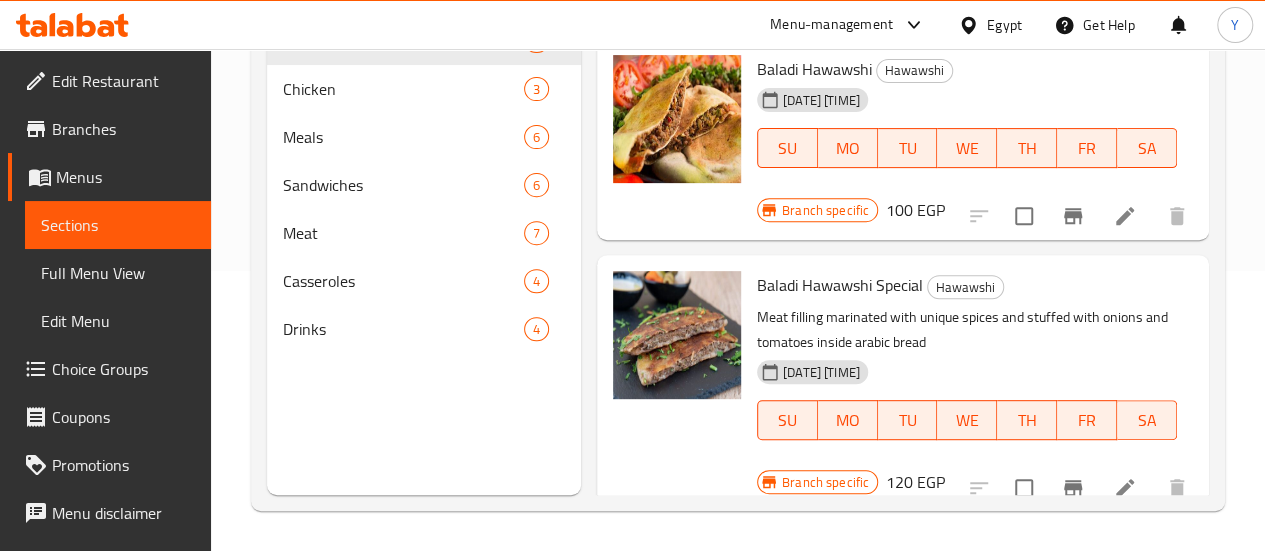 scroll, scrollTop: 280, scrollLeft: 0, axis: vertical 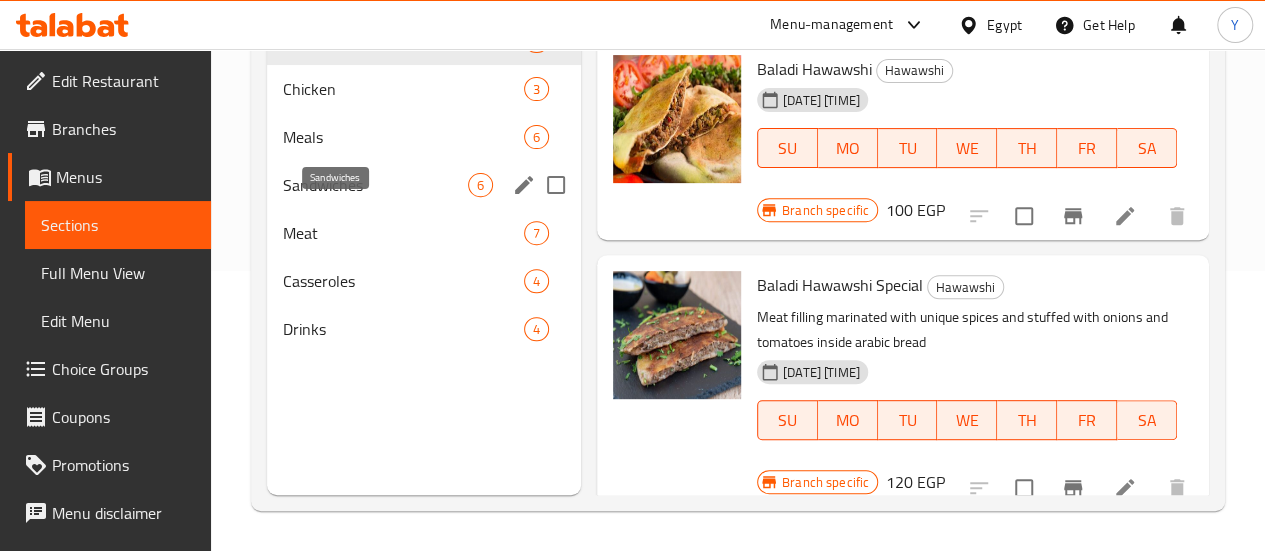 click on "Sandwiches" at bounding box center (375, 185) 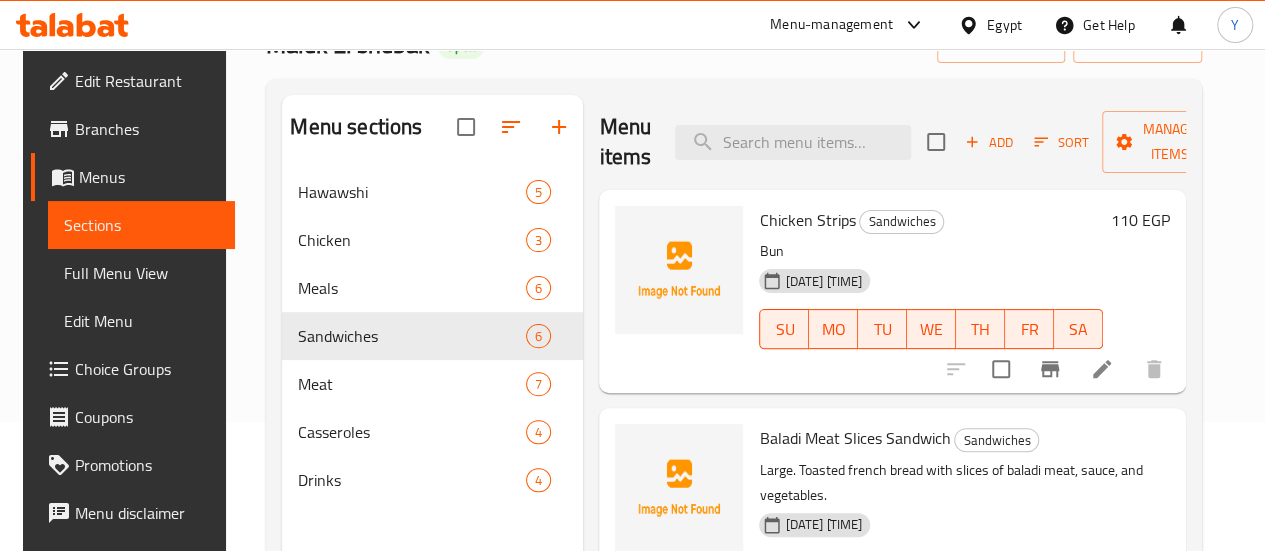 scroll, scrollTop: 0, scrollLeft: 0, axis: both 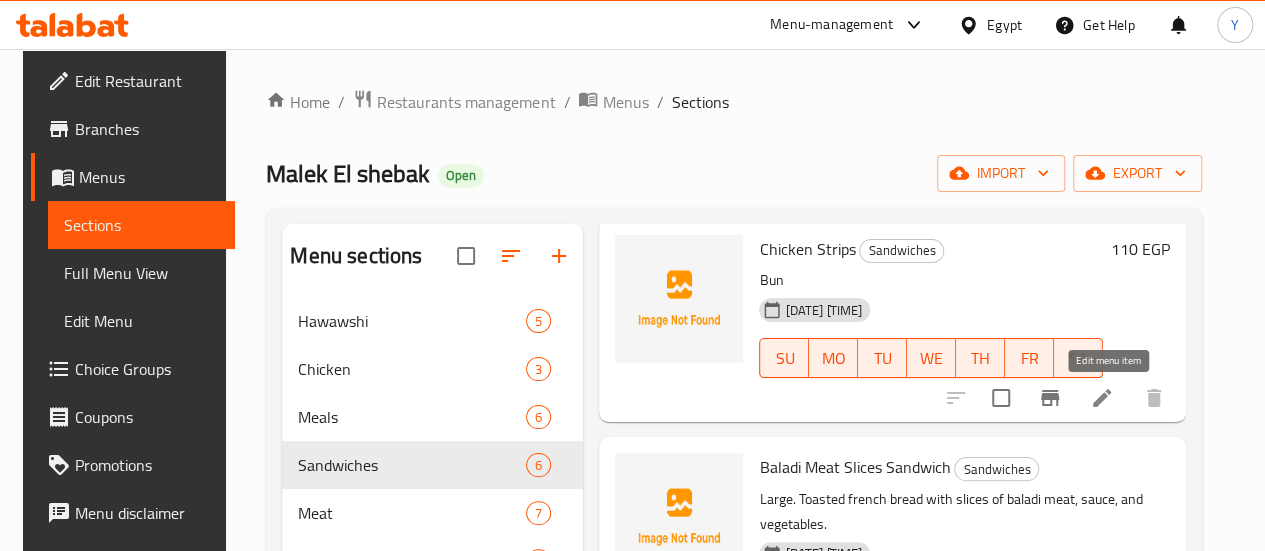 click 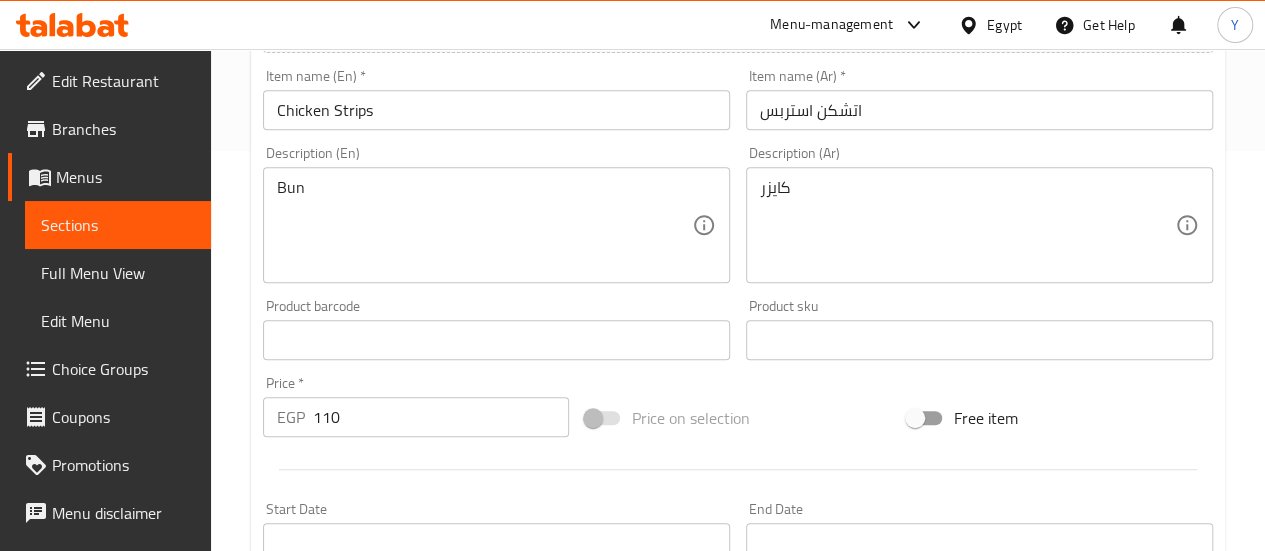 scroll, scrollTop: 500, scrollLeft: 0, axis: vertical 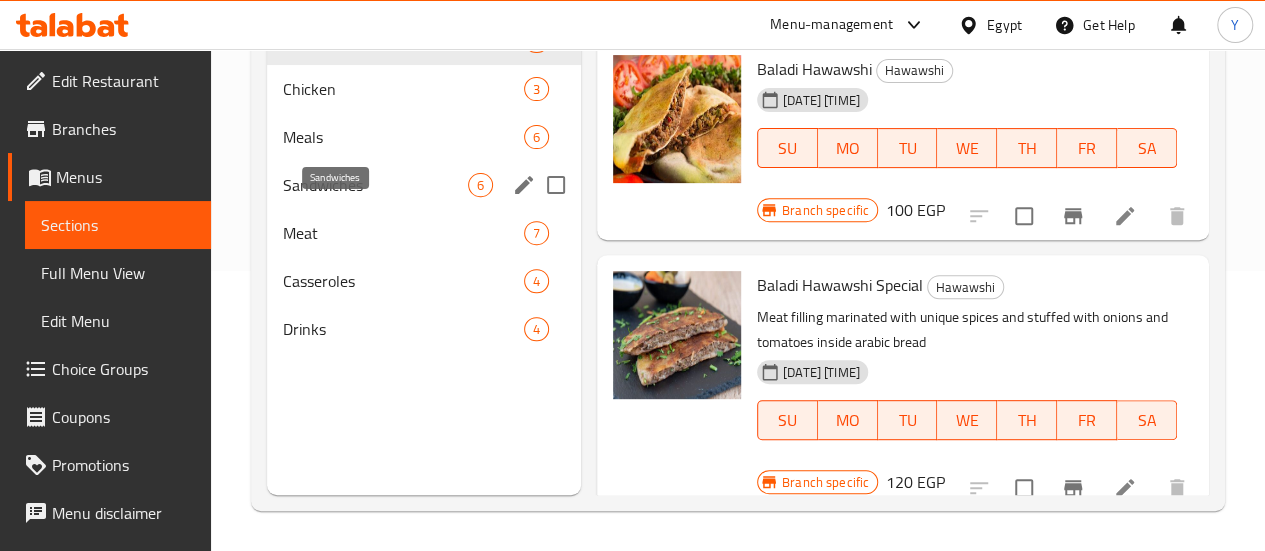 click on "Sandwiches" at bounding box center (375, 185) 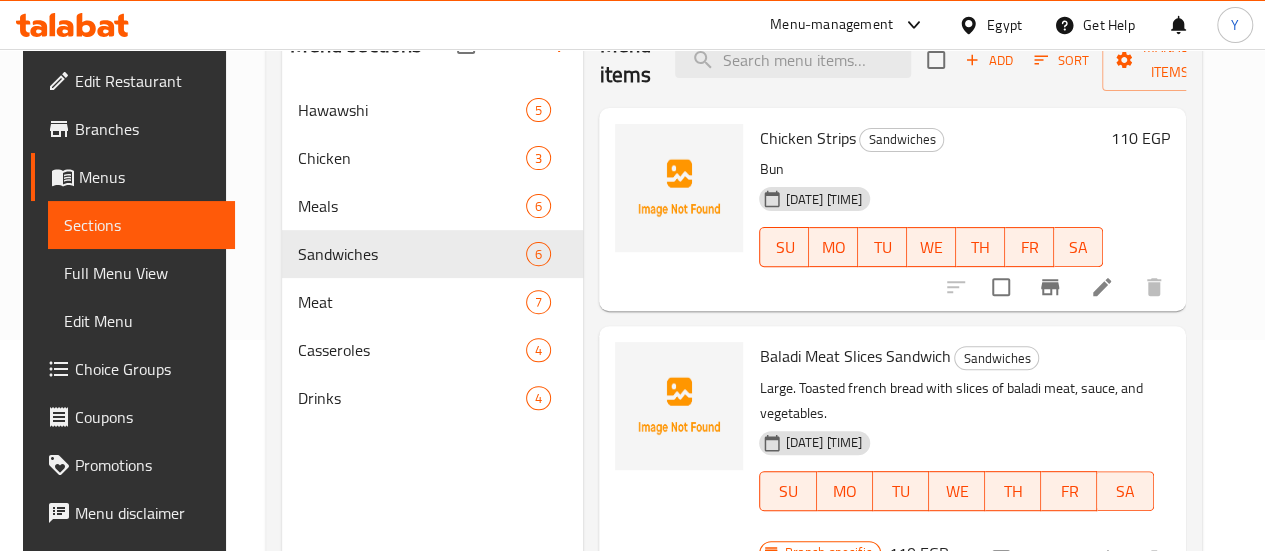 scroll, scrollTop: 180, scrollLeft: 0, axis: vertical 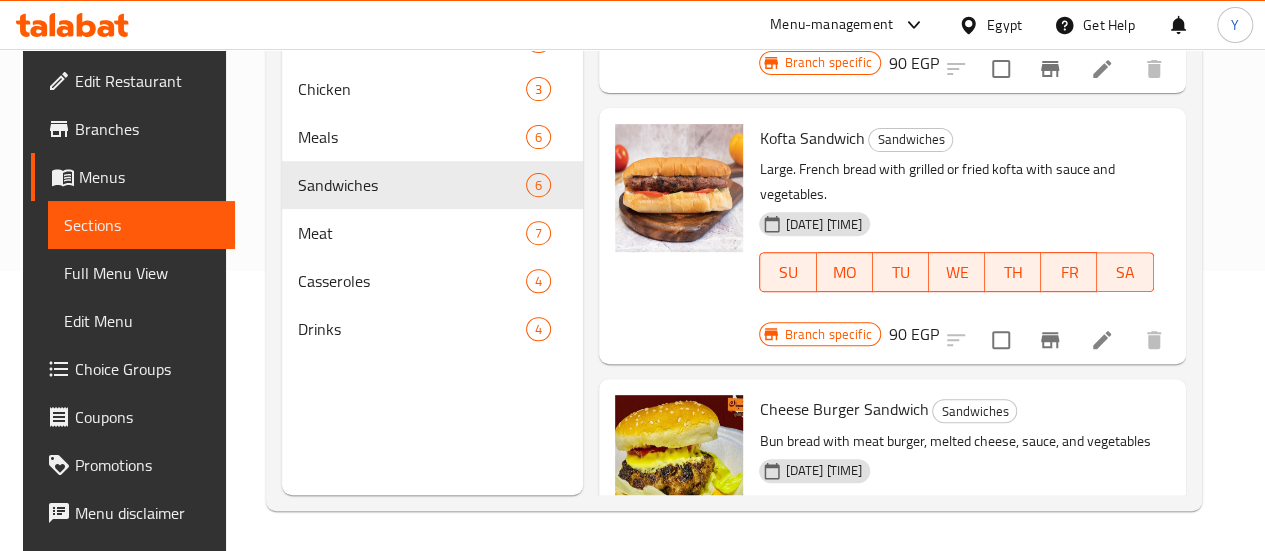click 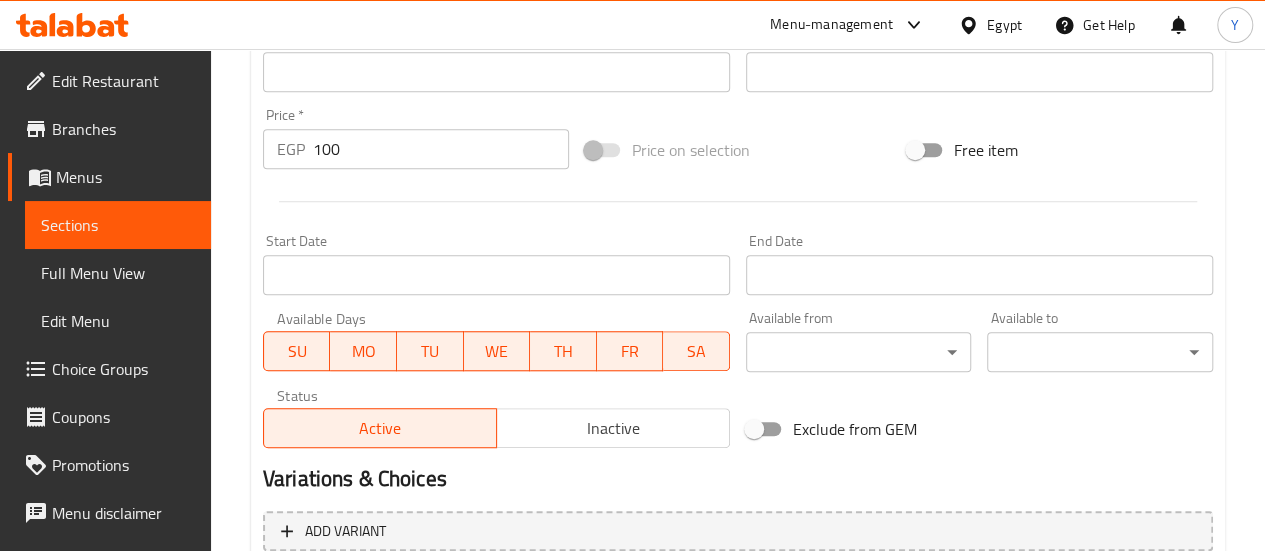 scroll, scrollTop: 591, scrollLeft: 0, axis: vertical 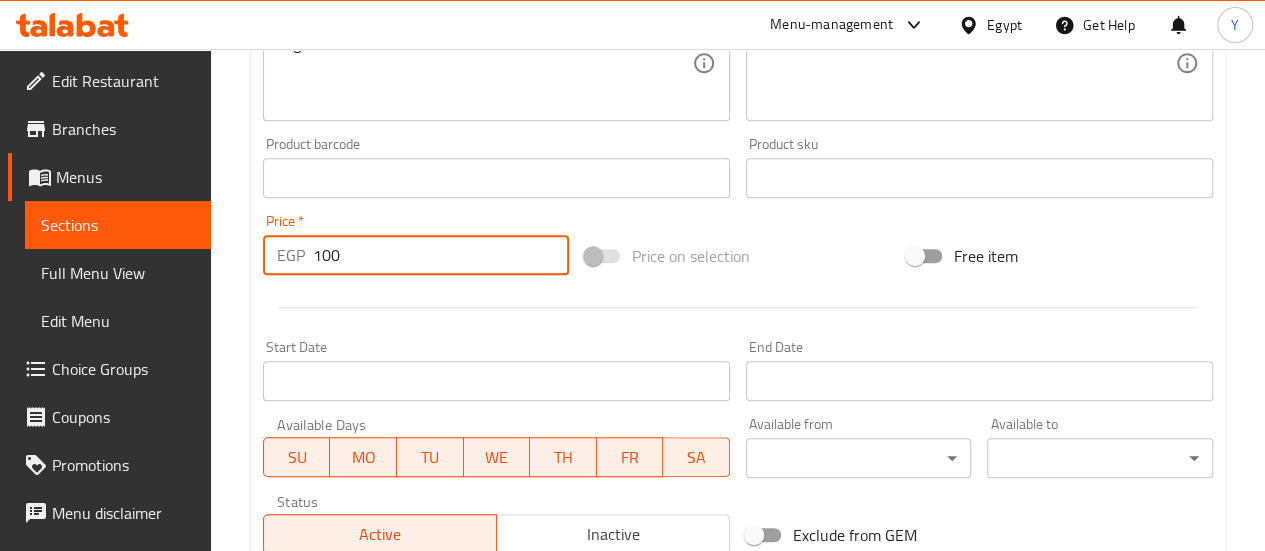 click on "100" at bounding box center (441, 255) 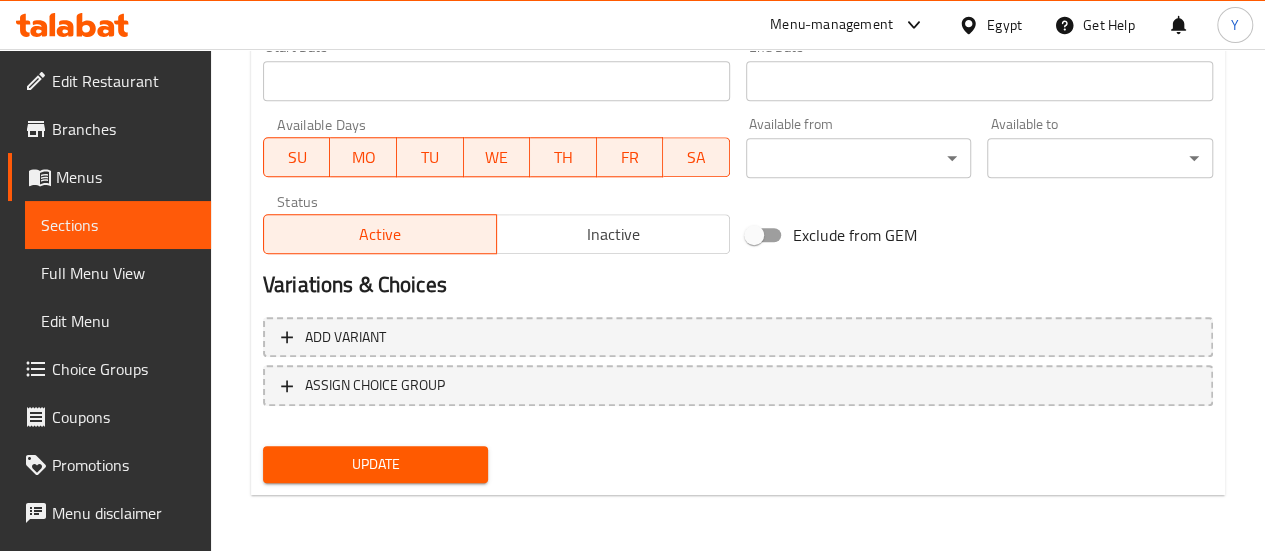 type on "110" 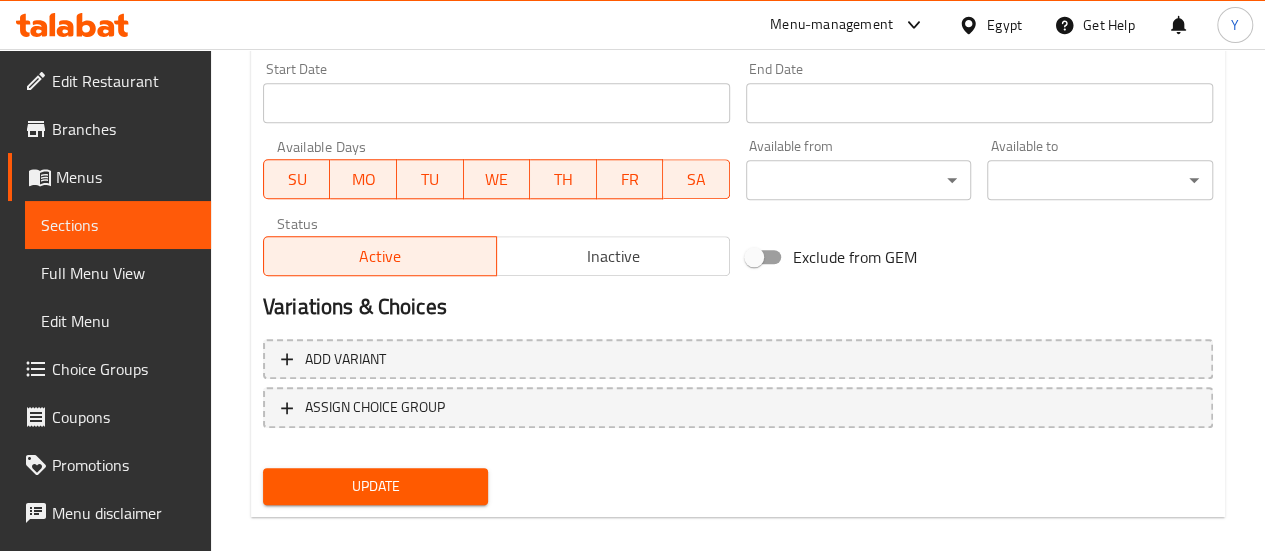 scroll, scrollTop: 343, scrollLeft: 0, axis: vertical 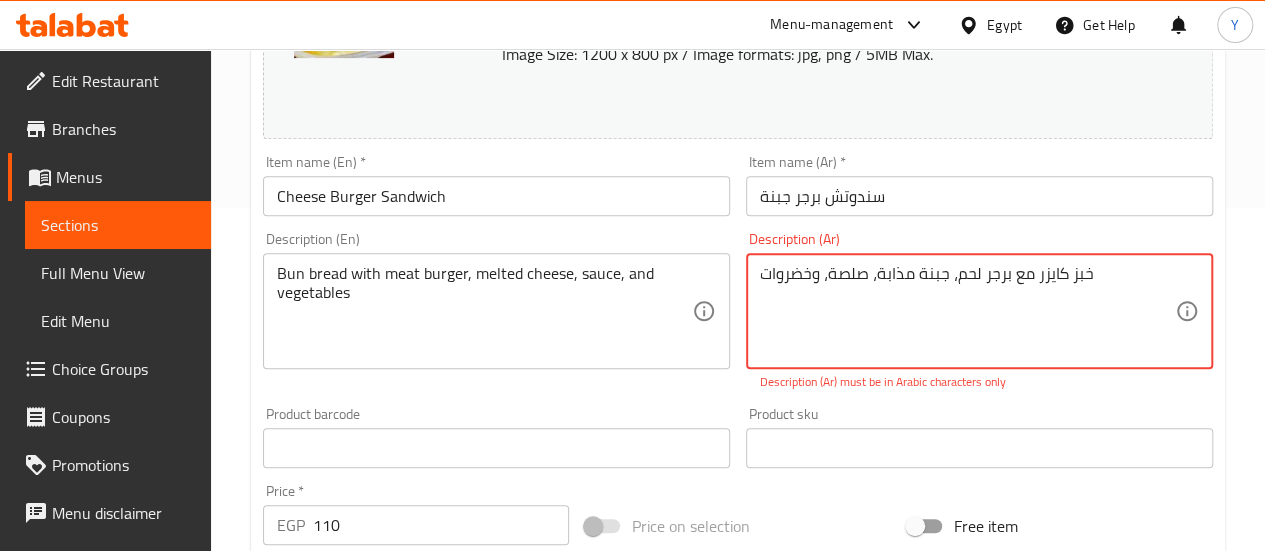 click on "خبز كایزر مع برجر لحم، جبنة مذابة، صلصة، وخضروات" at bounding box center [967, 311] 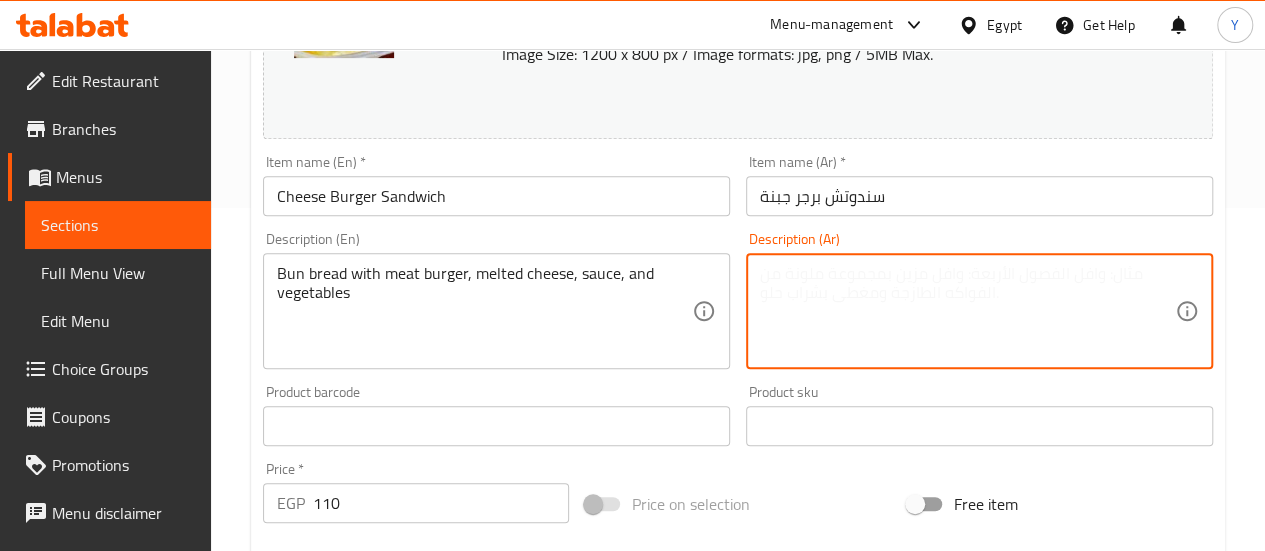 paste on "برجر لحم بالجبنة
برجر لحم مشوي داخل خبز كايزر طازج، مع جبنة مذابة، صلصة خاصة، وخضروات فريش.
ساندويتش غني بالنكهة يرضي كل الأذواق!" 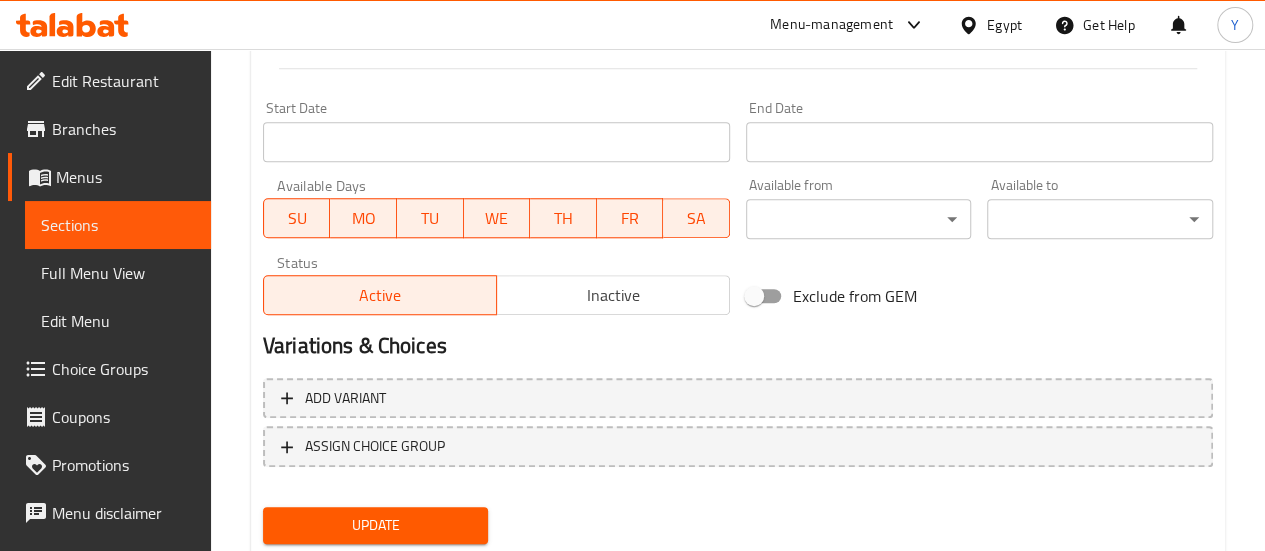 scroll, scrollTop: 891, scrollLeft: 0, axis: vertical 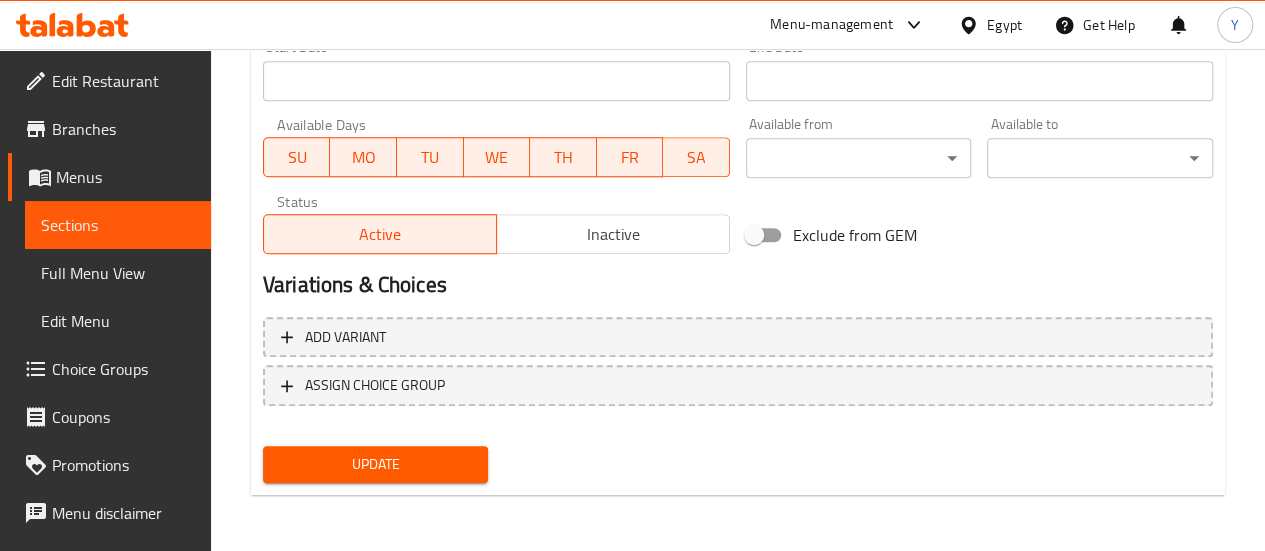 type on "برجر لحم بالجبنة
برجر لحم مشوي داخل خبز كايزر طازج، مع جبنة مذابة، صلصة خاصة، وخضروات فريش.
ساندويتش غني بالنكهة يرضي كل الأذواق!" 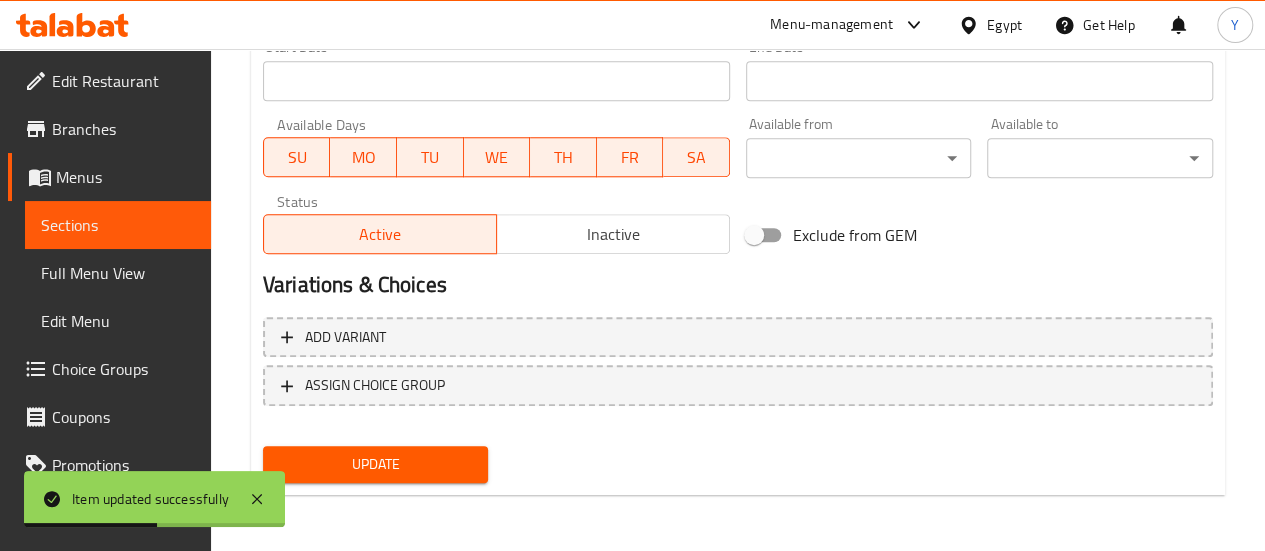 click on "Sections" at bounding box center (118, 225) 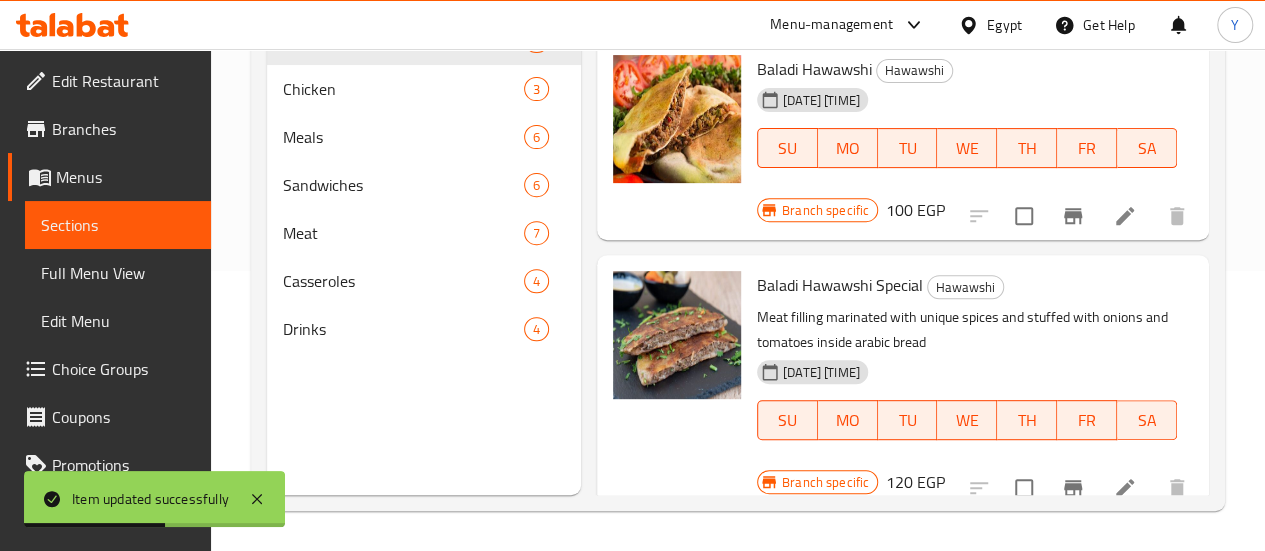 scroll, scrollTop: 280, scrollLeft: 0, axis: vertical 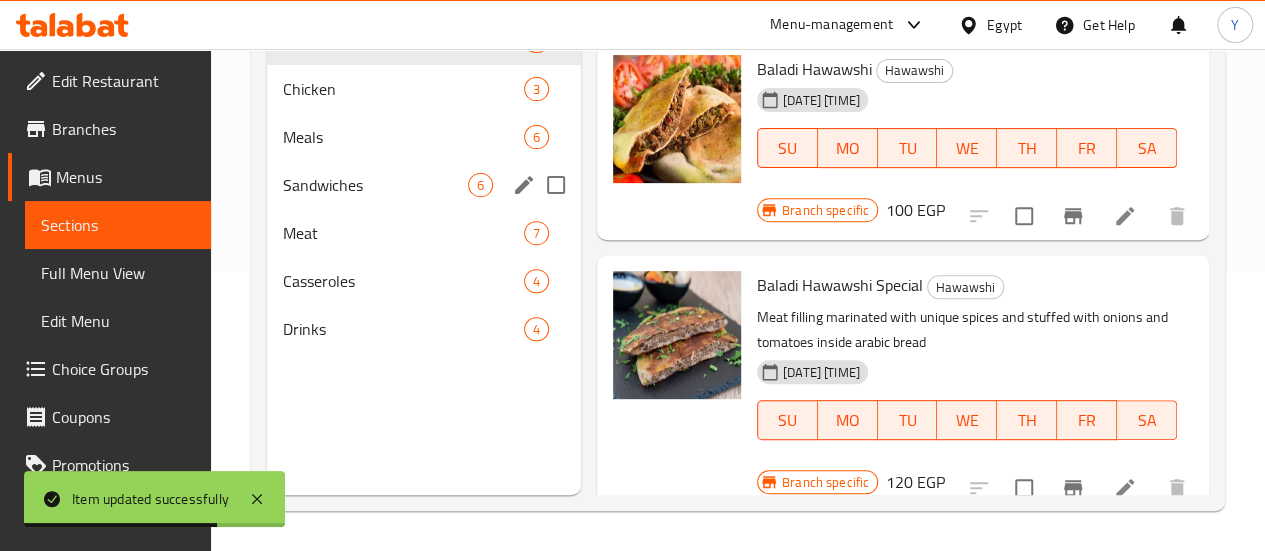click on "Sandwiches" at bounding box center [375, 185] 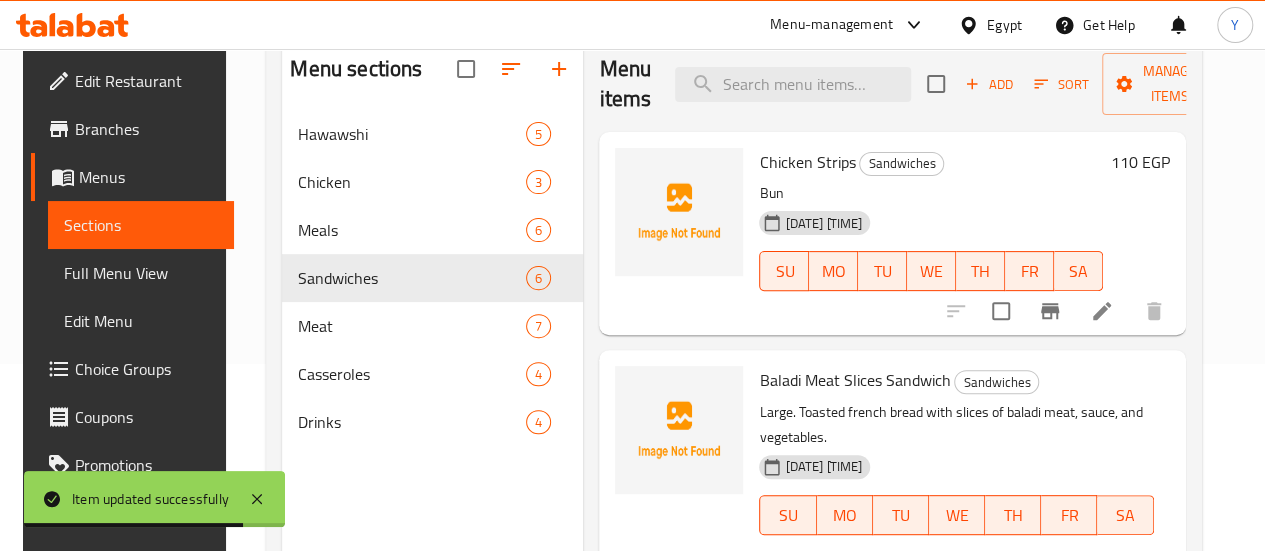 scroll, scrollTop: 80, scrollLeft: 0, axis: vertical 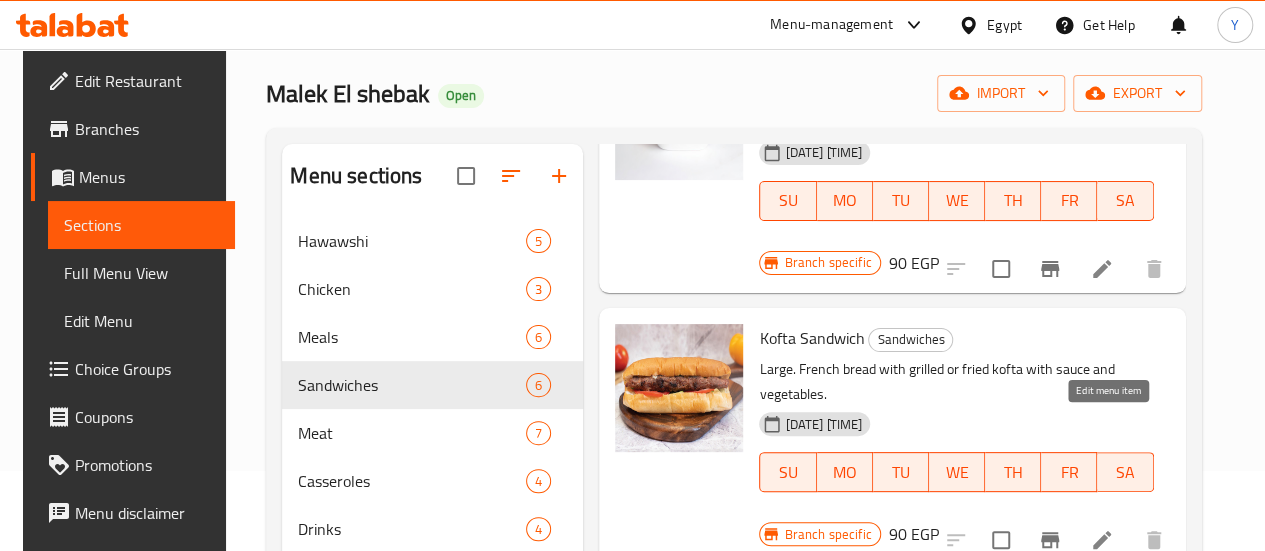 click 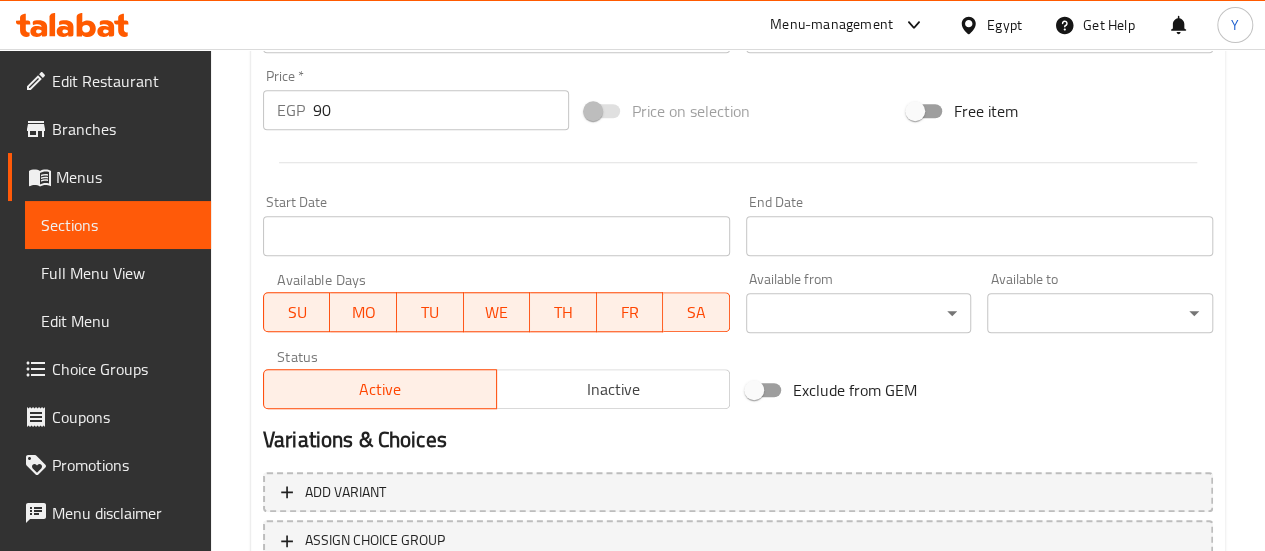 scroll, scrollTop: 691, scrollLeft: 0, axis: vertical 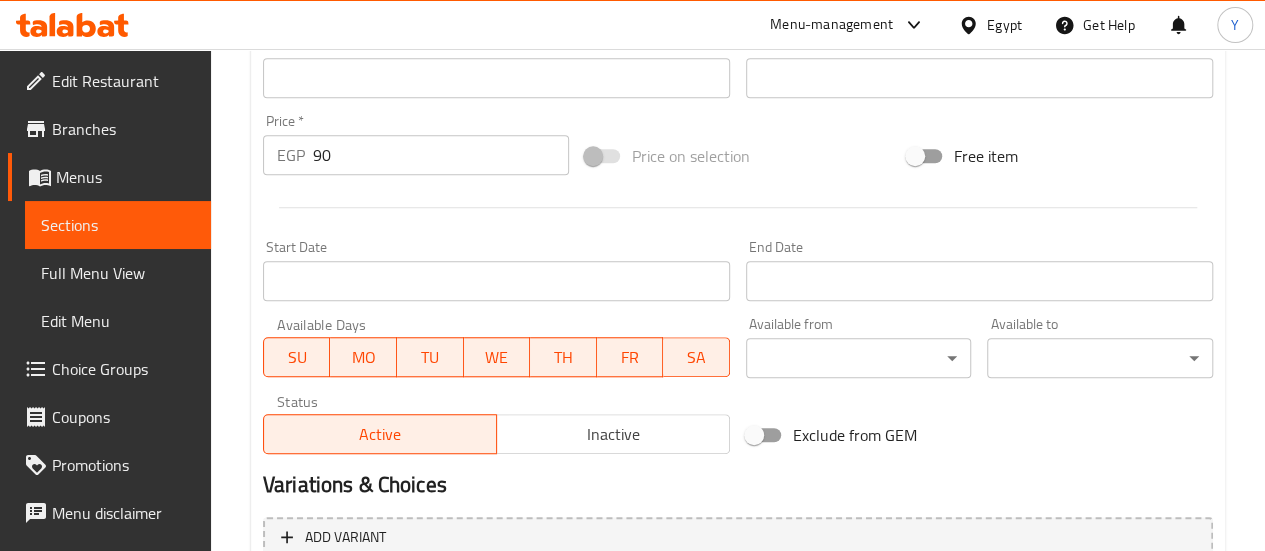 click on "90" at bounding box center (441, 155) 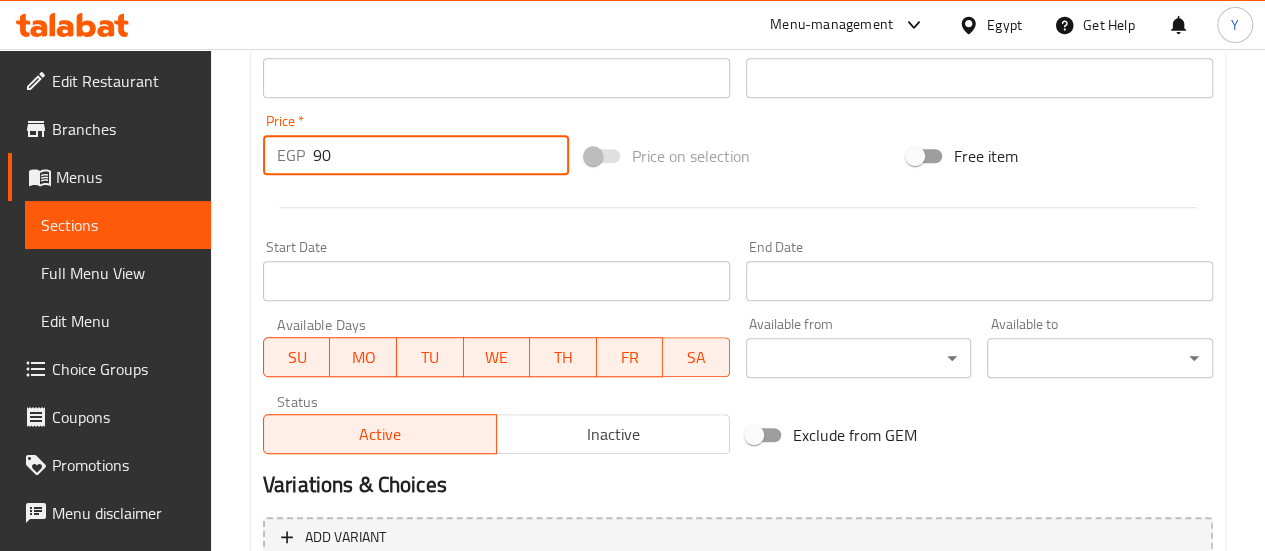 click on "90" at bounding box center (441, 155) 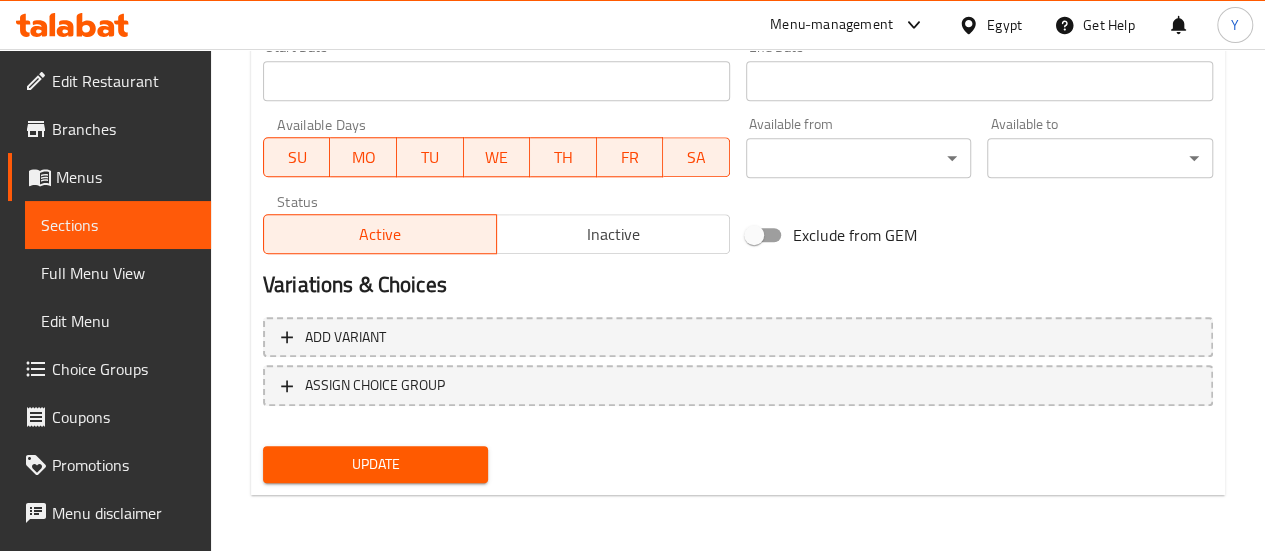 type on "100" 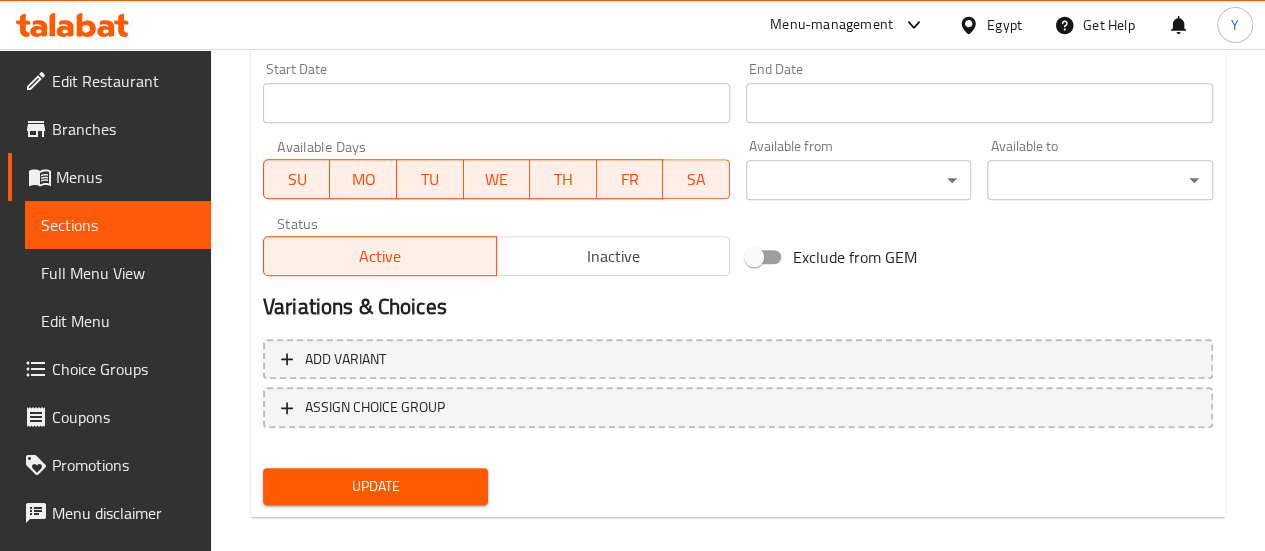 scroll, scrollTop: 343, scrollLeft: 0, axis: vertical 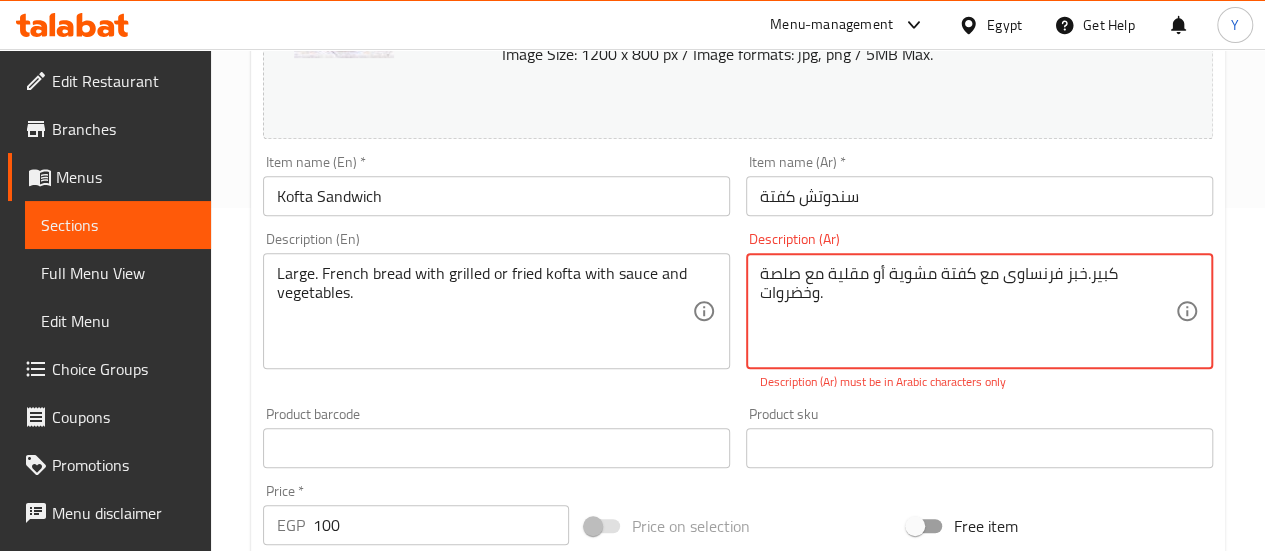 click on "كبير.خبز فرنساوى مع كفتة مشویة أو مقلیة مع صلصة وخضروات. Description (Ar)" at bounding box center [979, 311] 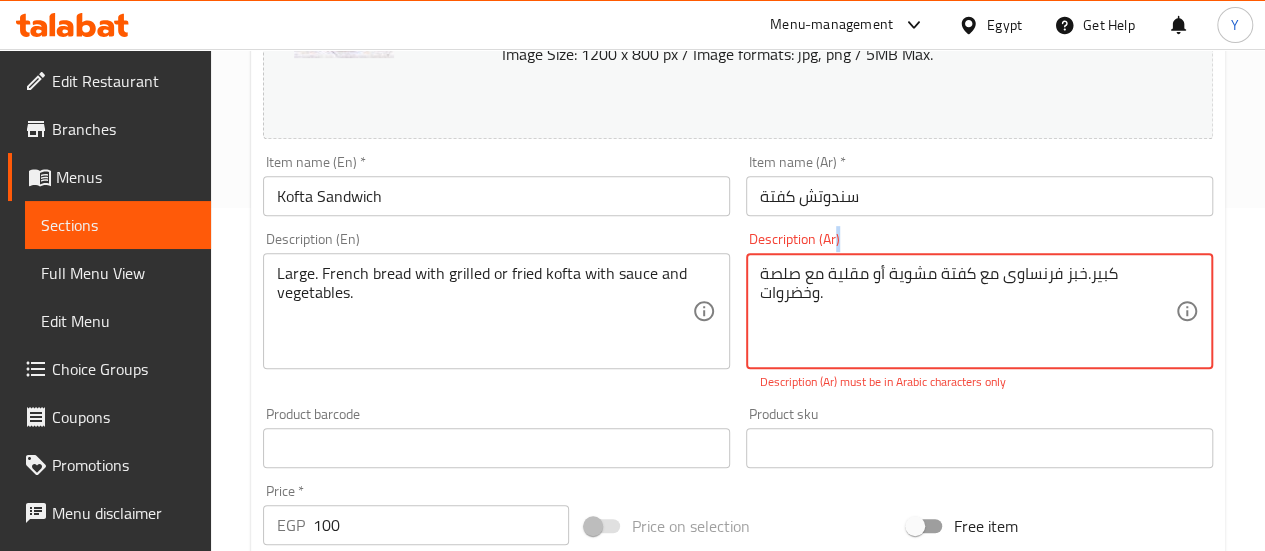 click on "كبير.خبز فرنساوى مع كفتة مشویة أو مقلیة مع صلصة وخضروات. Description (Ar)" at bounding box center [979, 311] 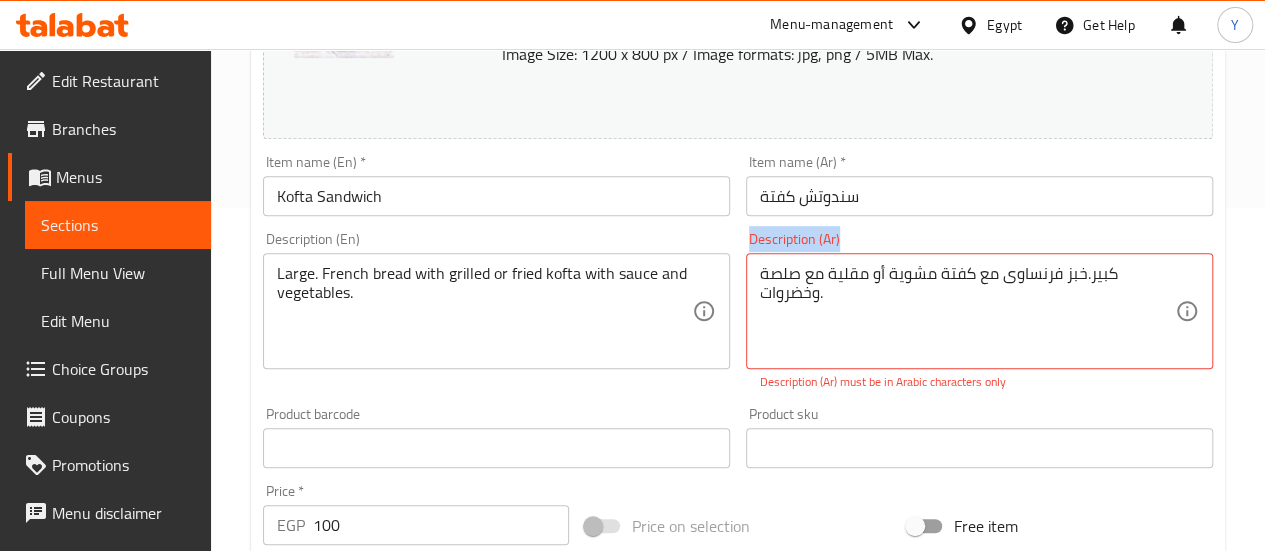 click on "كبير.خبز فرنساوى مع كفتة مشویة أو مقلیة مع صلصة وخضروات. Description (Ar)" at bounding box center (979, 311) 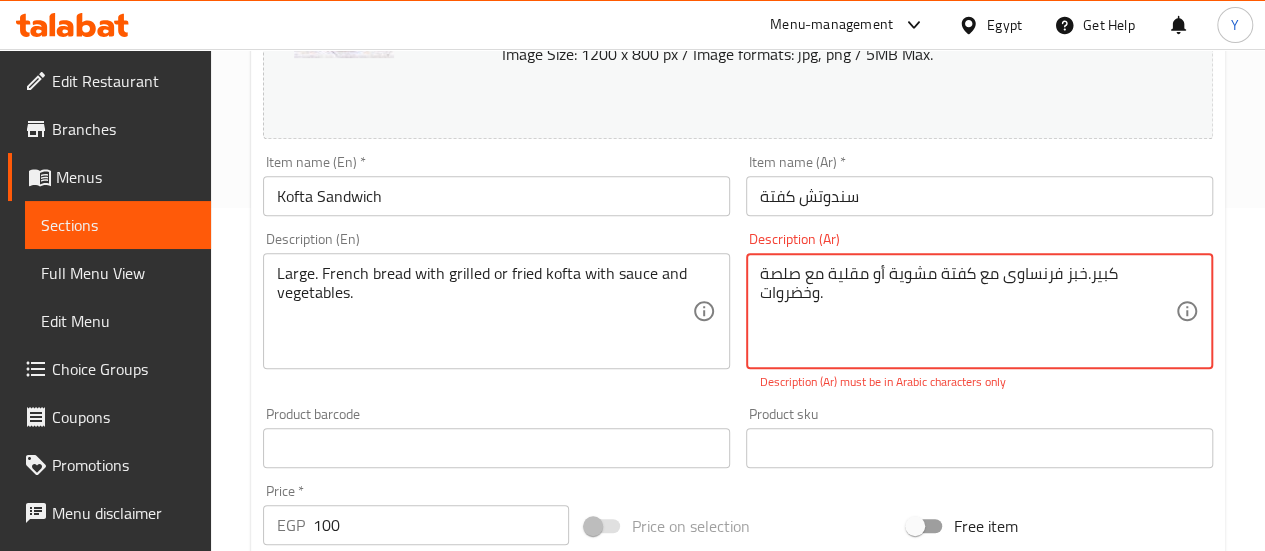 click on "كبير.خبز فرنساوى مع كفتة مشویة أو مقلیة مع صلصة وخضروات." at bounding box center [967, 311] 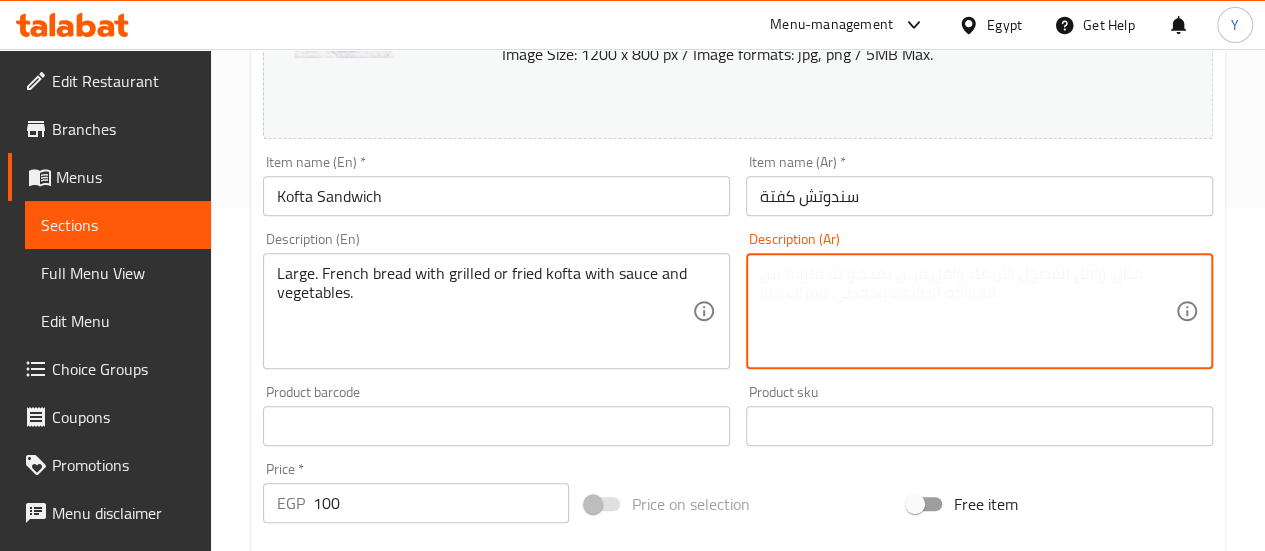 paste on "ساندويتش كفتة كبير
كفتة مشوية أو مقلية، متقدّمة داخل خبز فرنسي طازج، مع صلصة لذيذة وخضروات فريش.
ساندويتش حجمه كبير وطعمه أكبر!" 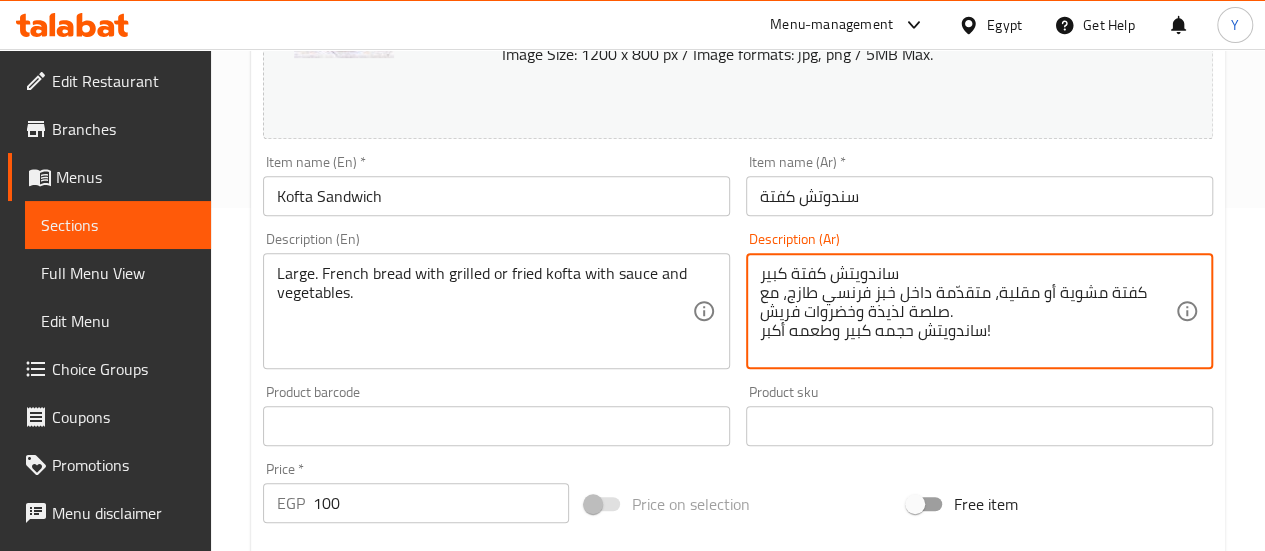 type on "ساندويتش كفتة كبير
كفتة مشوية أو مقلية، متقدّمة داخل خبز فرنسي طازج، مع صلصة لذيذة وخضروات فريش.
ساندويتش حجمه كبير وطعمه أكبر!" 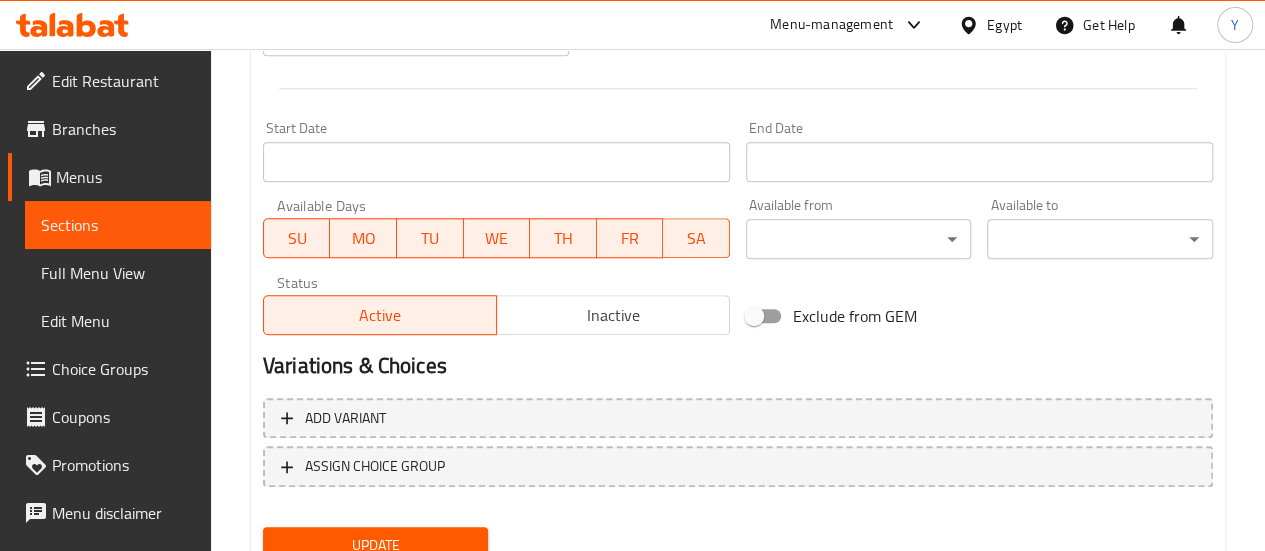scroll, scrollTop: 891, scrollLeft: 0, axis: vertical 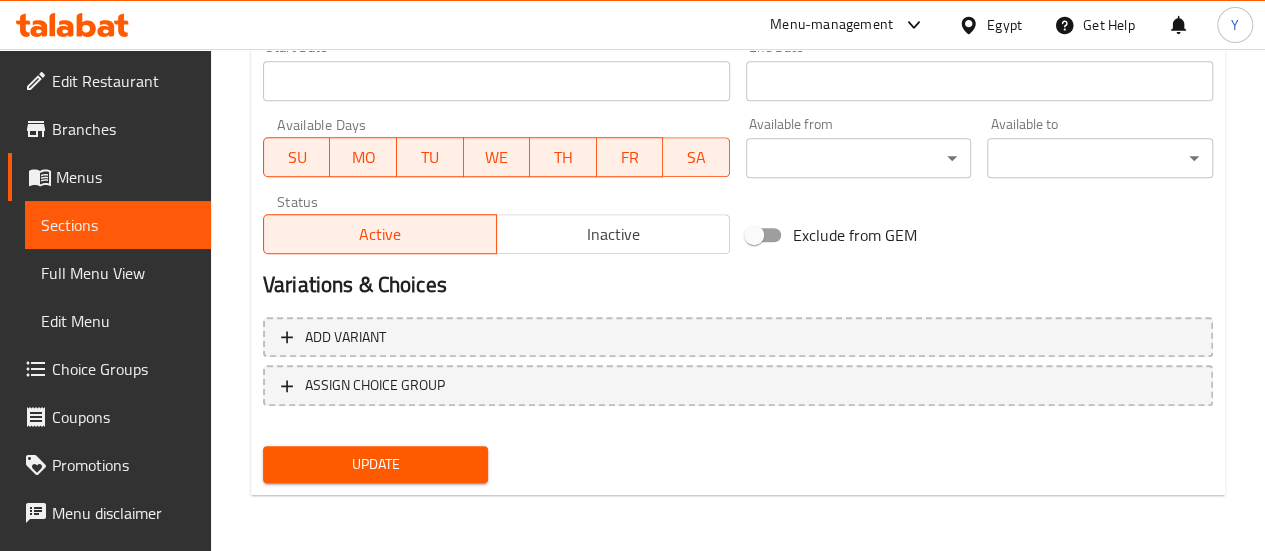 click on "Update" at bounding box center (376, 464) 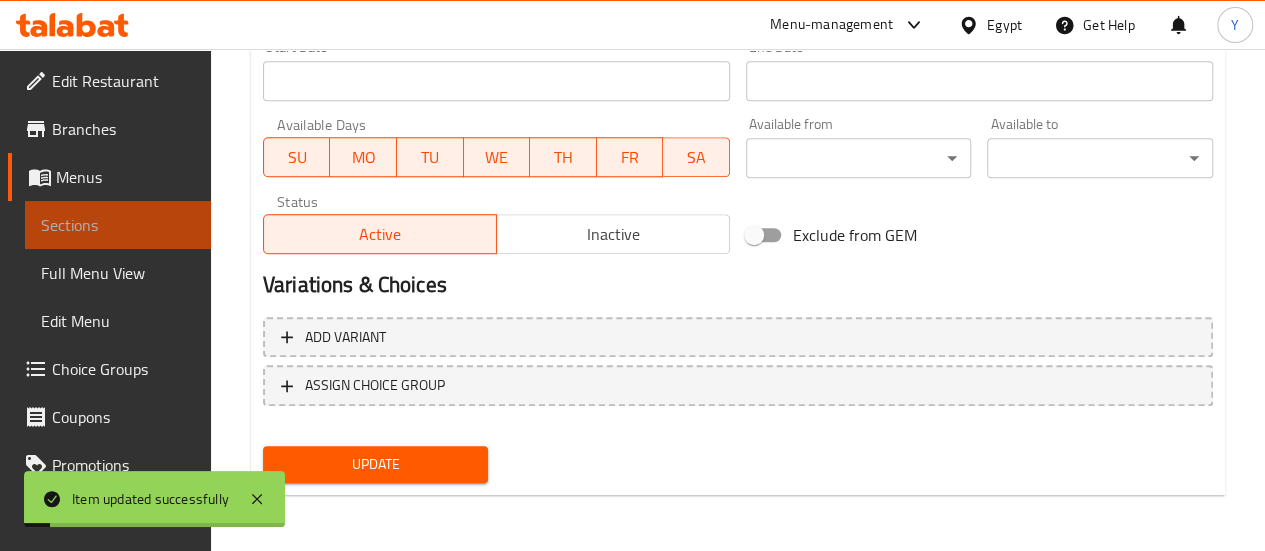 click on "Sections" at bounding box center (118, 225) 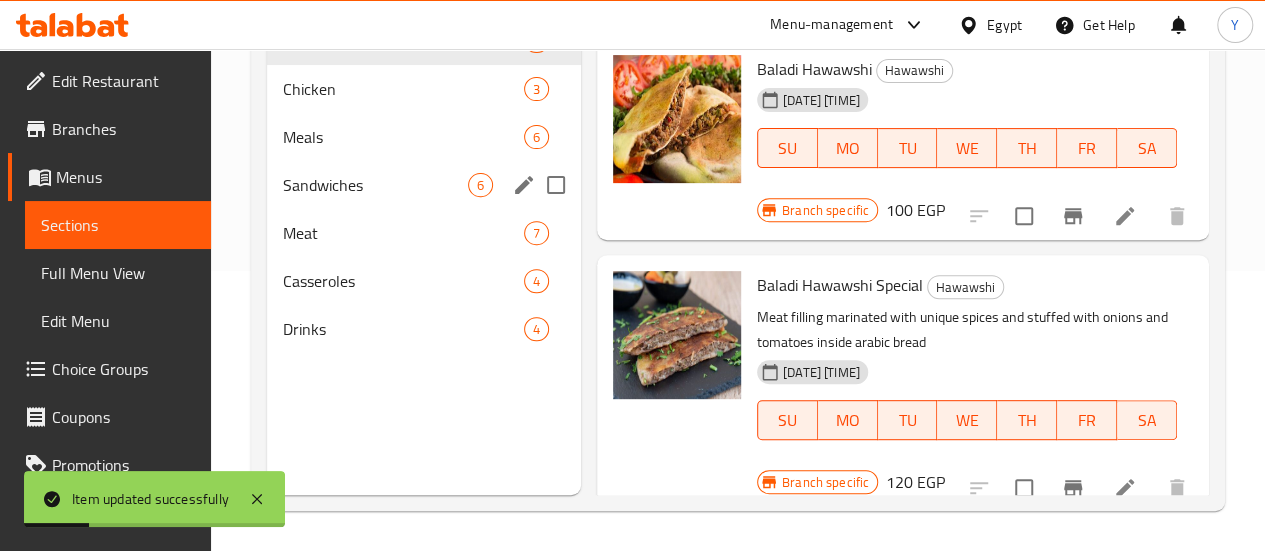 click on "Sandwiches" at bounding box center (375, 185) 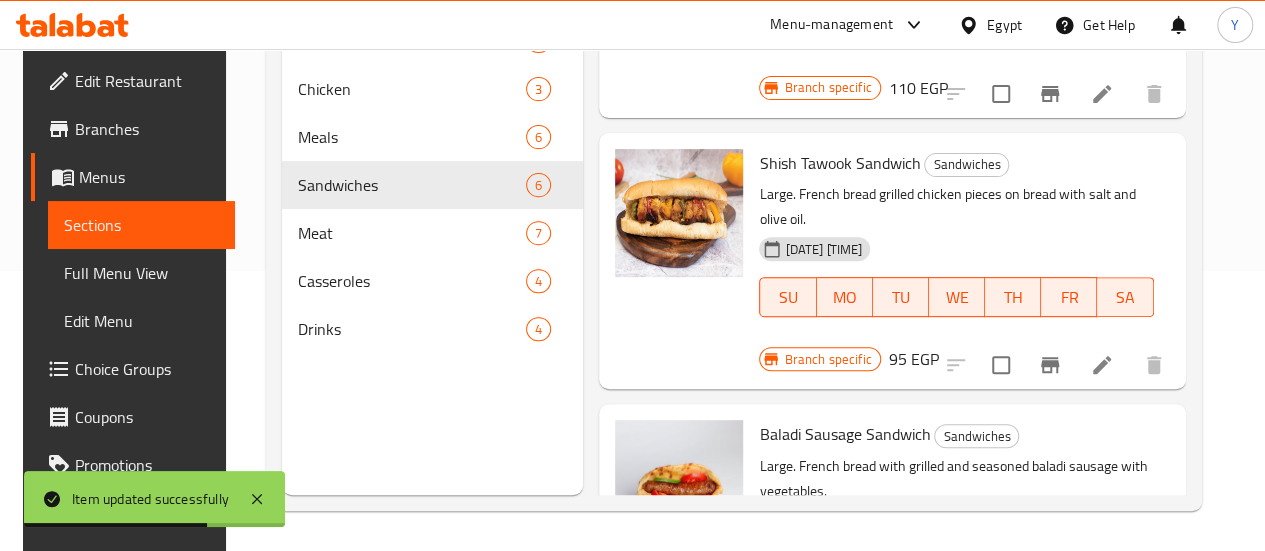 scroll, scrollTop: 500, scrollLeft: 0, axis: vertical 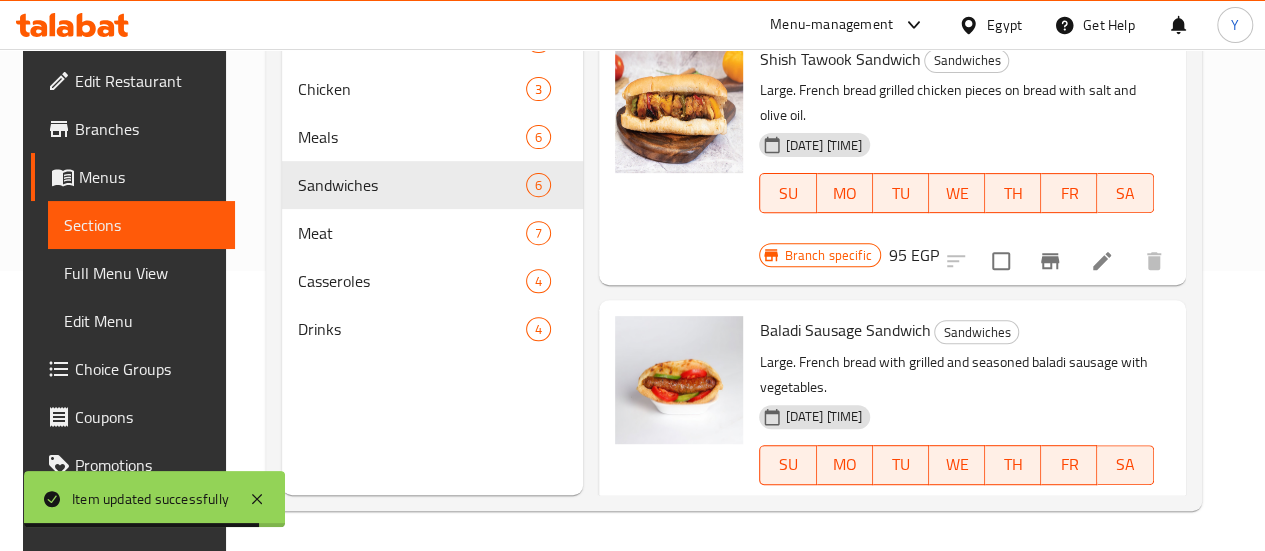 click 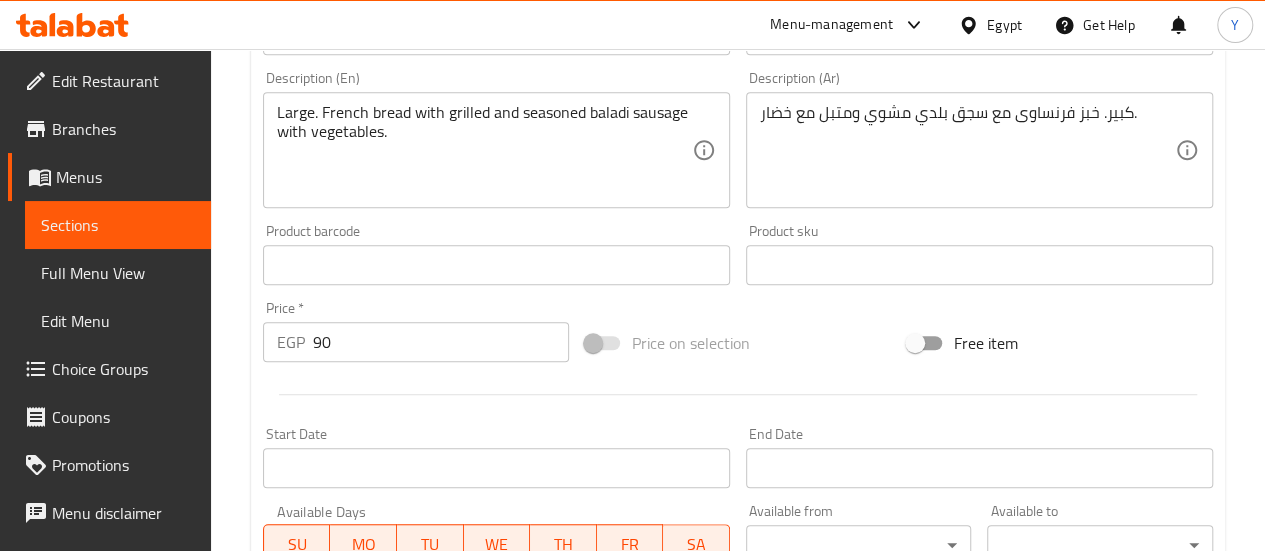 scroll, scrollTop: 700, scrollLeft: 0, axis: vertical 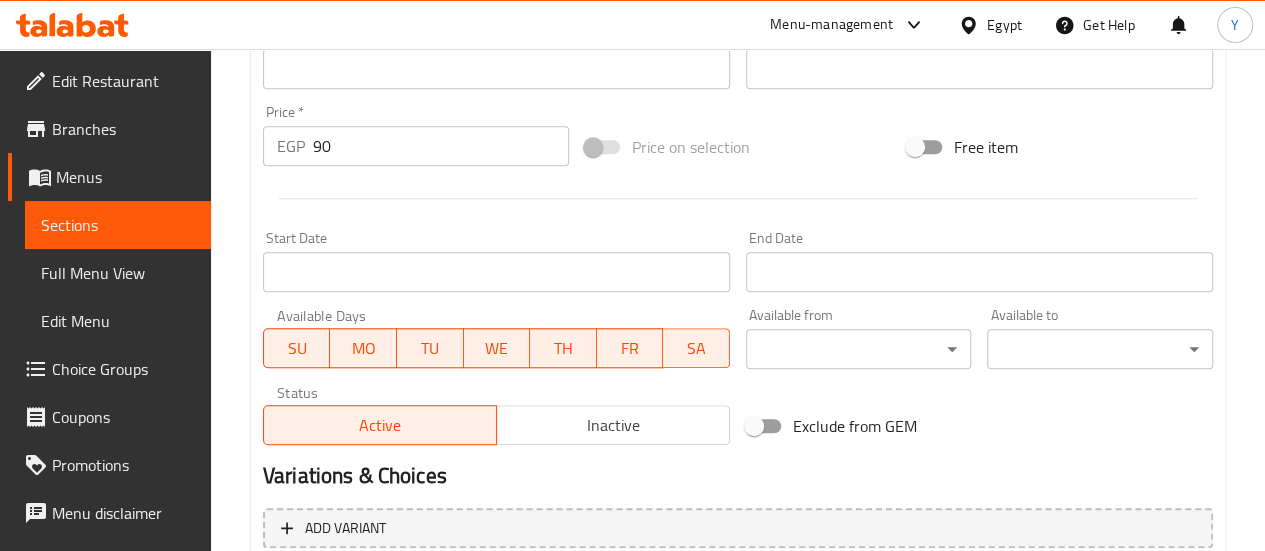 click on "90" at bounding box center [441, 146] 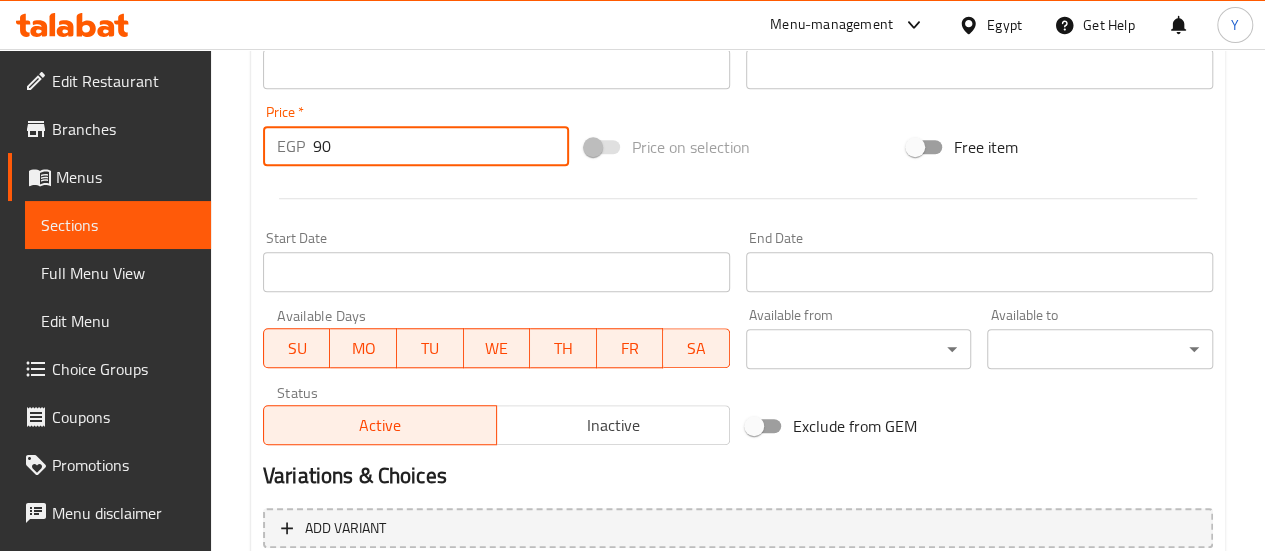 click on "90" at bounding box center (441, 146) 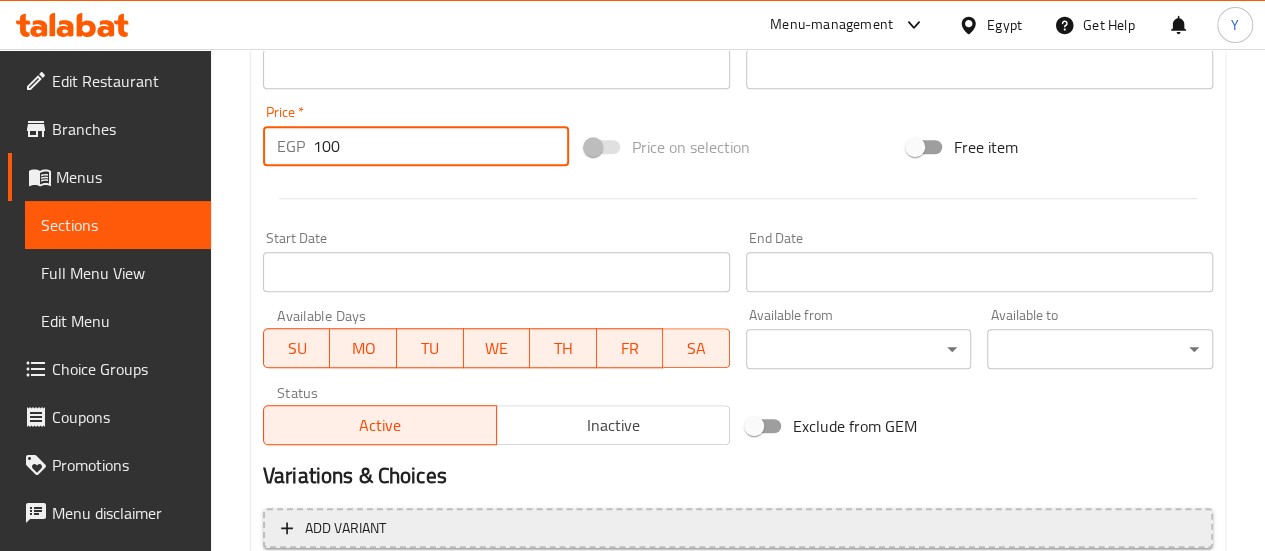 scroll, scrollTop: 891, scrollLeft: 0, axis: vertical 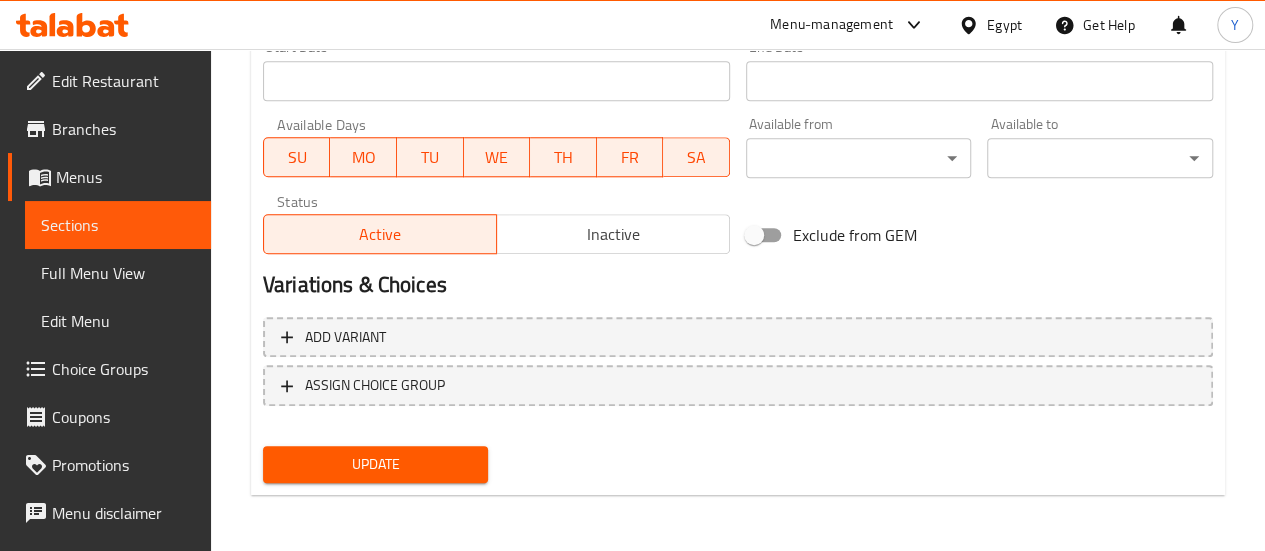 type on "100" 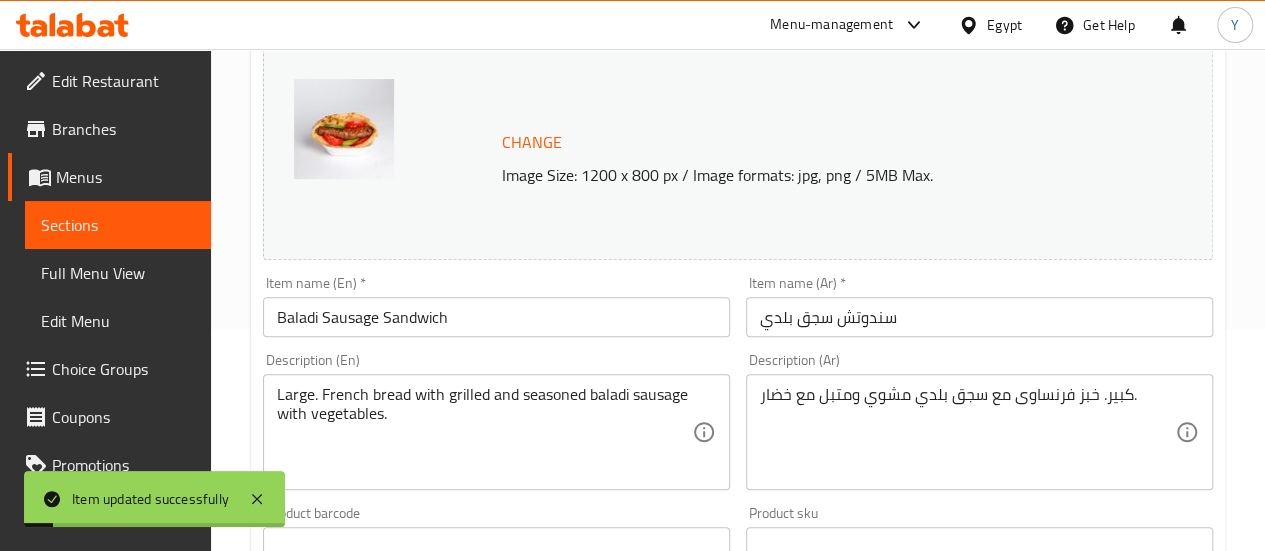 scroll, scrollTop: 0, scrollLeft: 0, axis: both 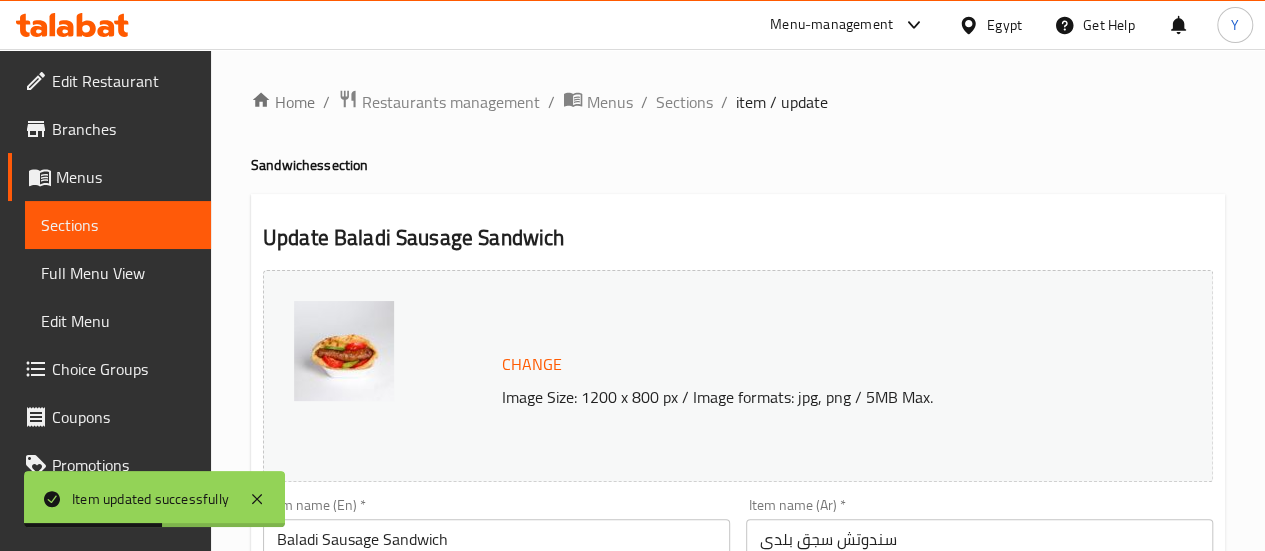 click on "Sections" at bounding box center [118, 225] 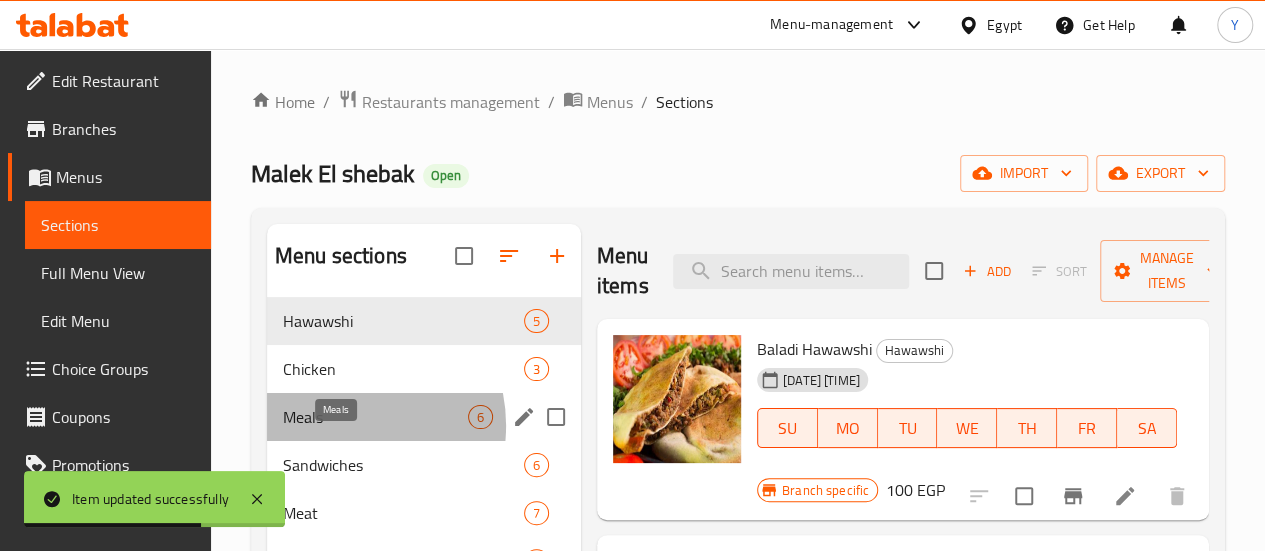 click on "Meals" at bounding box center [375, 417] 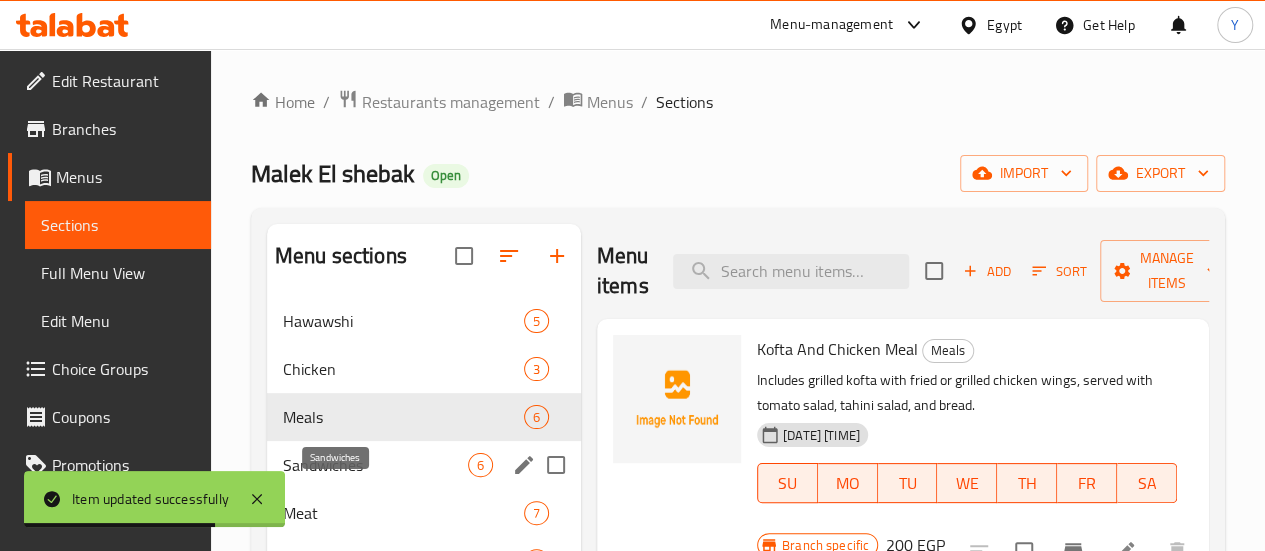 click on "Sandwiches" at bounding box center [375, 465] 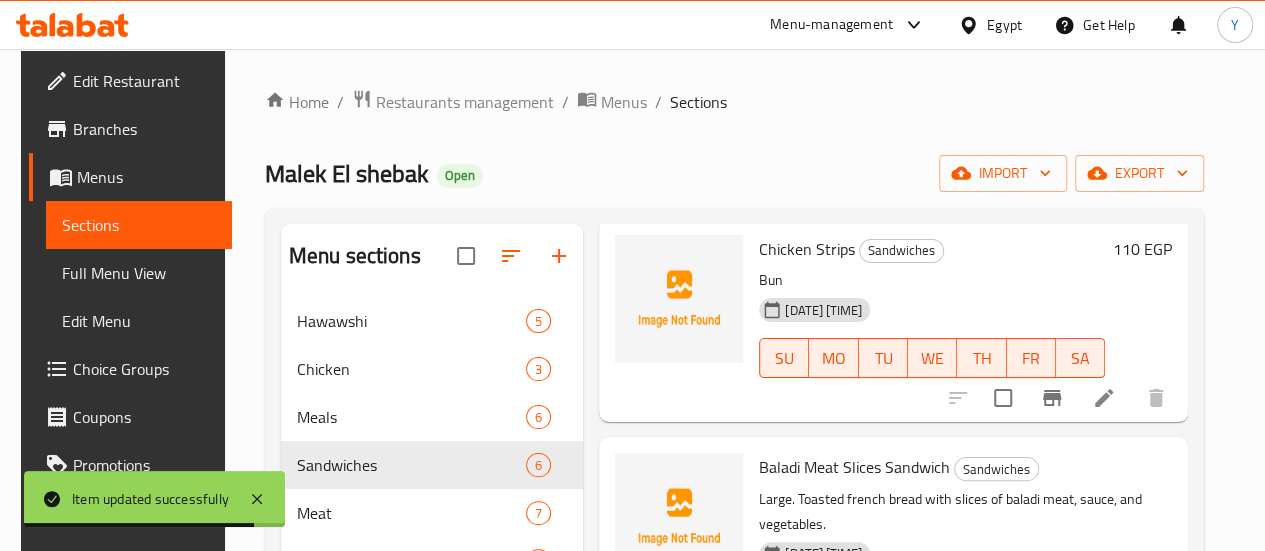 scroll, scrollTop: 0, scrollLeft: 0, axis: both 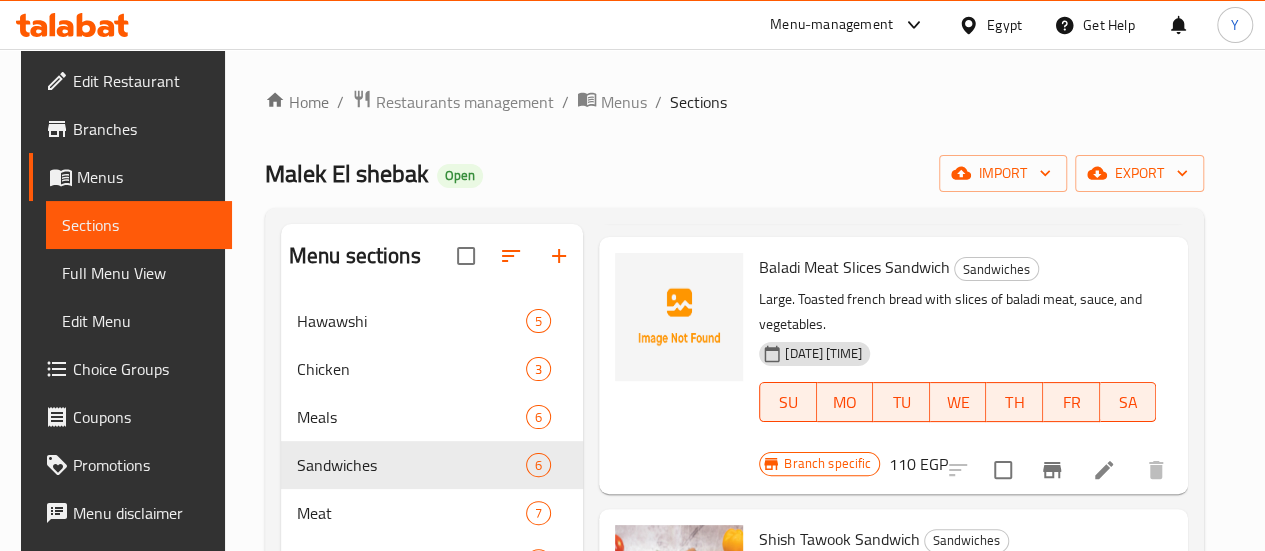 click 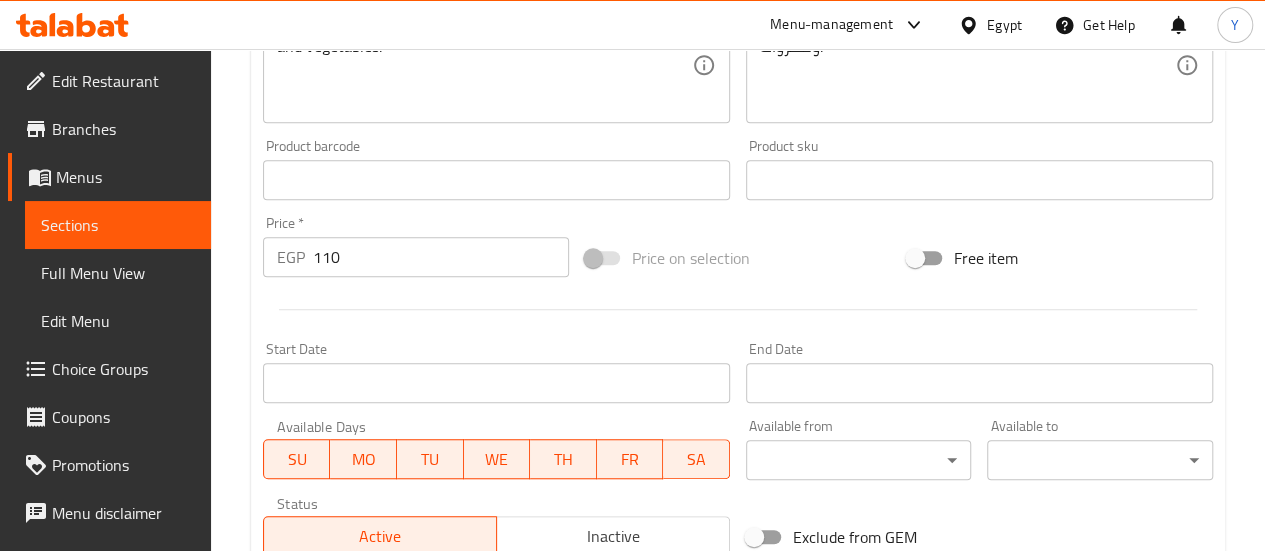 scroll, scrollTop: 700, scrollLeft: 0, axis: vertical 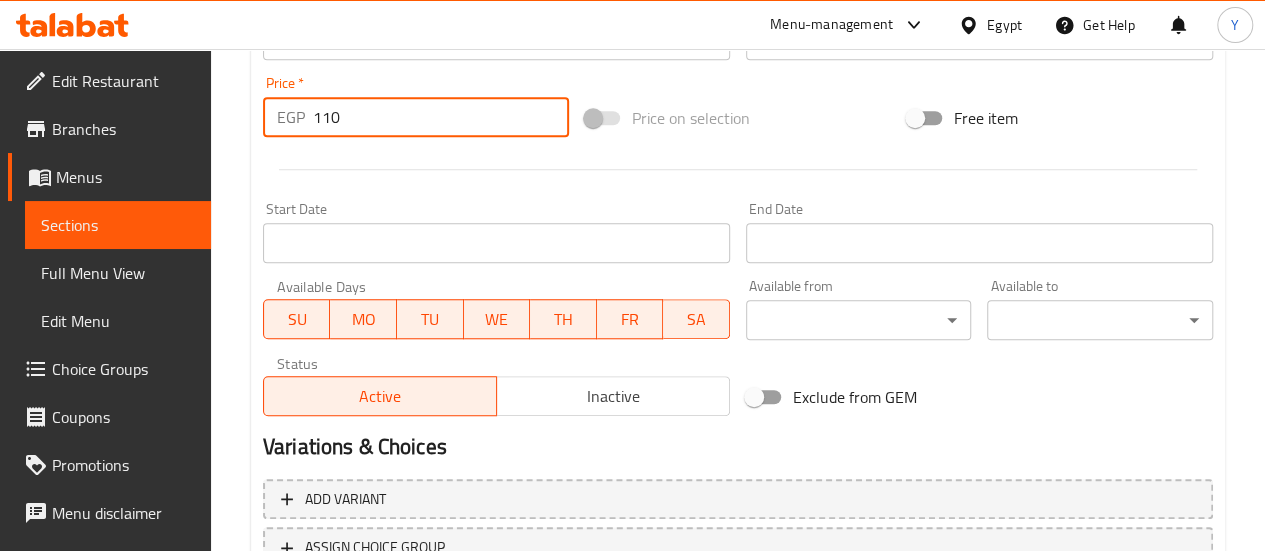click on "110" at bounding box center [441, 117] 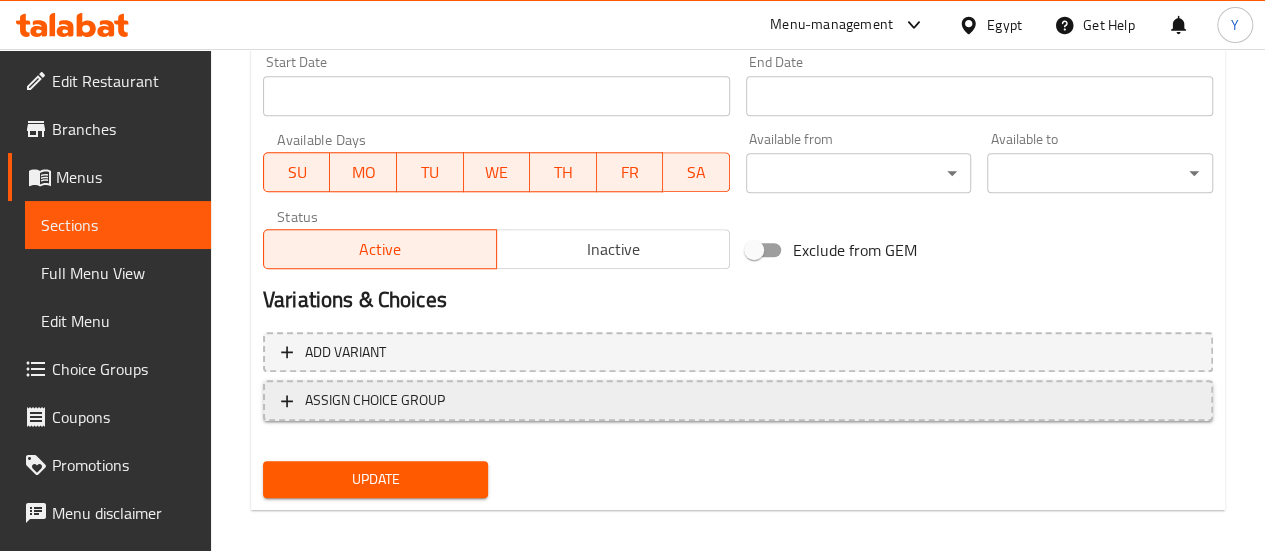 scroll, scrollTop: 861, scrollLeft: 0, axis: vertical 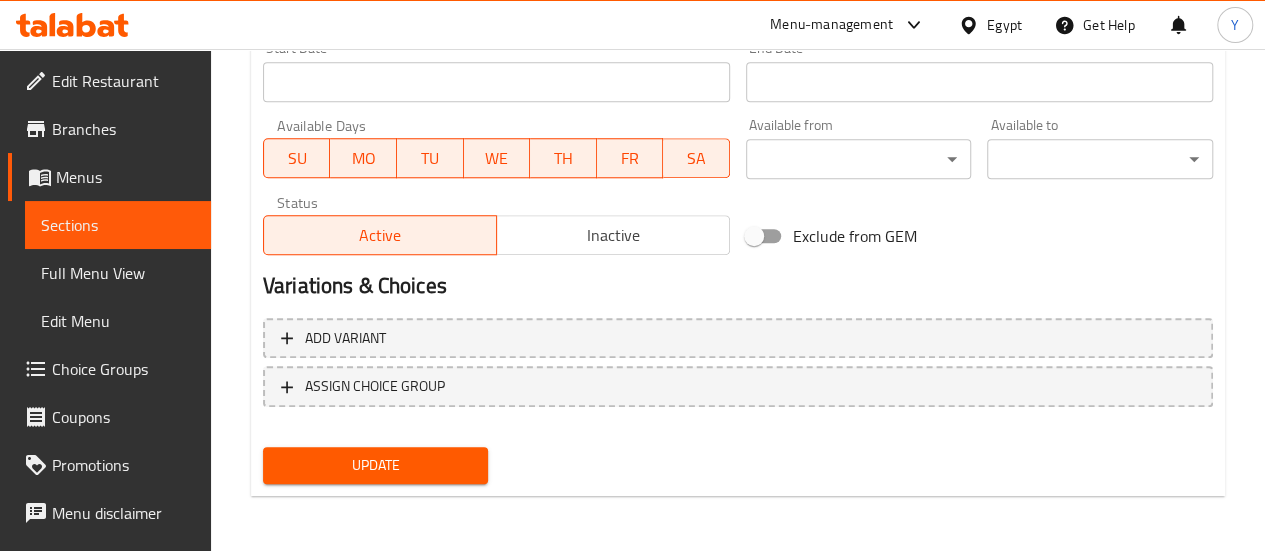 type on "120" 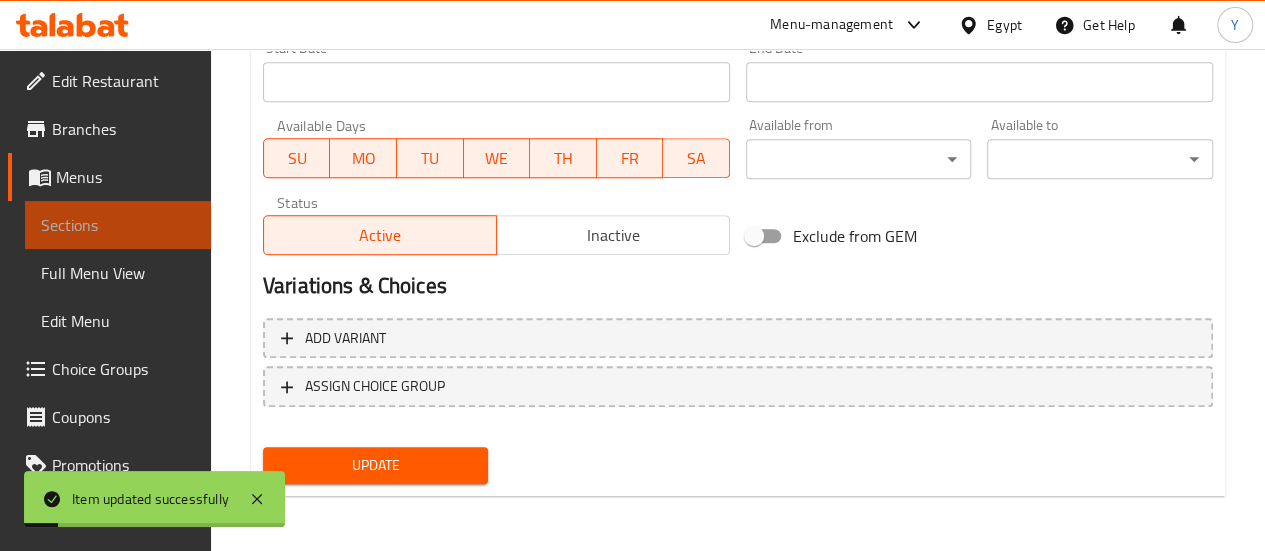 click on "Sections" at bounding box center [118, 225] 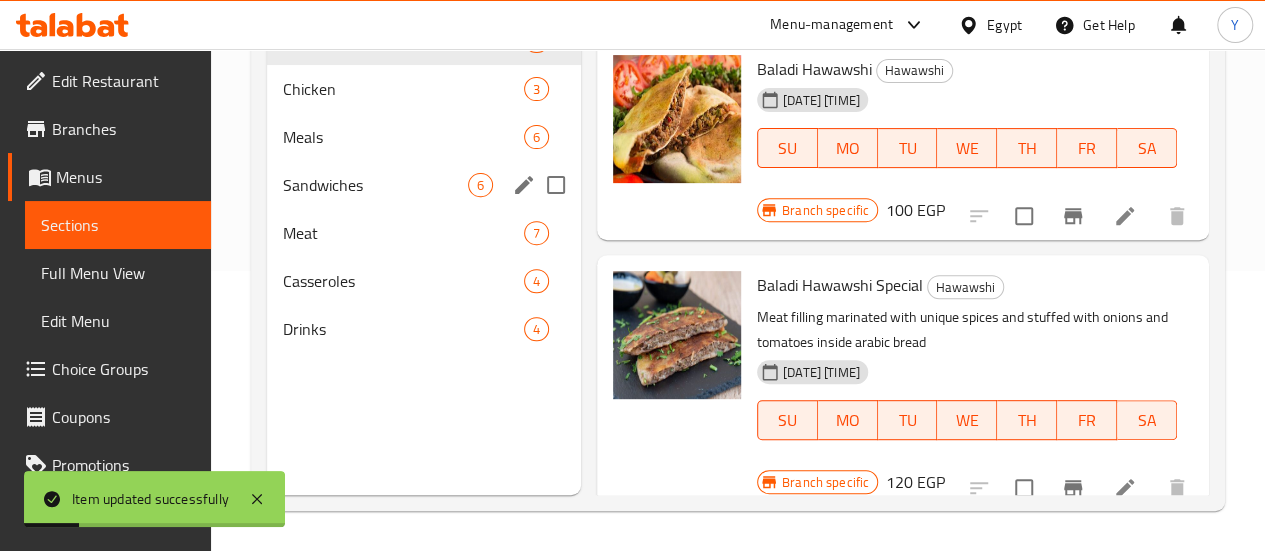 click on "Sandwiches" at bounding box center (375, 185) 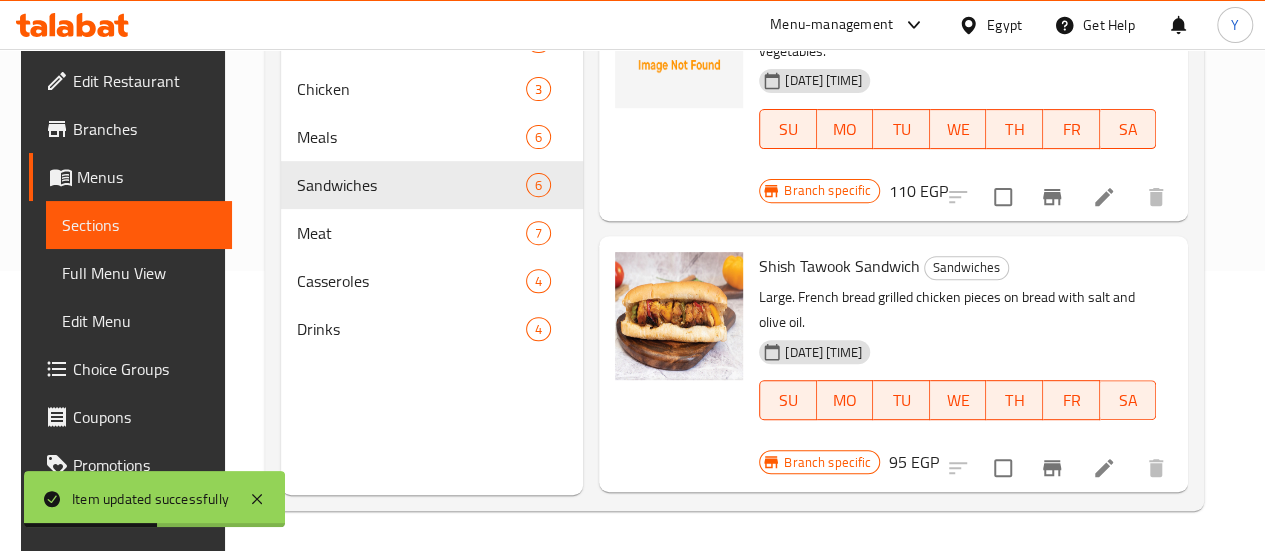 scroll, scrollTop: 300, scrollLeft: 0, axis: vertical 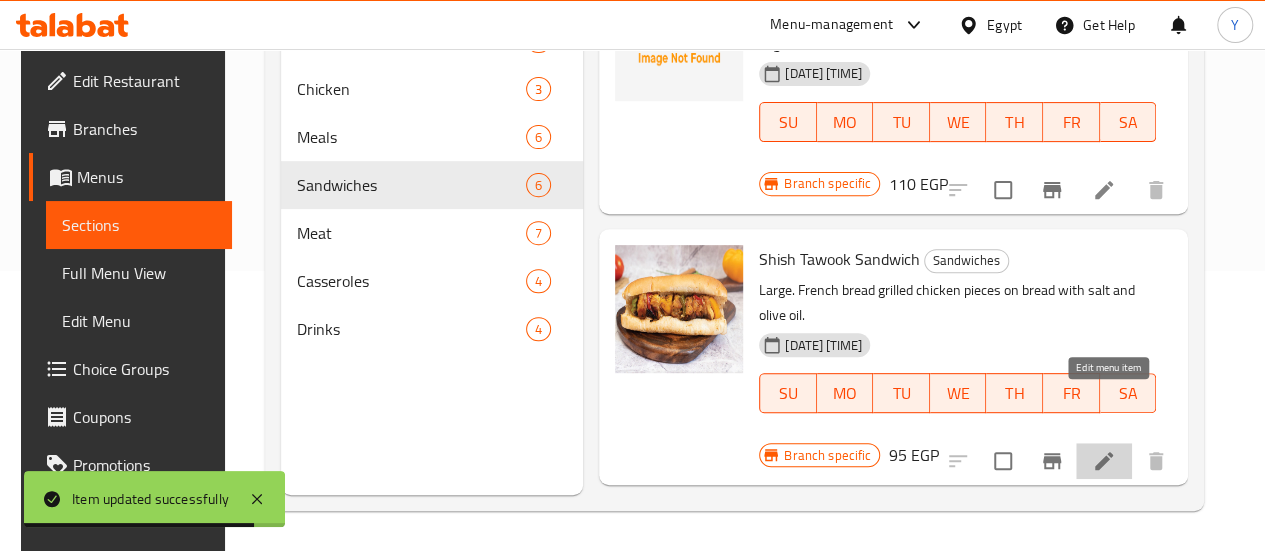click 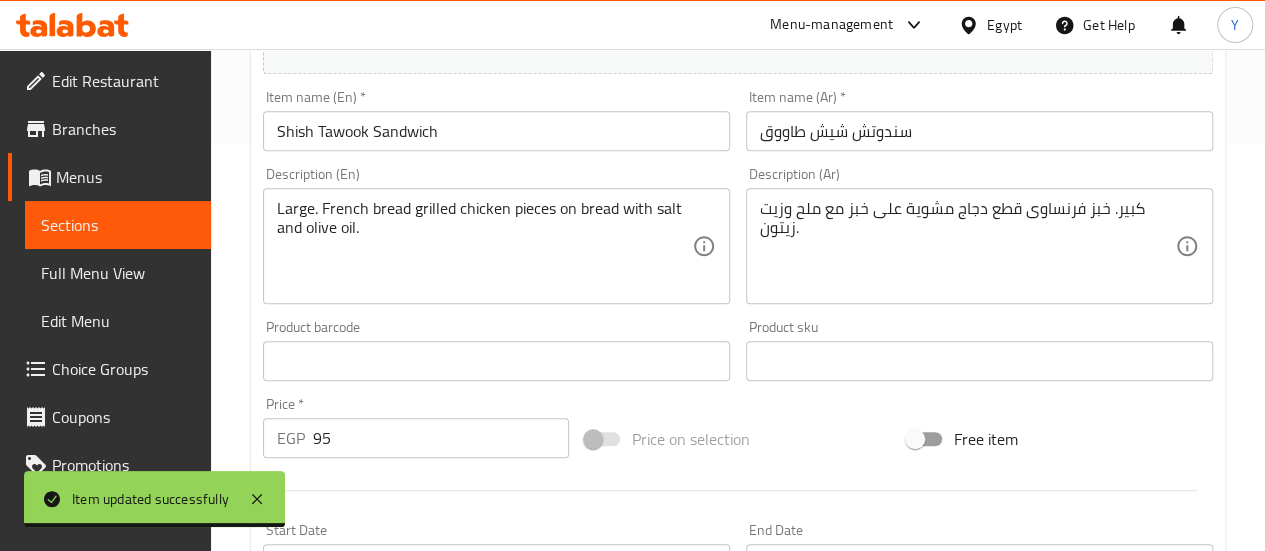 scroll, scrollTop: 600, scrollLeft: 0, axis: vertical 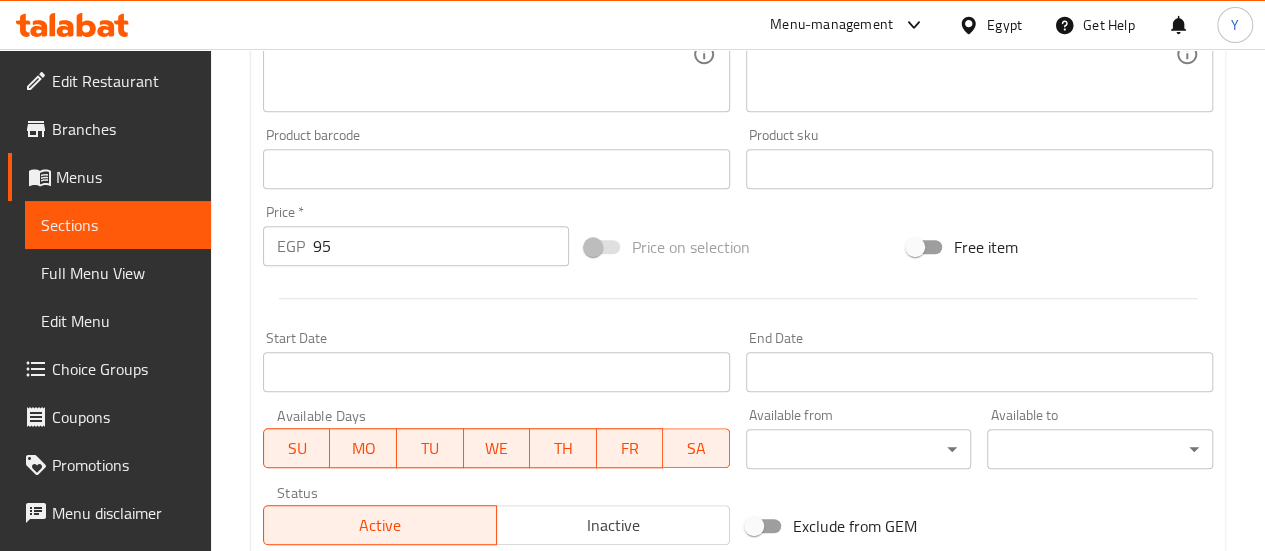 click on "95" at bounding box center [441, 246] 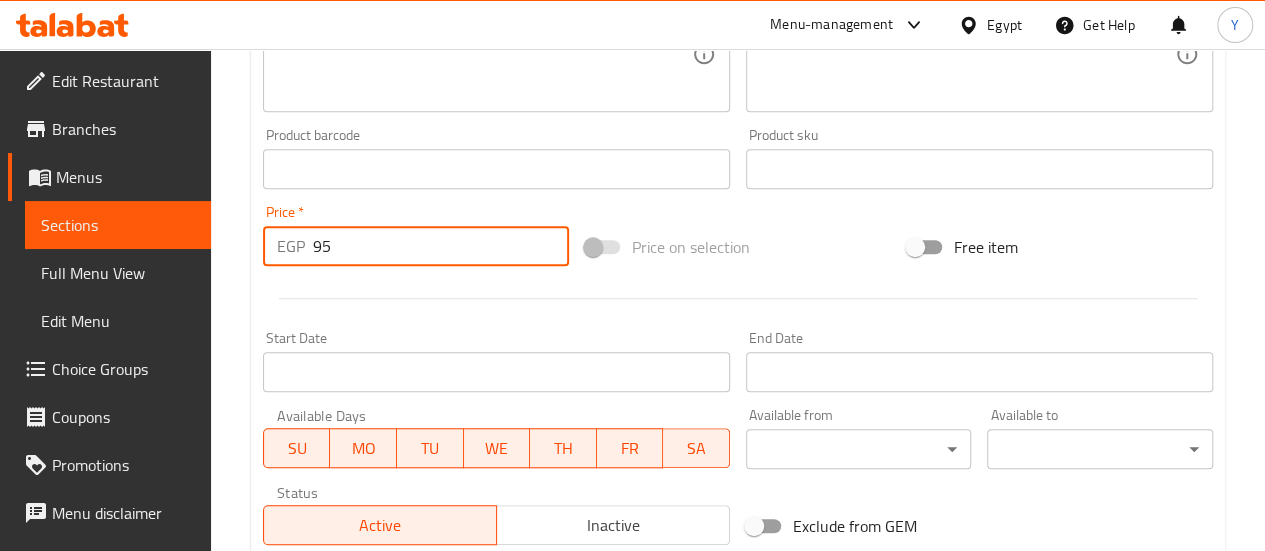 click on "95" at bounding box center (441, 246) 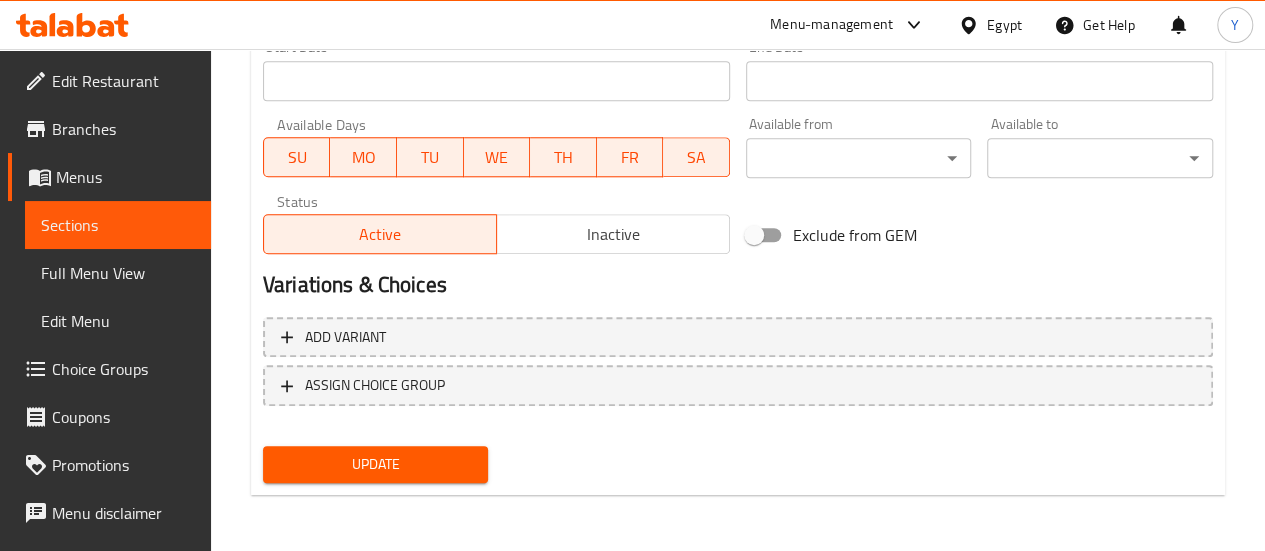type on "105" 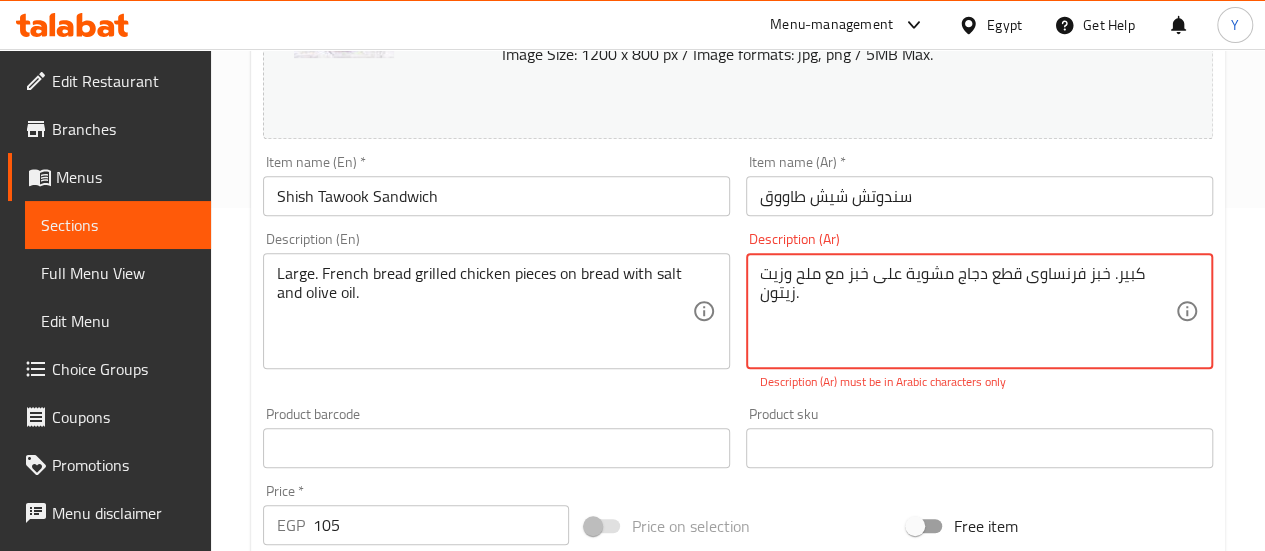 click on "كبير. خبز فرنساوى قطع دجاج مشویة على خبز مع ملح وزیت زیتون." at bounding box center [967, 311] 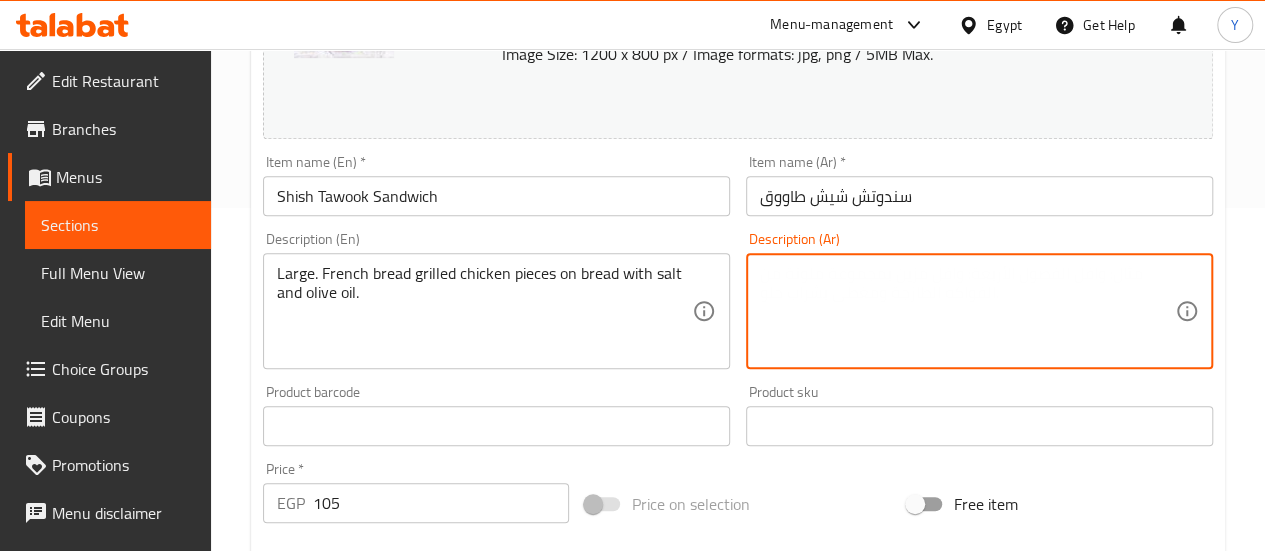paste on "قطع دجاج مشوية على النار، متبّلة بعناية، تُقدَّم داخل خبز فرنسي طازج، مع رشة ملح ولمسة من زيت الزيتون.
بسيط في المكونات… غني في الطعم!" 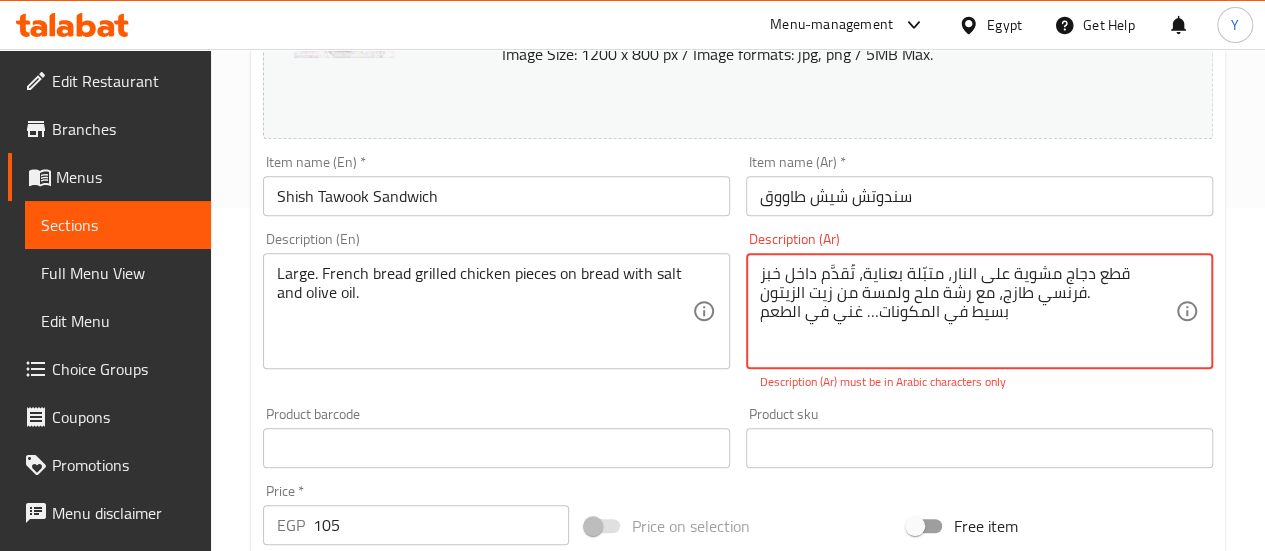 type on "قطع دجاج مشوية على النار، متبّلة بعناية، تُقدَّم داخل خبز فرنسي طازج، مع رشة ملح ولمسة من زيت الزيتون.
بسيط في المكونات… غني في الطعم!" 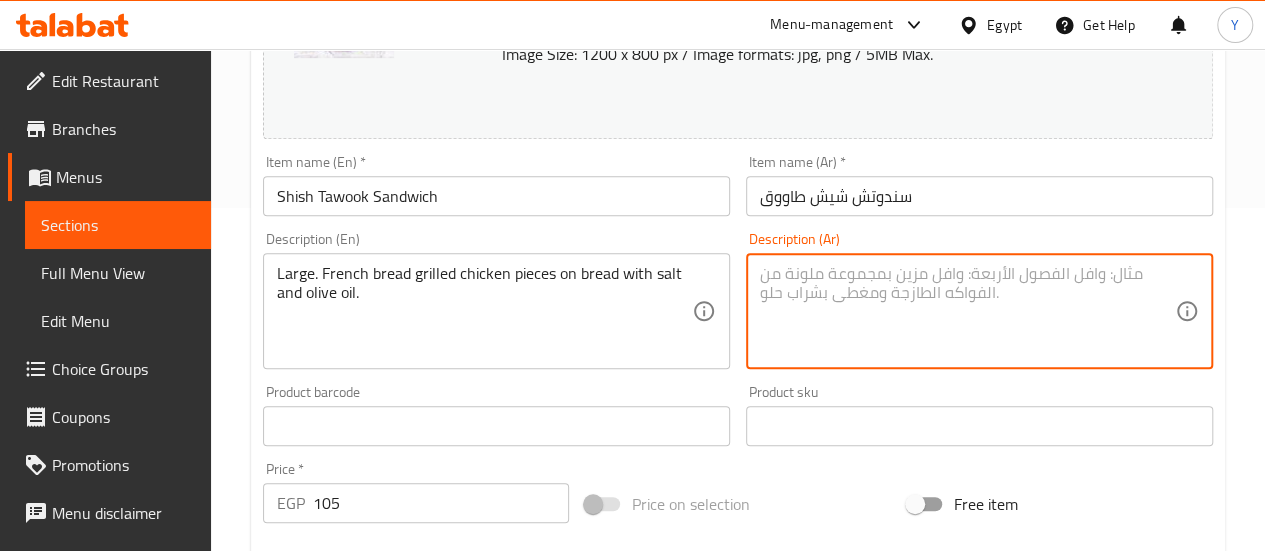 paste on "قطع دجاج مشوية على النار، متبّلة بعناية، تُقدَّم داخل خبز فرنسي طازج، مع رشة ملح ولمسة من زيت الزيتون.
بسيط في المكونات… غني في الطعم!" 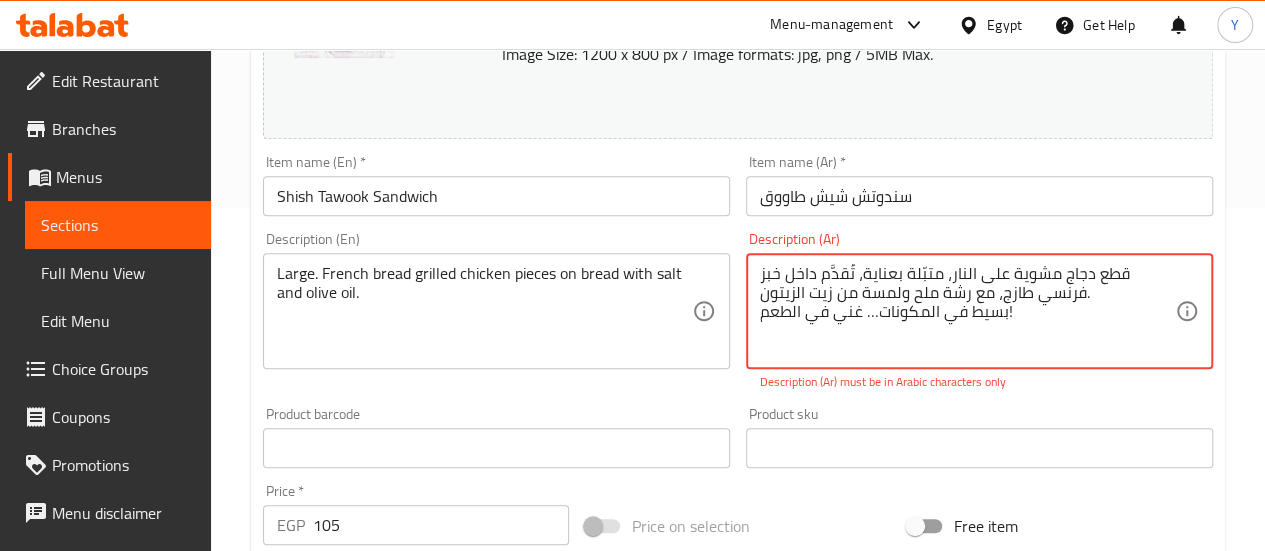 click on "قطع دجاج مشوية على النار، متبّلة بعناية، تُقدَّم داخل خبز فرنسي طازج، مع رشة ملح ولمسة من زيت الزيتون.
بسيط في المكونات… غني في الطعم!" at bounding box center [967, 311] 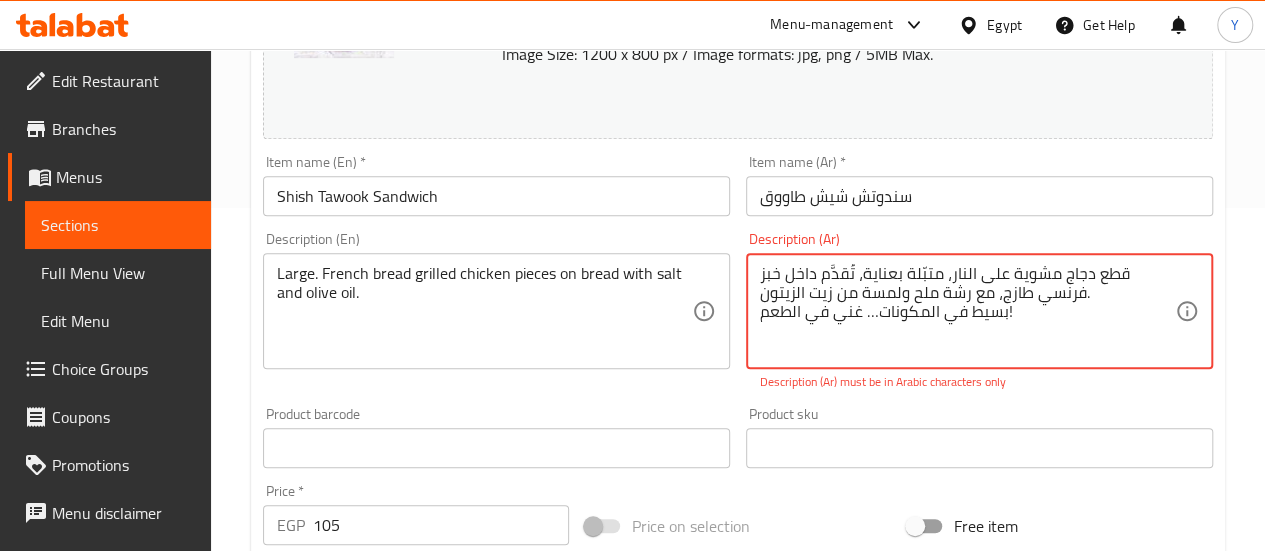 click on "قطع دجاج مشوية على النار، متبّلة بعناية، تُقدَّم داخل خبز فرنسي طازج، مع رشة ملح ولمسة من زيت الزيتون.
بسيط في المكونات… غني في الطعم!" at bounding box center [967, 311] 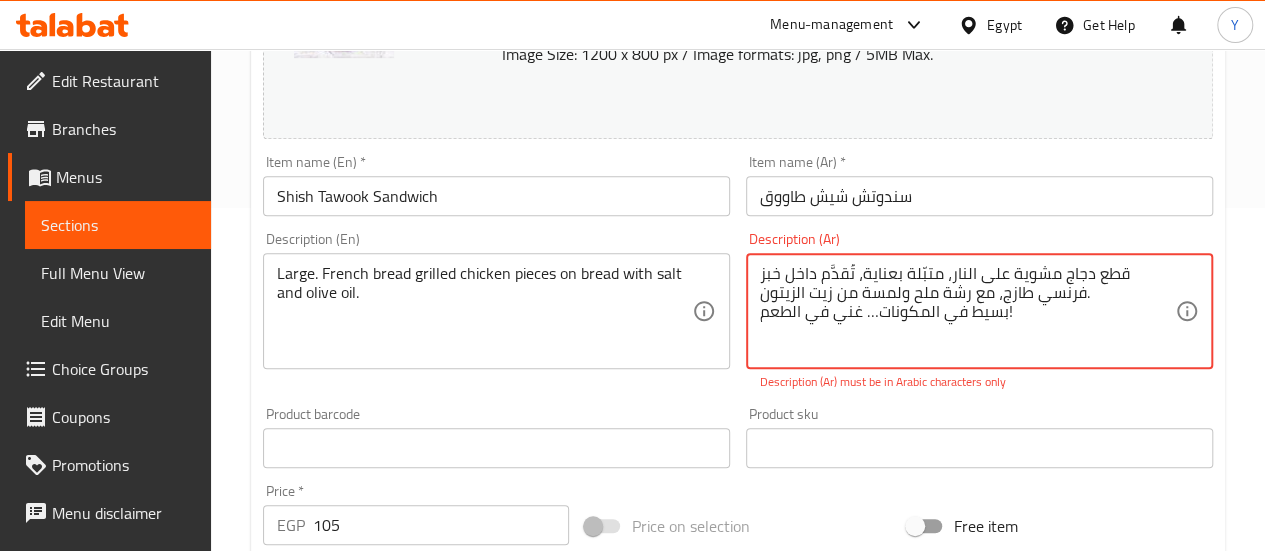 click on "قطع دجاج مشوية على النار، متبّلة بعناية، تُقدَّم داخل خبز فرنسي طازج، مع رشة ملح ولمسة من زيت الزيتون.
بسيط في المكونات… غني في الطعم!" at bounding box center [967, 311] 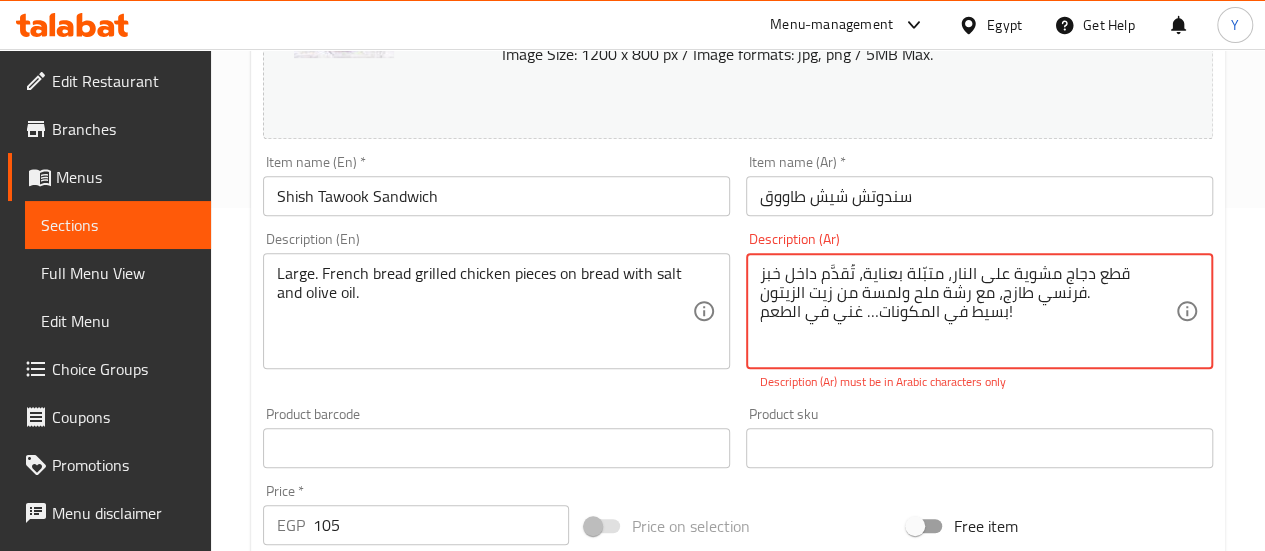 click on "قطع دجاج مشوية على النار، متبّلة بعناية، تُقدَّم داخل خبز فرنسي طازج، مع رشة ملح ولمسة من زيت الزيتون.
بسيط في المكونات… غني في الطعم!" at bounding box center [967, 311] 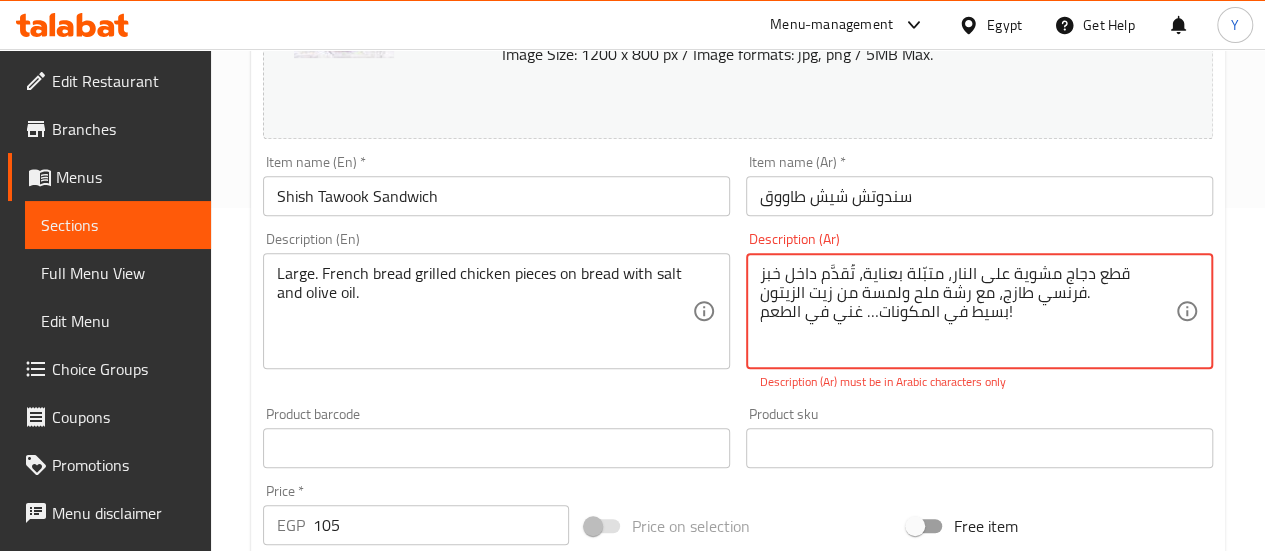click on "قطع دجاج مشوية على النار، متبّلة بعناية، تُقدَّم داخل خبز فرنسي طازج، مع رشة ملح ولمسة من زيت الزيتون.
بسيط في المكونات… غني في الطعم!" at bounding box center (967, 311) 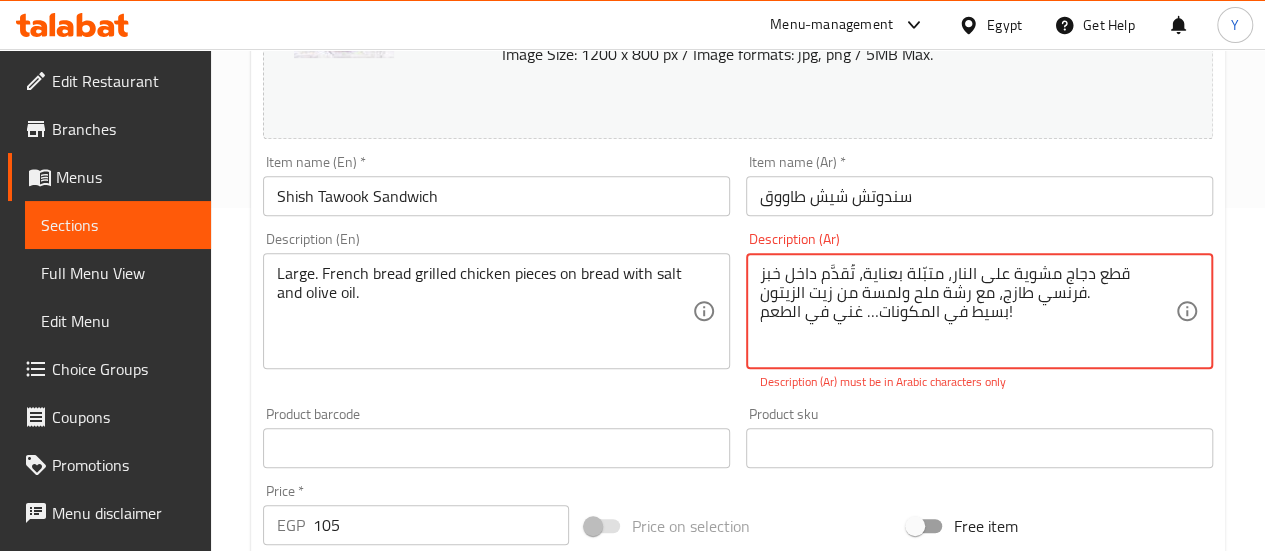 click on "قطع دجاج مشوية على النار، متبّلة بعناية، تُقدَّم داخل خبز فرنسي طازج، مع رشة ملح ولمسة من زيت الزيتون.
بسيط في المكونات… غني في الطعم!" at bounding box center (967, 311) 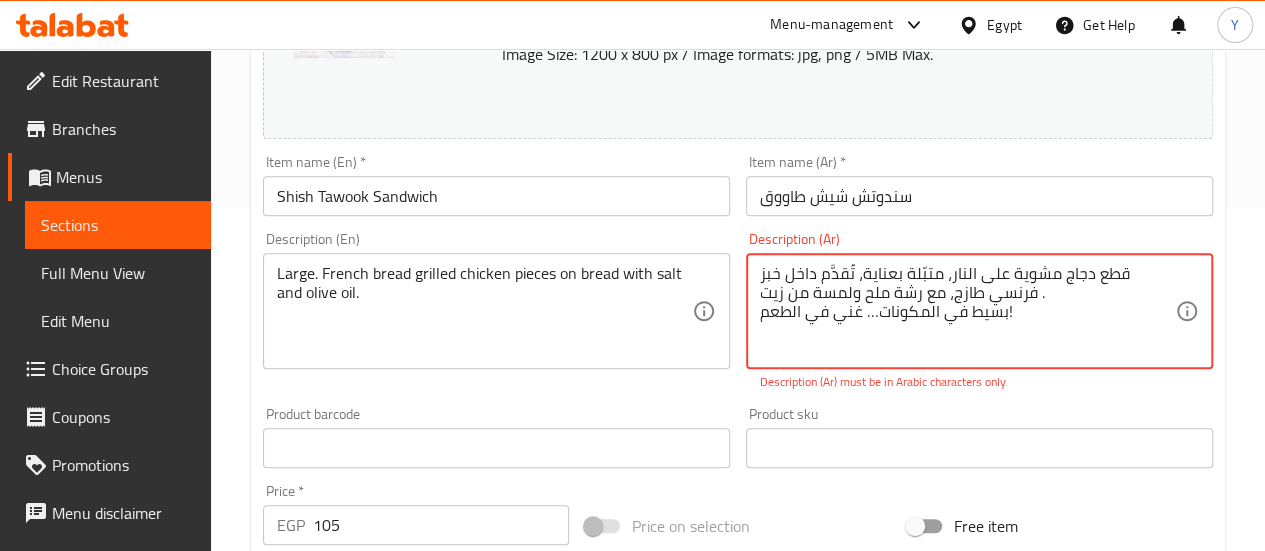 type on "قطع دجاج مشوية على النار، متبّلة بعناية، تُقدَّم داخل خبز فرنسي طازج، مع رشة ملح ولمسة من زيت الزيتون.
بسيط في المكونات… غني في الطعم!" 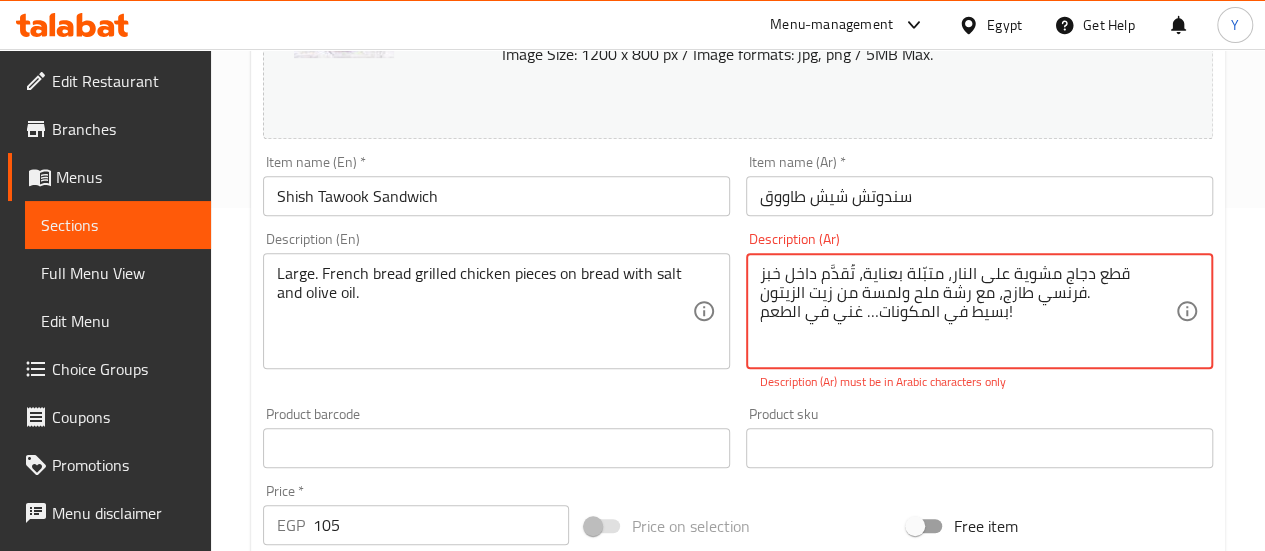 click on "قطع دجاج مشوية على النار، متبّلة بعناية، تُقدَّم داخل خبز فرنسي طازج، مع رشة ملح ولمسة من زيت الزيتون.
بسيط في المكونات… غني في الطعم!" at bounding box center (967, 311) 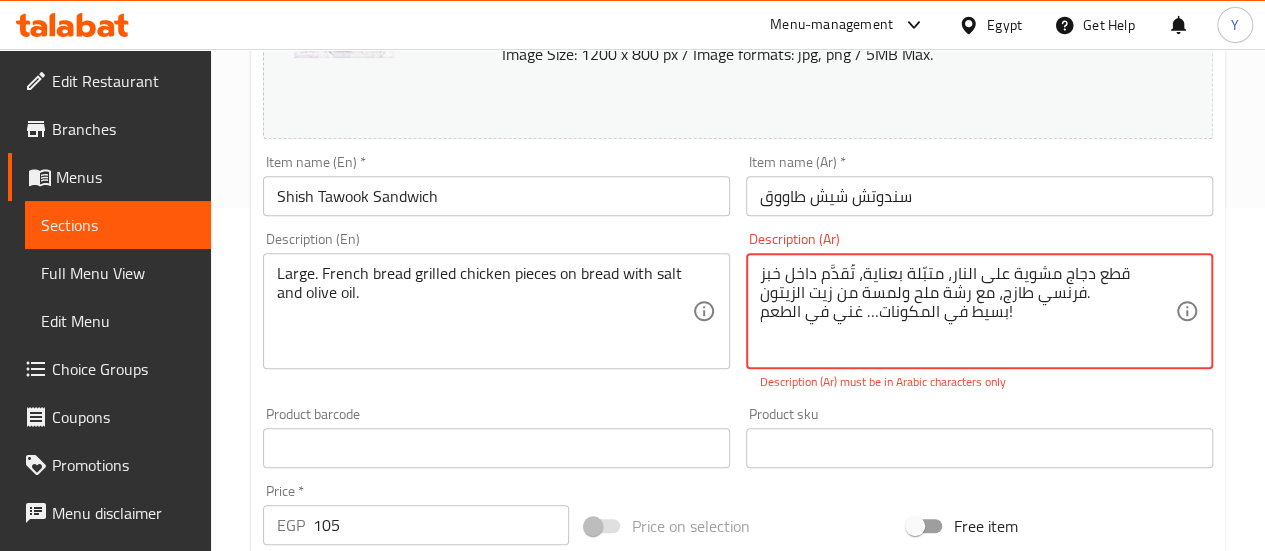 drag, startPoint x: 1031, startPoint y: 317, endPoint x: 846, endPoint y: 309, distance: 185.1729 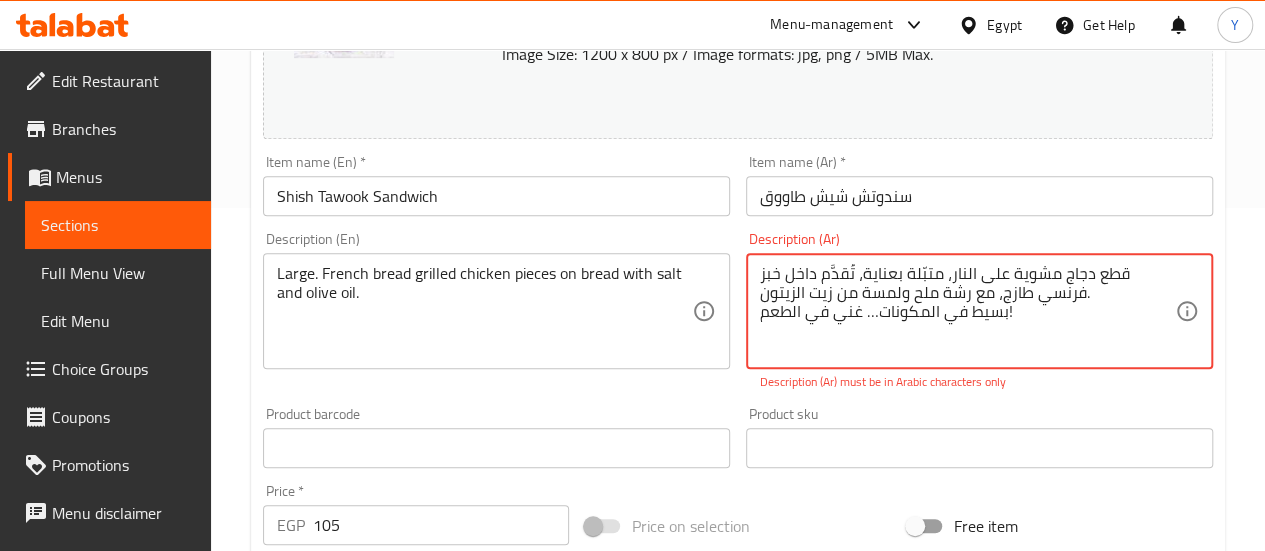 click on "قطع دجاج مشوية على النار، متبّلة بعناية، تُقدَّم داخل خبز فرنسي طازج، مع رشة ملح ولمسة من زيت الزيتون.
بسيط في المكونات… غني في الطعم!" at bounding box center [967, 311] 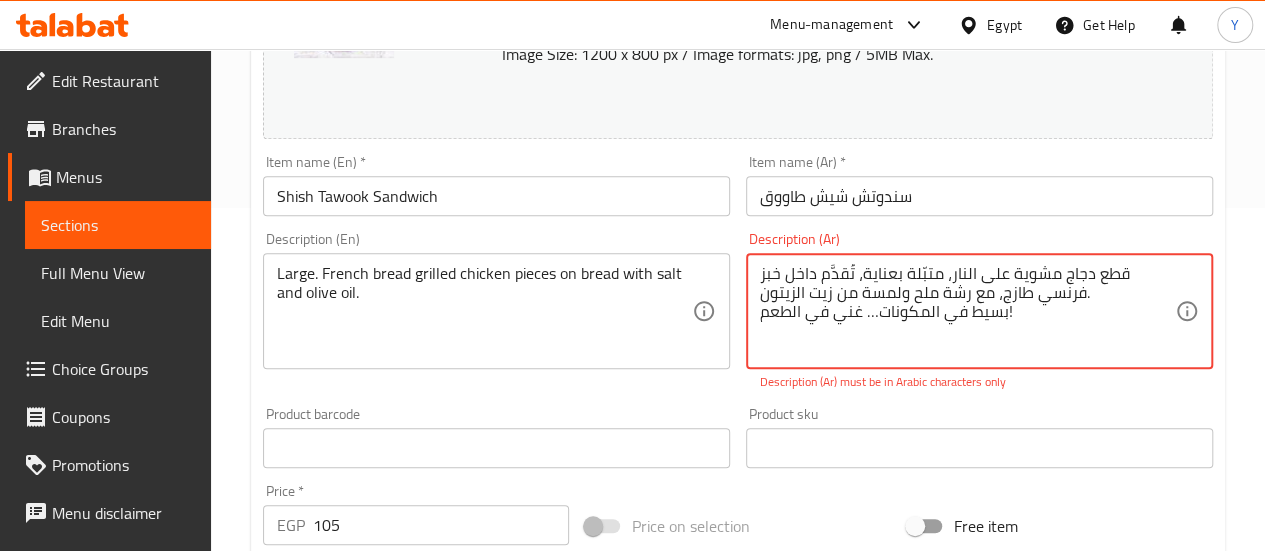 click on "قطع دجاج مشوية على النار، متبّلة بعناية، تُقدَّم داخل خبز فرنسي طازج، مع رشة ملح ولمسة من زيت الزيتون.
بسيط في المكونات… غني في الطعم!" at bounding box center (967, 311) 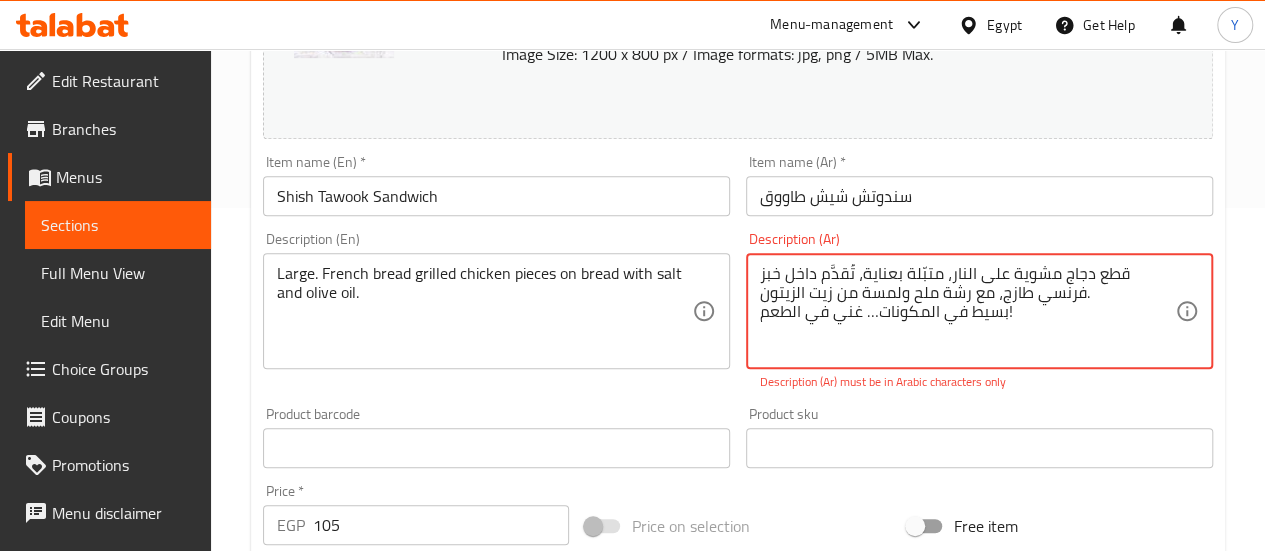 drag, startPoint x: 1038, startPoint y: 311, endPoint x: 826, endPoint y: 276, distance: 214.86972 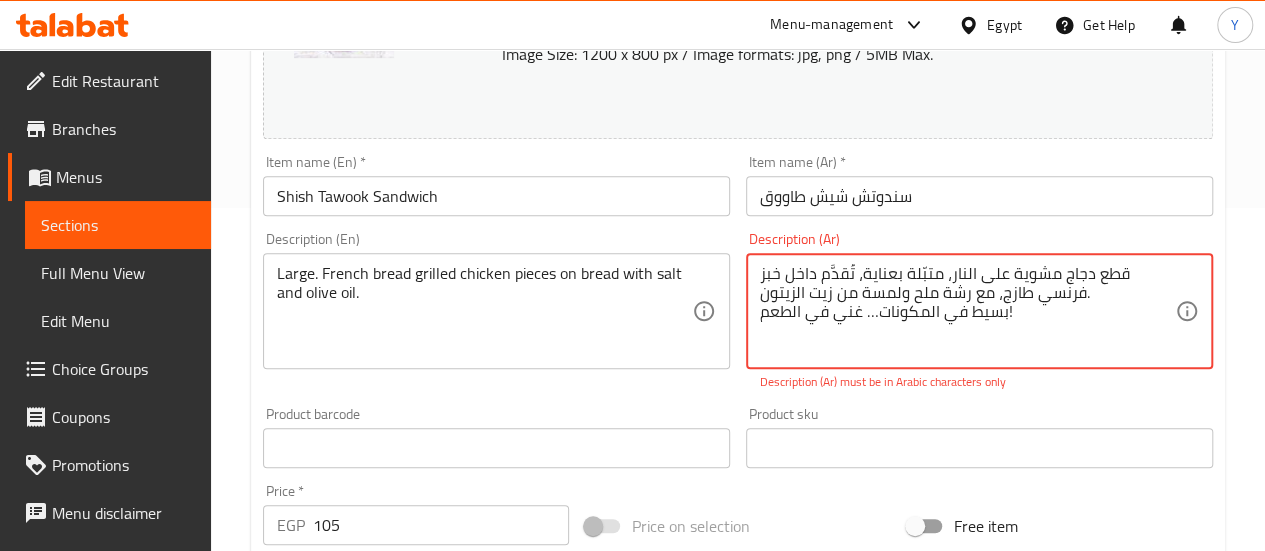 drag, startPoint x: 1036, startPoint y: 320, endPoint x: 1170, endPoint y: 274, distance: 141.67569 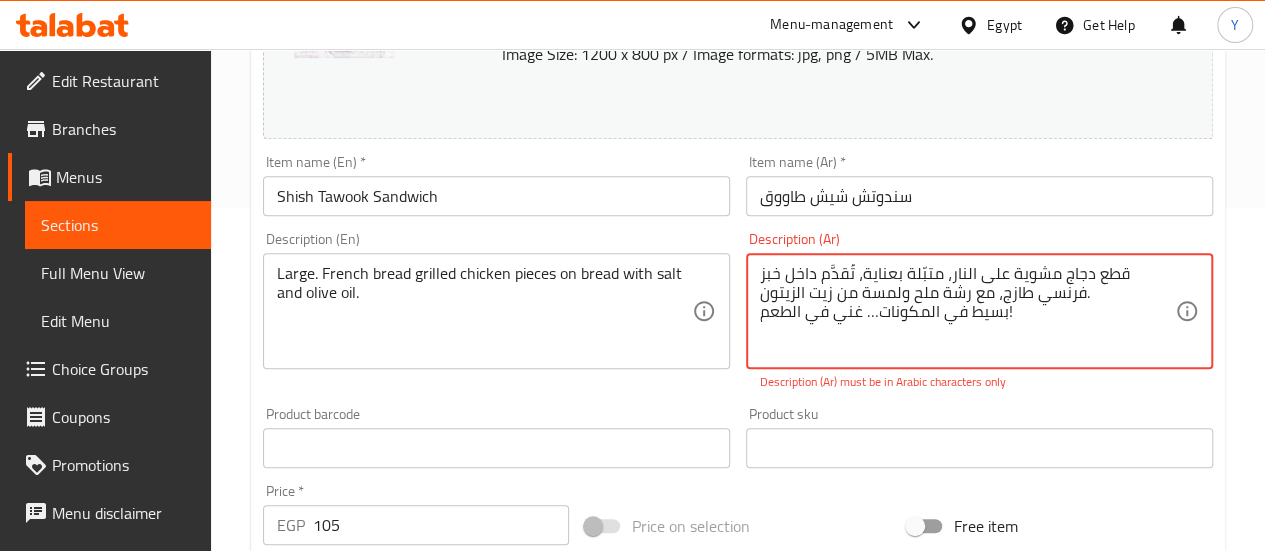 click on "قطع دجاج مشوية على النار، متبّلة بعناية، تُقدَّم داخل خبز فرنسي طازج، مع رشة ملح ولمسة من زيت الزيتون.
بسيط في المكونات… غني في الطعم!" at bounding box center [967, 311] 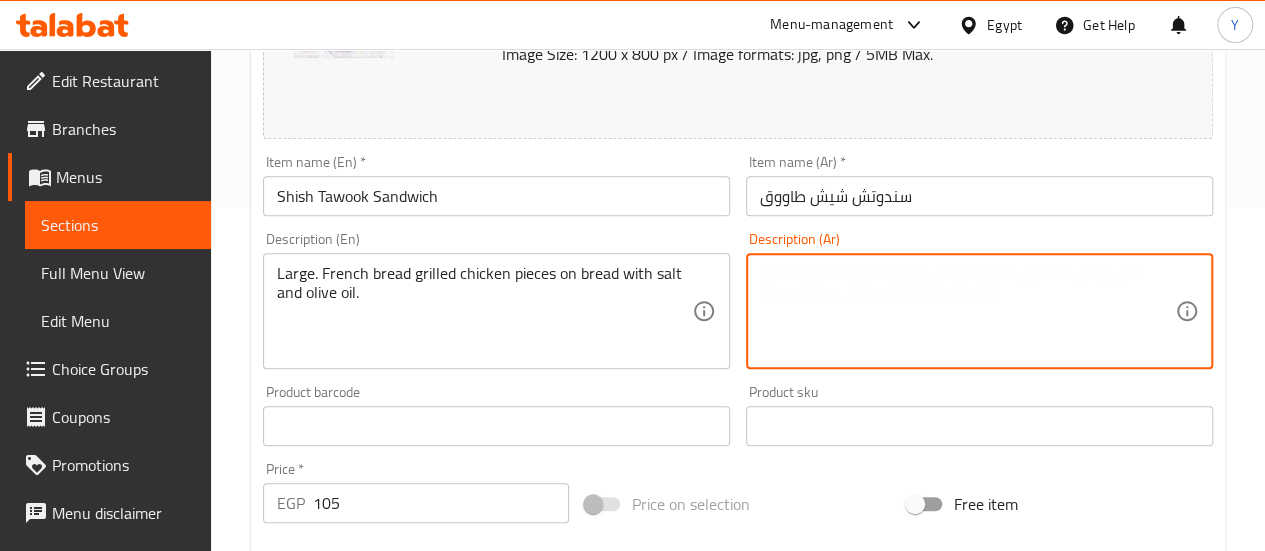 paste on "قطع دجاج مشوية ومتتبلة، محطوطة على خبز فرنسي طازج، ومتقدمة مع رشة ملح وزيت زيتون لإضافة نكهة مميزة.
طعم خفيف… ومشبع في كل لقمة!" 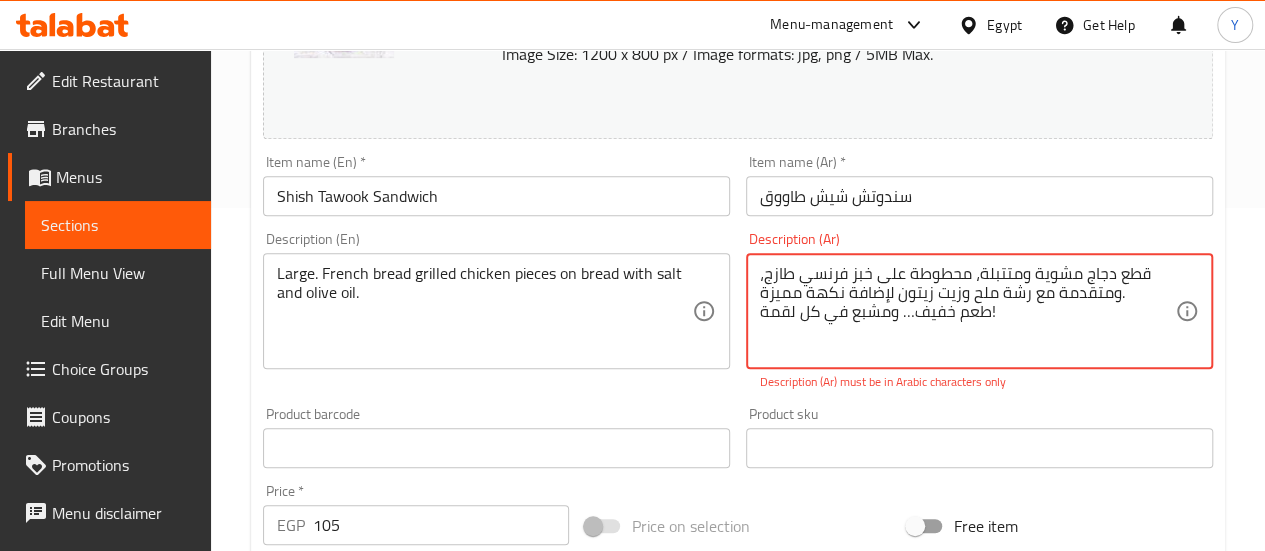 click on "قطع دجاج مشوية ومتتبلة، محطوطة على خبز فرنسي طازج، ومتقدمة مع رشة ملح وزيت زيتون لإضافة نكهة مميزة.
طعم خفيف… ومشبع في كل لقمة!" at bounding box center (967, 311) 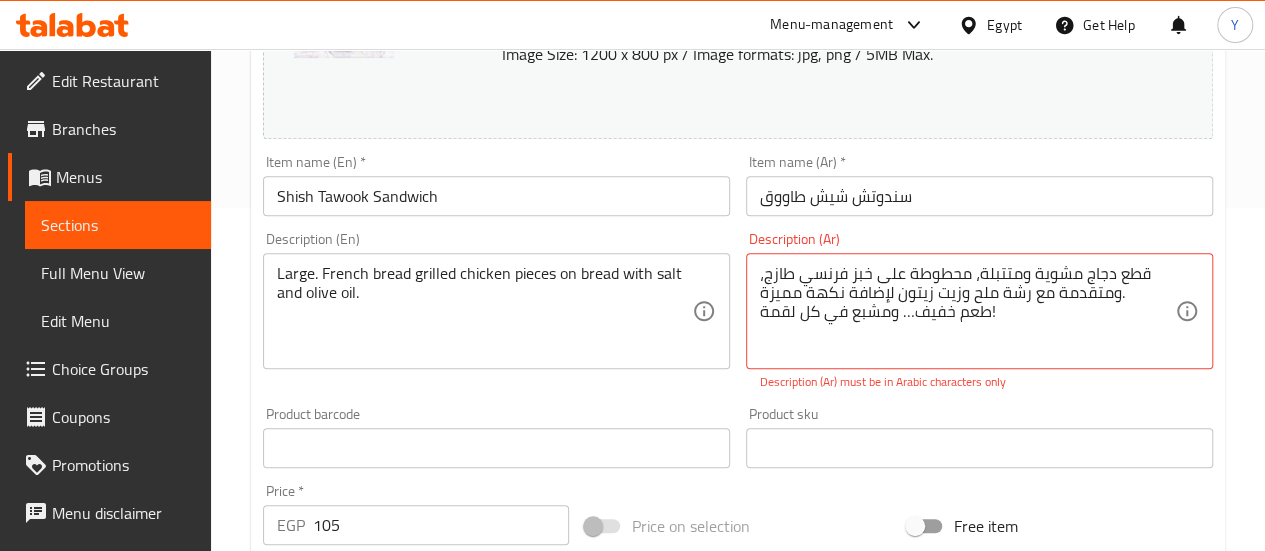 drag, startPoint x: 756, startPoint y: 316, endPoint x: 917, endPoint y: 313, distance: 161.02795 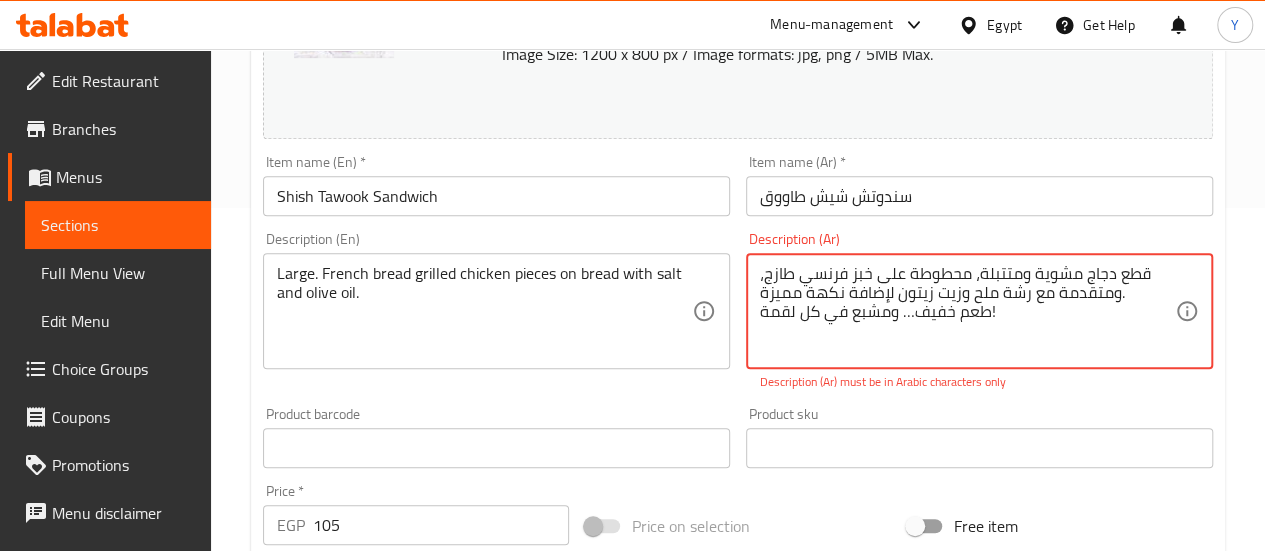 drag, startPoint x: 1029, startPoint y: 318, endPoint x: 982, endPoint y: 316, distance: 47.042534 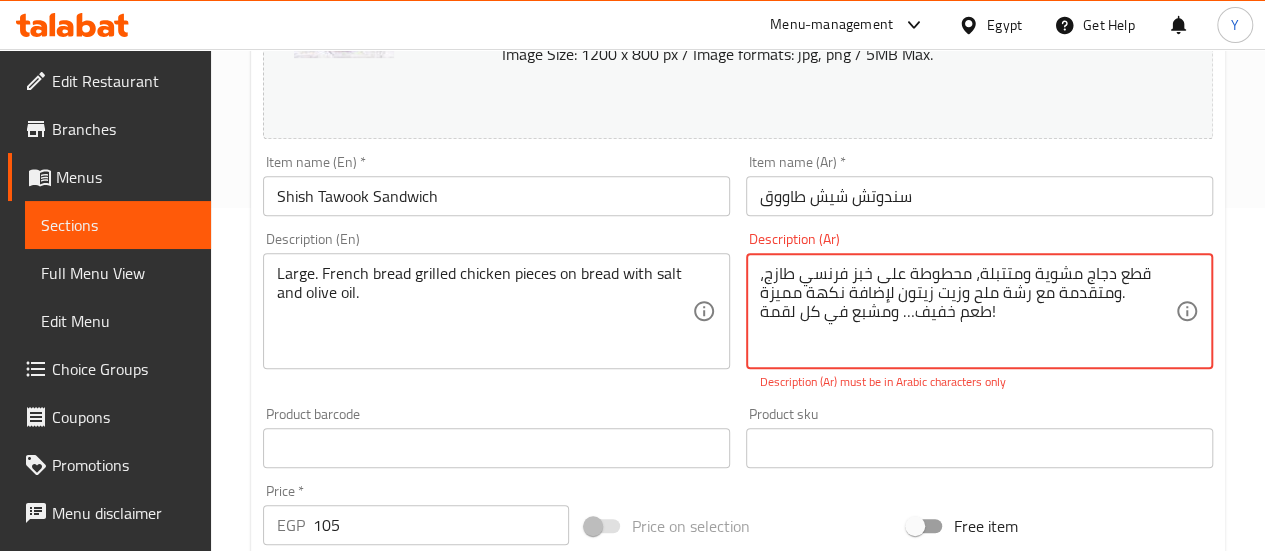 click on "قطع دجاج مشوية ومتتبلة، محطوطة على خبز فرنسي طازج، ومتقدمة مع رشة ملح وزيت زيتون لإضافة نكهة مميزة.
طعم خفيف… ومشبع في كل لقمة!" at bounding box center (967, 311) 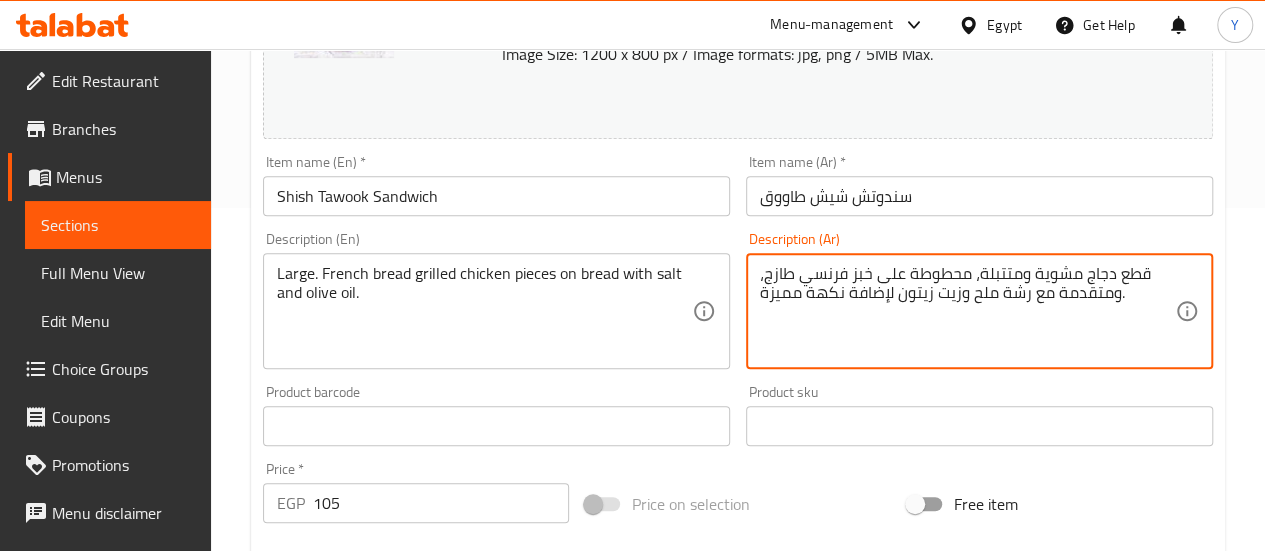 paste on "طعم خفيف… ومشبع في كل لقمة!" 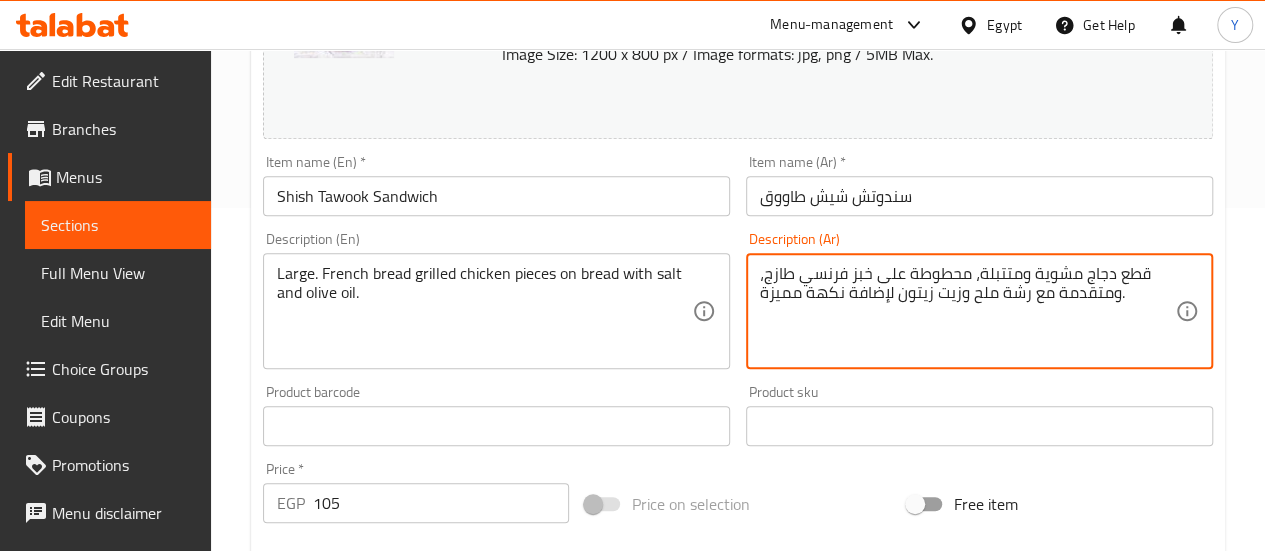 paste on "طعم خفيف… ومشبع في كل لقمة!" 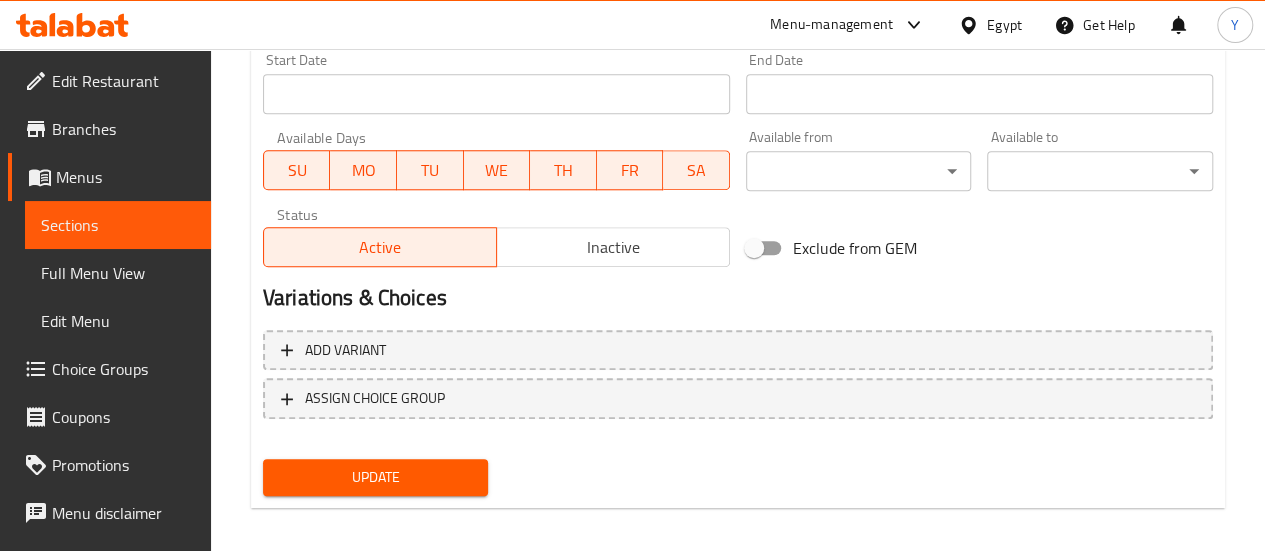 scroll, scrollTop: 891, scrollLeft: 0, axis: vertical 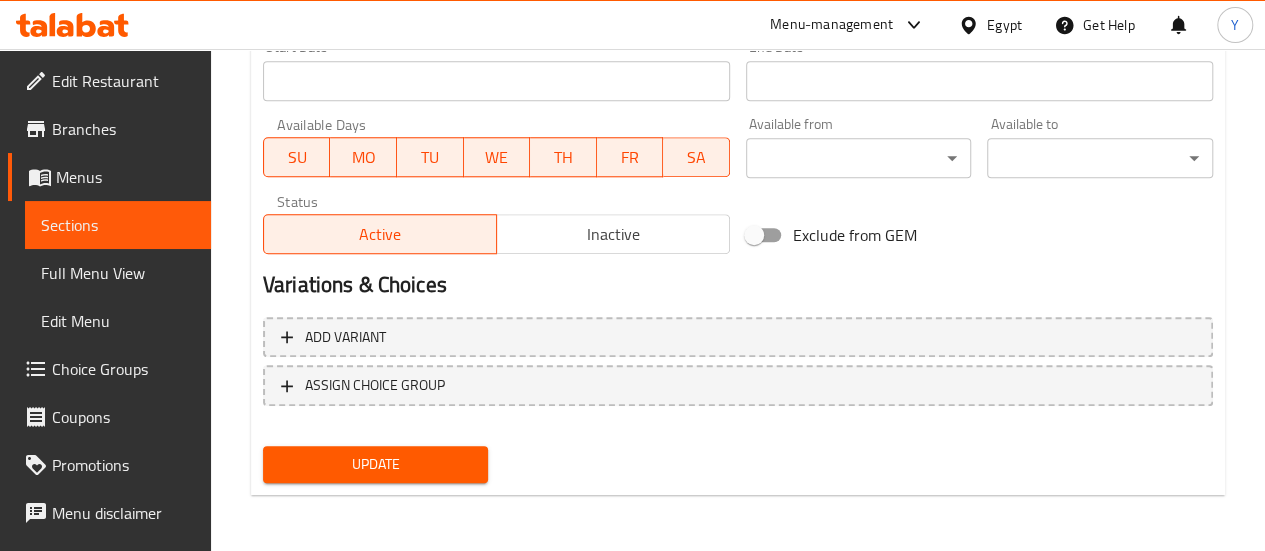 type on "قطع دجاج مشوية ومتتبلة، محطوطة على خبز فرنسي طازج، ومتقدمة مع رشة ملح وزيت زيتون لإضافة نكهة مميزة." 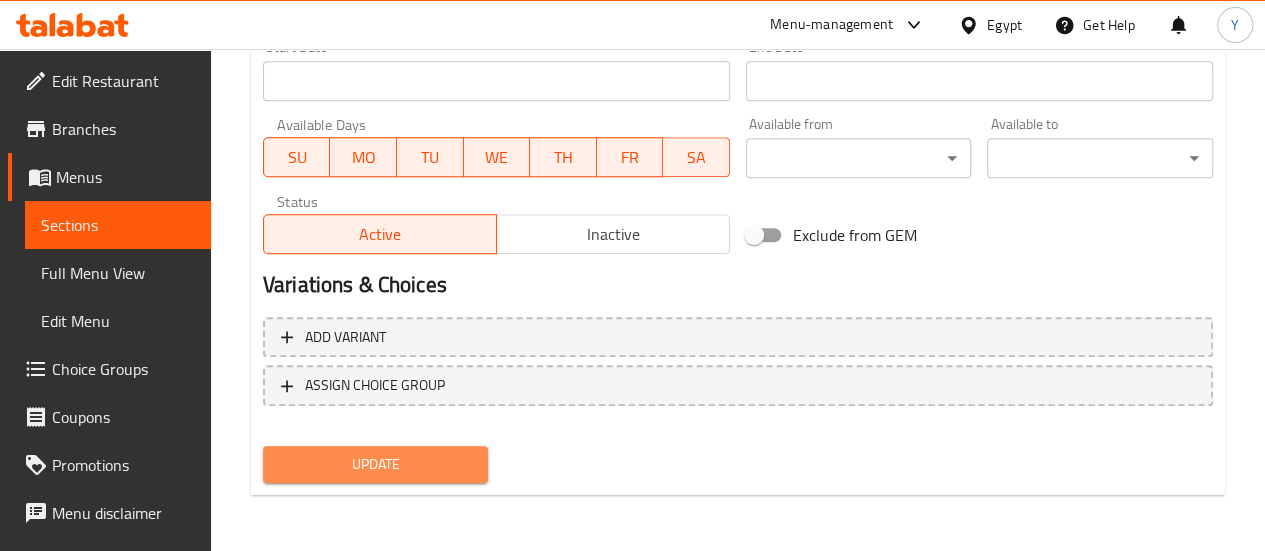 click on "Update" at bounding box center (376, 464) 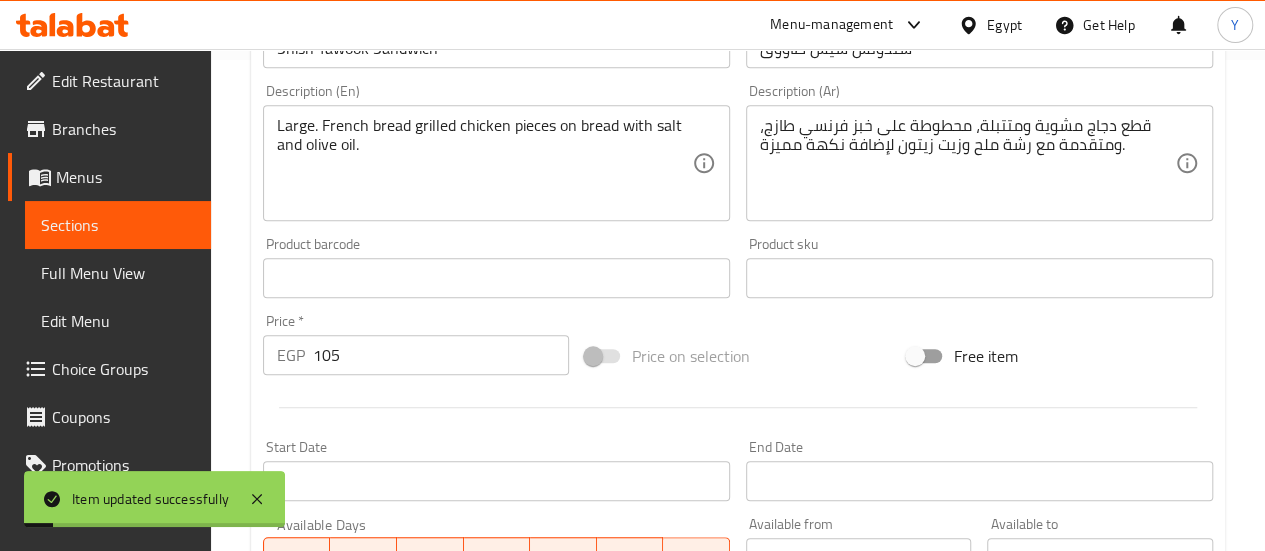 scroll, scrollTop: 0, scrollLeft: 0, axis: both 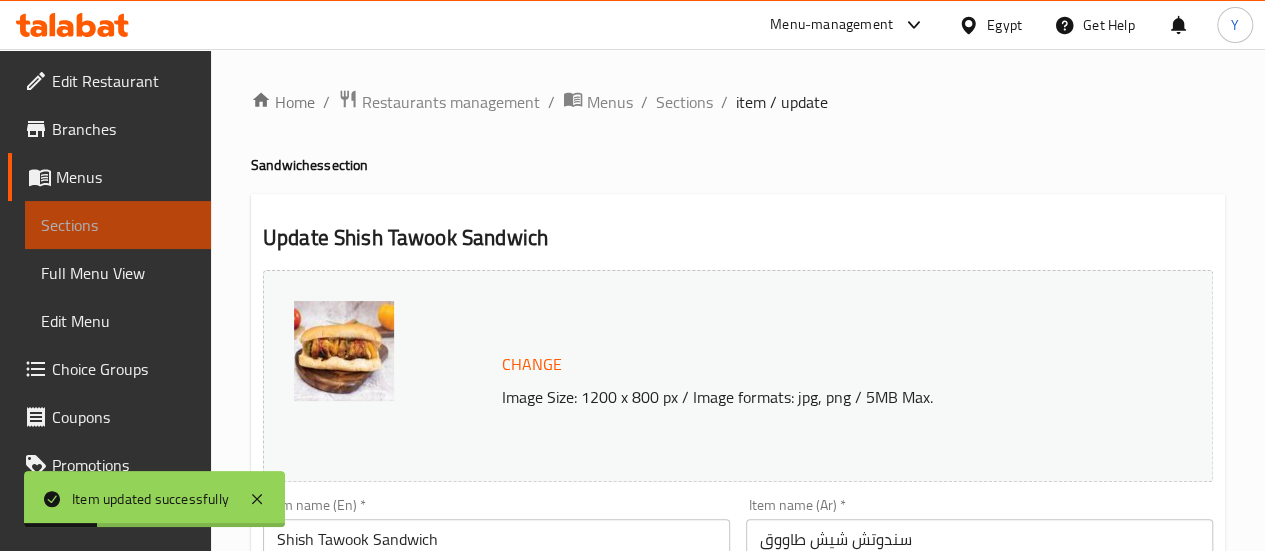 click on "Sections" at bounding box center [118, 225] 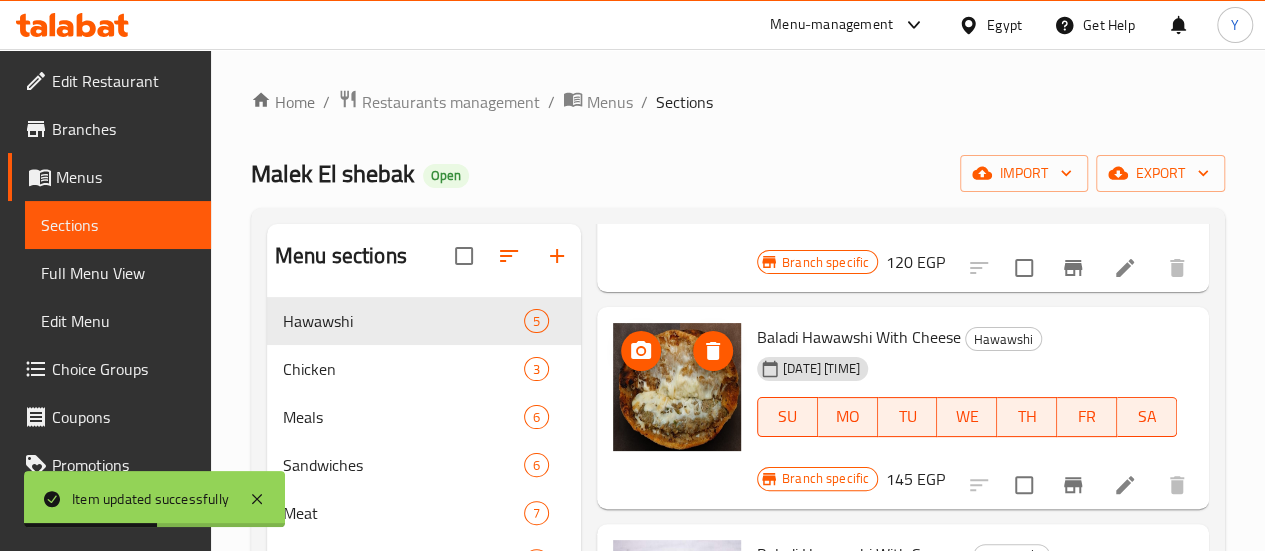 scroll, scrollTop: 609, scrollLeft: 0, axis: vertical 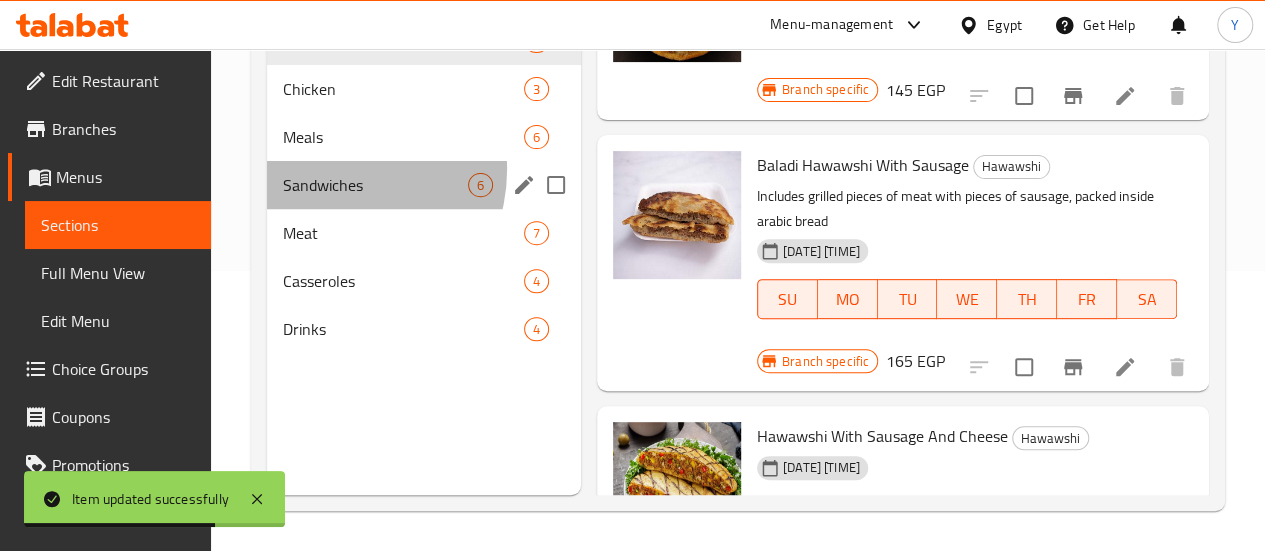 click on "Sandwiches 6" at bounding box center [424, 185] 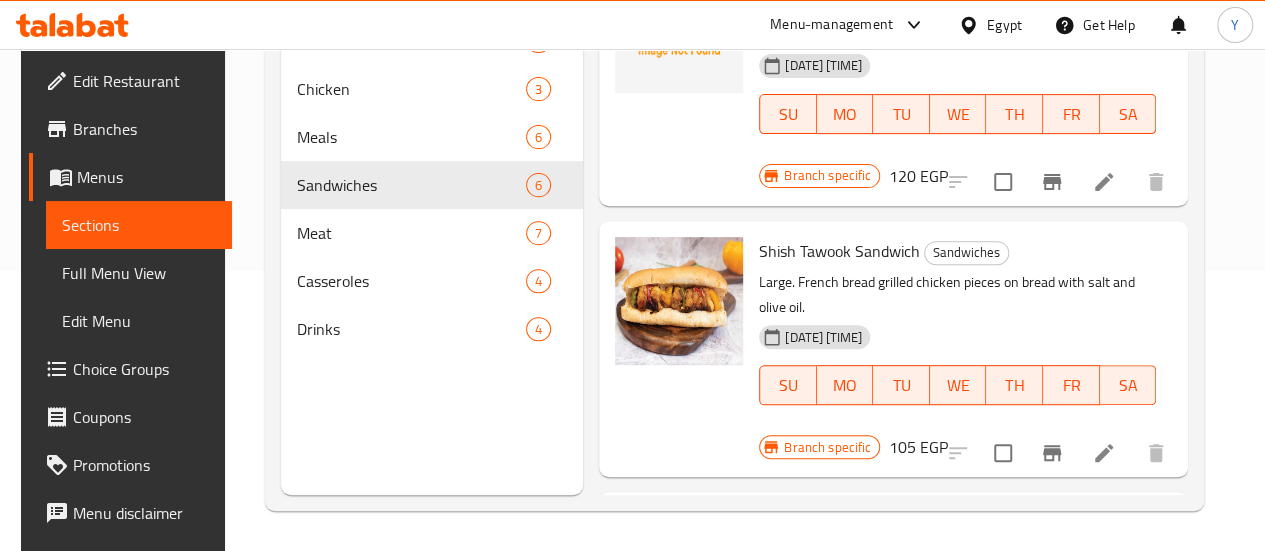 scroll, scrollTop: 309, scrollLeft: 0, axis: vertical 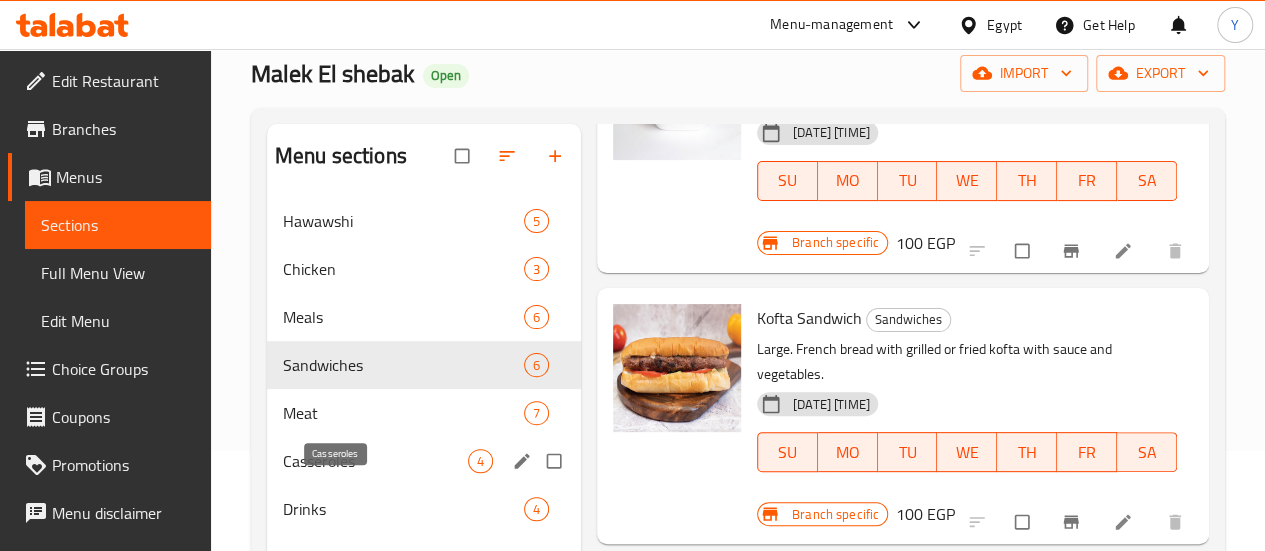 click on "Casseroles" at bounding box center [375, 461] 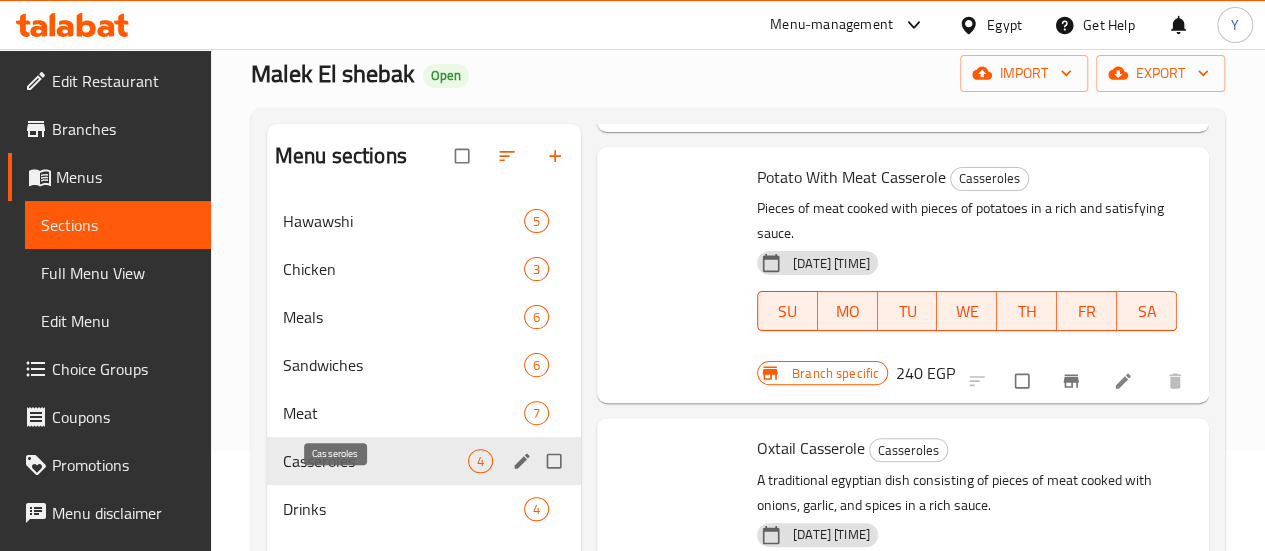 scroll, scrollTop: 527, scrollLeft: 0, axis: vertical 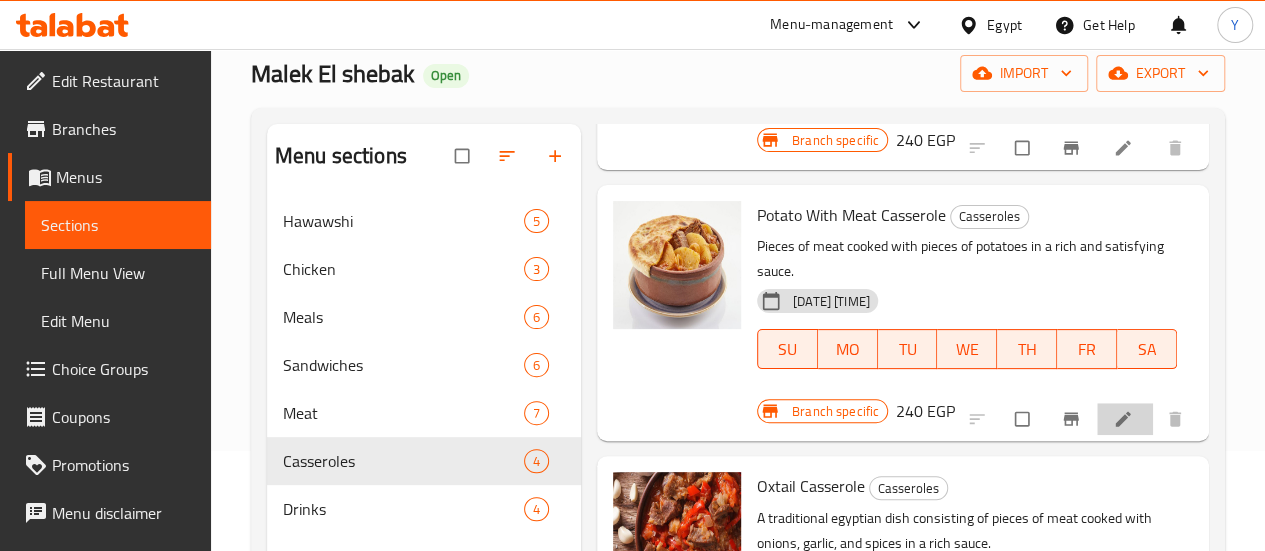 click 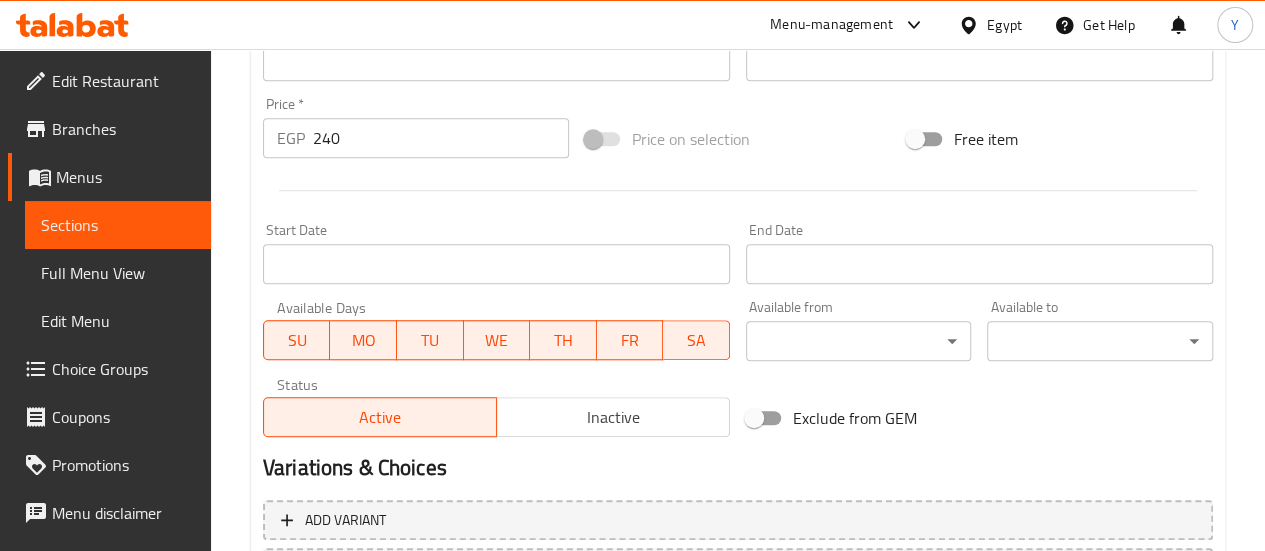 scroll, scrollTop: 600, scrollLeft: 0, axis: vertical 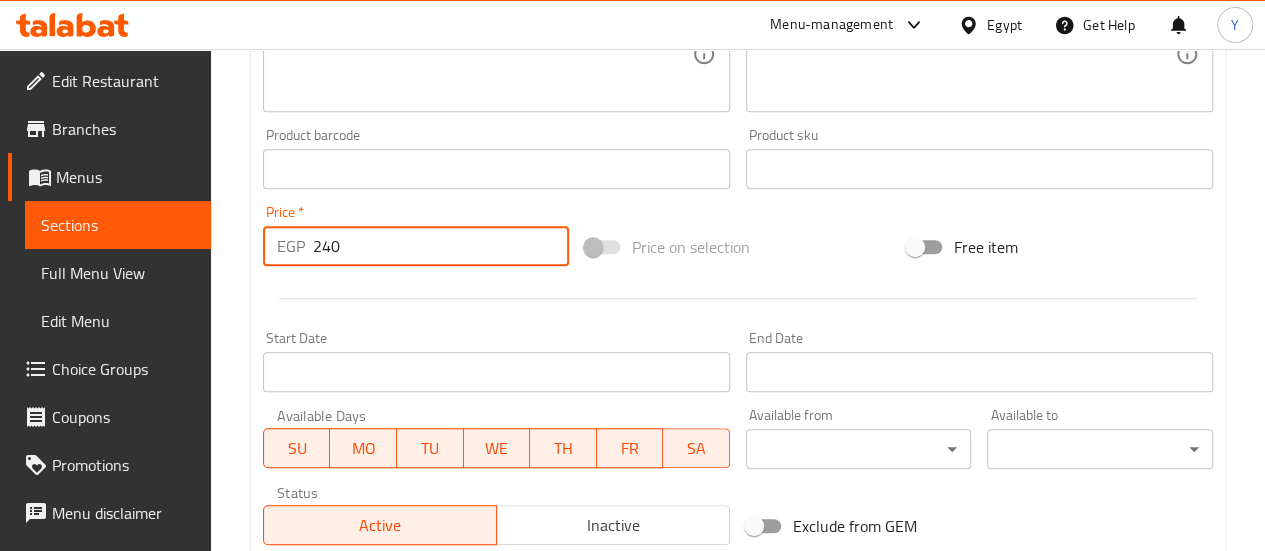 click on "240" at bounding box center (441, 246) 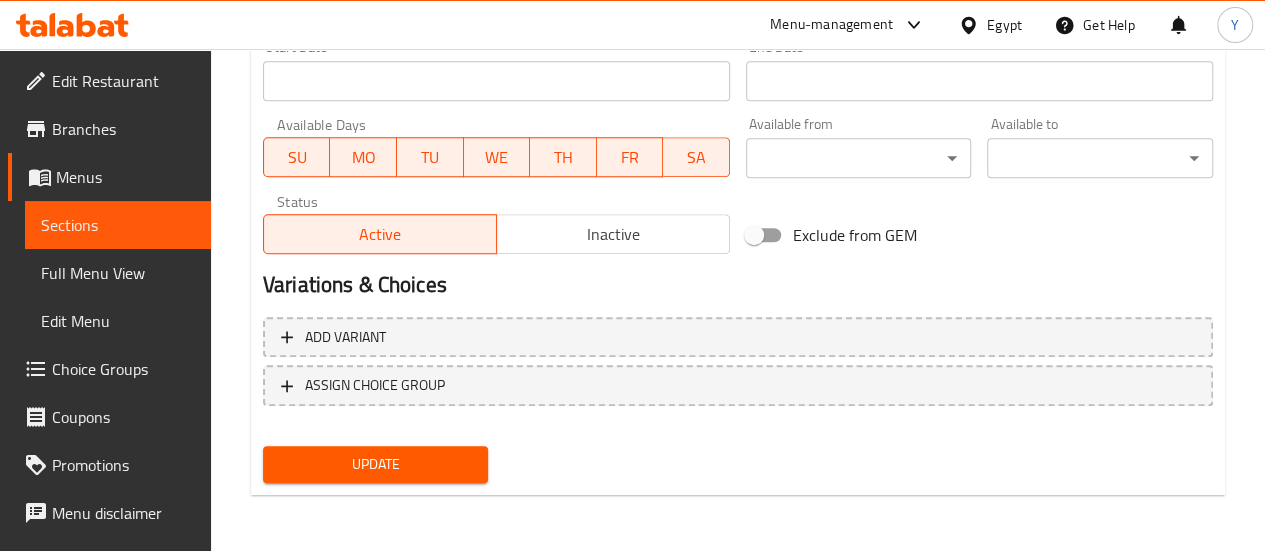 type on "265" 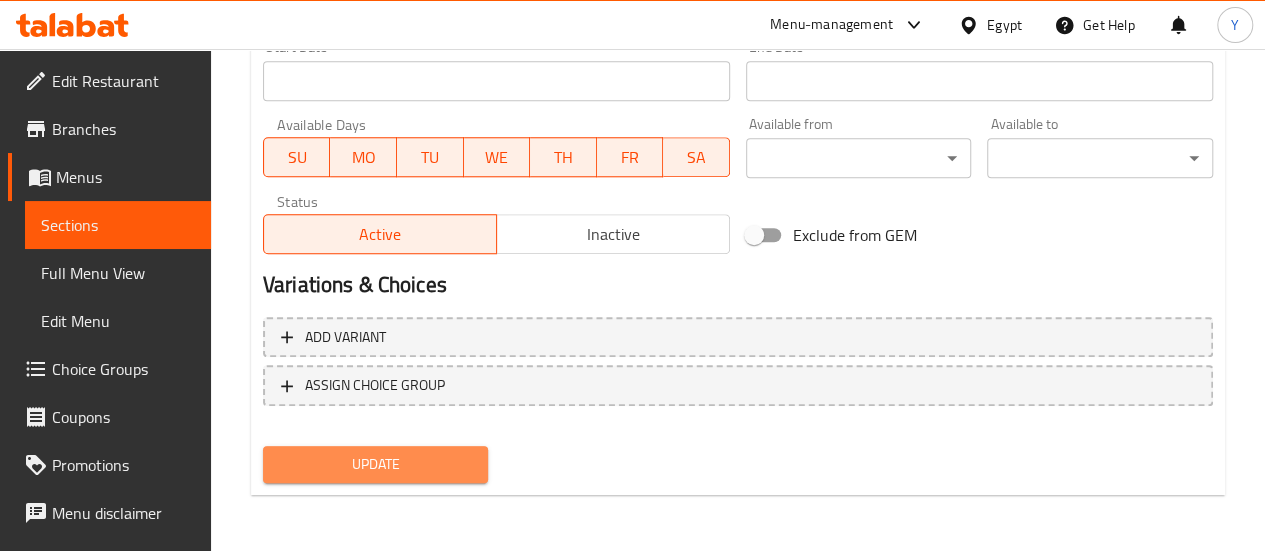 click on "Update" at bounding box center [376, 464] 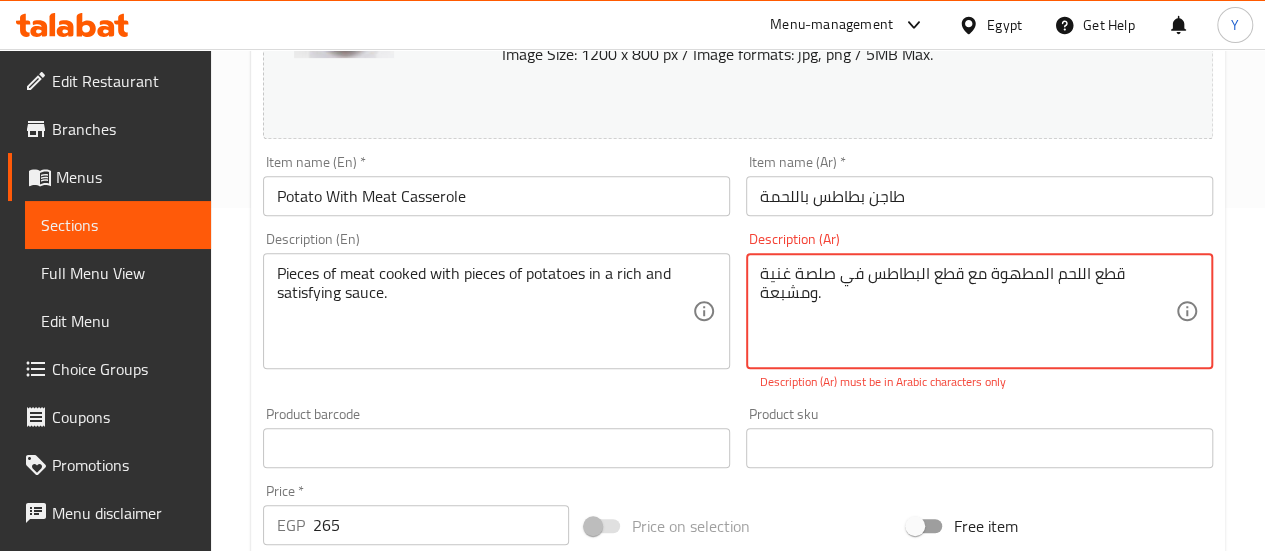 click on "قطع اللحم المطھوة مع قطع البطاطس في صلصة غنیة ومشبعة." at bounding box center (967, 311) 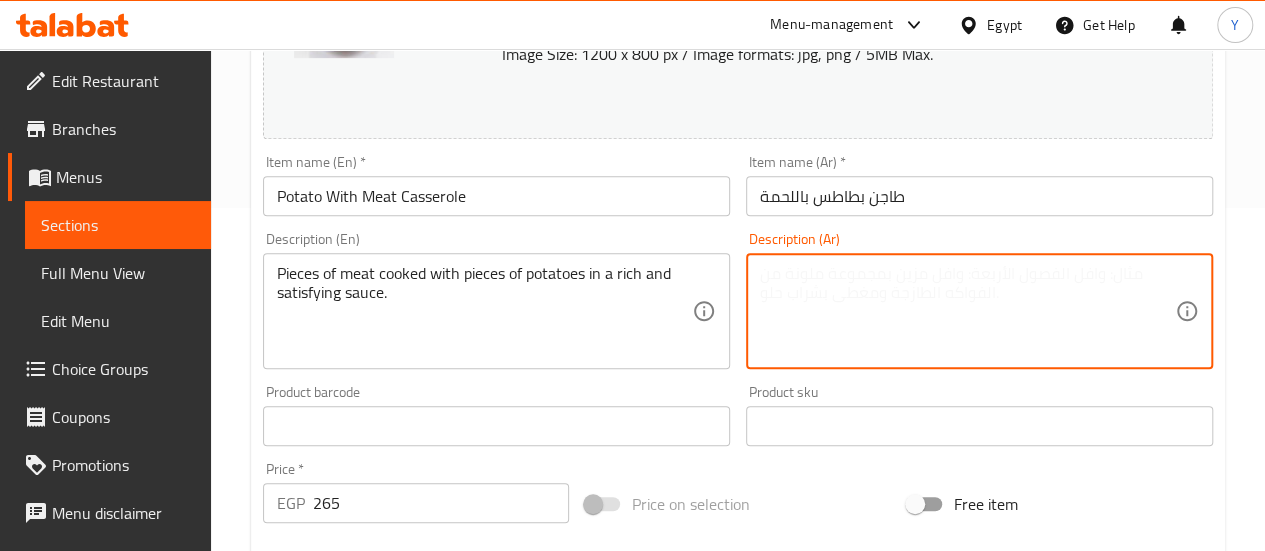 paste on "قطع لحم طرية مطهية ببطء مع بطاطس ذهبية في صلصة غنية ودسمة، مليانة نكهة وتشبع من أول لقمة.
أكلة بيتية بطعم ولا أطيب!" 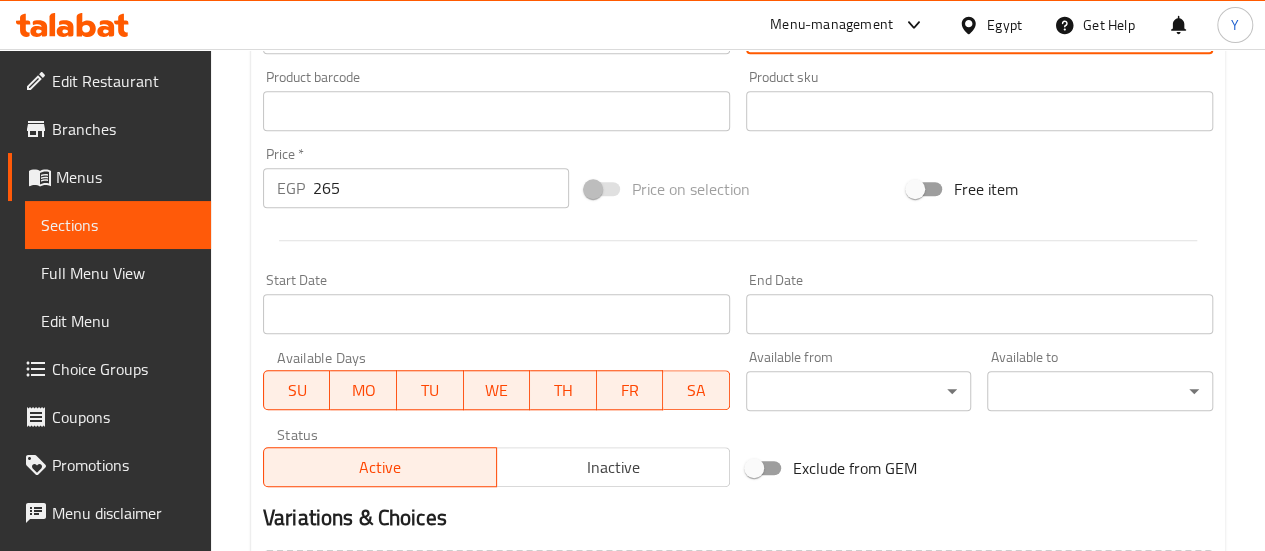 scroll, scrollTop: 891, scrollLeft: 0, axis: vertical 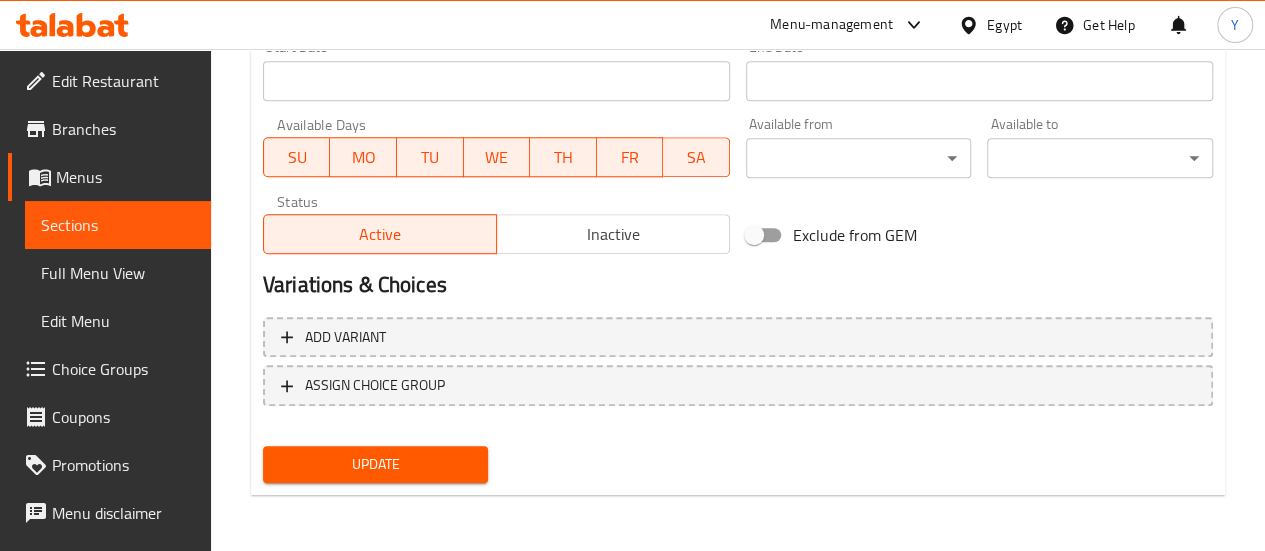 type on "قطع لحم طرية مطهية ببطء مع بطاطس ذهبية في صلصة غنية ودسمة، مليانة نكهة وتشبع من أول لقمة.
أكلة بيتية بطعم ولا أطيب!" 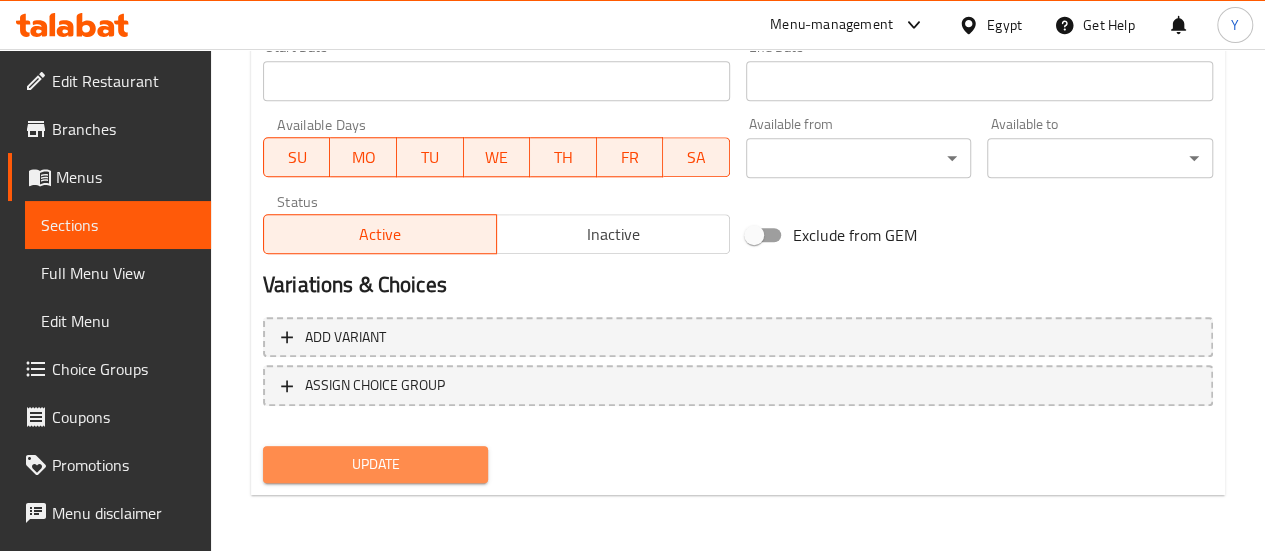 click on "Update" at bounding box center [376, 464] 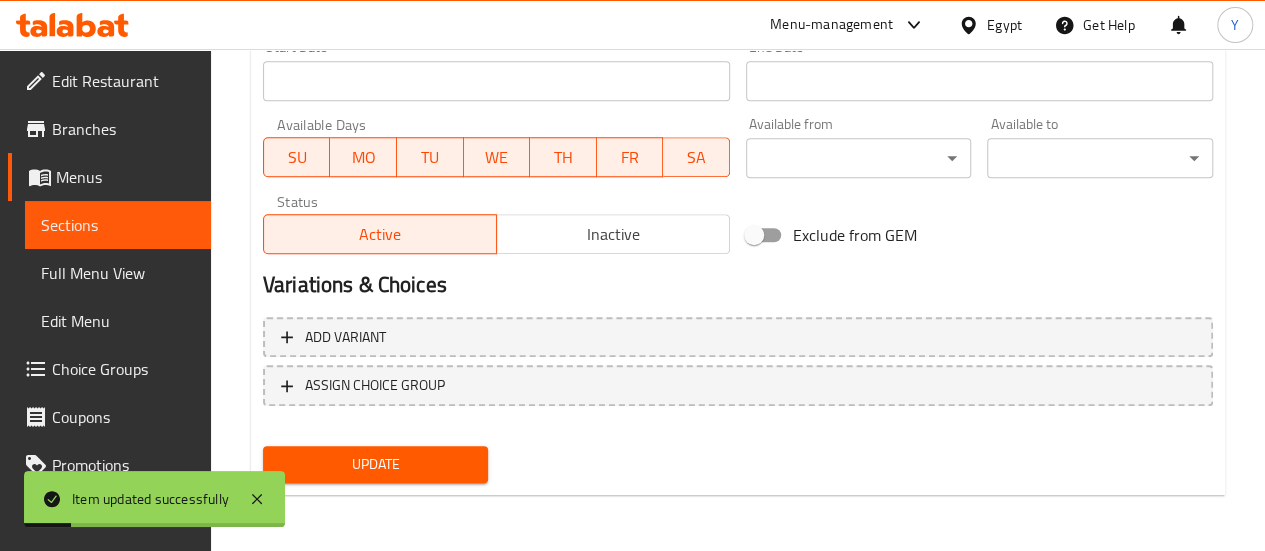 click on "Sections" at bounding box center (118, 225) 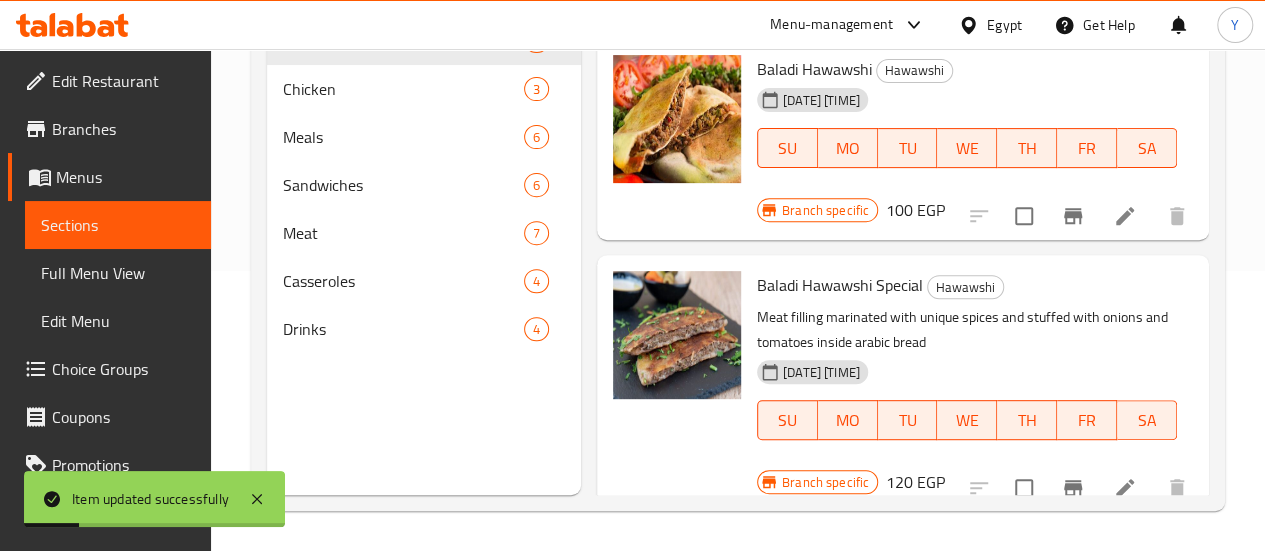 scroll, scrollTop: 280, scrollLeft: 0, axis: vertical 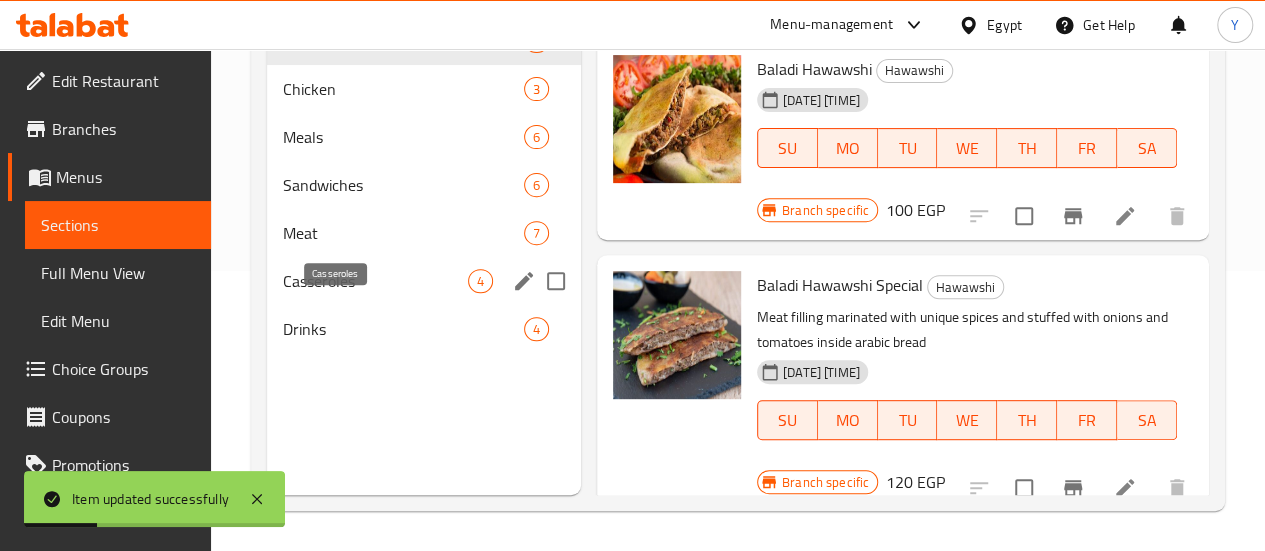 click on "Casseroles" at bounding box center (375, 281) 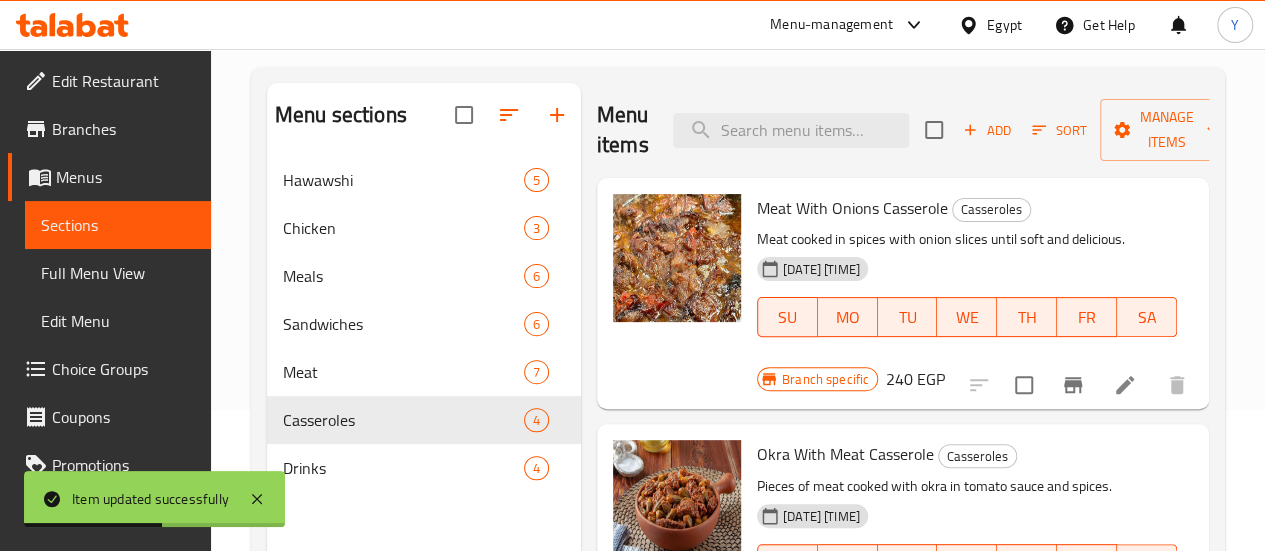 scroll, scrollTop: 0, scrollLeft: 0, axis: both 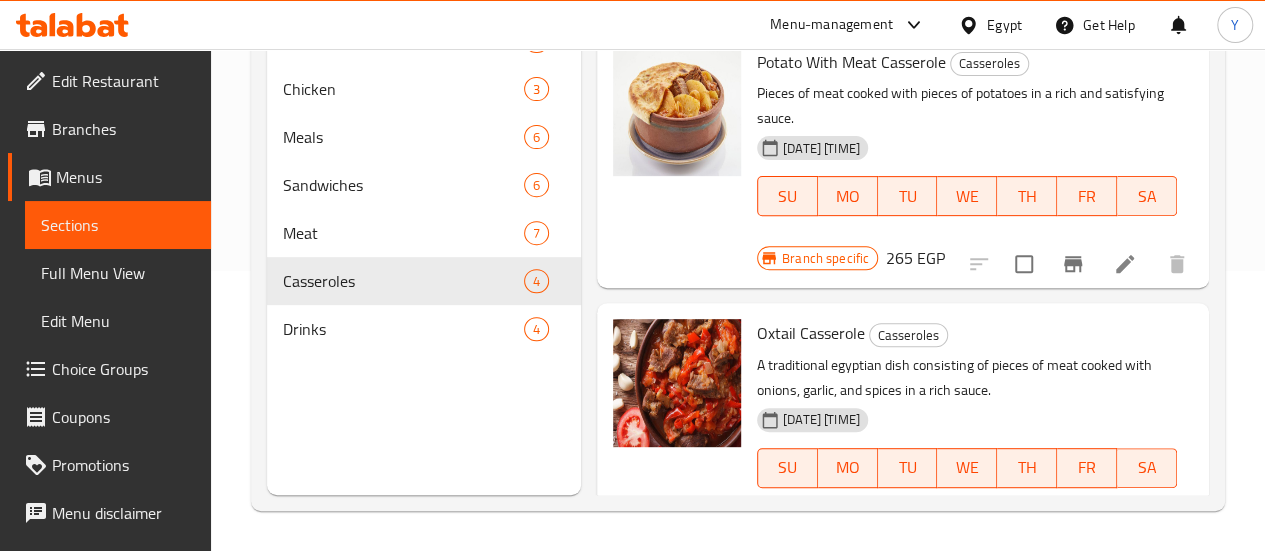click on "Oxtail Casserole" at bounding box center [811, 333] 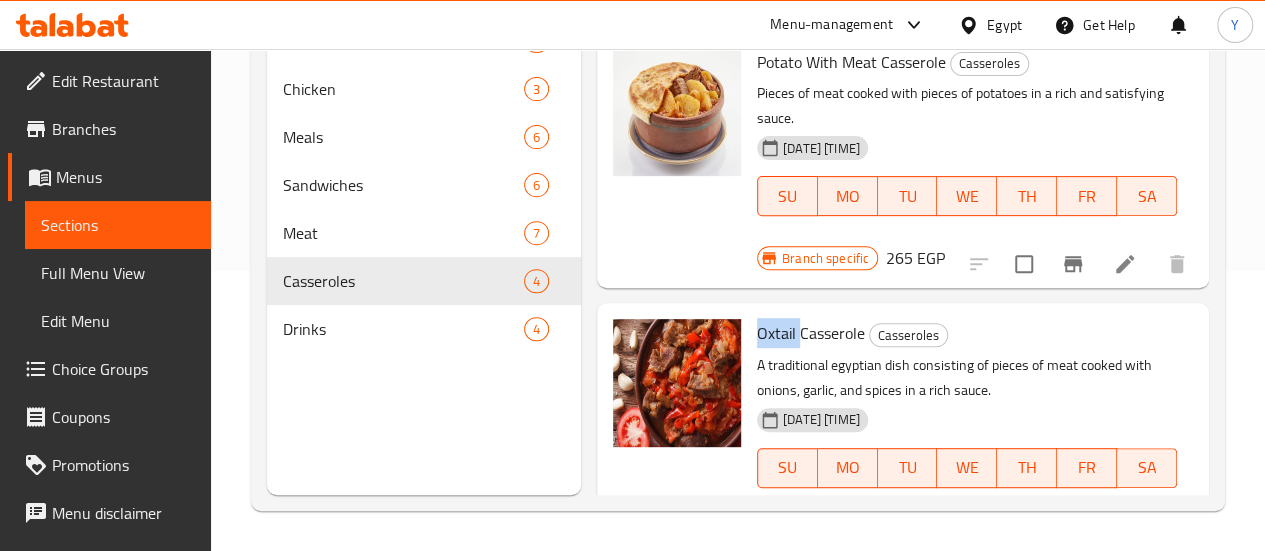click on "Oxtail Casserole" at bounding box center (811, 333) 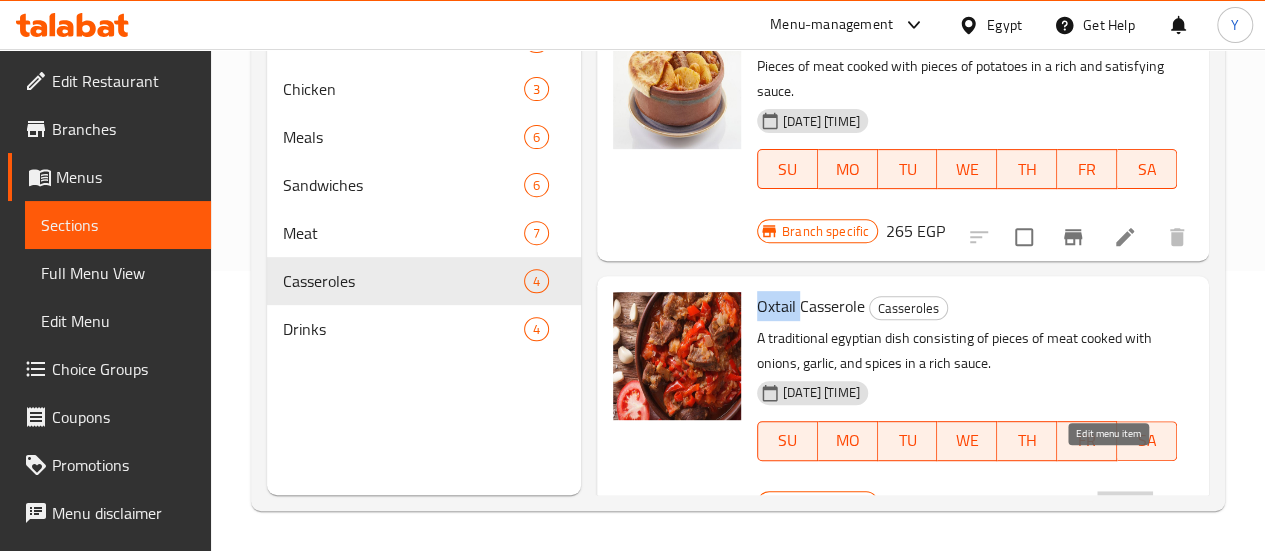 click 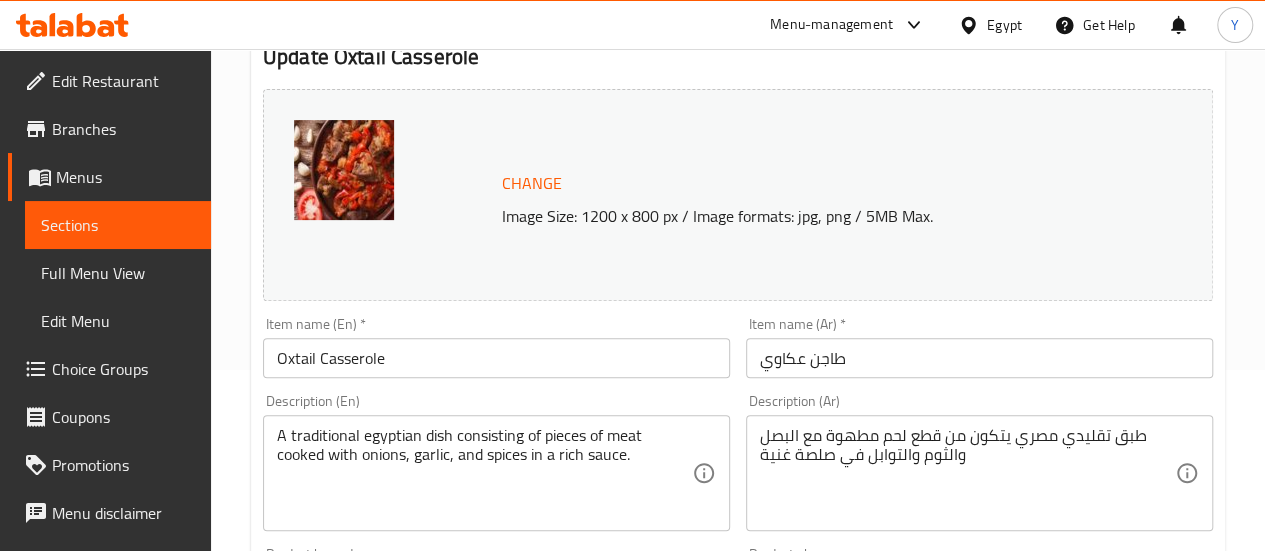 scroll, scrollTop: 200, scrollLeft: 0, axis: vertical 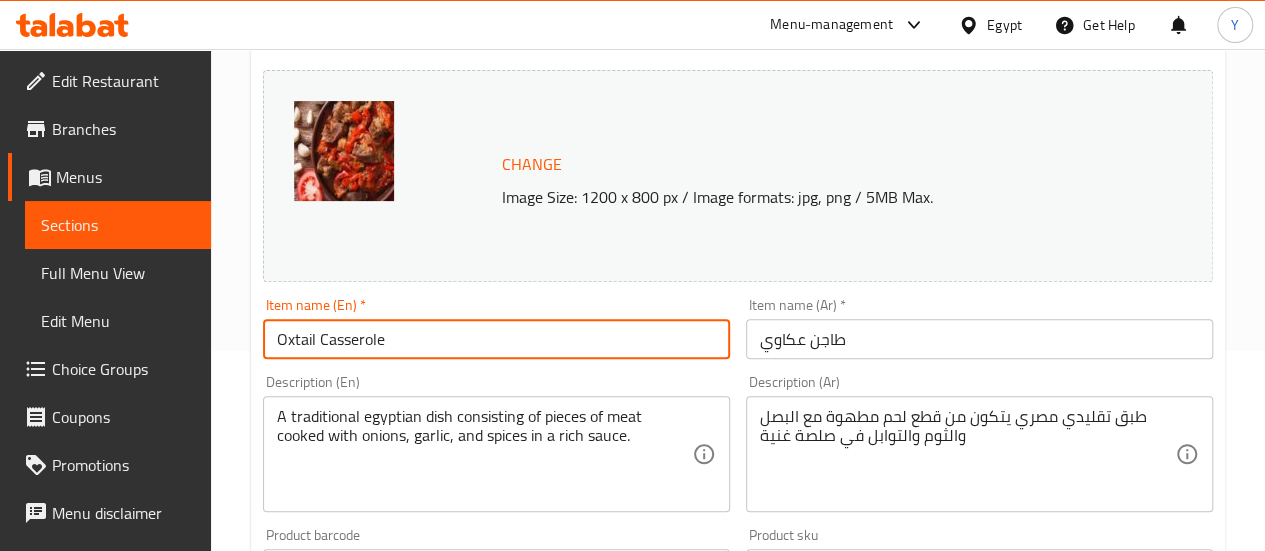 click on "Oxtail Casserole" at bounding box center [496, 339] 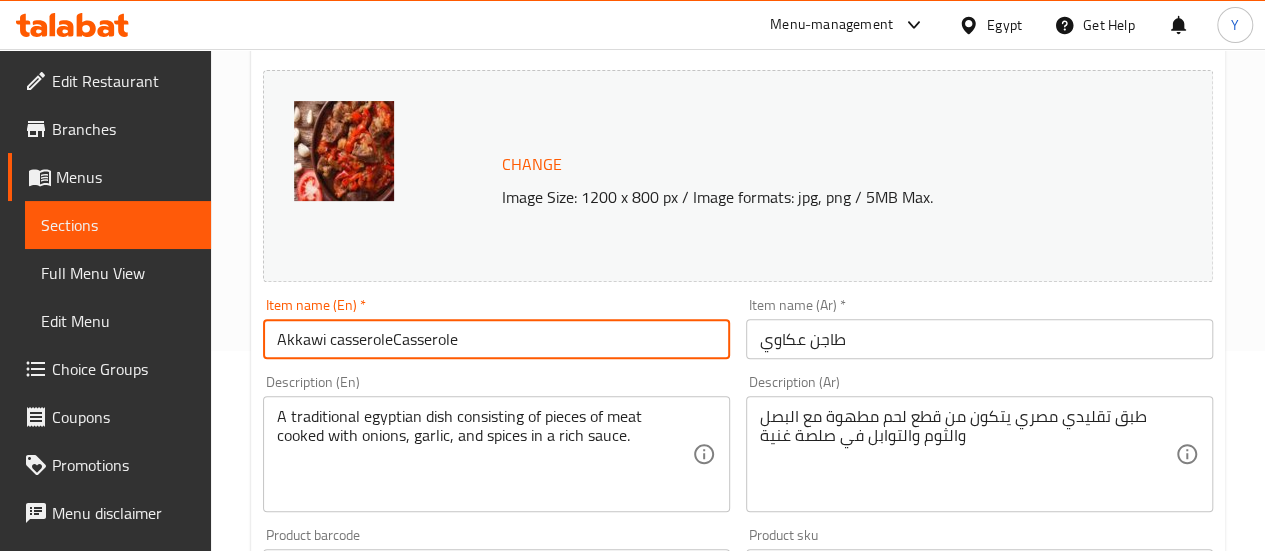 drag, startPoint x: 520, startPoint y: 344, endPoint x: 246, endPoint y: 345, distance: 274.00183 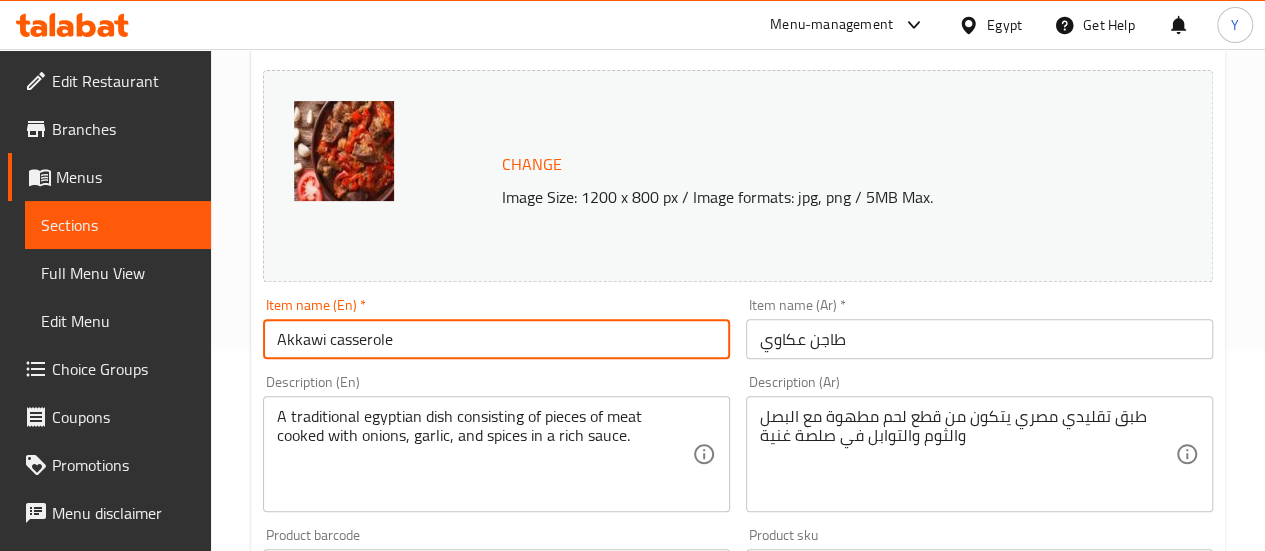 click on "Akkawi casserole" at bounding box center (496, 339) 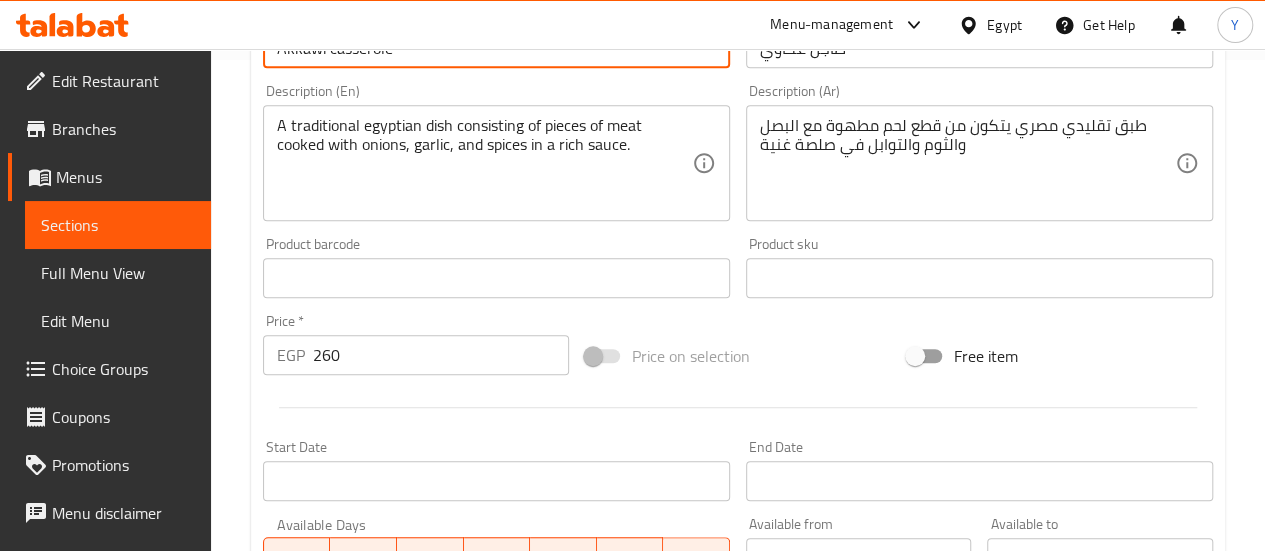 scroll, scrollTop: 591, scrollLeft: 0, axis: vertical 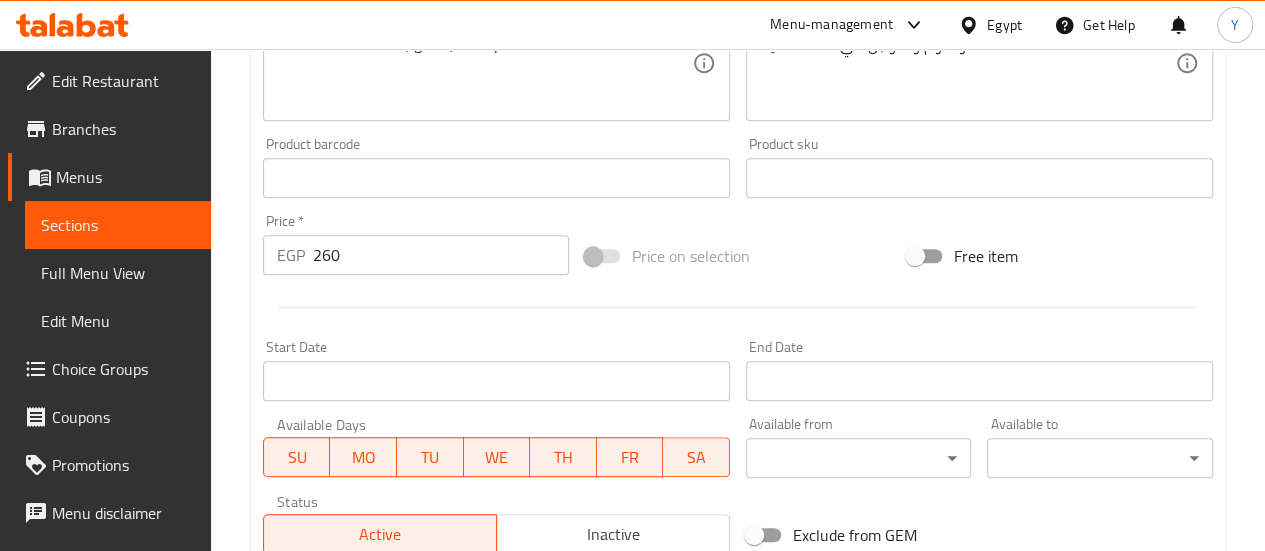 type on "Akkawi casserole" 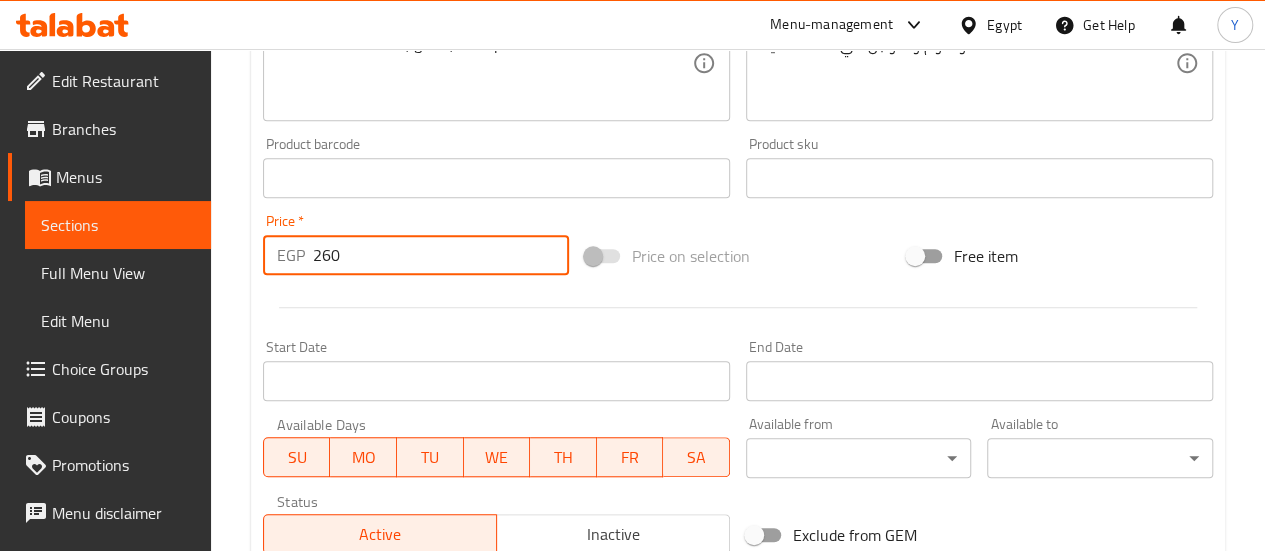 click on "260" at bounding box center (441, 255) 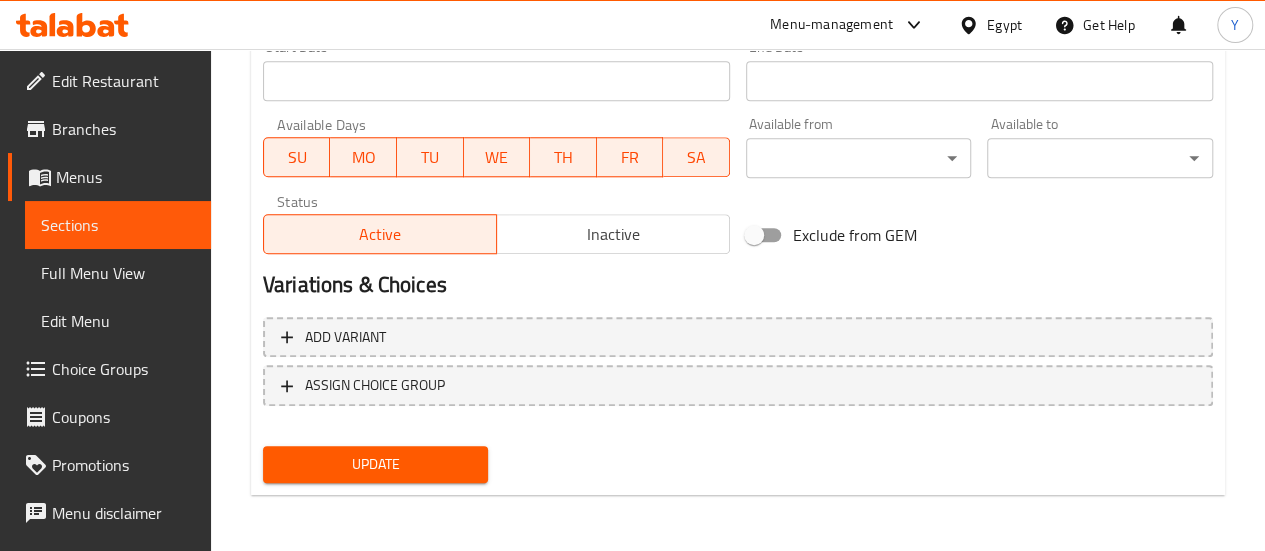 type on "285" 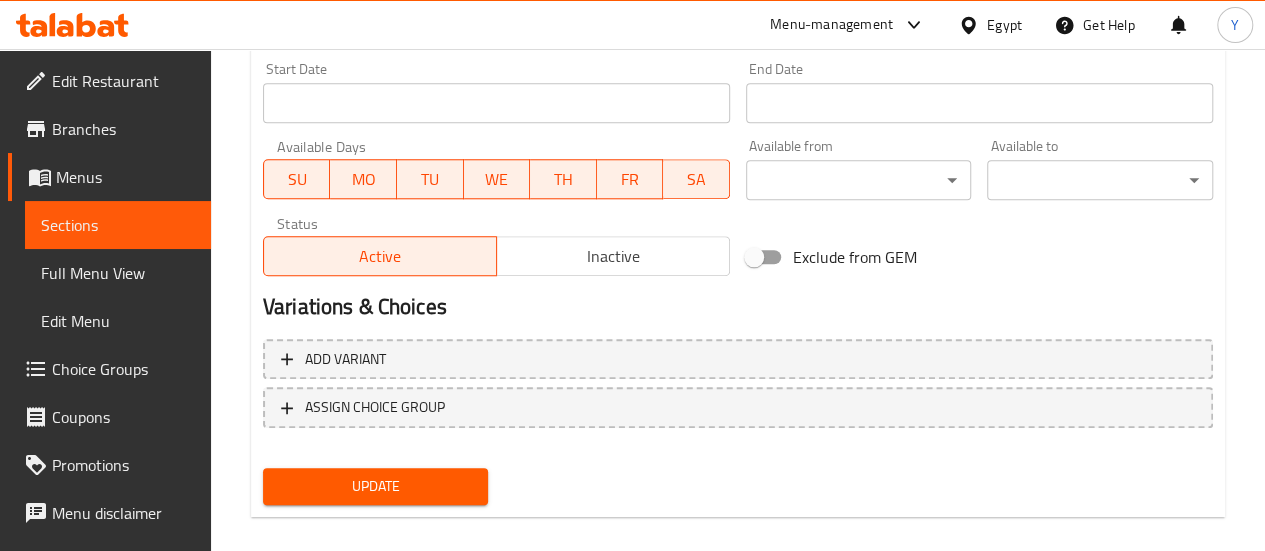scroll, scrollTop: 343, scrollLeft: 0, axis: vertical 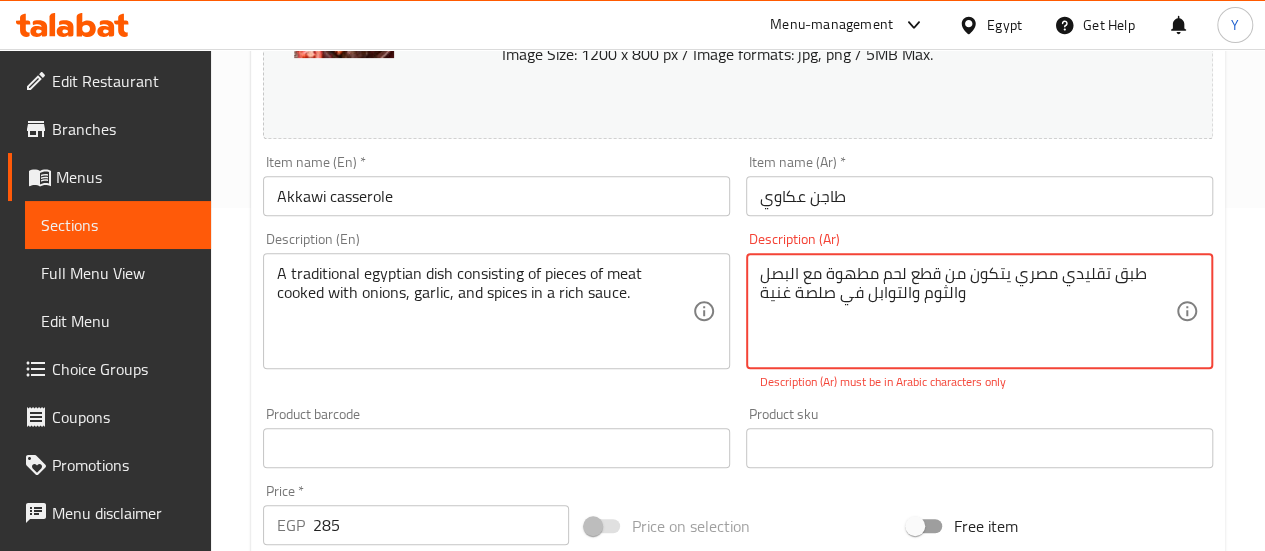 click on "طبق تقلیدي مصري یتكون من قطع لحم مطھوة مع البصل والثوم والتوابل في صلصة غنیة" at bounding box center (967, 311) 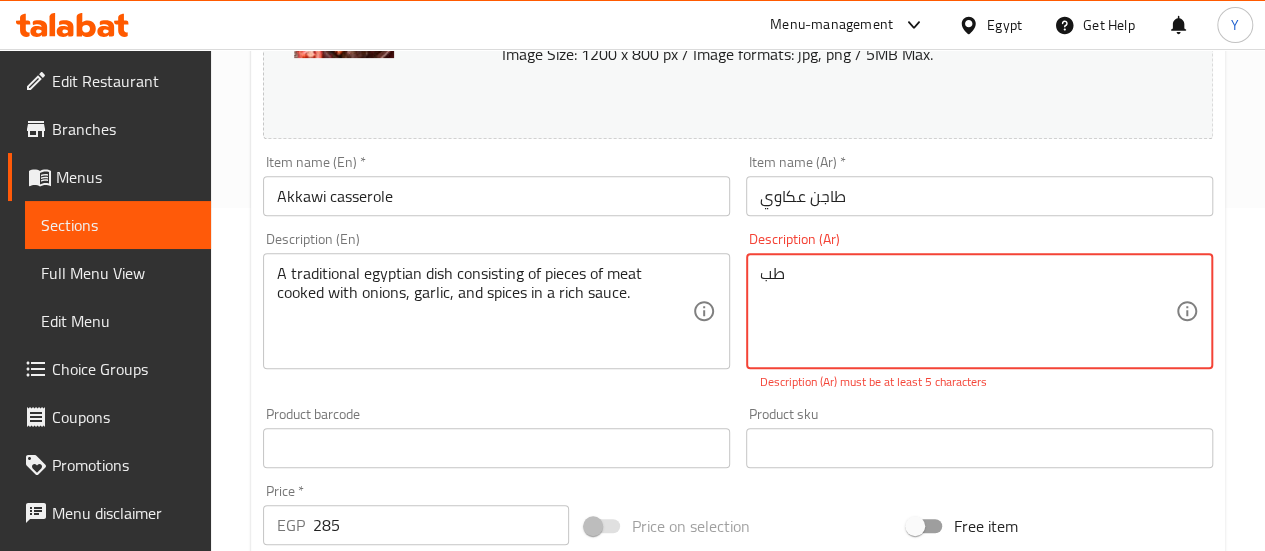 type on "ط" 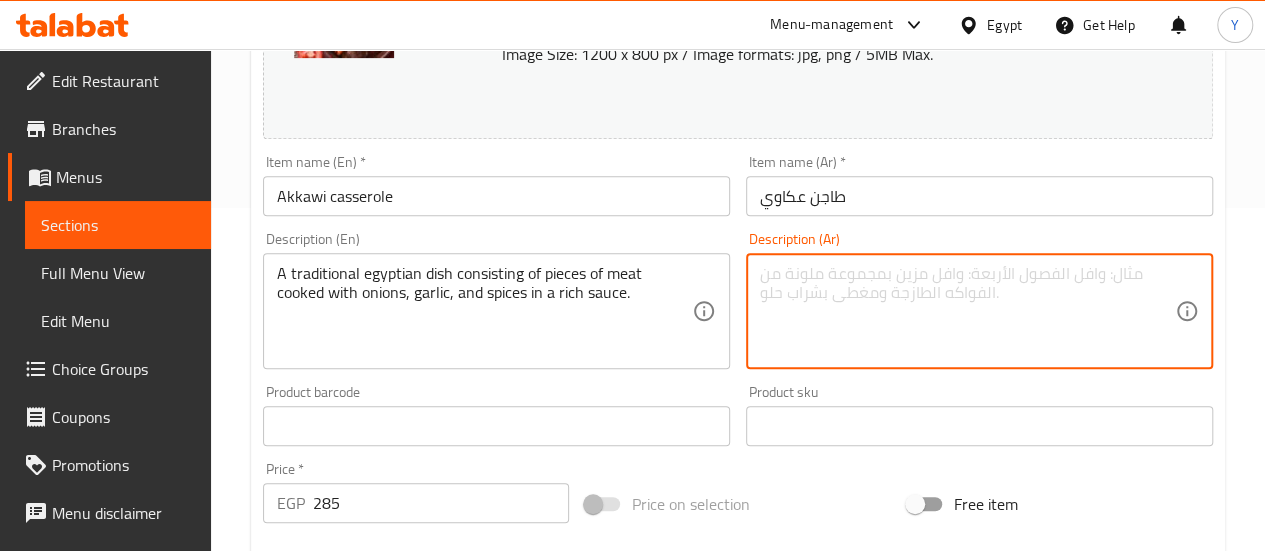 paste on "طبق تقلیدي مصري یتكون من قطع لحم مطھوة مع البصل والثوم والتوابل في صلصة غنیة" 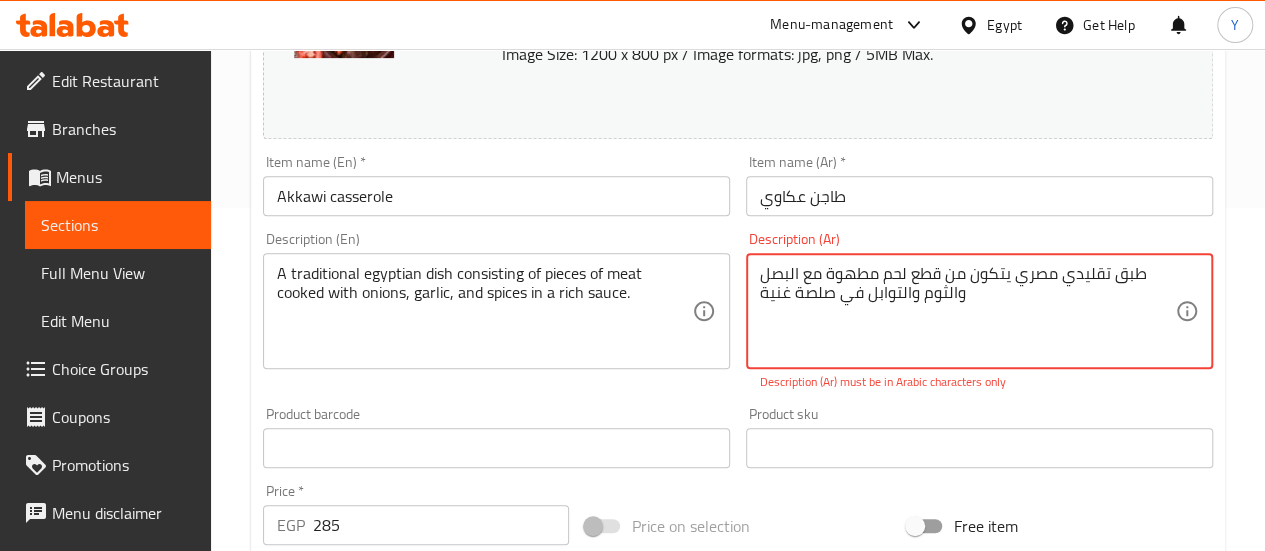 click on "طبق تقلیدي مصري یتكون من قطع لحم مطھوة مع البصل والثوم والتوابل في صلصة غنیة" at bounding box center [967, 311] 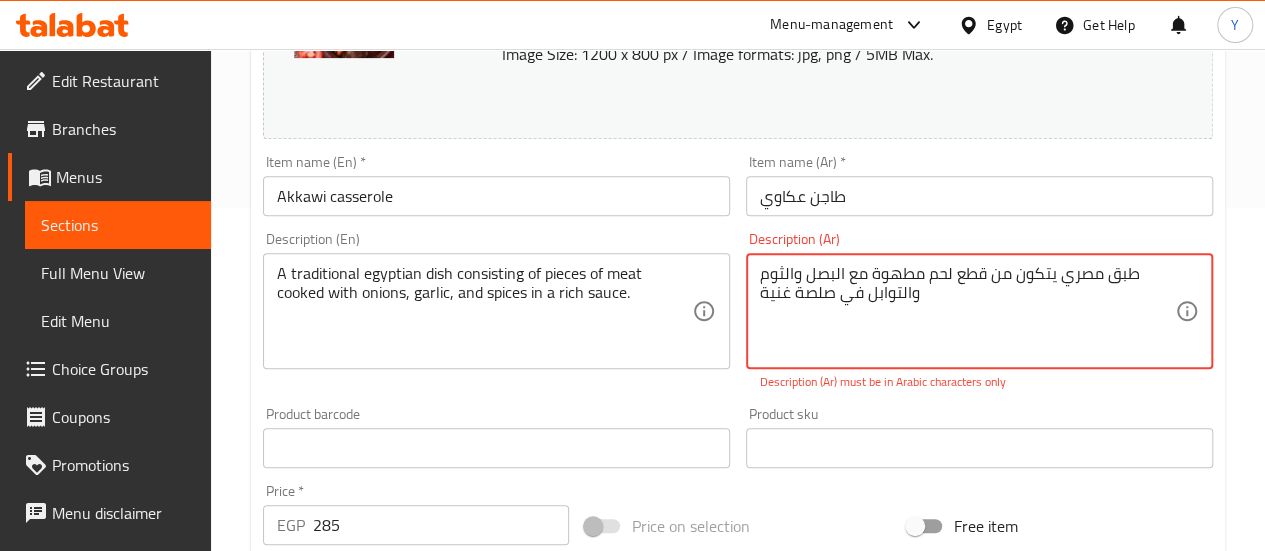 click on "طبق مصري یتكون من قطع لحم مطھوة مع البصل والثوم والتوابل في صلصة غنیة" at bounding box center (967, 311) 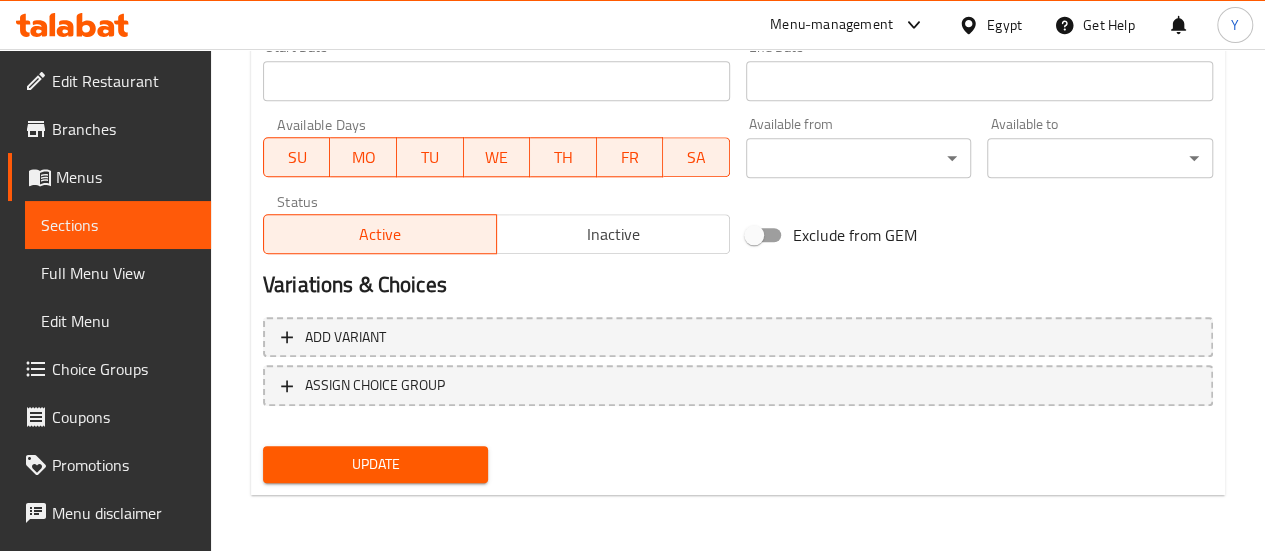 click on "Update" at bounding box center [376, 464] 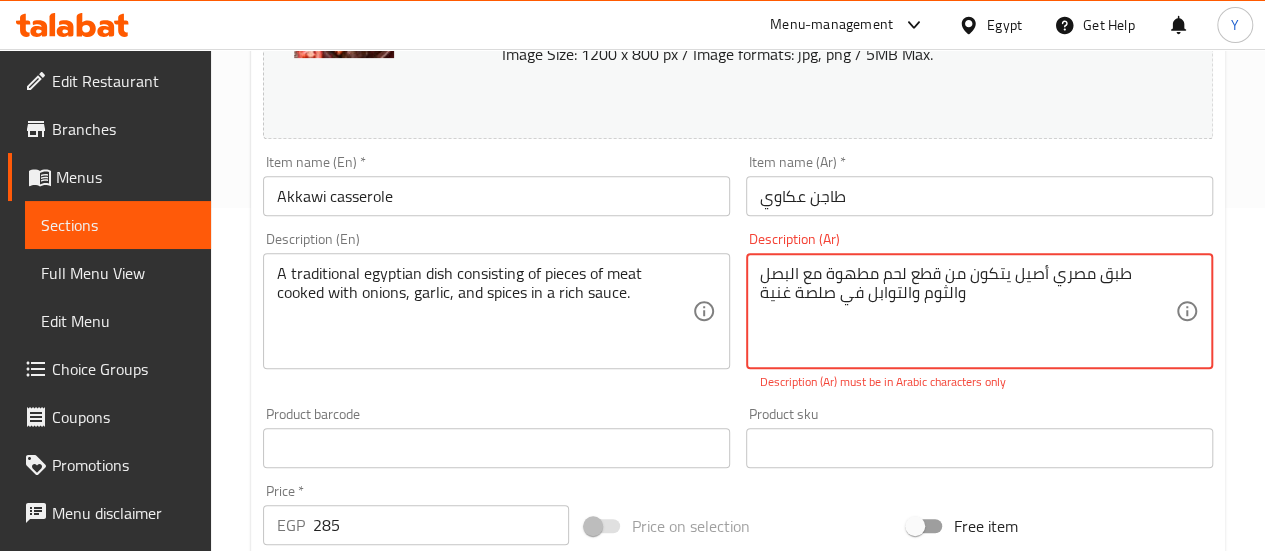 click on "طبق مصري أصيل یتكون من قطع لحم مطھوة مع البصل والثوم والتوابل في صلصة غنیة" at bounding box center (967, 311) 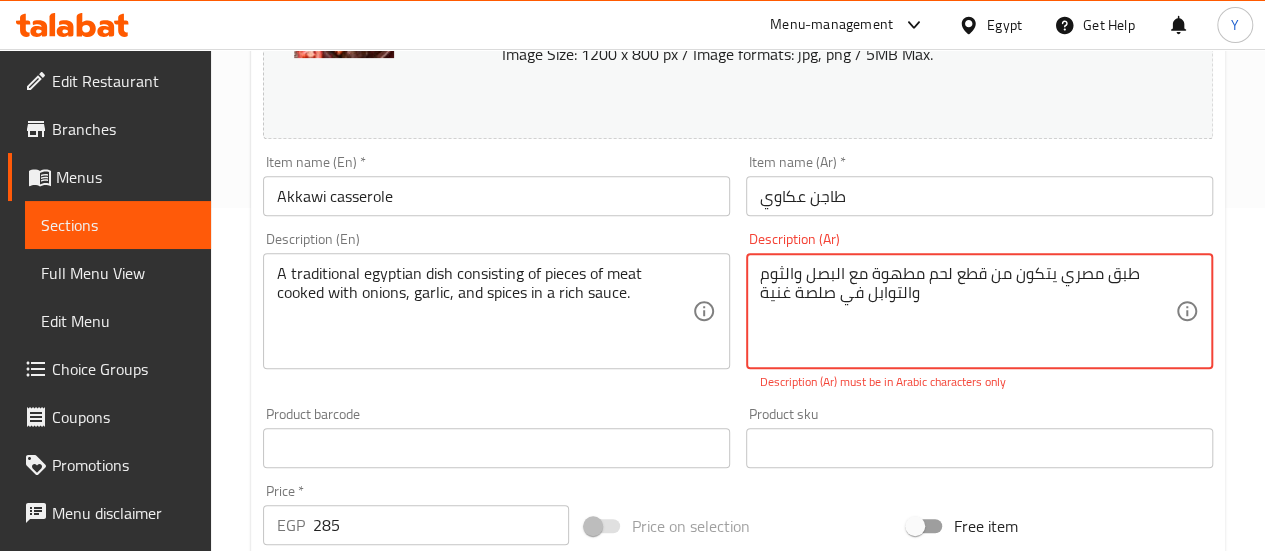 click on "طبق مصري یتكون من قطع لحم مطھوة مع البصل والثوم والتوابل في صلصة غنیة" at bounding box center [967, 311] 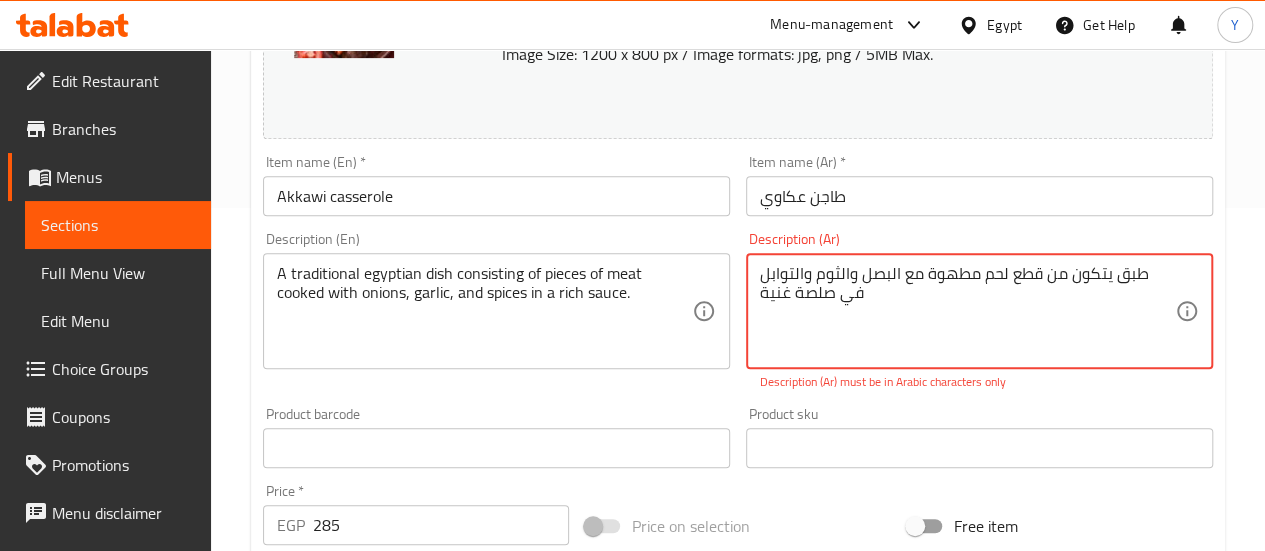 click on "طبق یتكون من قطع لحم مطھوة مع البصل والثوم والتوابل في صلصة غنیة" at bounding box center [967, 311] 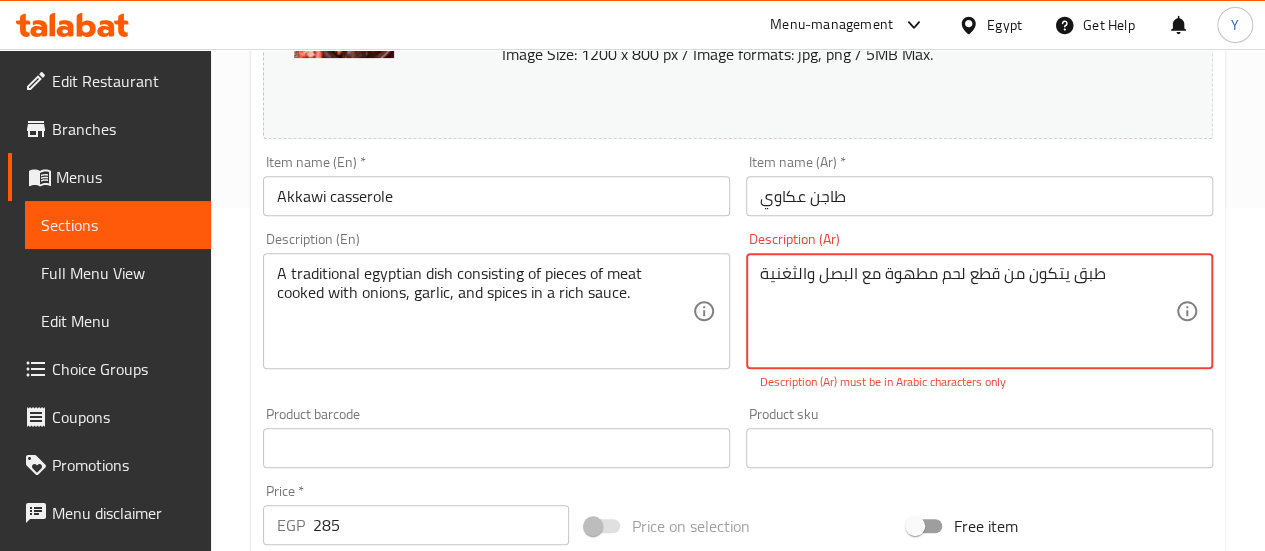 click on "طبق یتكون من قطع لحم مطھوة مع البصل والثغنیة Description (Ar)" at bounding box center [979, 311] 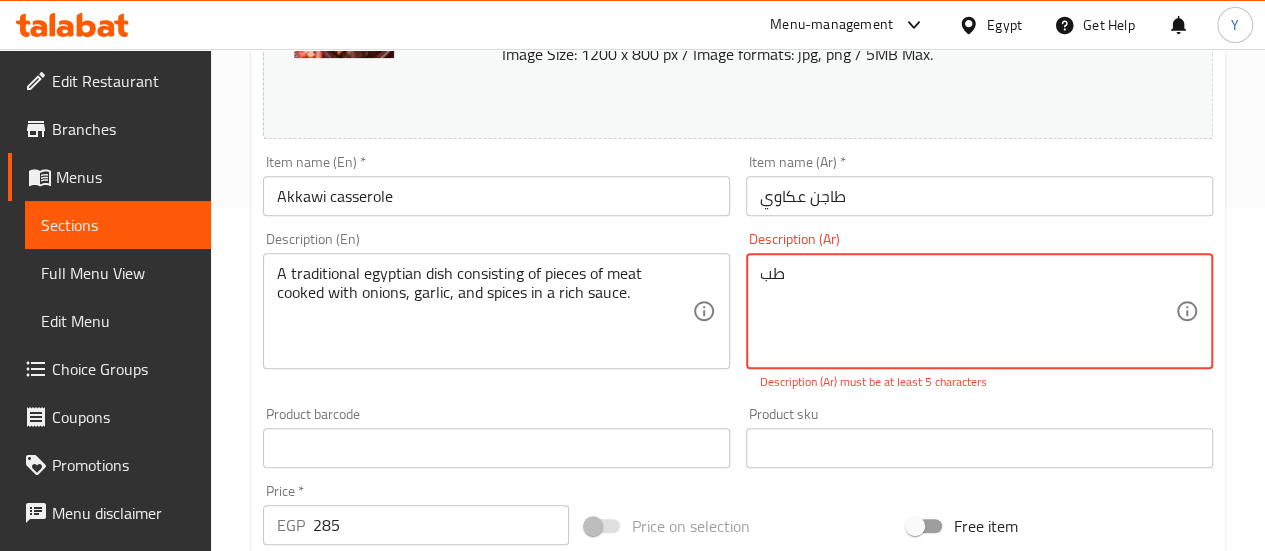 type on "ط" 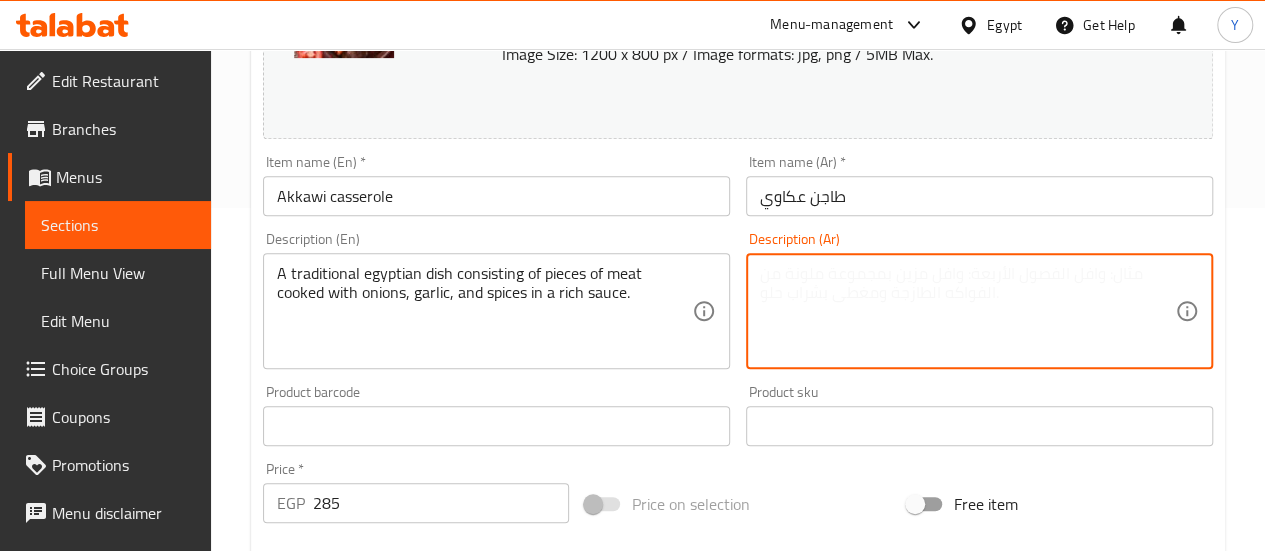 paste on "طبق تقلیدي مصري یتكون من قطع لحم مطھوة مع البصل والثوم والتوابل في صلصة غنیة" 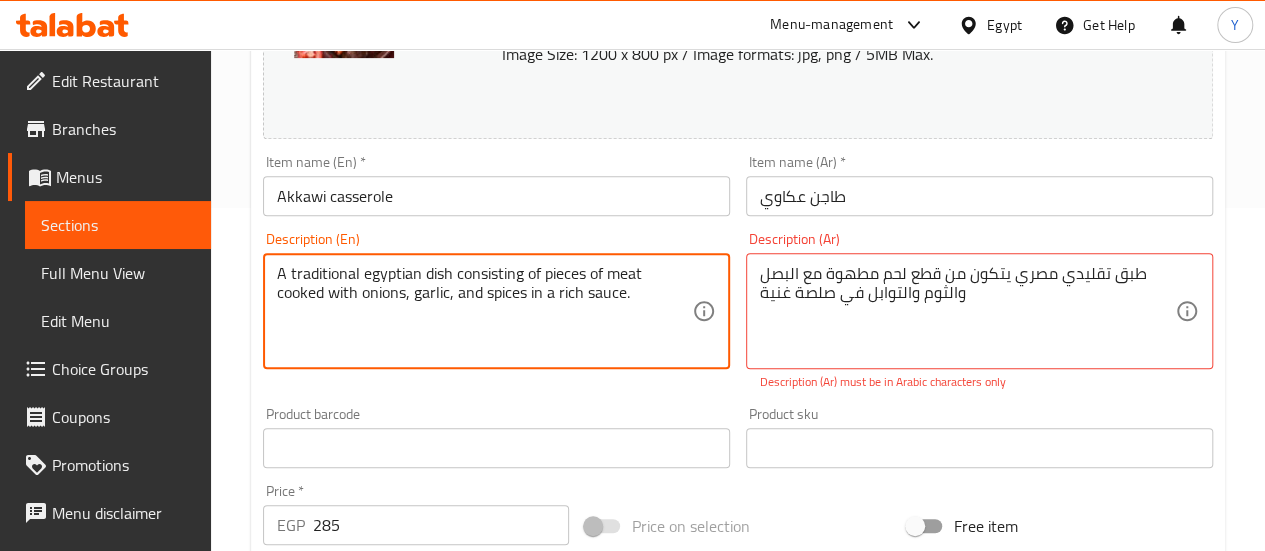 click on "A traditional egyptian dish consisting of pieces of meat cooked with onions, garlic, and spices in a rich sauce." at bounding box center (484, 311) 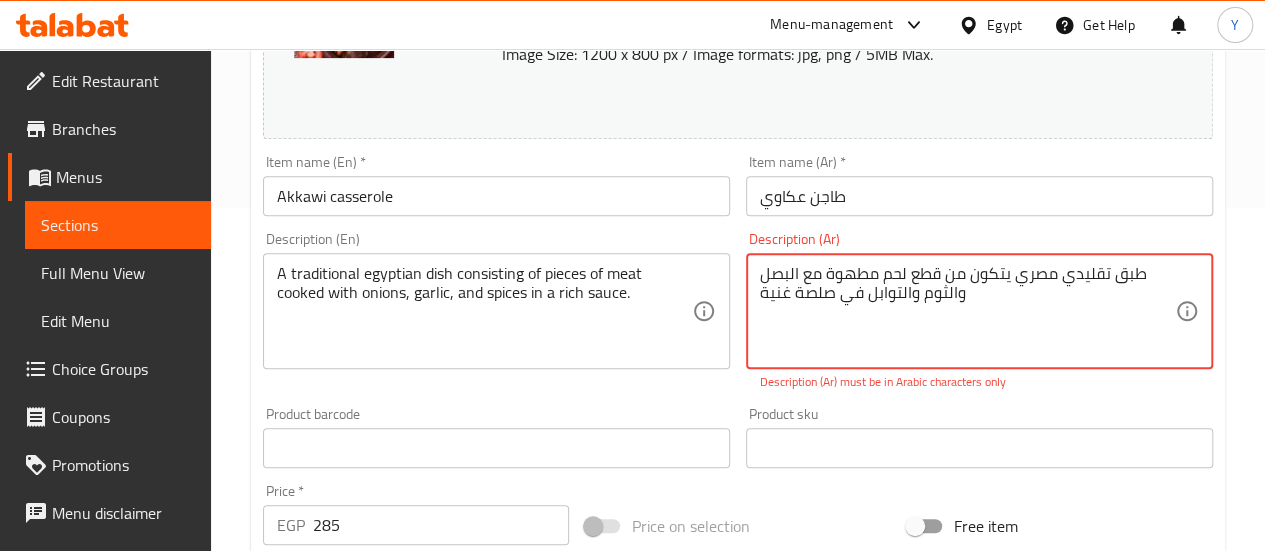 click on "طبق تقلیدي مصري یتكون من قطع لحم مطھوة مع البصل والثوم والتوابل في صلصة غنیة" at bounding box center (967, 311) 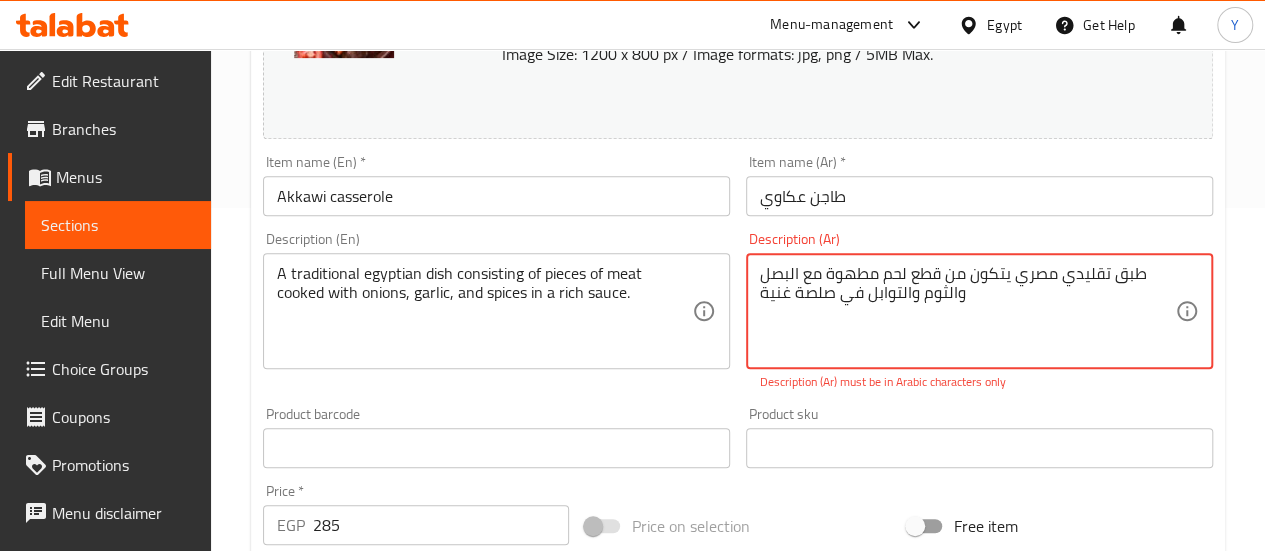 click on "طبق تقلیدي مصري یتكون من قطع لحم مطھوة مع البصل والثوم والتوابل في صلصة غنیة" at bounding box center (967, 311) 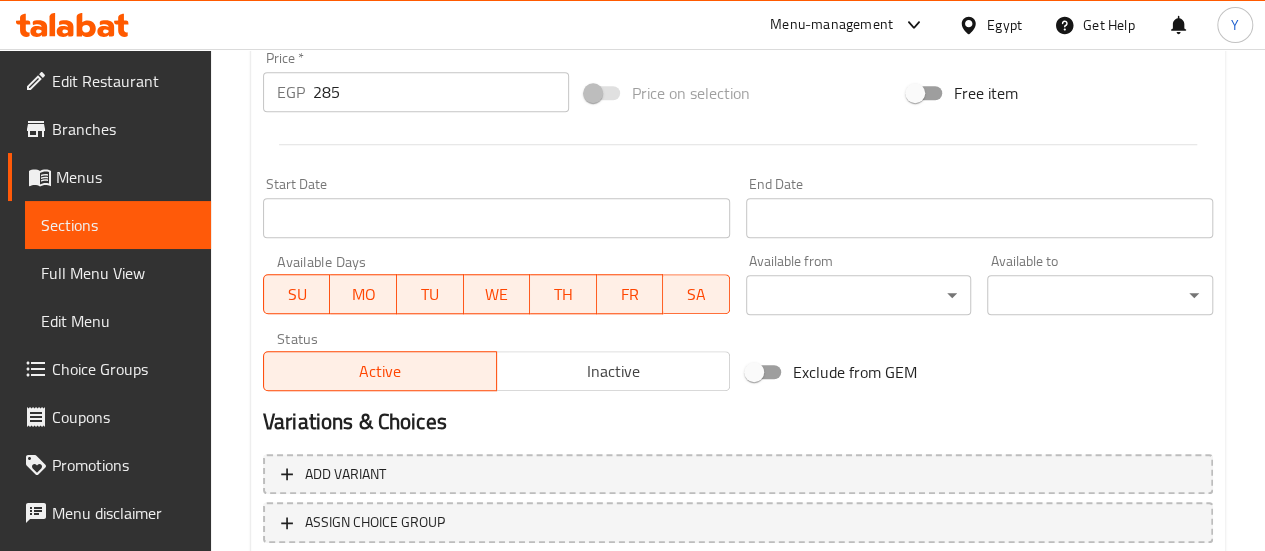 scroll, scrollTop: 843, scrollLeft: 0, axis: vertical 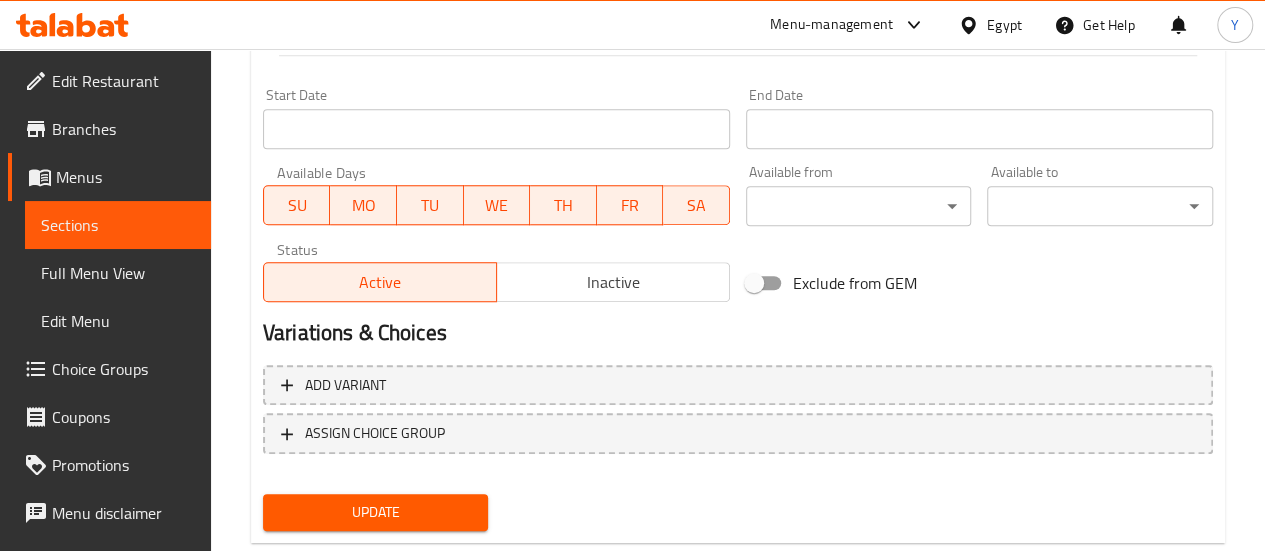 type on "طبق مصري تقليدي يتكون من قطع من اللحم المطبوخ مع البصل والثوم والتوابل في صلصة غنية." 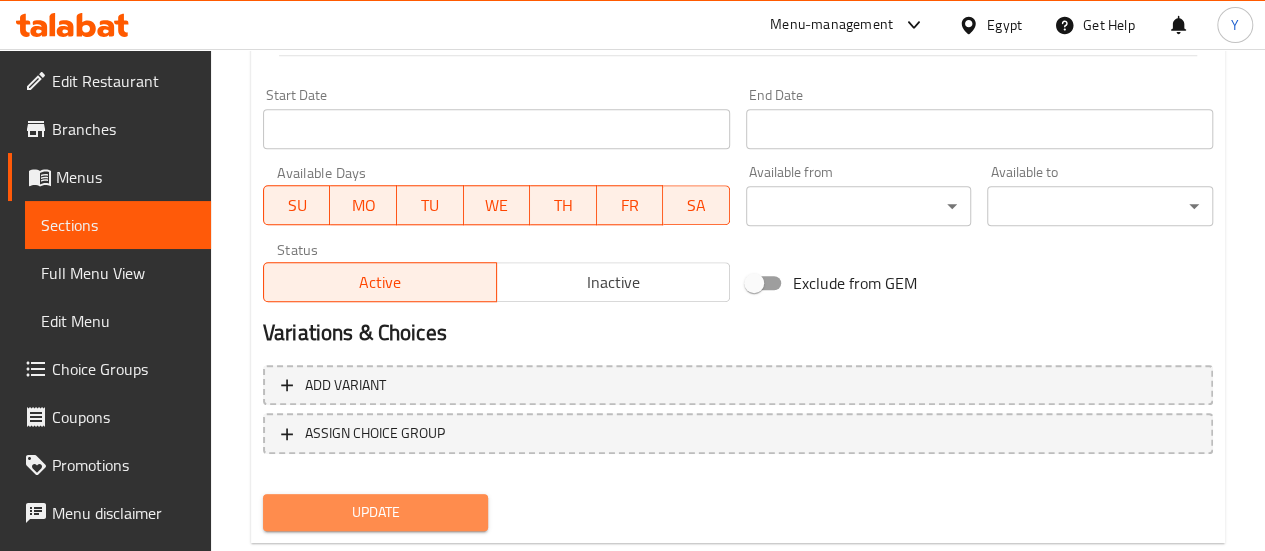 click on "Update" at bounding box center [376, 512] 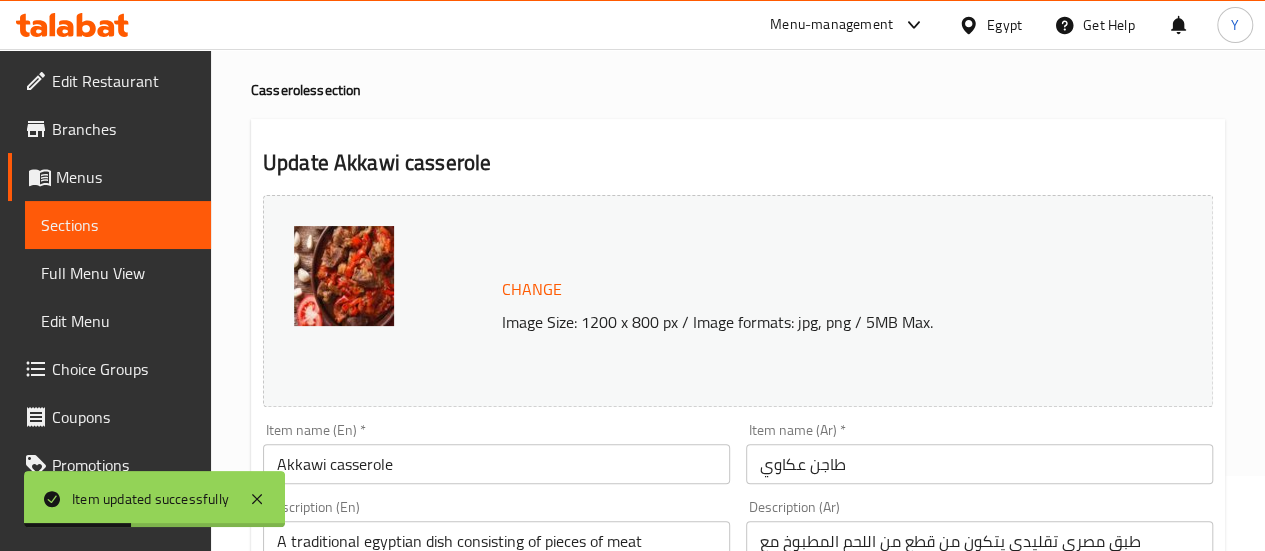 scroll, scrollTop: 0, scrollLeft: 0, axis: both 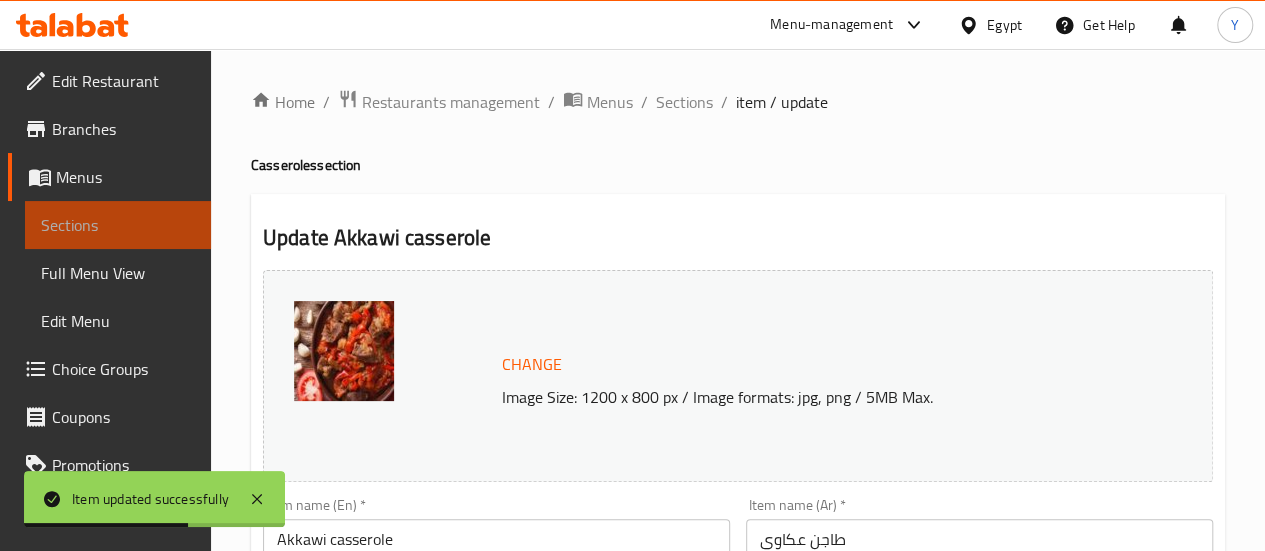 click on "Sections" at bounding box center (118, 225) 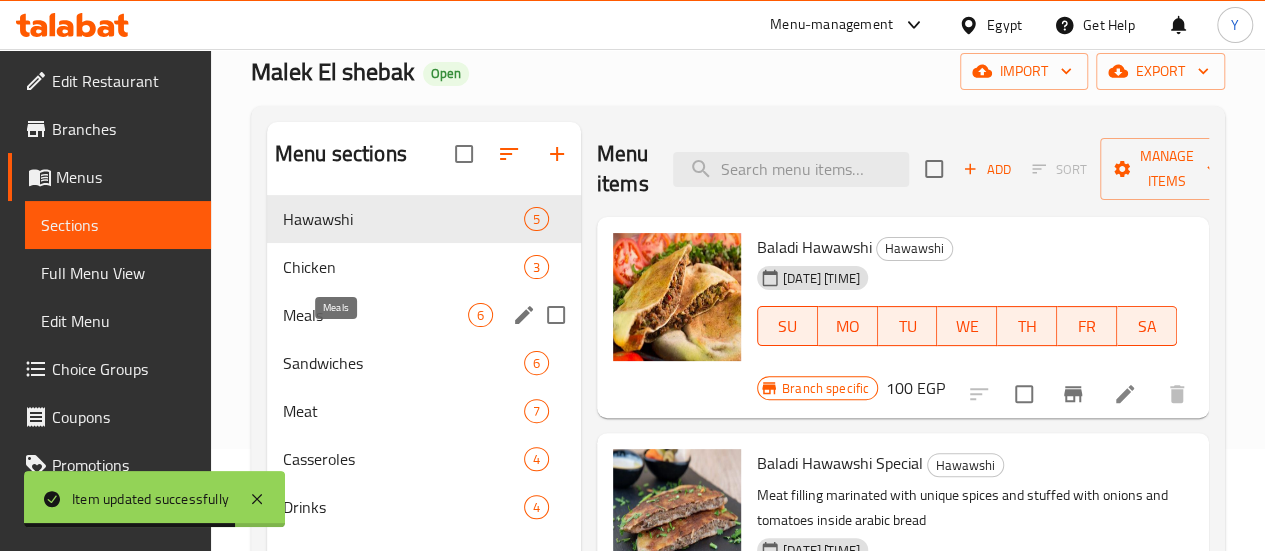 scroll, scrollTop: 280, scrollLeft: 0, axis: vertical 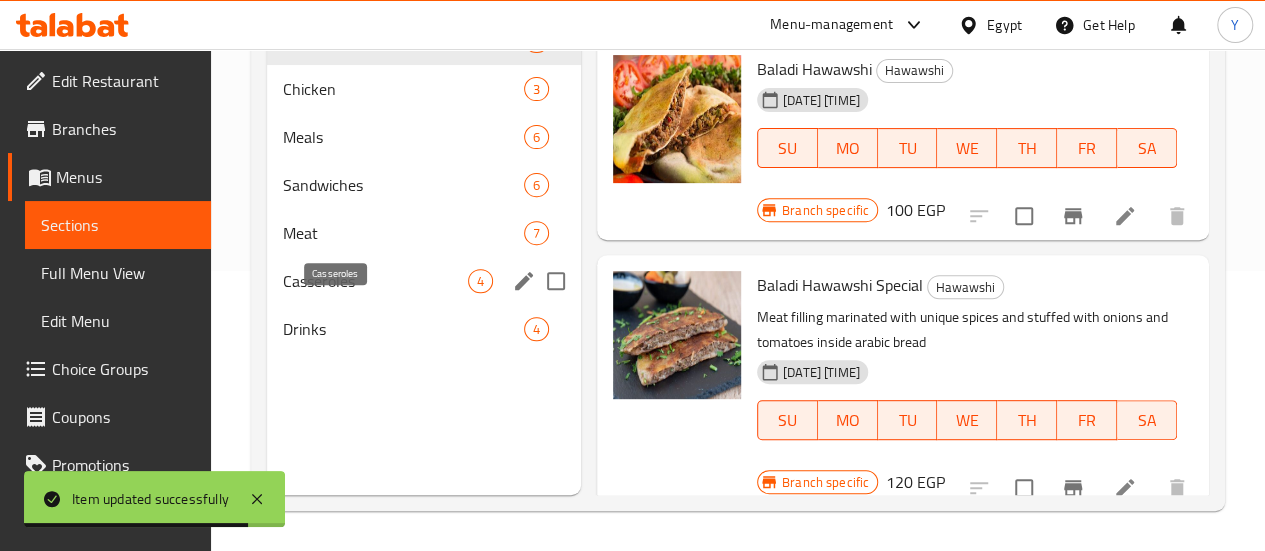 click on "Casseroles" at bounding box center [375, 281] 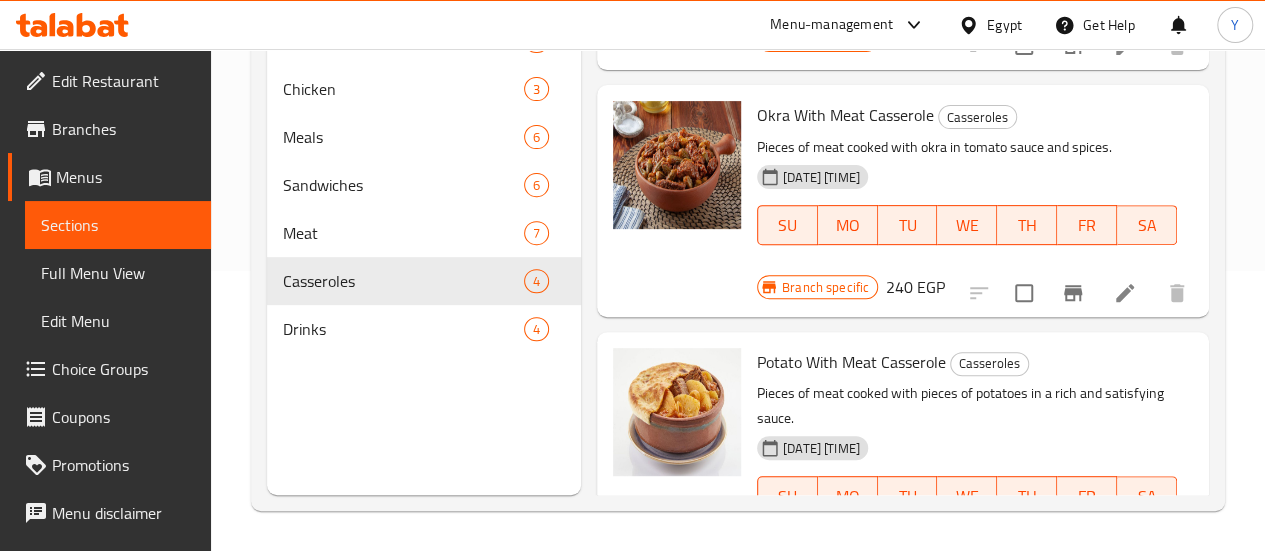 scroll, scrollTop: 0, scrollLeft: 0, axis: both 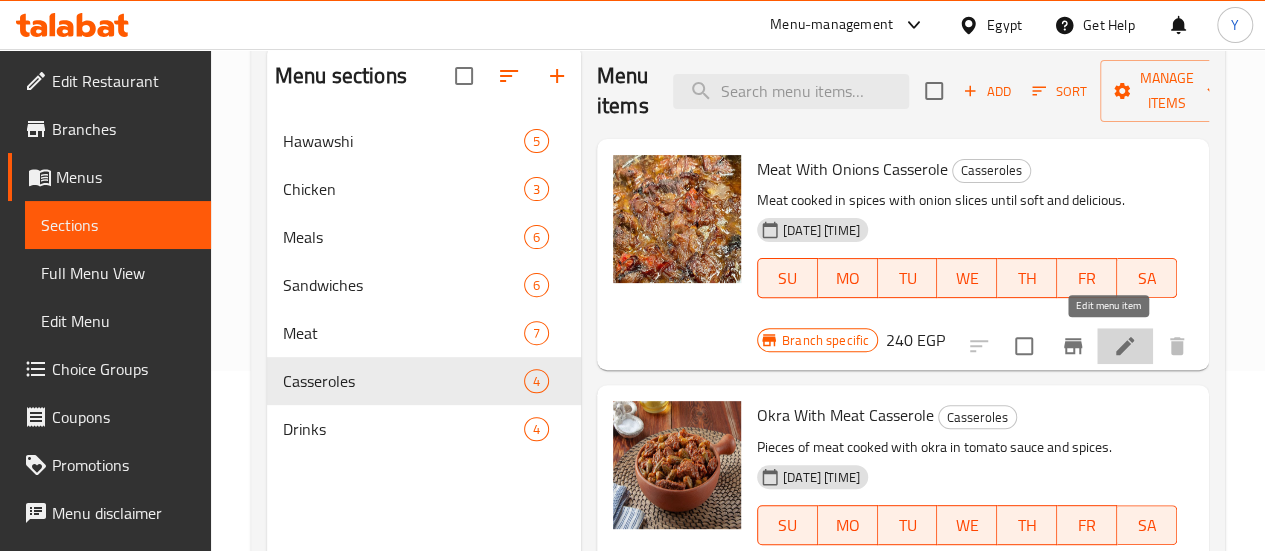 click 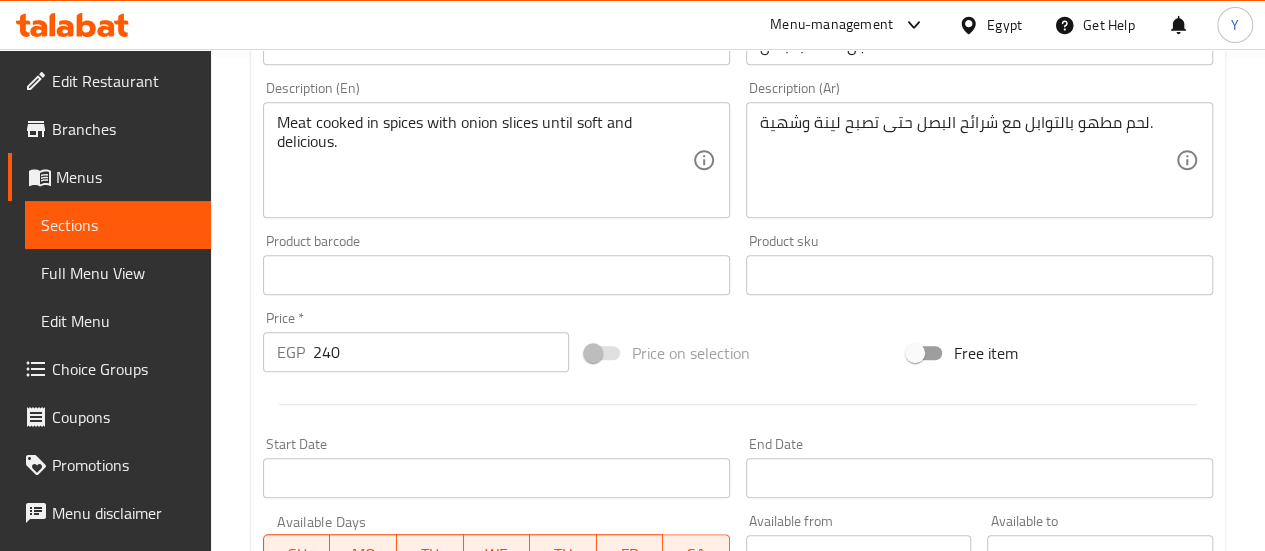scroll, scrollTop: 700, scrollLeft: 0, axis: vertical 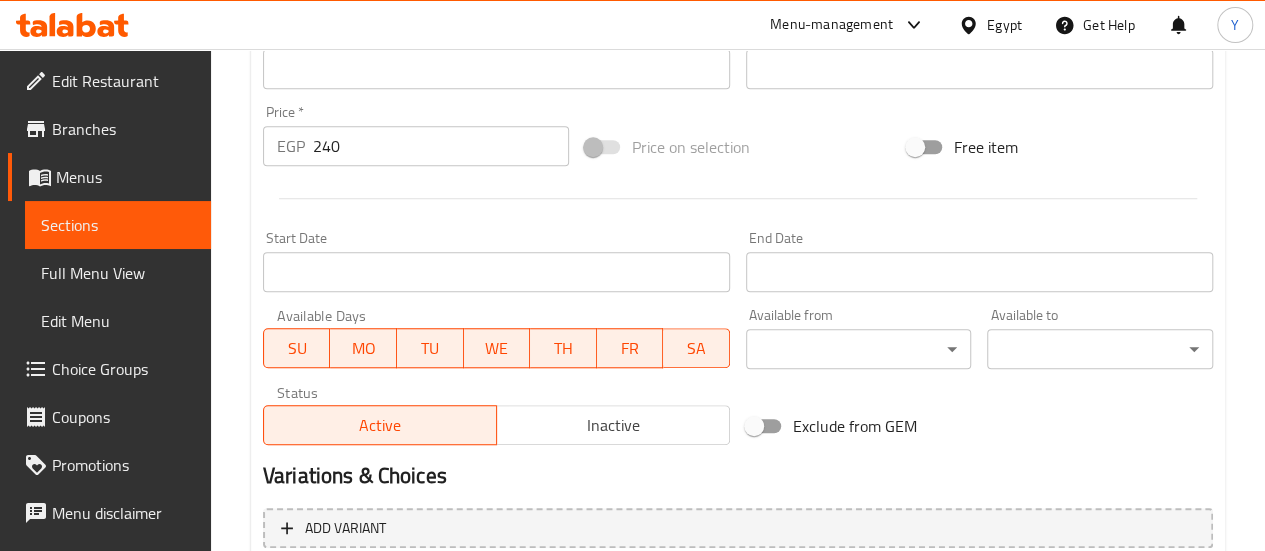 click on "240" at bounding box center [441, 146] 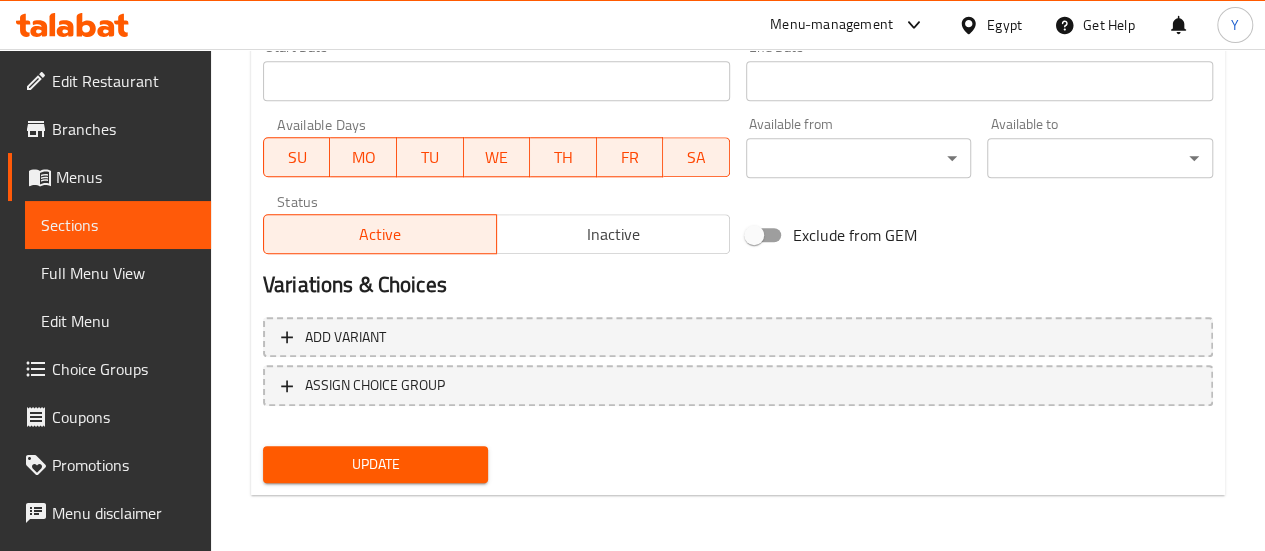 type on "265" 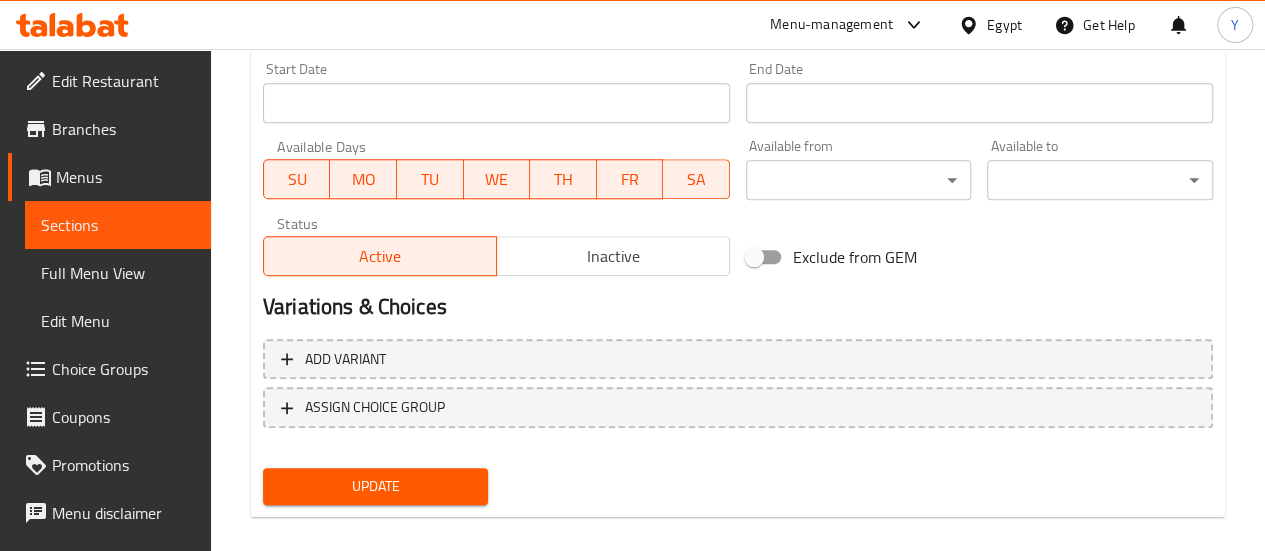scroll, scrollTop: 343, scrollLeft: 0, axis: vertical 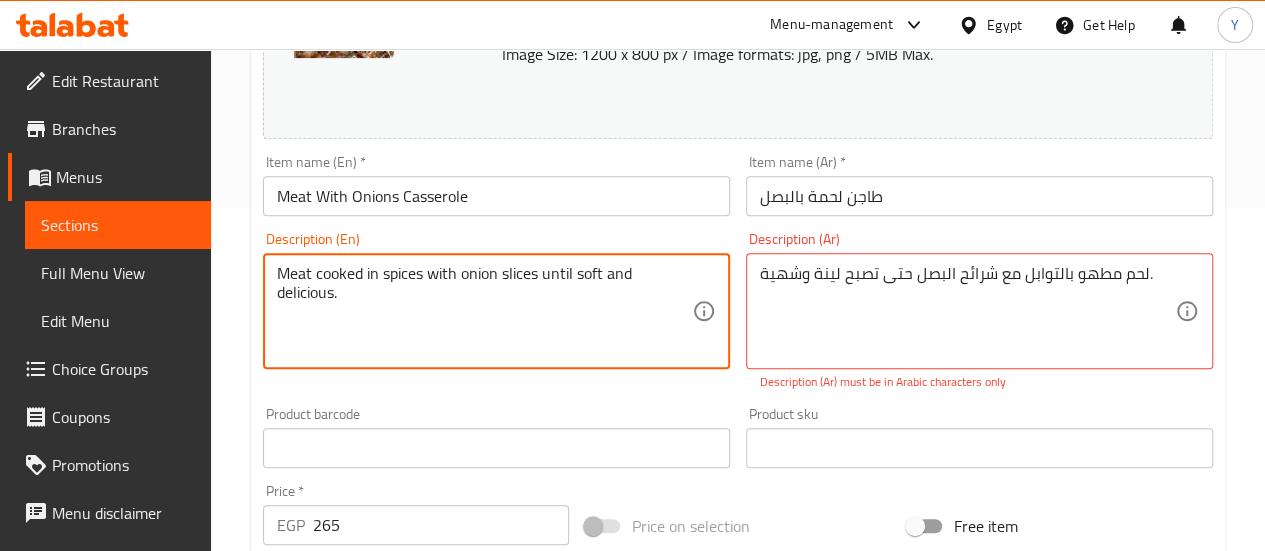 click on "Meat cooked in spices with onion slices until soft and delicious." at bounding box center (484, 311) 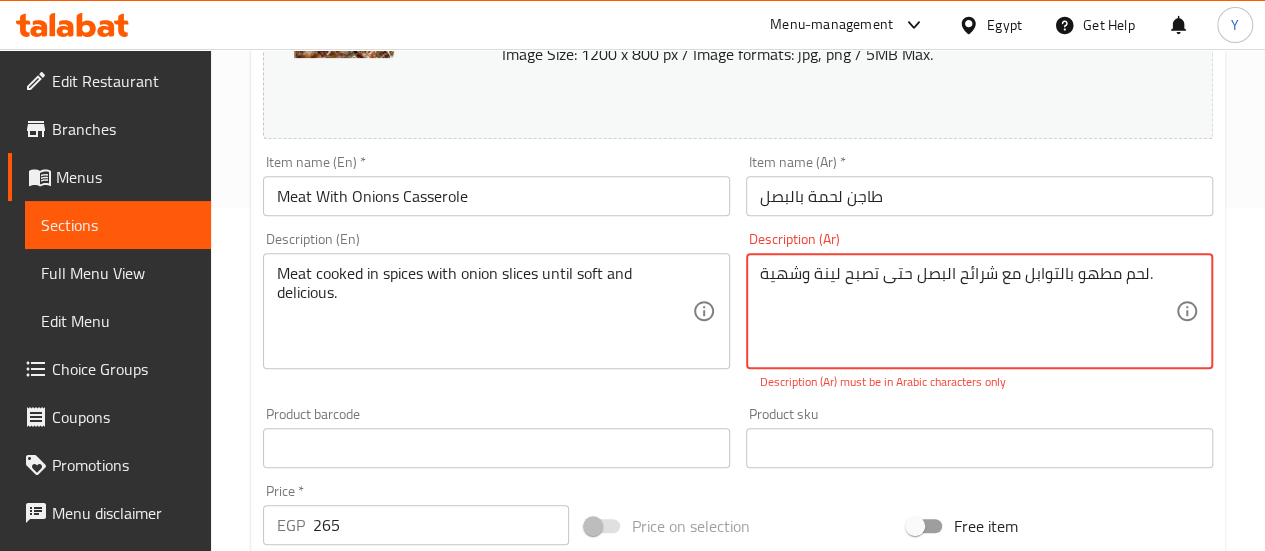 click on "لحم مطھو بالتوابل مع شرائح البصل حتى تصبح لینة وشھیة." at bounding box center [967, 311] 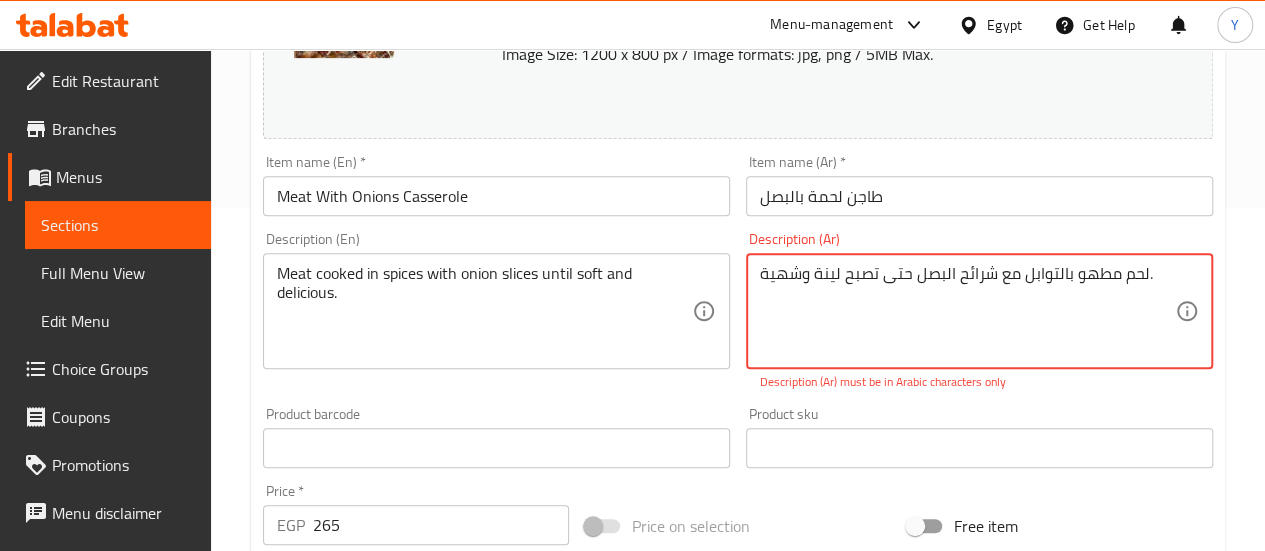 click on "لحم مطھو بالتوابل مع شرائح البصل حتى تصبح لینة وشھیة." at bounding box center [967, 311] 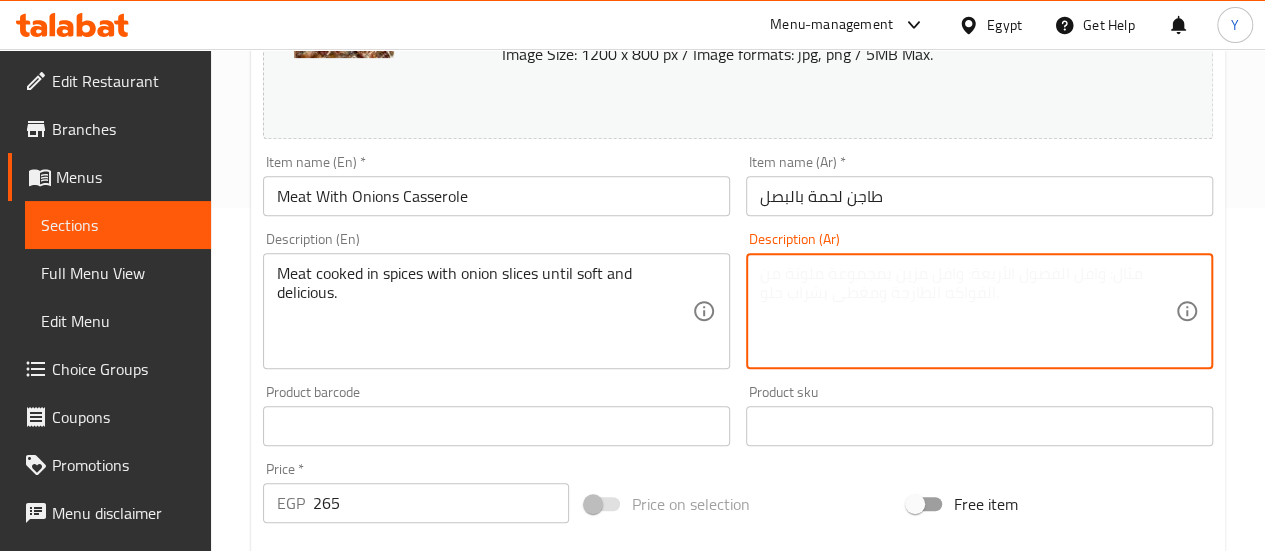 paste on "قطع لحم مطهوة على نار هادئة مع التوابل وشرائح البصل، لحد ما تبقى طرية وغنية بالنكهة.
وصفة بسيطة… وطعم لا يُقاوم!" 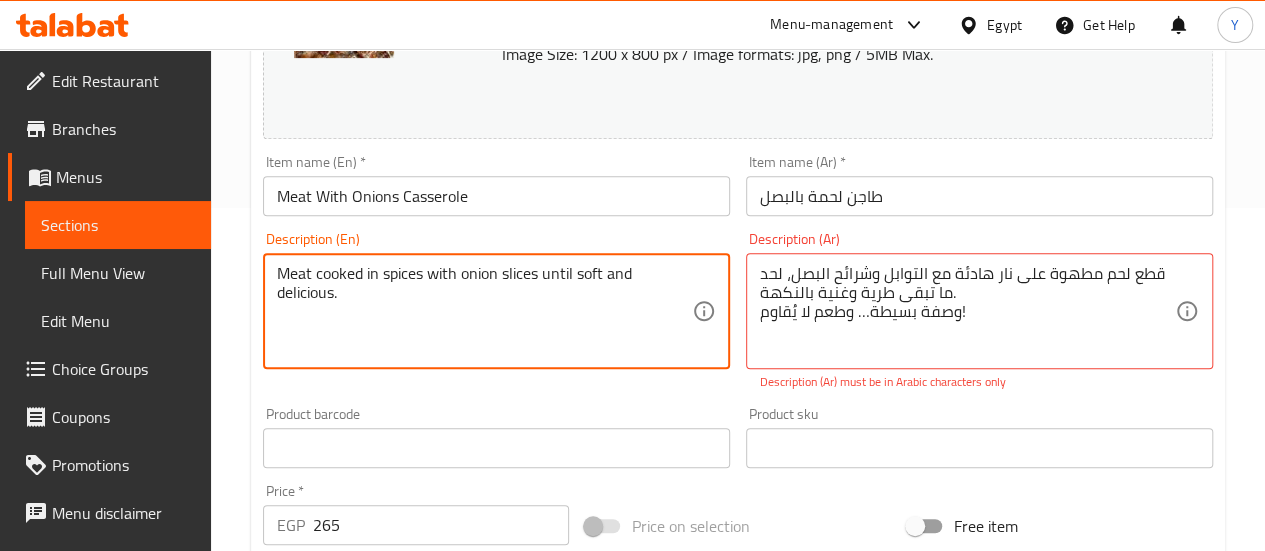 click on "Meat cooked in spices with onion slices until soft and delicious." at bounding box center [484, 311] 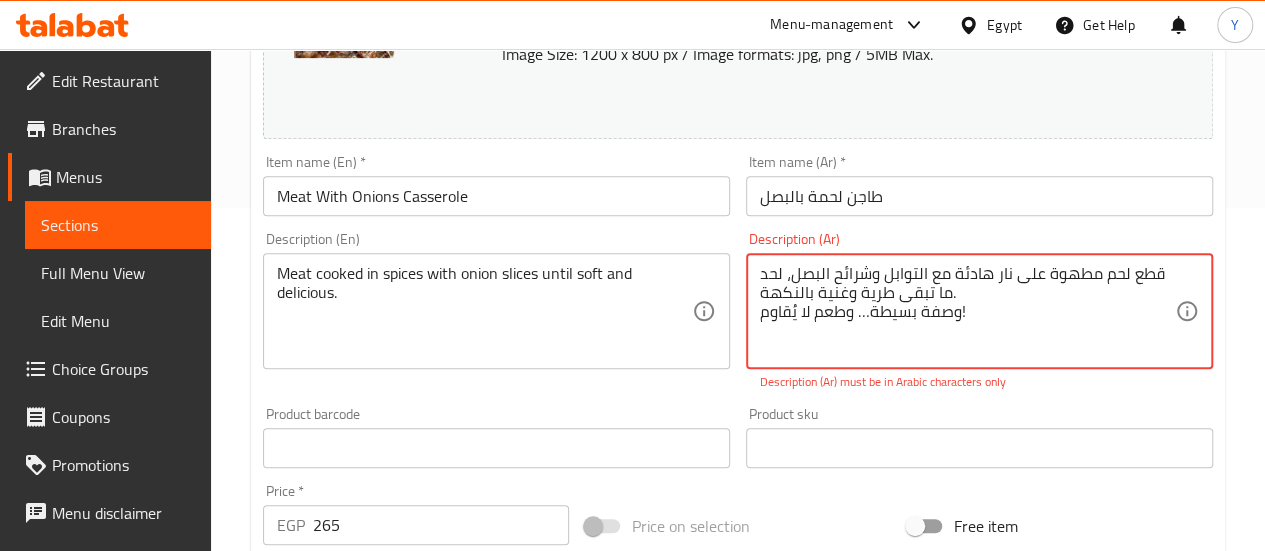 drag, startPoint x: 977, startPoint y: 309, endPoint x: 962, endPoint y: 319, distance: 18.027756 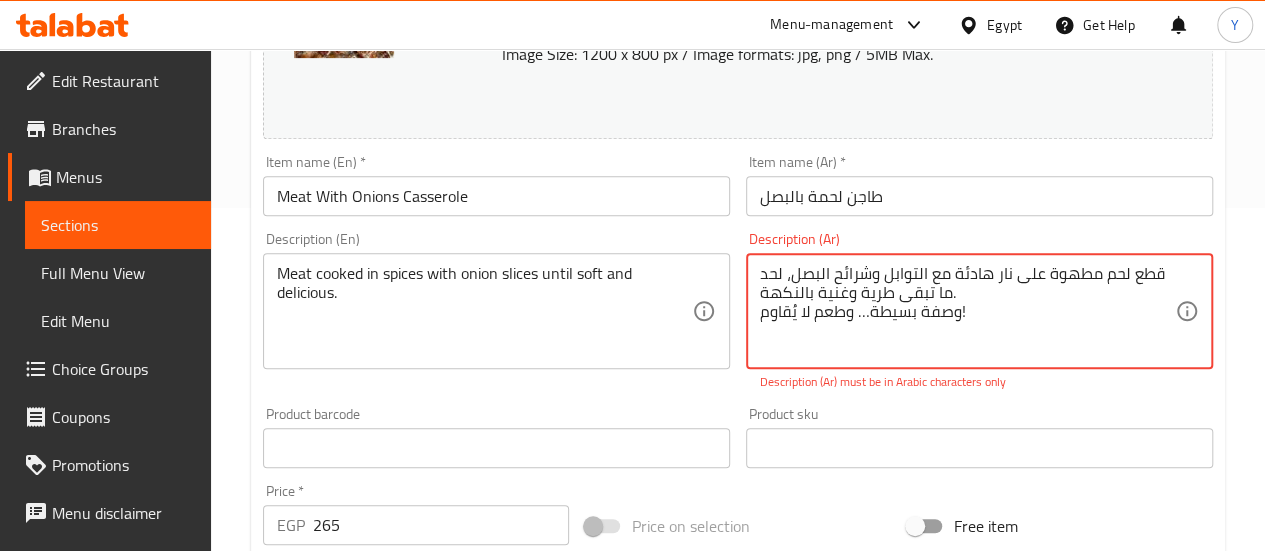 click on "قطع لحم مطهوة على نار هادئة مع التوابل وشرائح البصل، لحد ما تبقى طرية وغنية بالنكهة.
وصفة بسيطة… وطعم لا يُقاوم!" at bounding box center (967, 311) 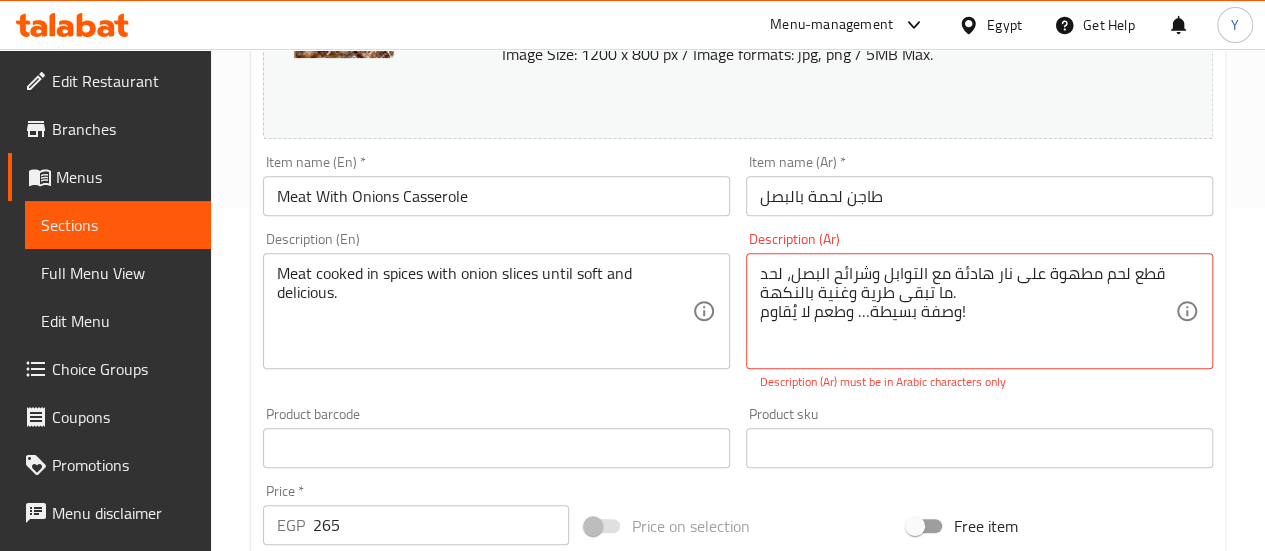drag, startPoint x: 791, startPoint y: 318, endPoint x: 948, endPoint y: 319, distance: 157.00319 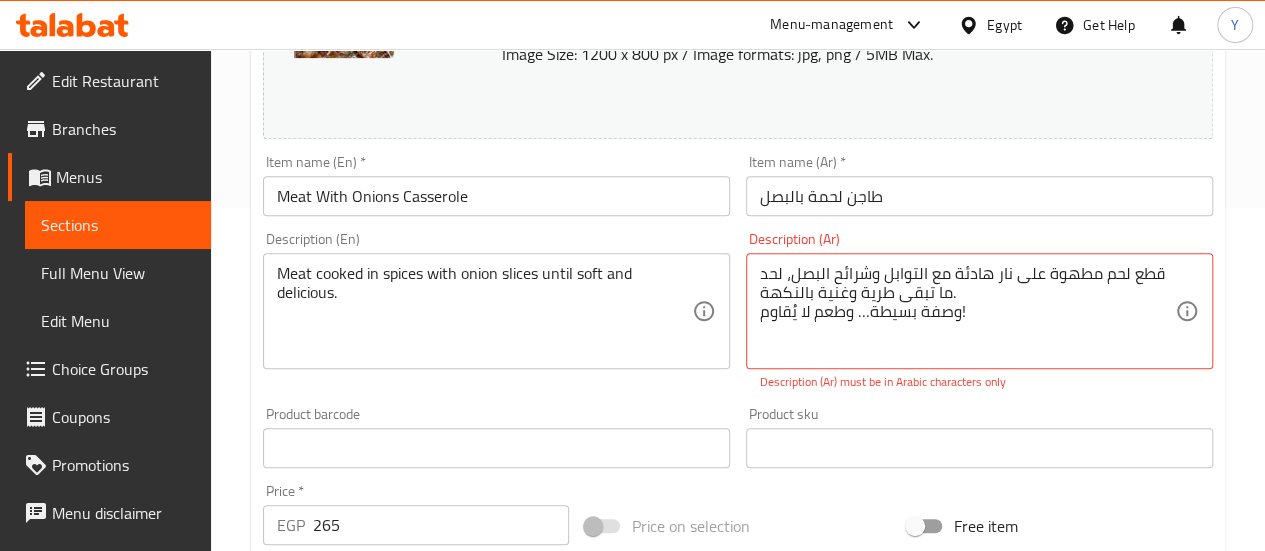 click on "قطع لحم مطهوة على نار هادئة مع التوابل وشرائح البصل، لحد ما تبقى طرية وغنية بالنكهة.
وصفة بسيطة… وطعم لا يُقاوم! Description (Ar)" at bounding box center [979, 311] 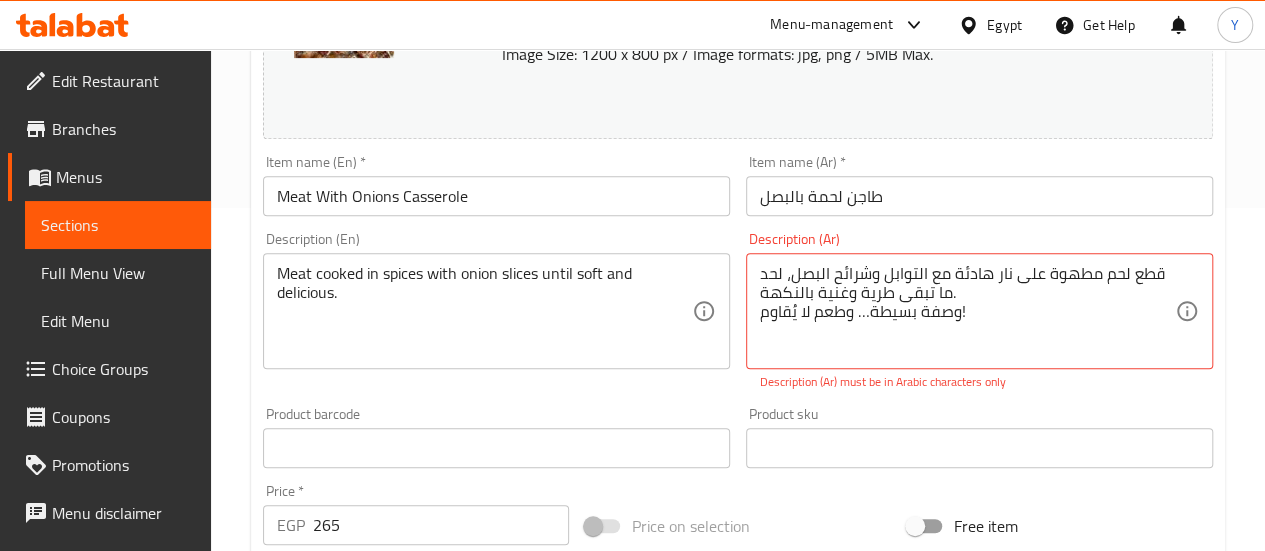 drag, startPoint x: 769, startPoint y: 318, endPoint x: 836, endPoint y: 317, distance: 67.00746 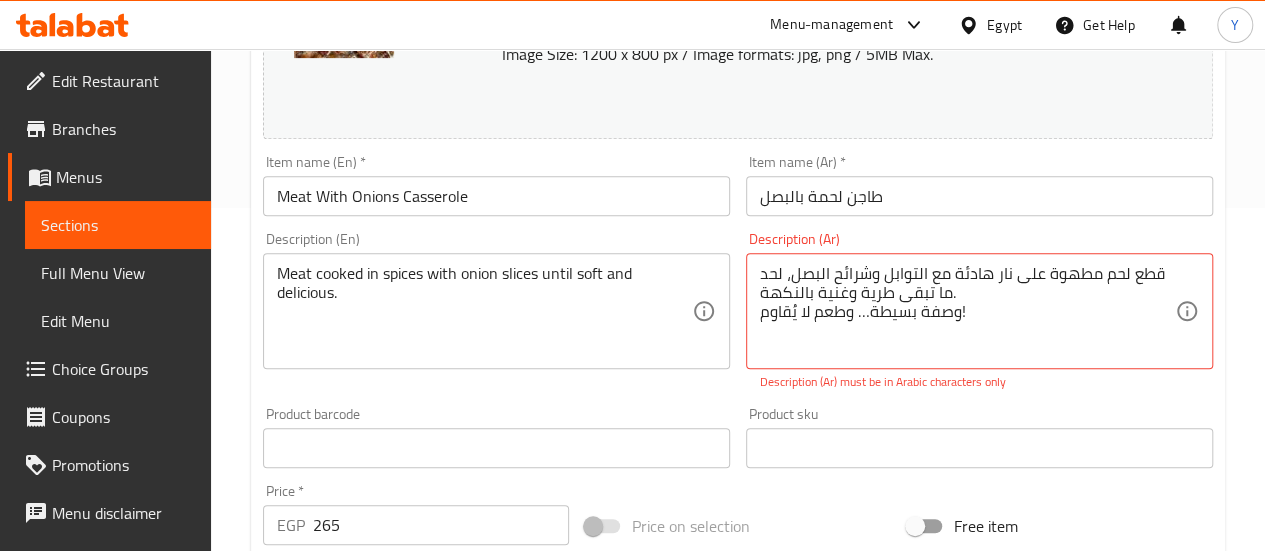 click on "قطع لحم مطهوة على نار هادئة مع التوابل وشرائح البصل، لحد ما تبقى طرية وغنية بالنكهة.
وصفة بسيطة… وطعم لا يُقاوم! Description (Ar)" at bounding box center (979, 311) 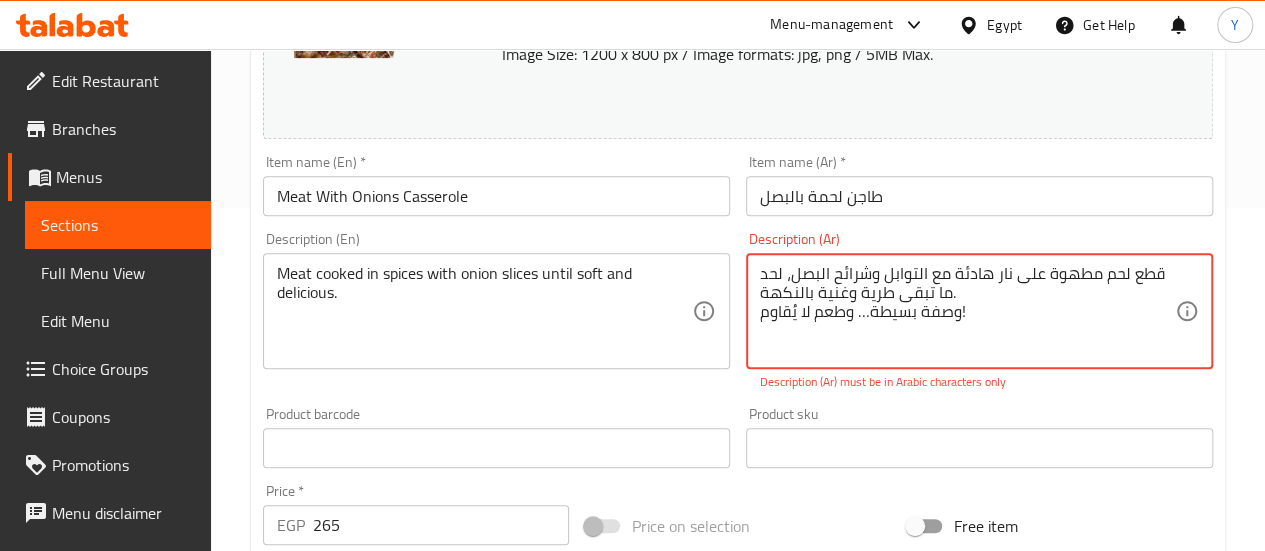 drag, startPoint x: 759, startPoint y: 315, endPoint x: 972, endPoint y: 315, distance: 213 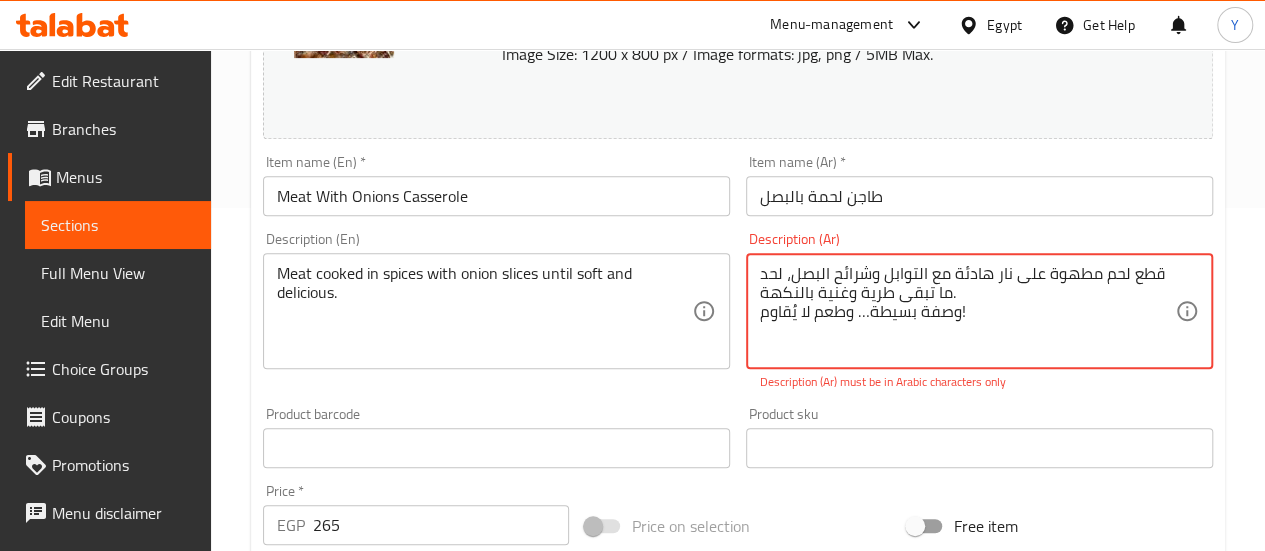 click on "قطع لحم مطهوة على نار هادئة مع التوابل وشرائح البصل، لحد ما تبقى طرية وغنية بالنكهة.
وصفة بسيطة… وطعم لا يُقاوم!" at bounding box center (967, 311) 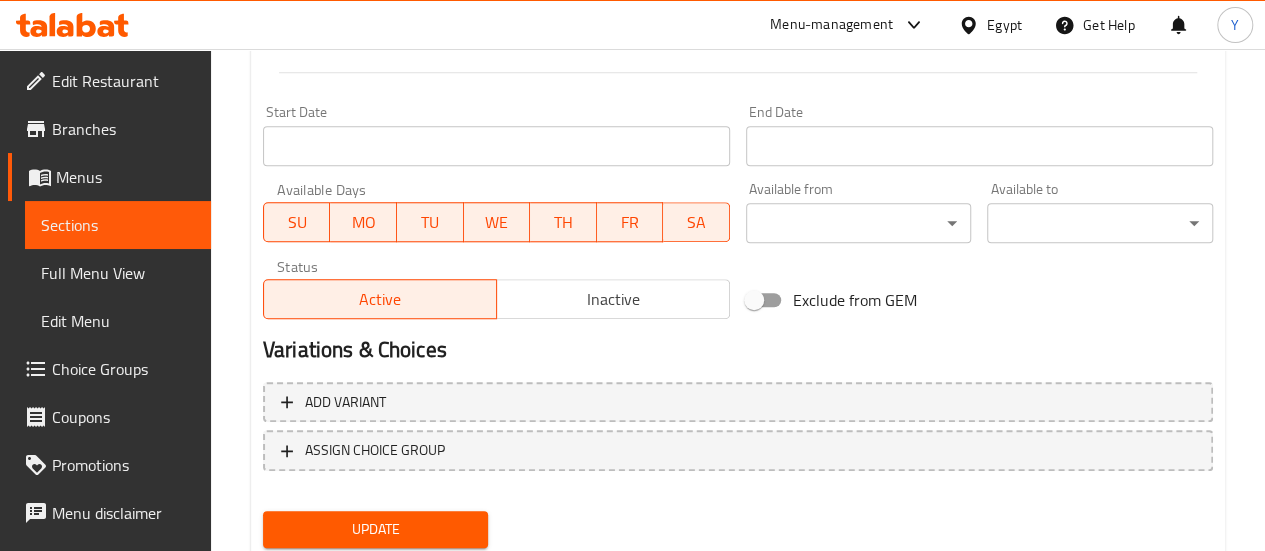 scroll, scrollTop: 891, scrollLeft: 0, axis: vertical 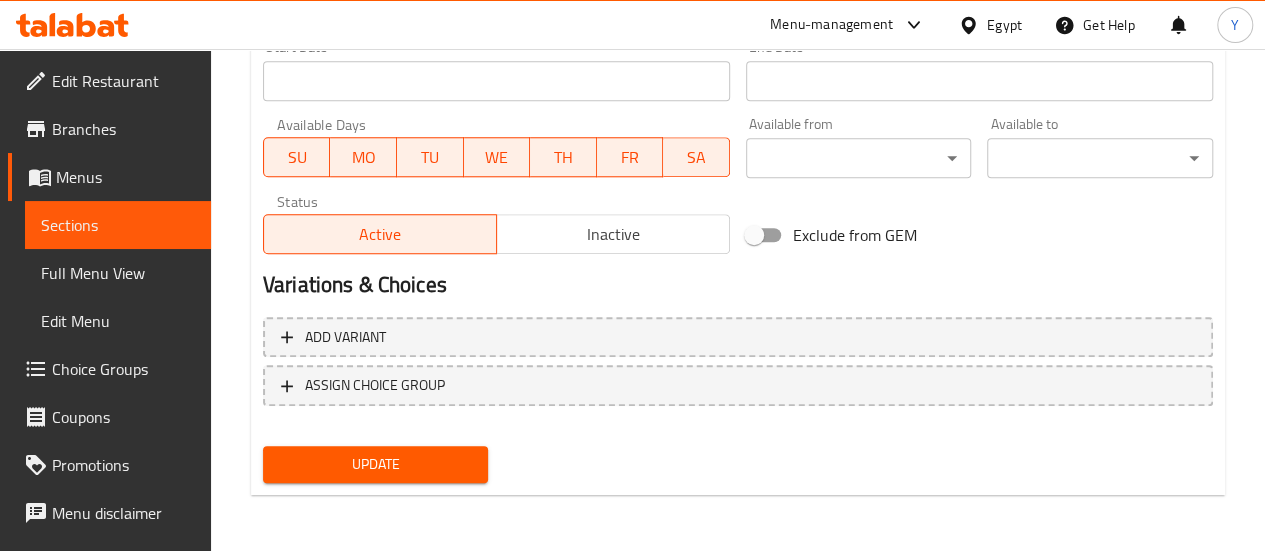 type on "قطع لحم مطهوة على نار هادئة مع التوابل وشرائح البصل، لحد ما تبقى طرية وغنية بالنكهة." 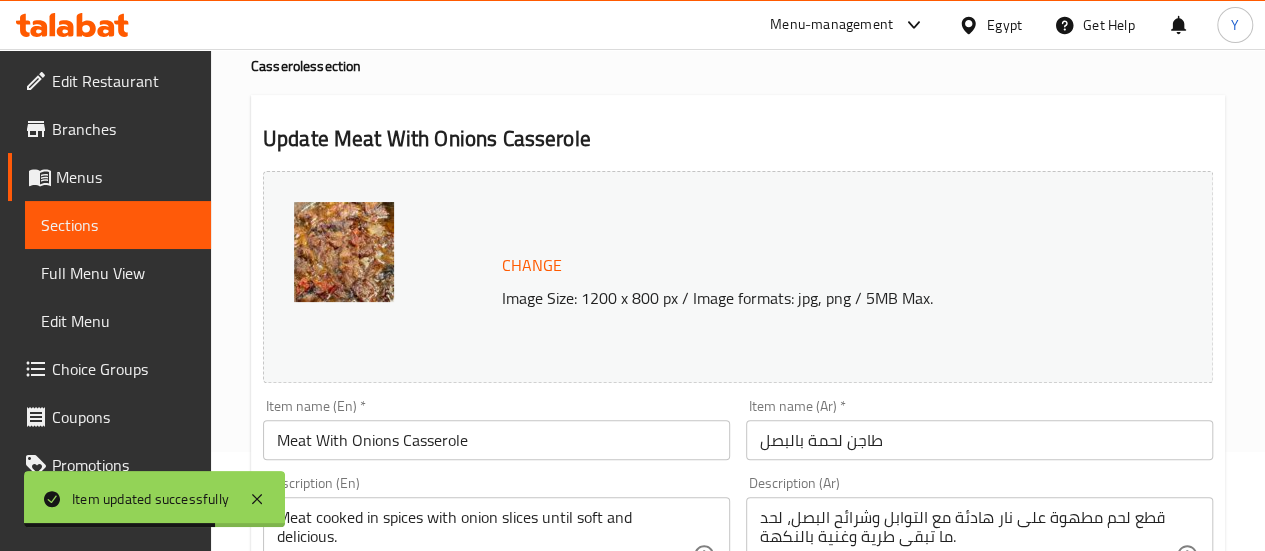 scroll, scrollTop: 0, scrollLeft: 0, axis: both 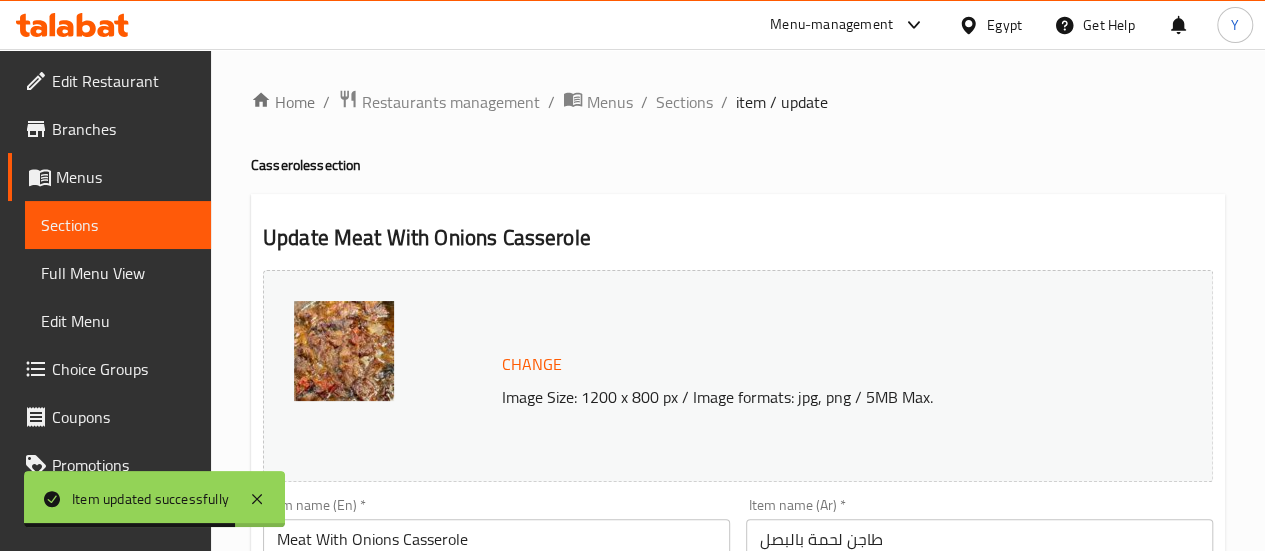 click on "Sections" at bounding box center (118, 225) 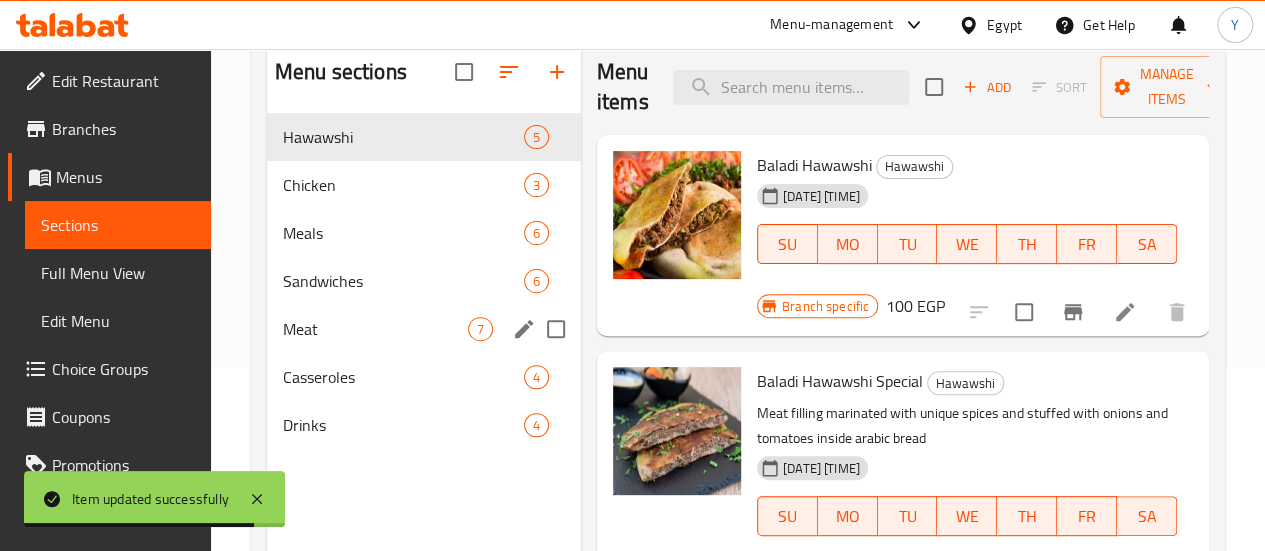 scroll, scrollTop: 280, scrollLeft: 0, axis: vertical 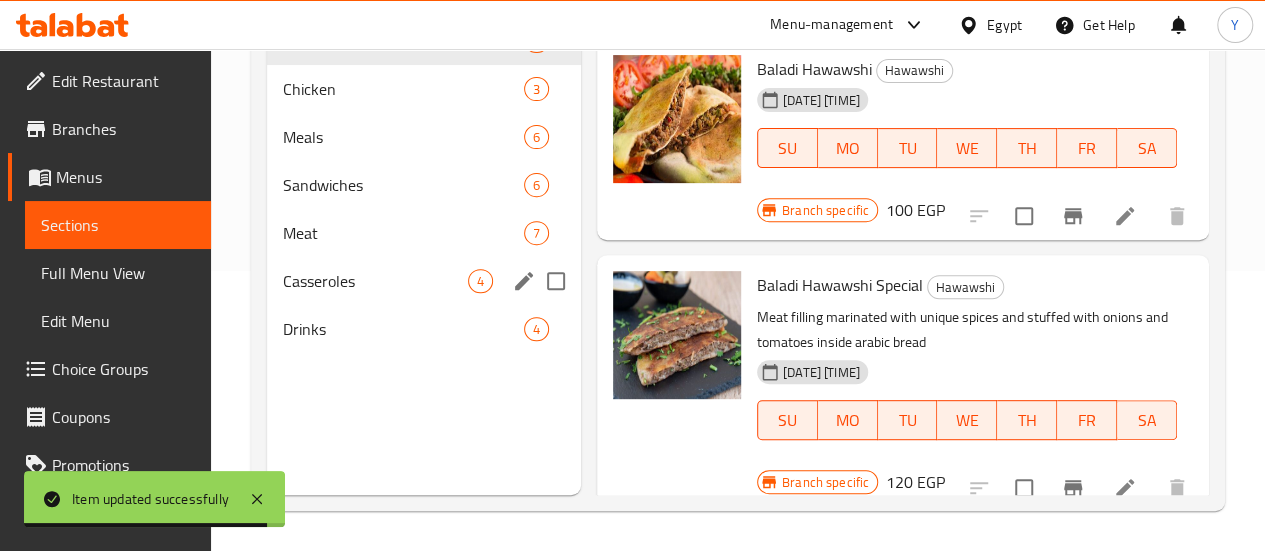 click on "Casseroles 4" at bounding box center (424, 281) 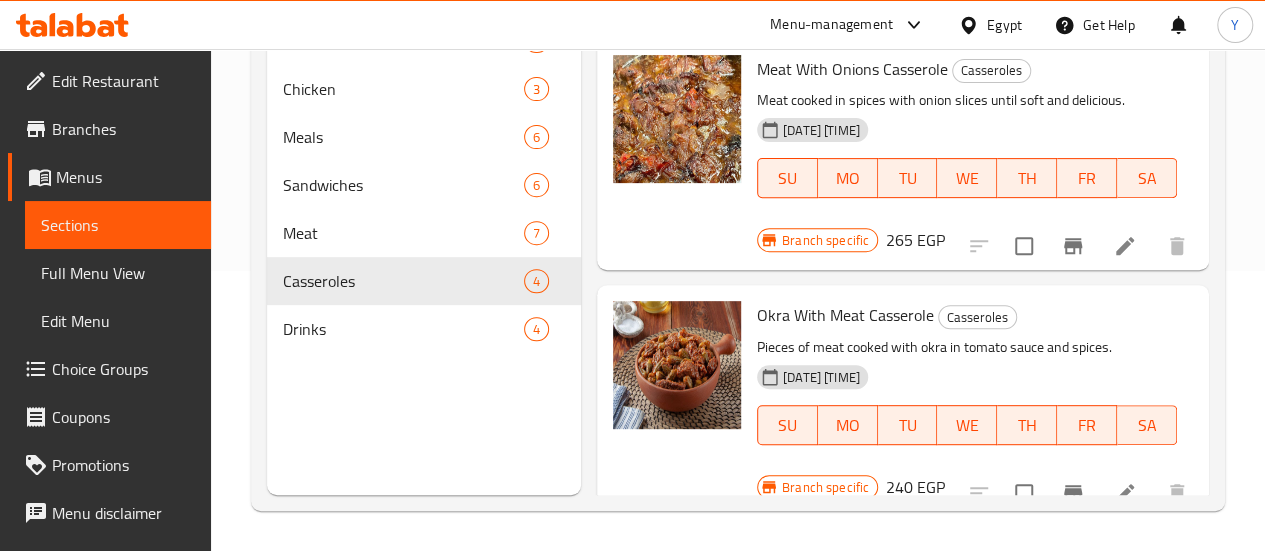 click 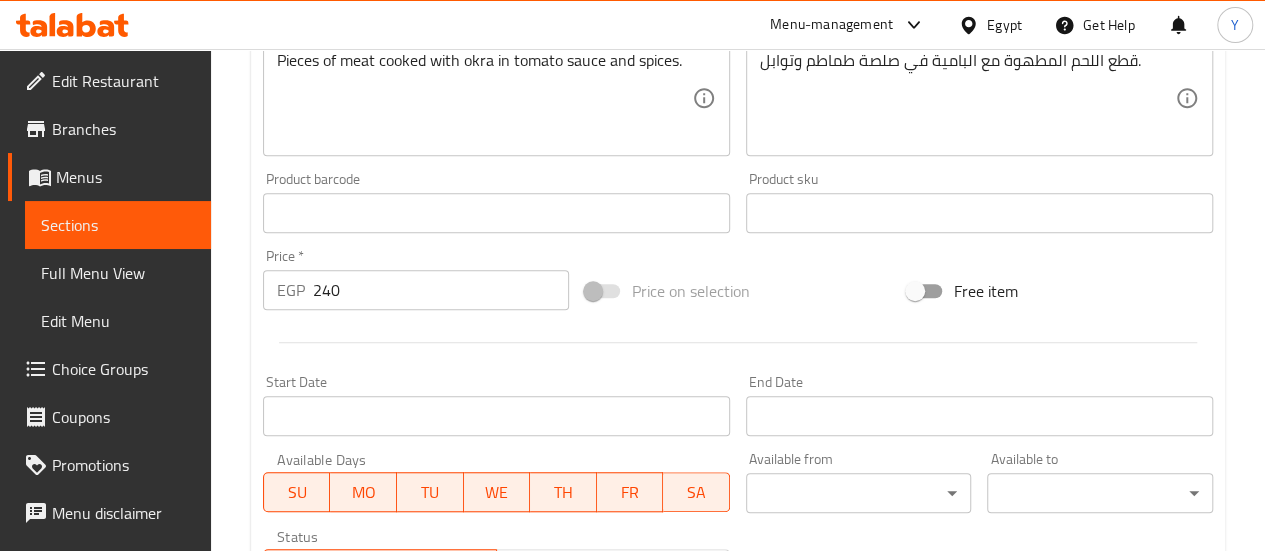 scroll, scrollTop: 600, scrollLeft: 0, axis: vertical 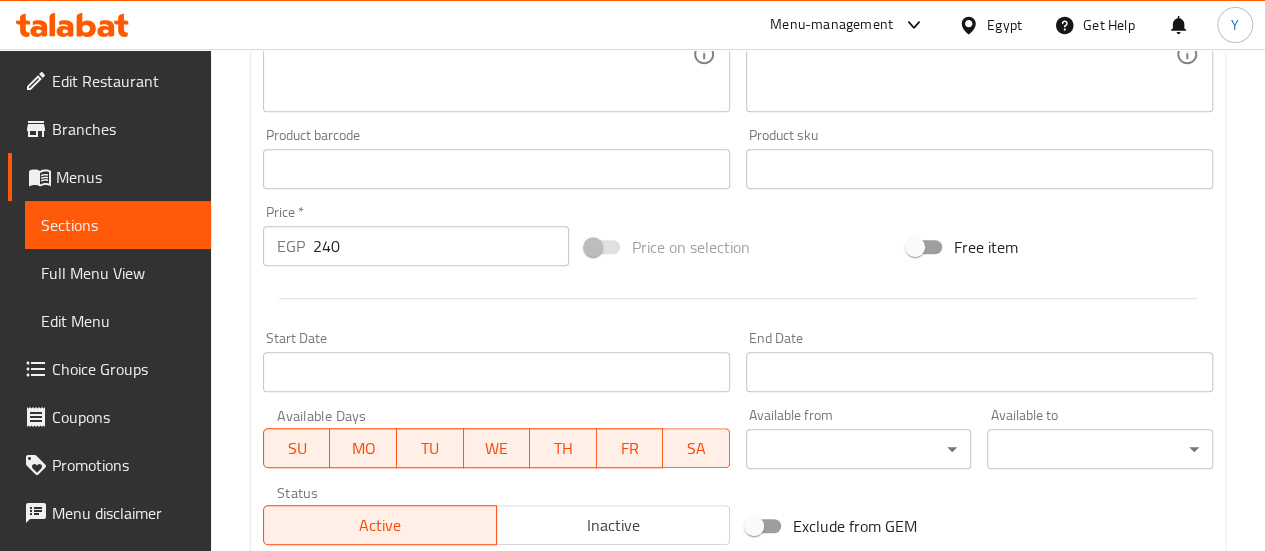 click on "240" at bounding box center [441, 246] 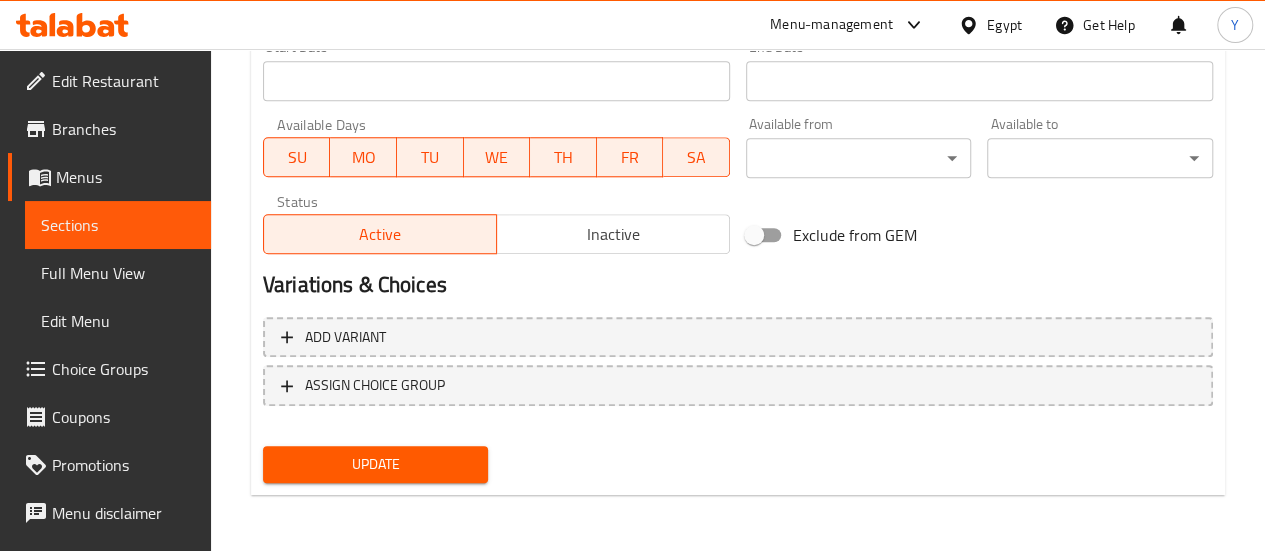 type on "265" 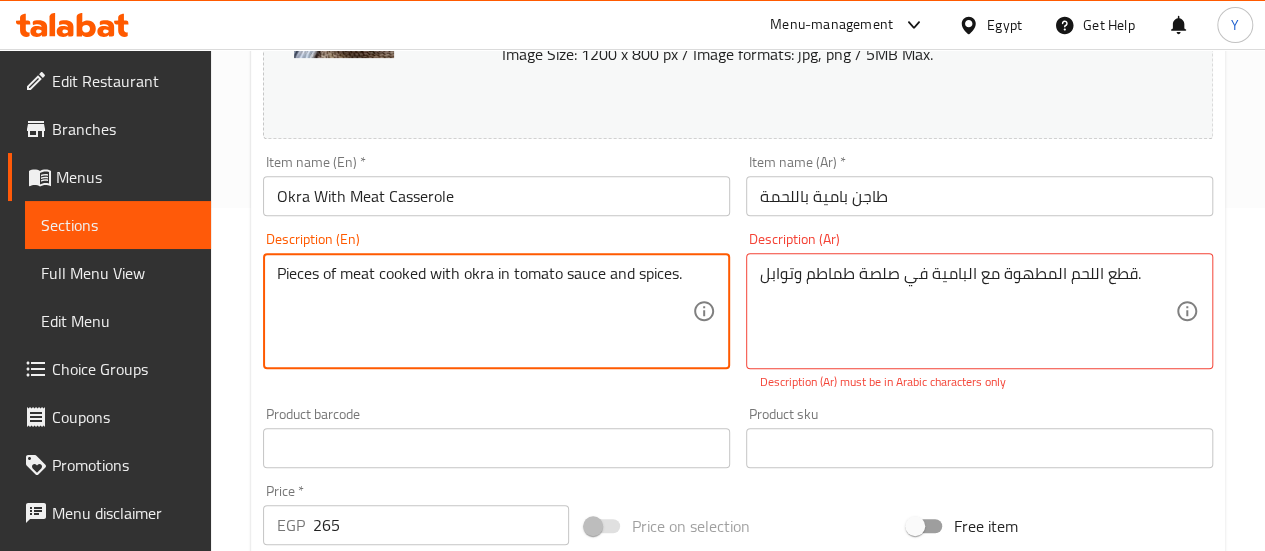 click on "Pieces of meat cooked with okra in tomato sauce and spices." at bounding box center [484, 311] 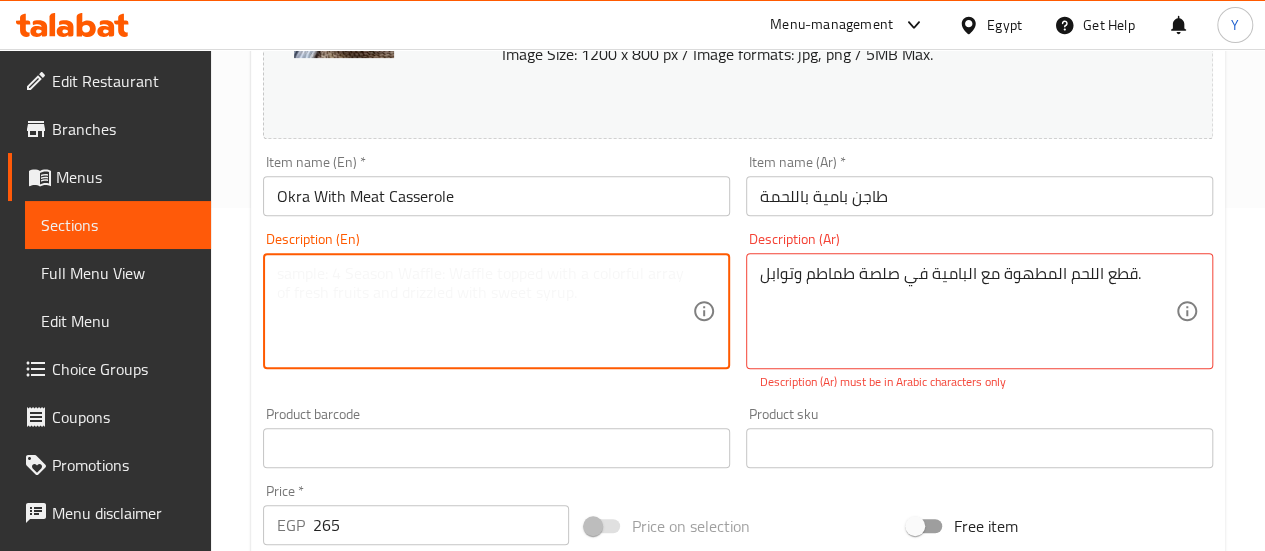 paste on "قطع من اللحم المطبوخ مع البامية وصلصة الطماطم والتوابل." 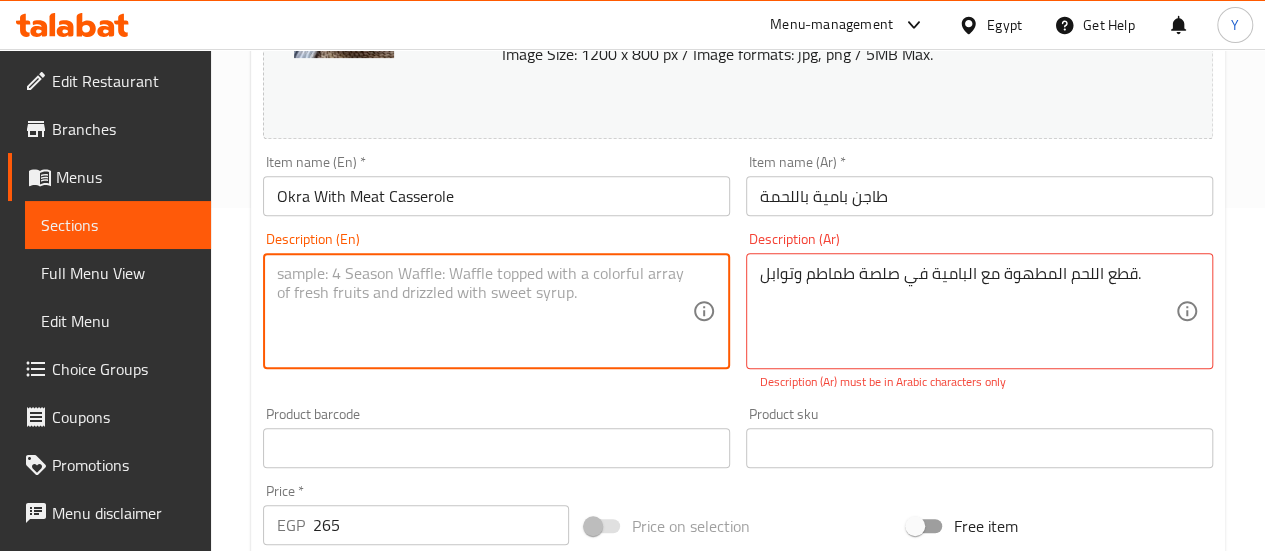 type on "قطع من اللحم المطبوخ مع البامية وصلصة الطماطم والتوابل." 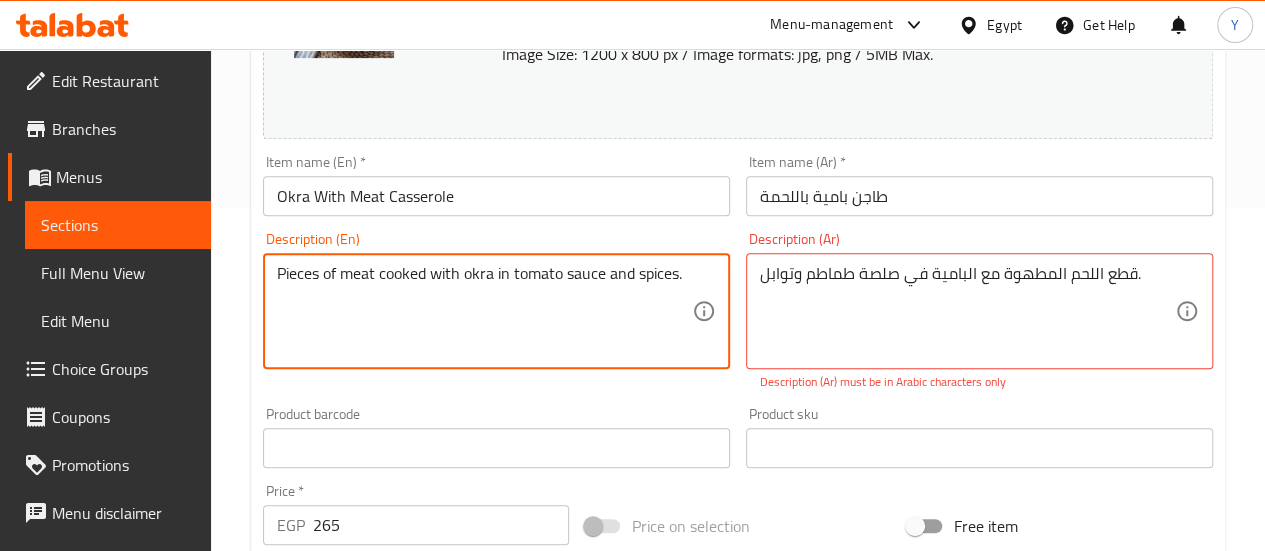 type on "Pieces of meat cooked with okra in tomato sauce and spices." 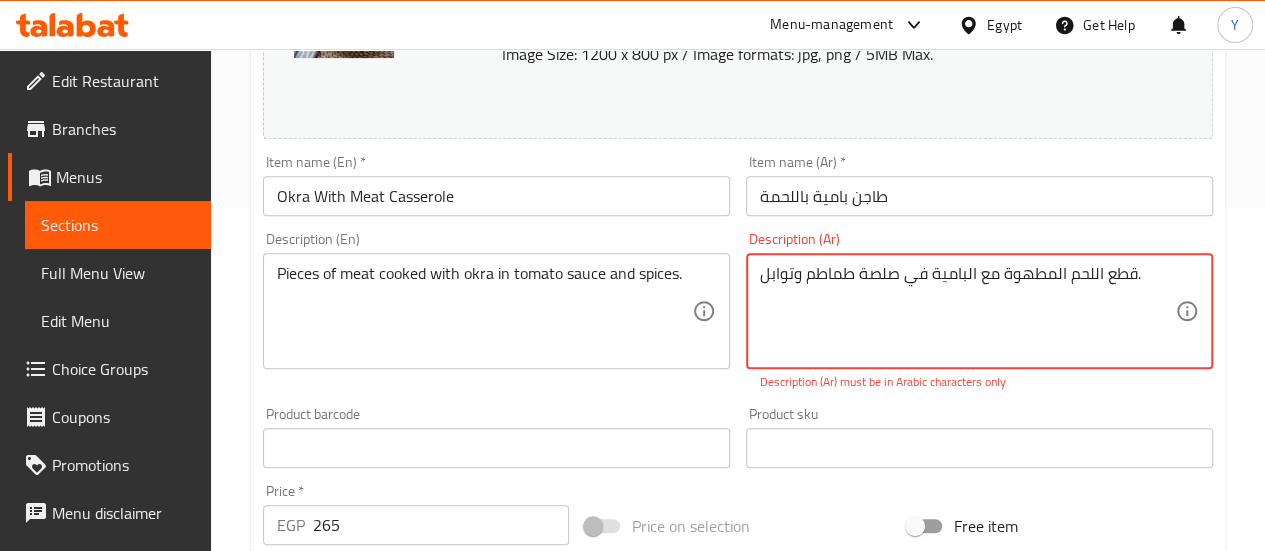 click on "قطع اللحم المطھوة مع البامیة في صلصة طماطم وتوابل." at bounding box center (967, 311) 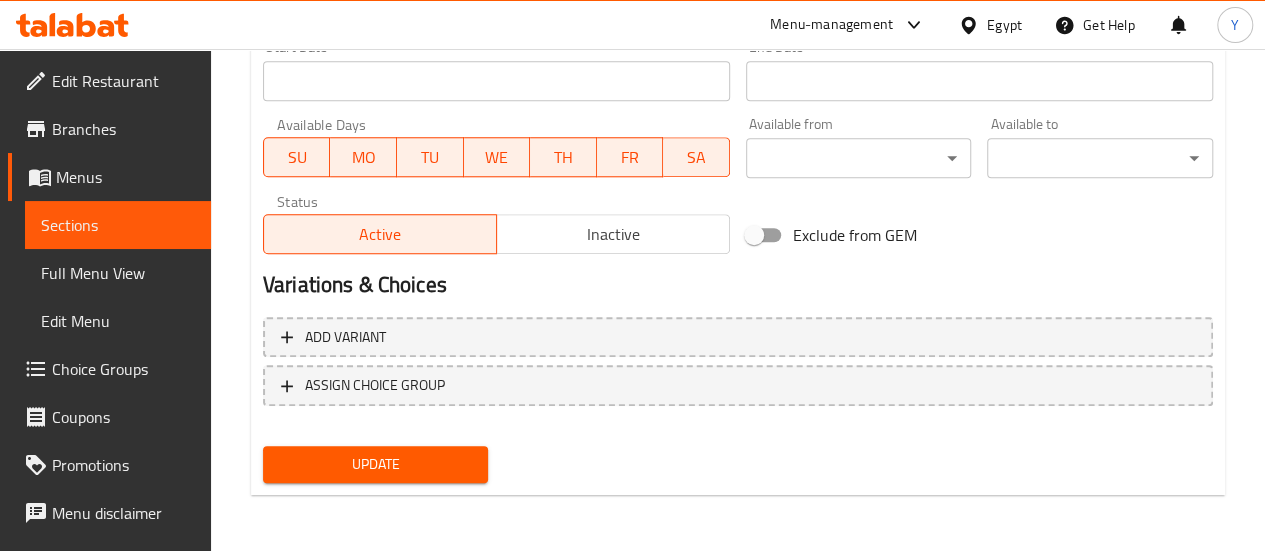 type on "قطع من اللحم المطبوخ مع البامية وصلصة الطماطم والتوابل." 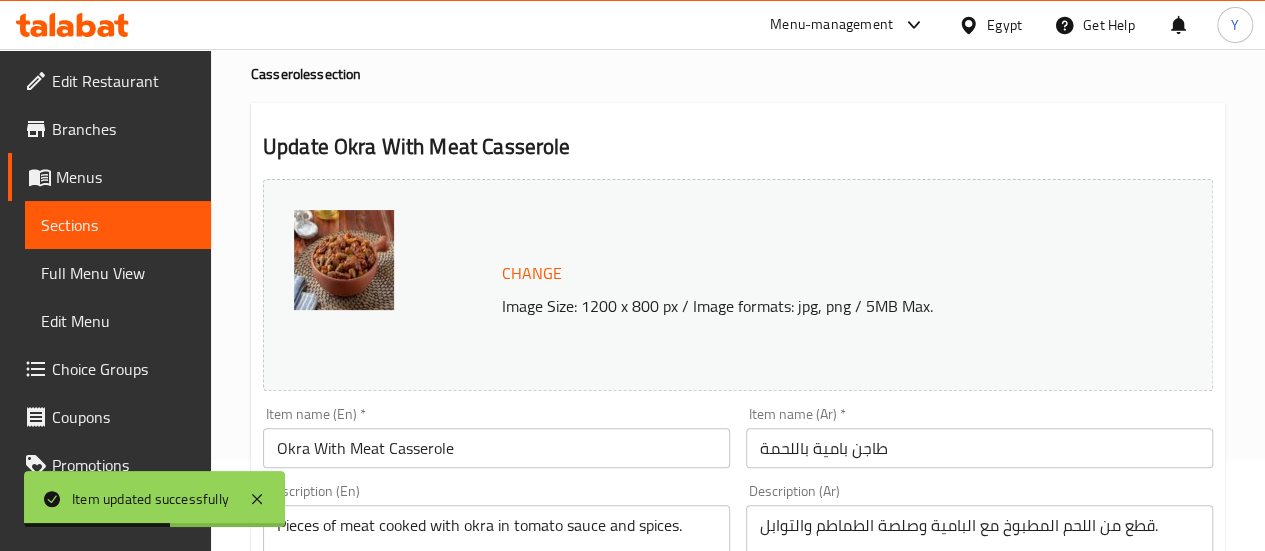 scroll, scrollTop: 0, scrollLeft: 0, axis: both 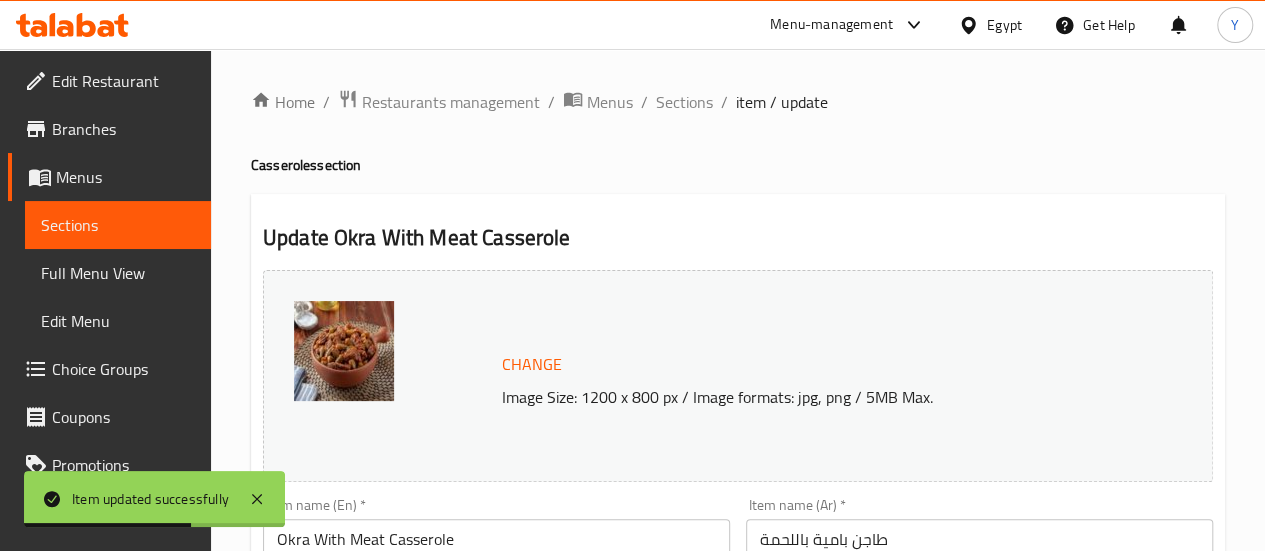 click on "Sections" at bounding box center [118, 225] 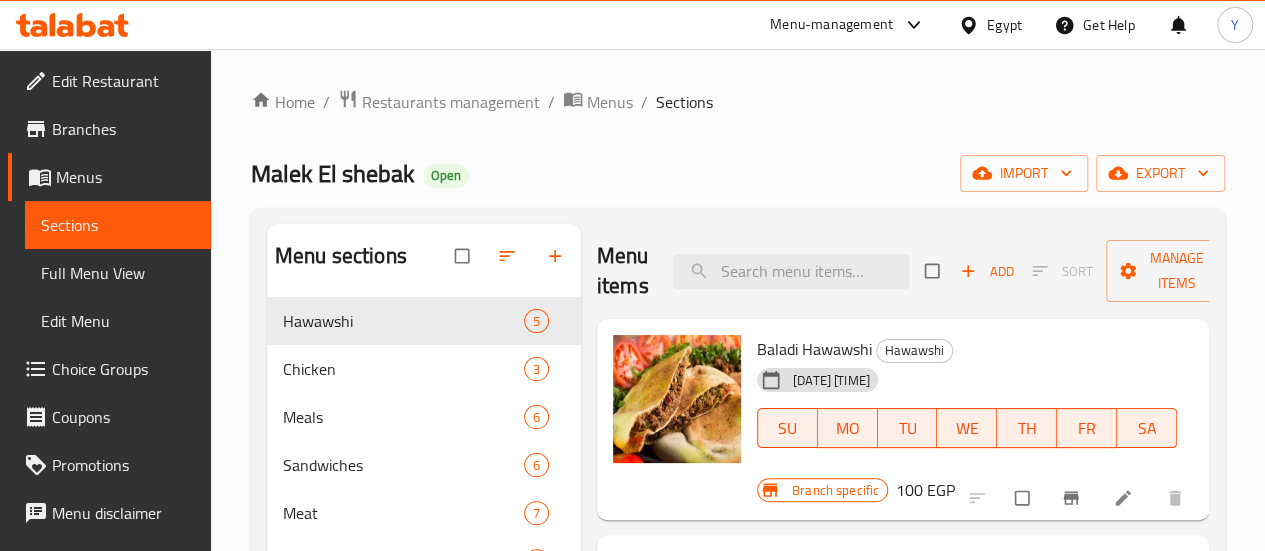 scroll, scrollTop: 280, scrollLeft: 0, axis: vertical 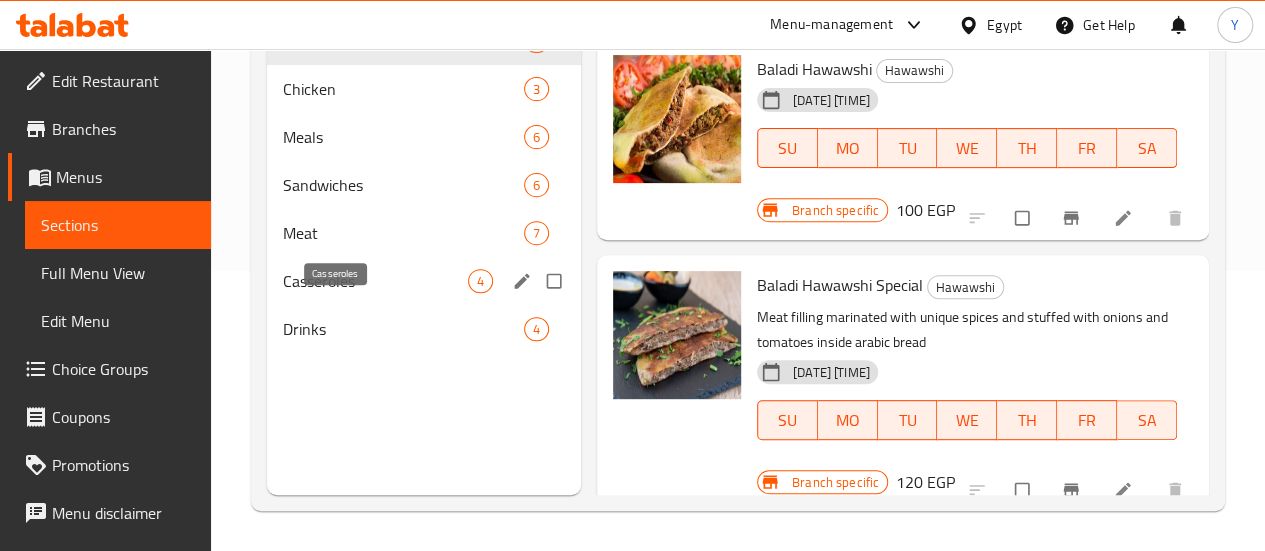 click on "Casseroles" at bounding box center [375, 281] 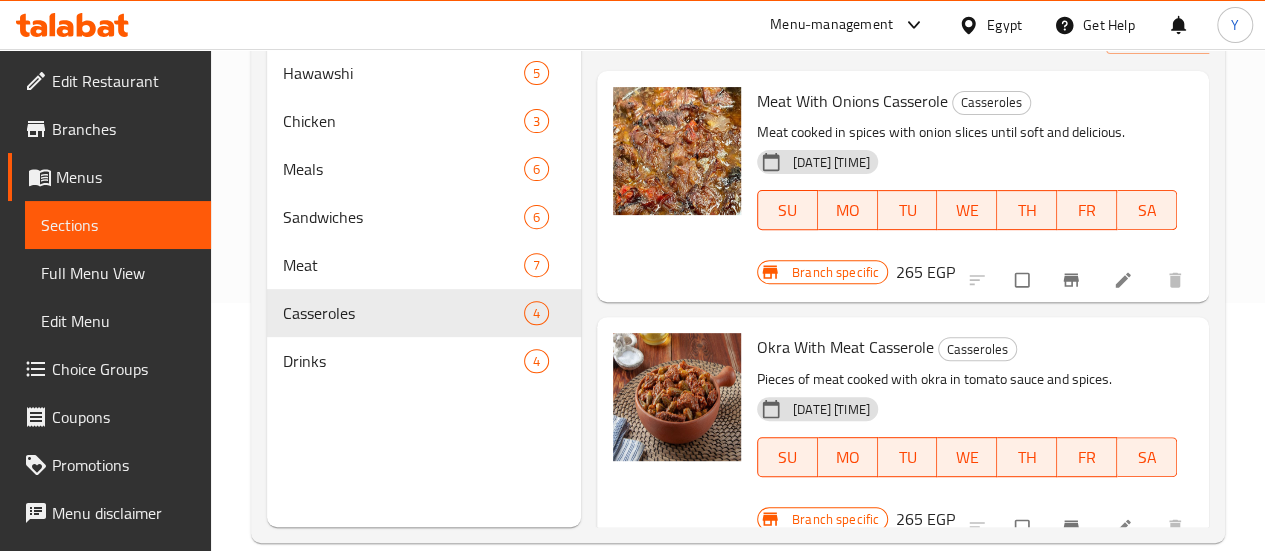 scroll, scrollTop: 280, scrollLeft: 0, axis: vertical 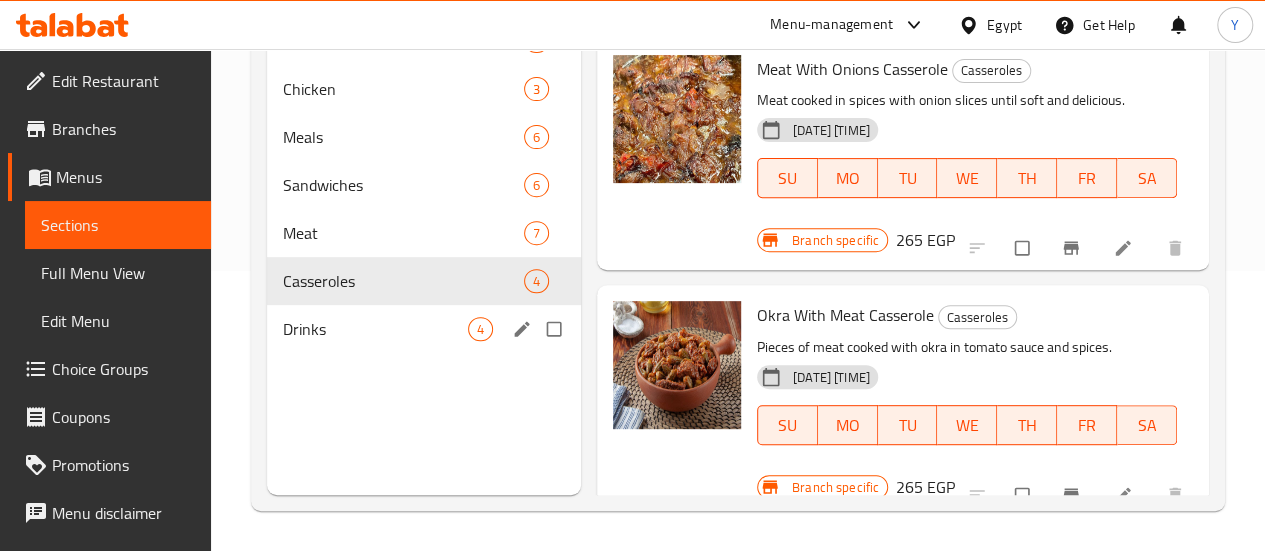 click on "Drinks" at bounding box center [375, 329] 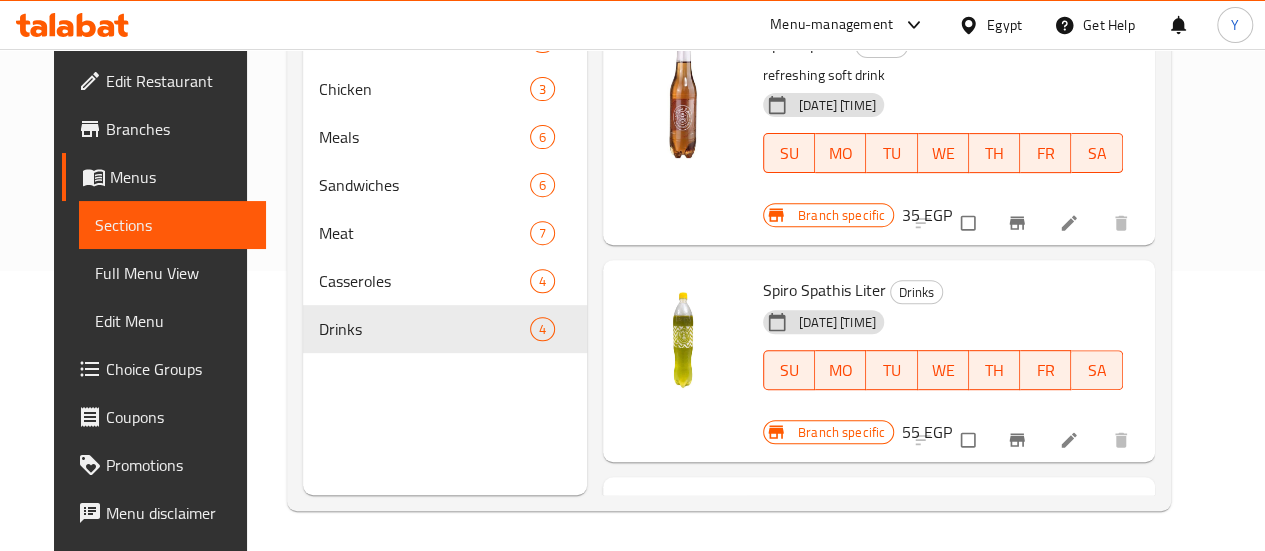 scroll, scrollTop: 0, scrollLeft: 0, axis: both 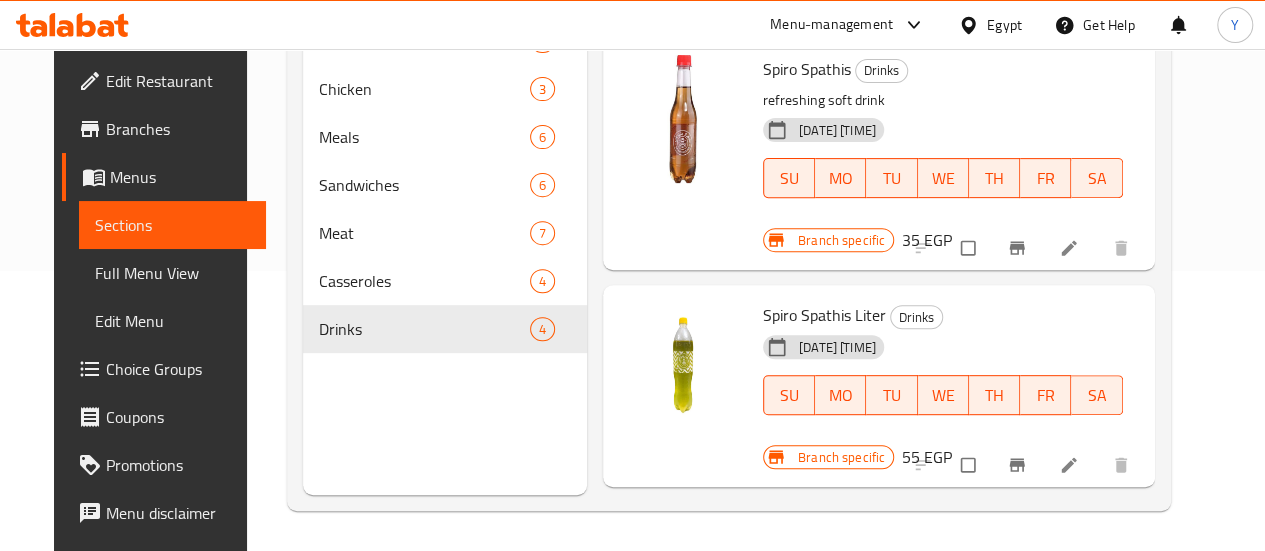 click at bounding box center (1071, 248) 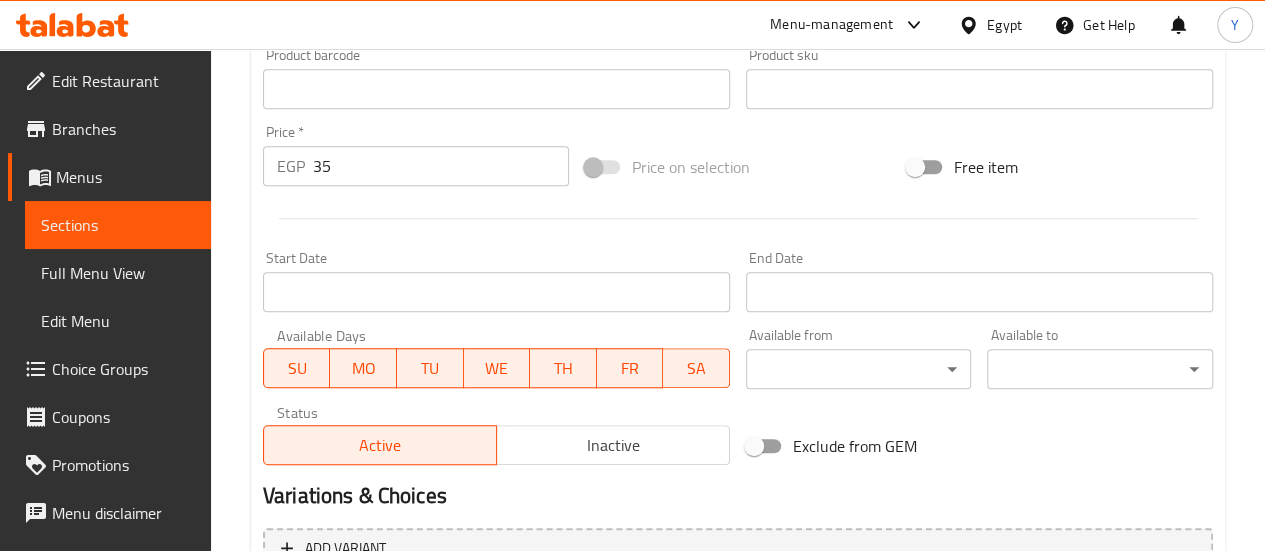 scroll, scrollTop: 591, scrollLeft: 0, axis: vertical 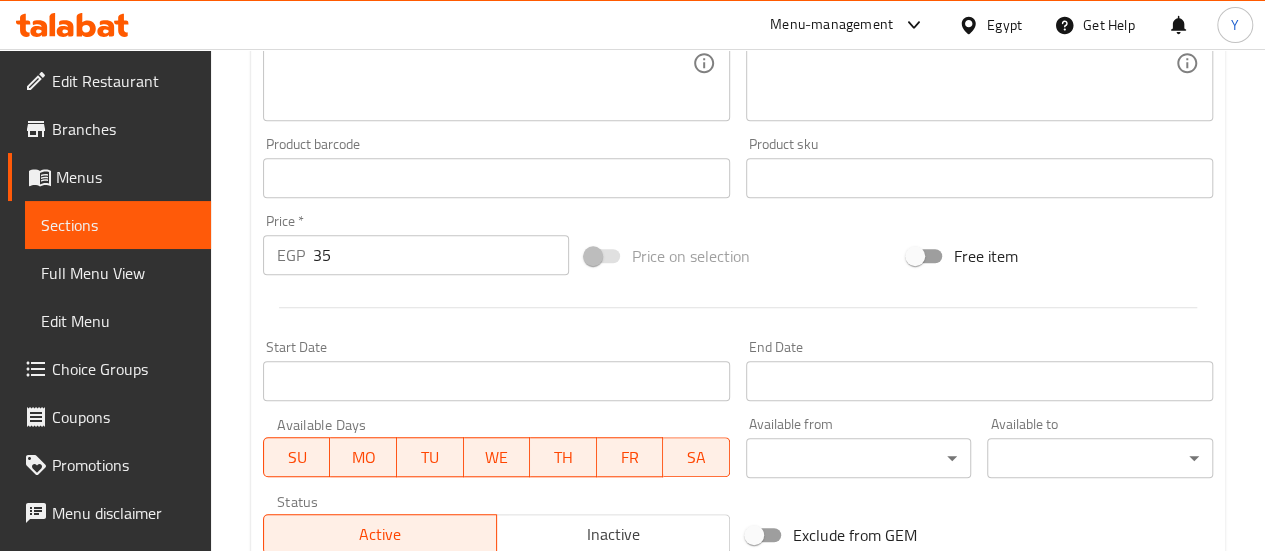 click on "35" at bounding box center (441, 255) 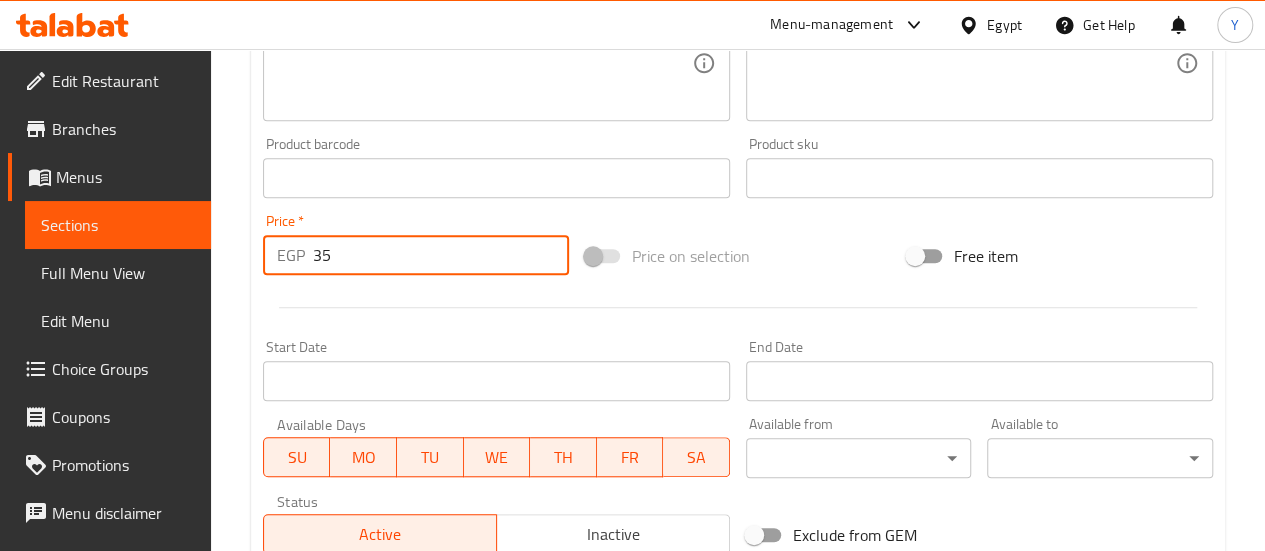 type on "3" 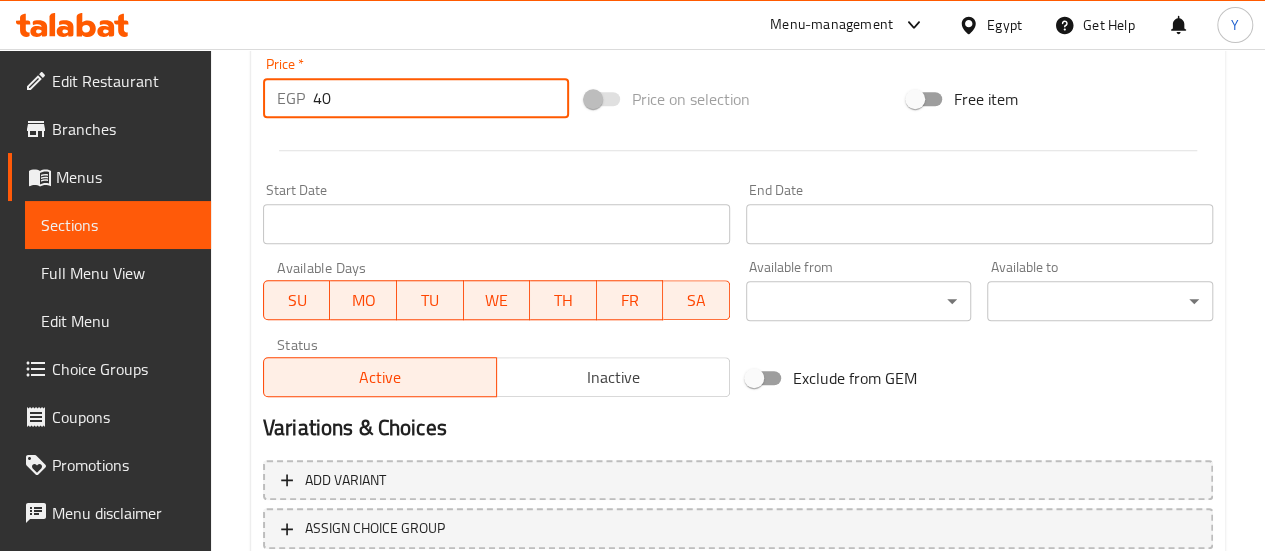 scroll, scrollTop: 891, scrollLeft: 0, axis: vertical 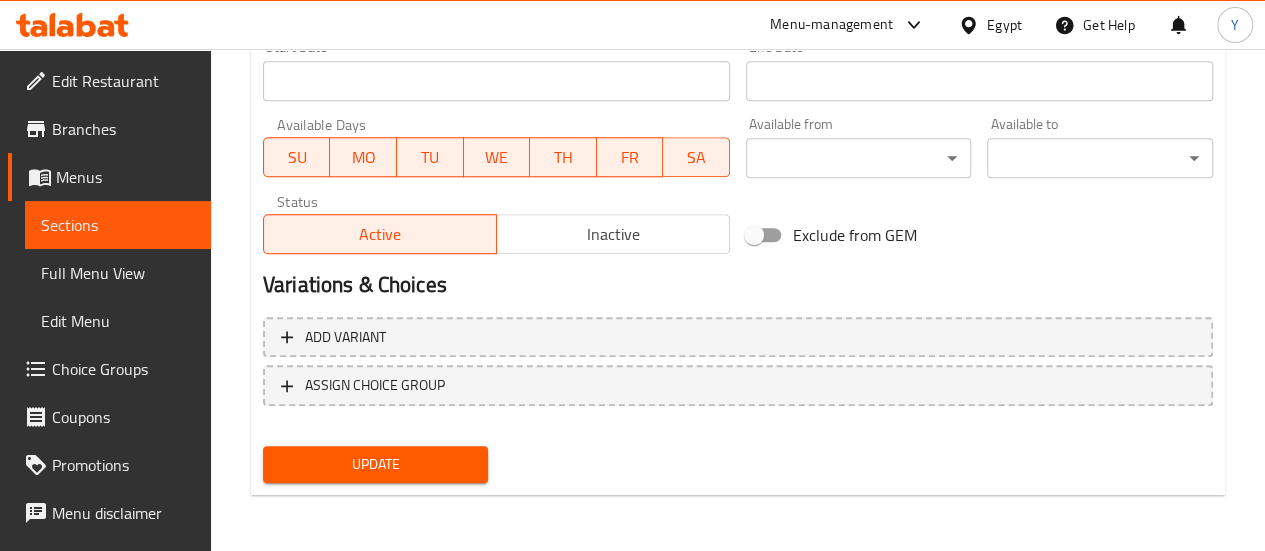 type on "40" 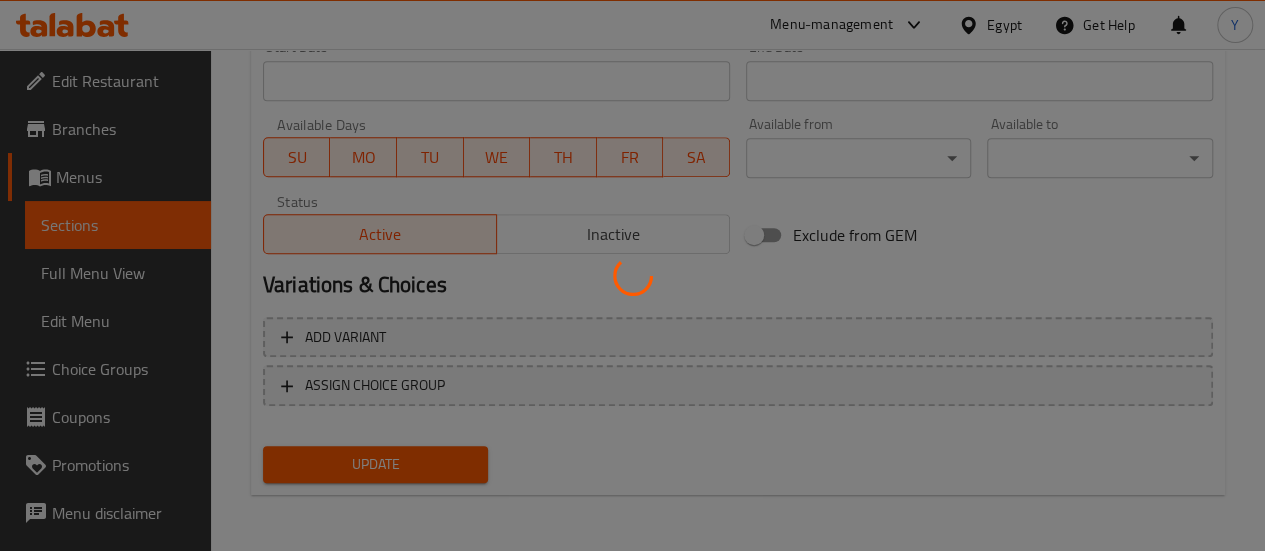 click at bounding box center [632, 275] 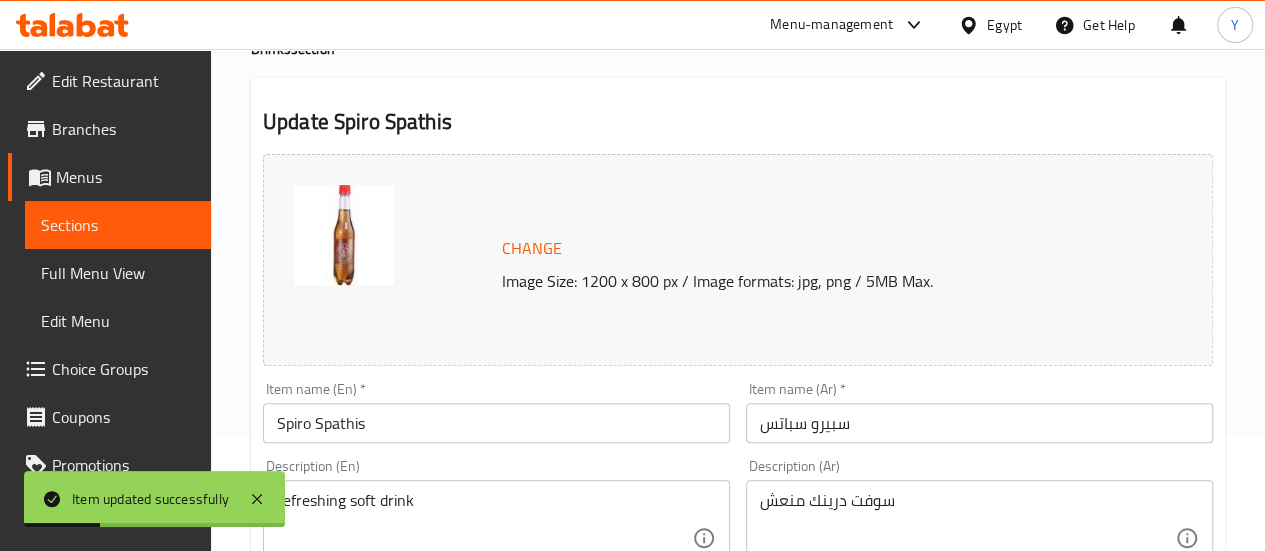 scroll, scrollTop: 0, scrollLeft: 0, axis: both 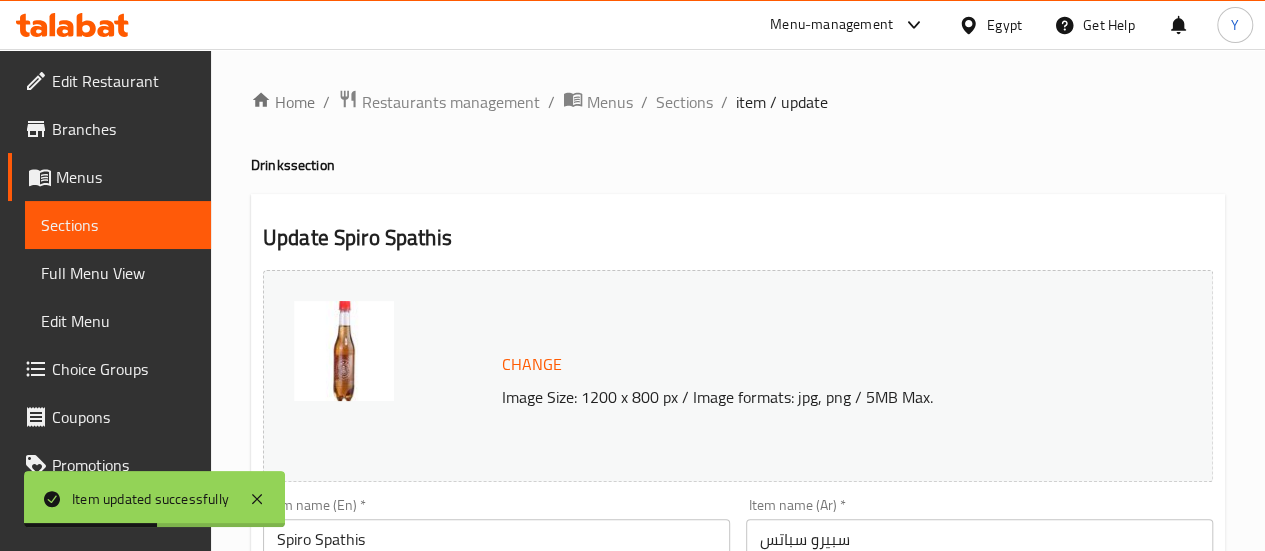 click on "Sections" at bounding box center (118, 225) 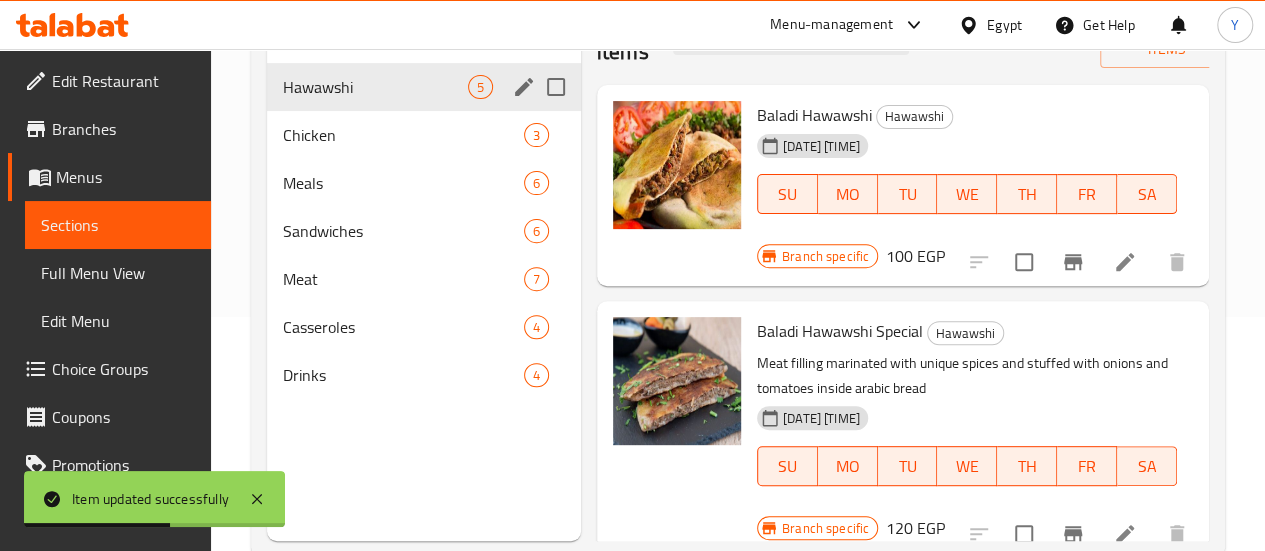 scroll, scrollTop: 280, scrollLeft: 0, axis: vertical 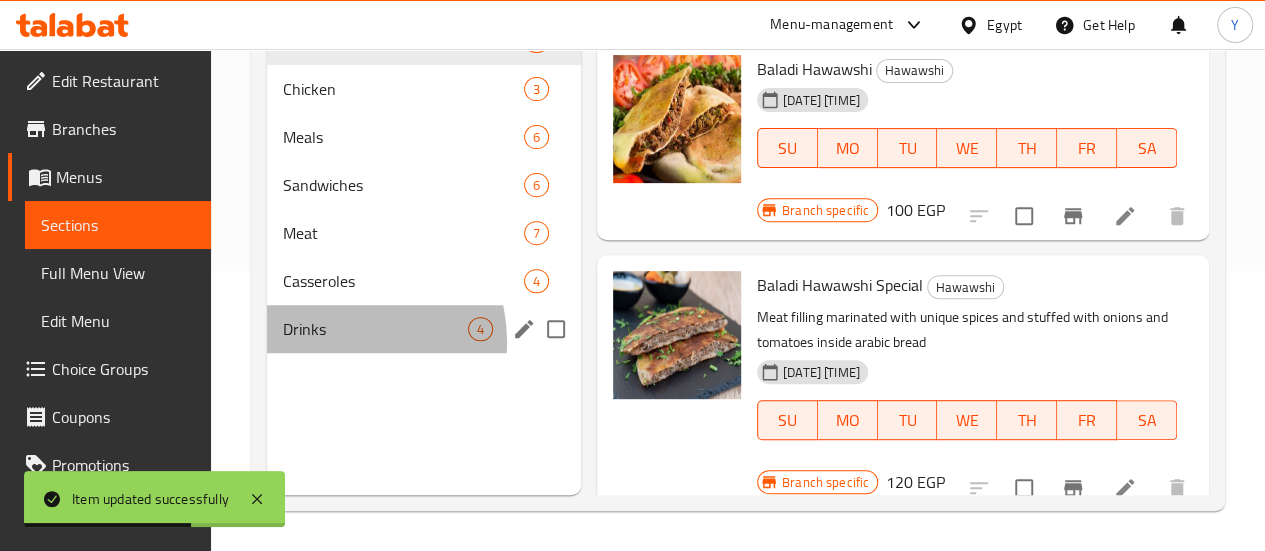 click on "Drinks 4" at bounding box center (424, 329) 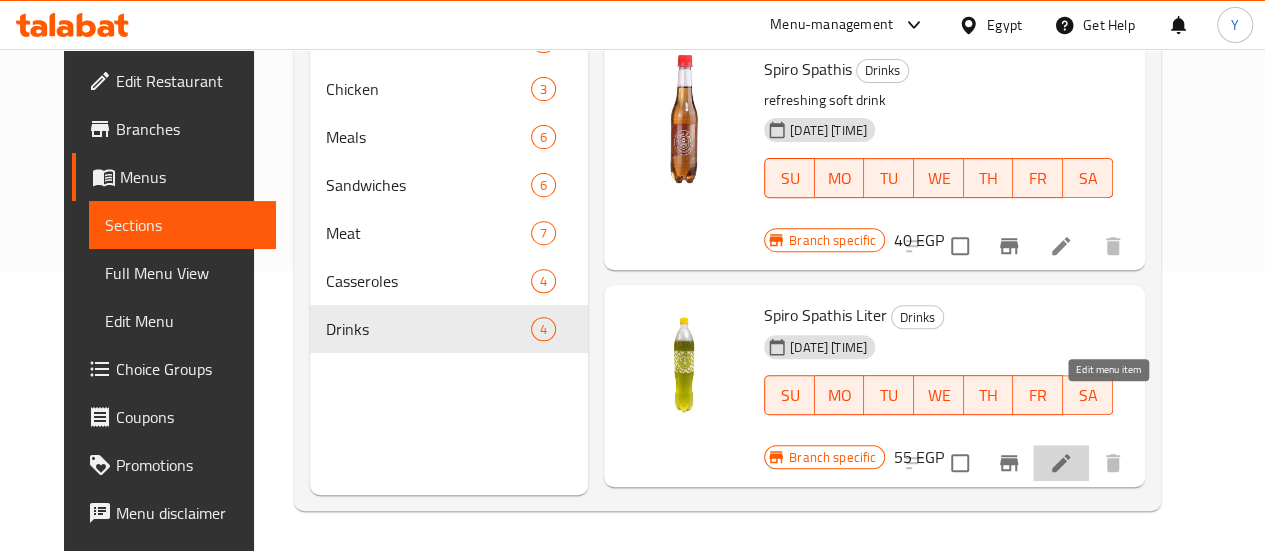 click 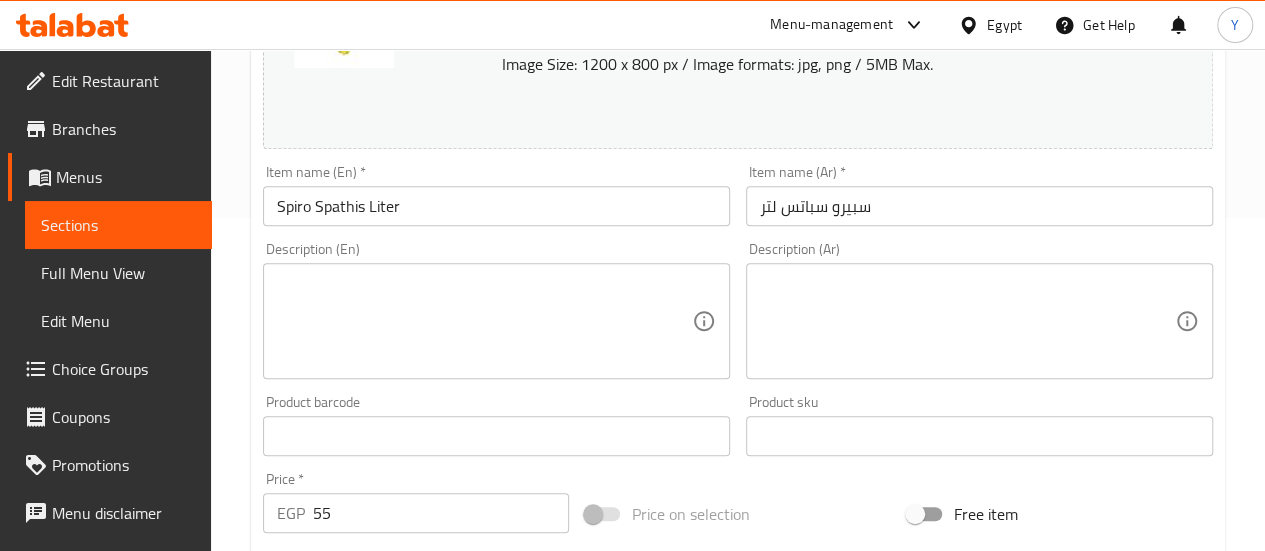 scroll, scrollTop: 400, scrollLeft: 0, axis: vertical 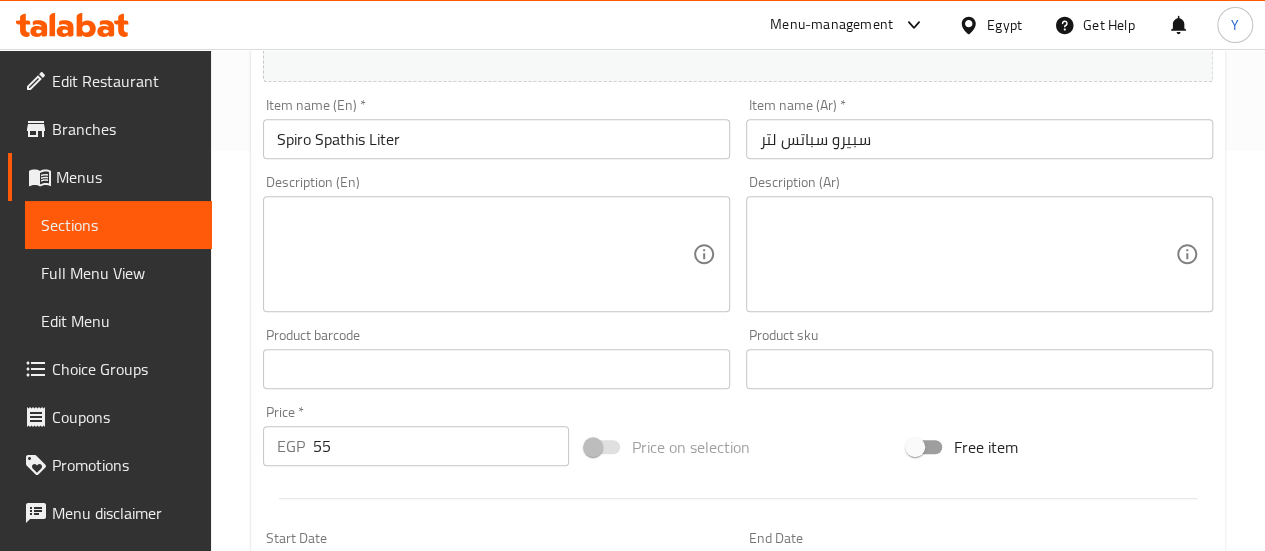 click on "55" at bounding box center (441, 446) 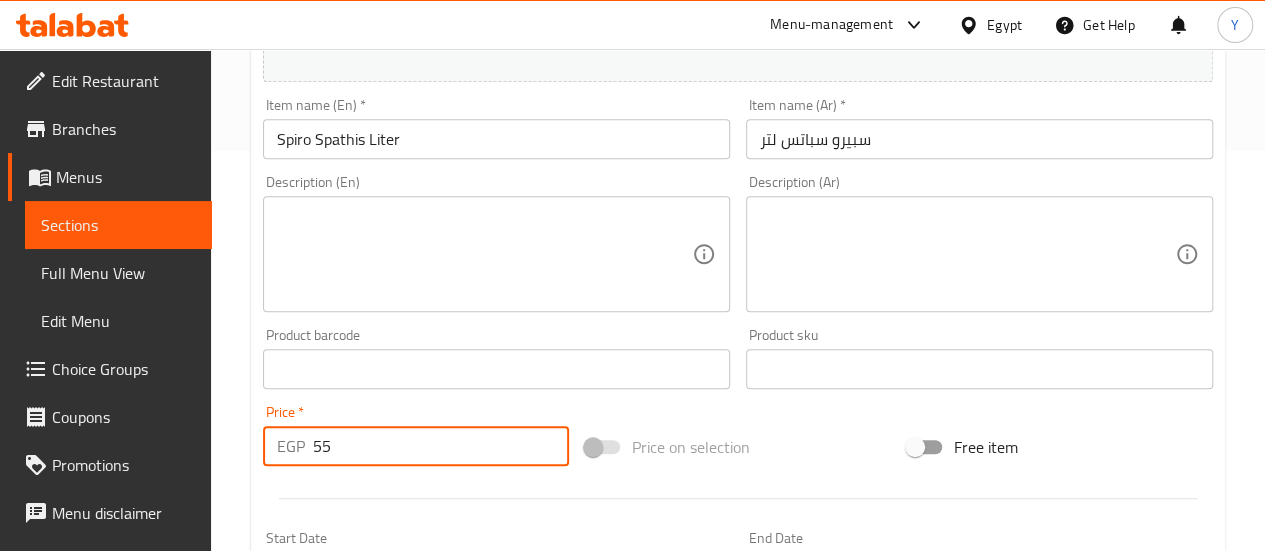 type on "5" 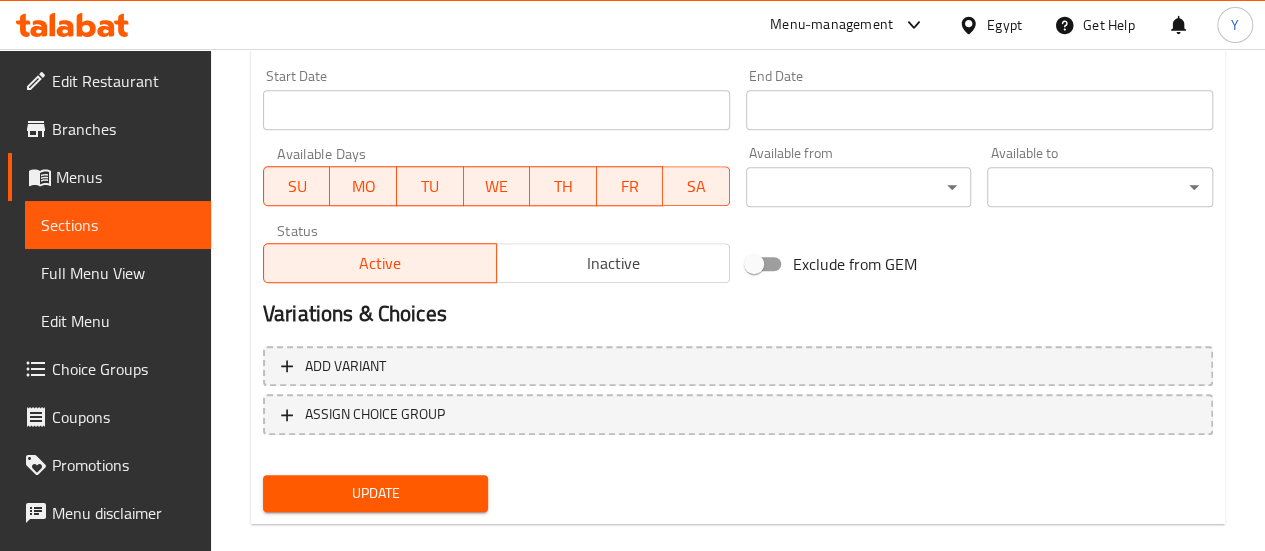 scroll, scrollTop: 891, scrollLeft: 0, axis: vertical 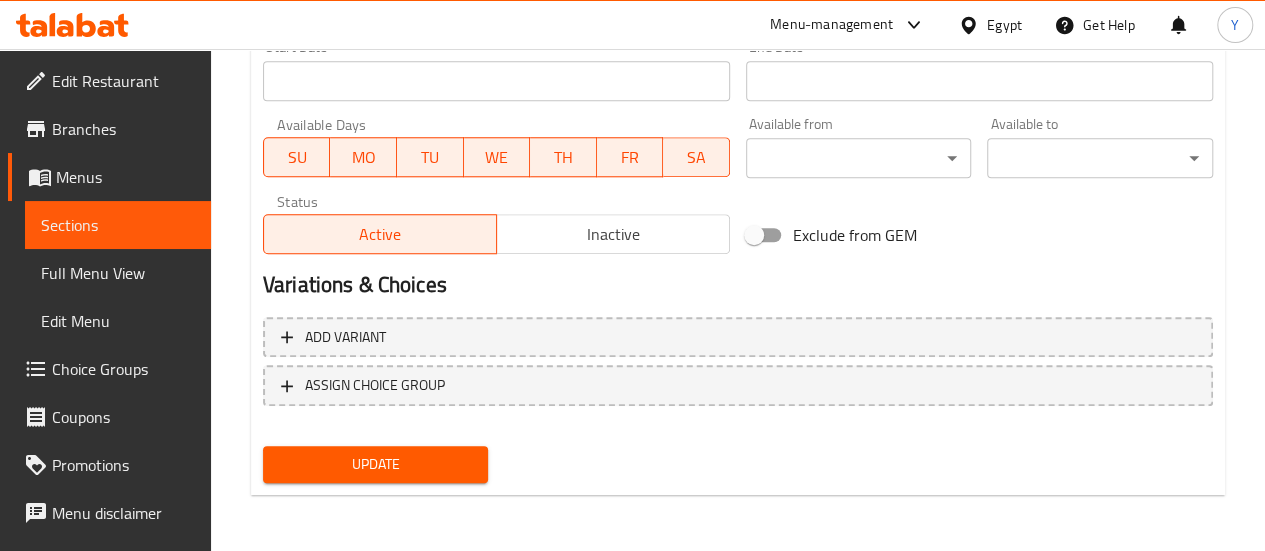 type on "60" 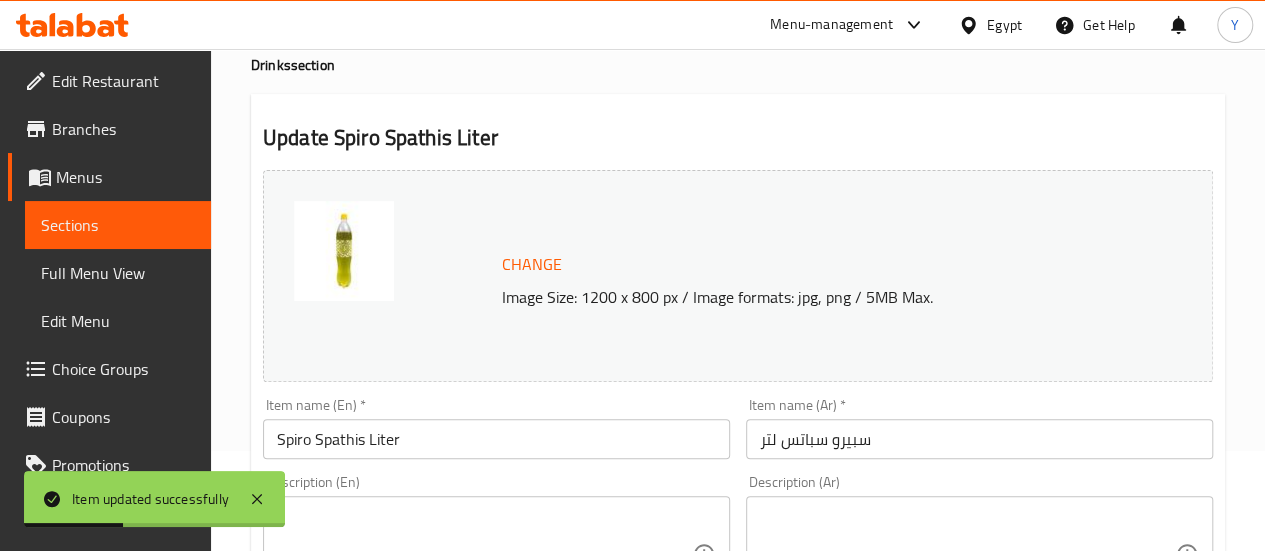 scroll, scrollTop: 0, scrollLeft: 0, axis: both 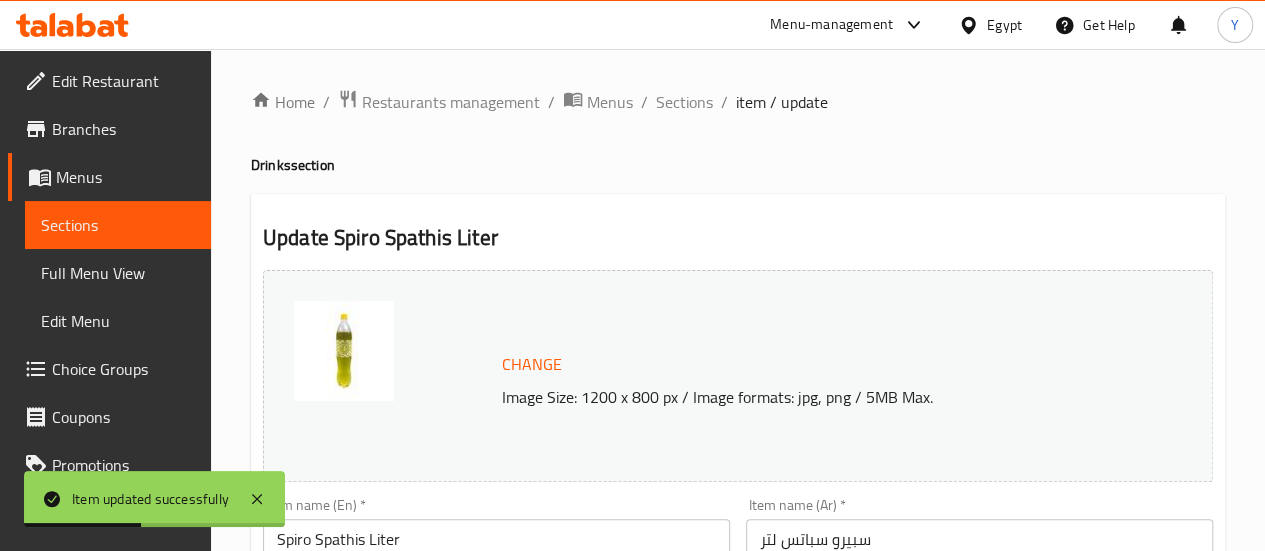 click on "Sections" at bounding box center (118, 225) 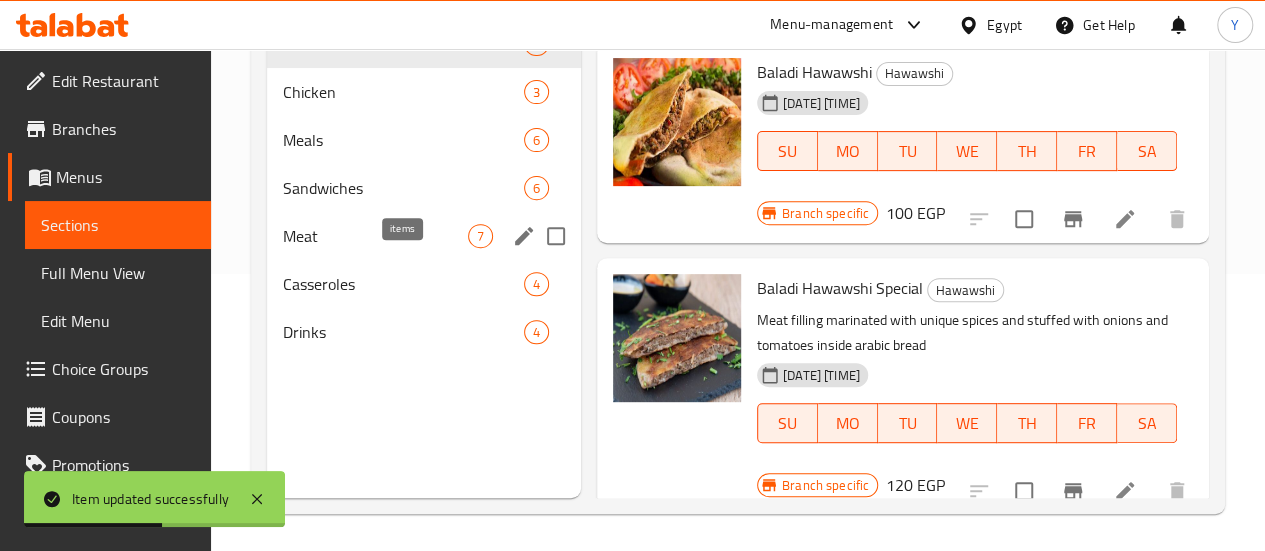 scroll, scrollTop: 280, scrollLeft: 0, axis: vertical 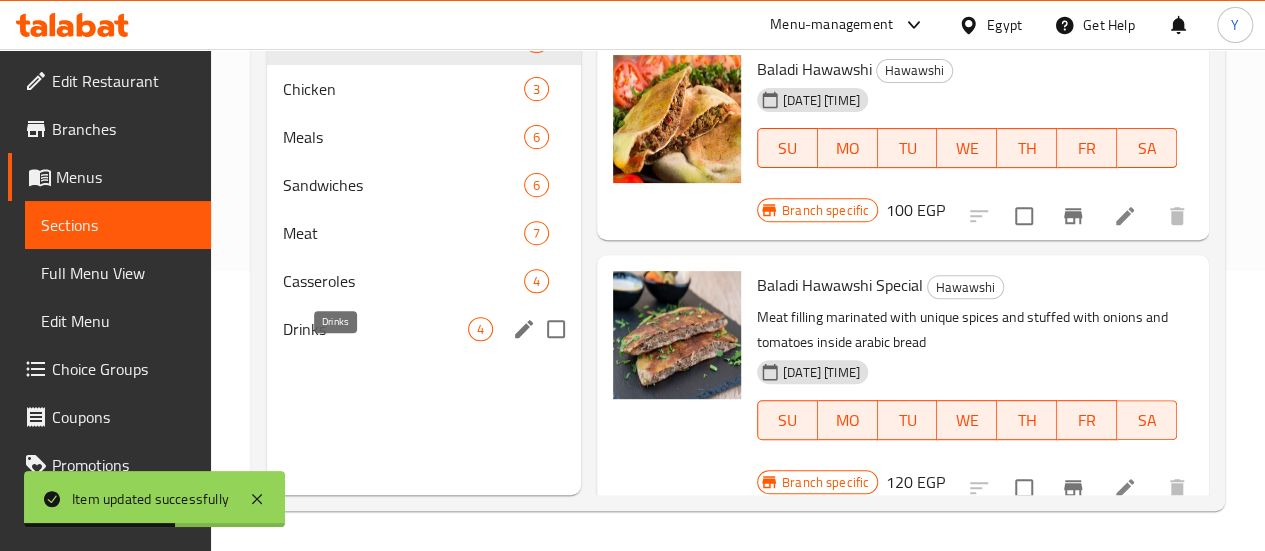 click on "Drinks" at bounding box center [375, 329] 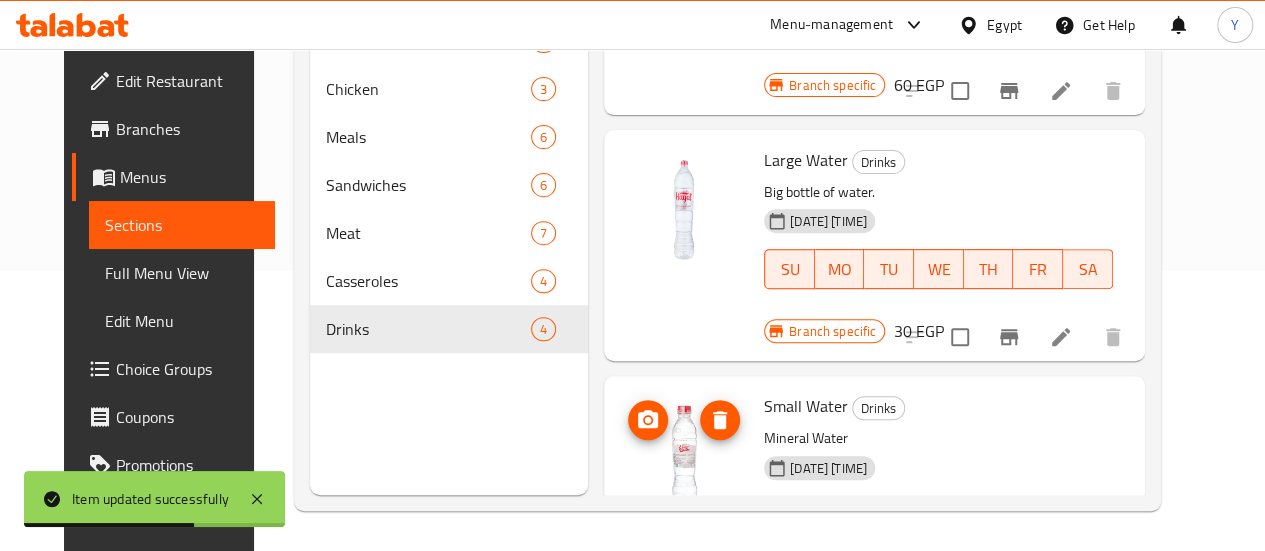 scroll, scrollTop: 372, scrollLeft: 0, axis: vertical 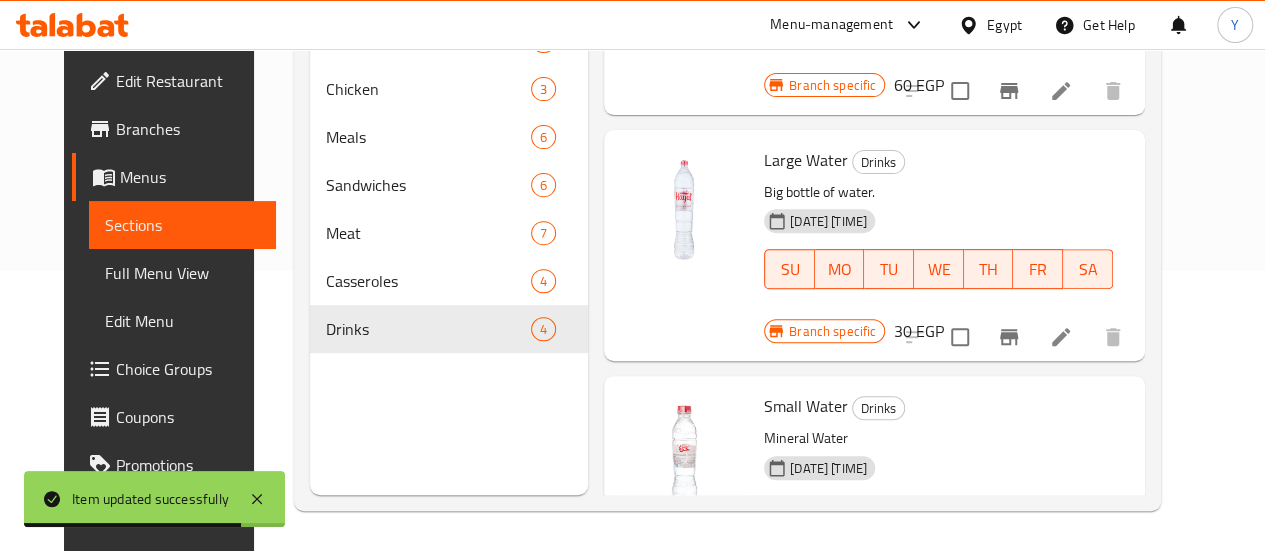 click 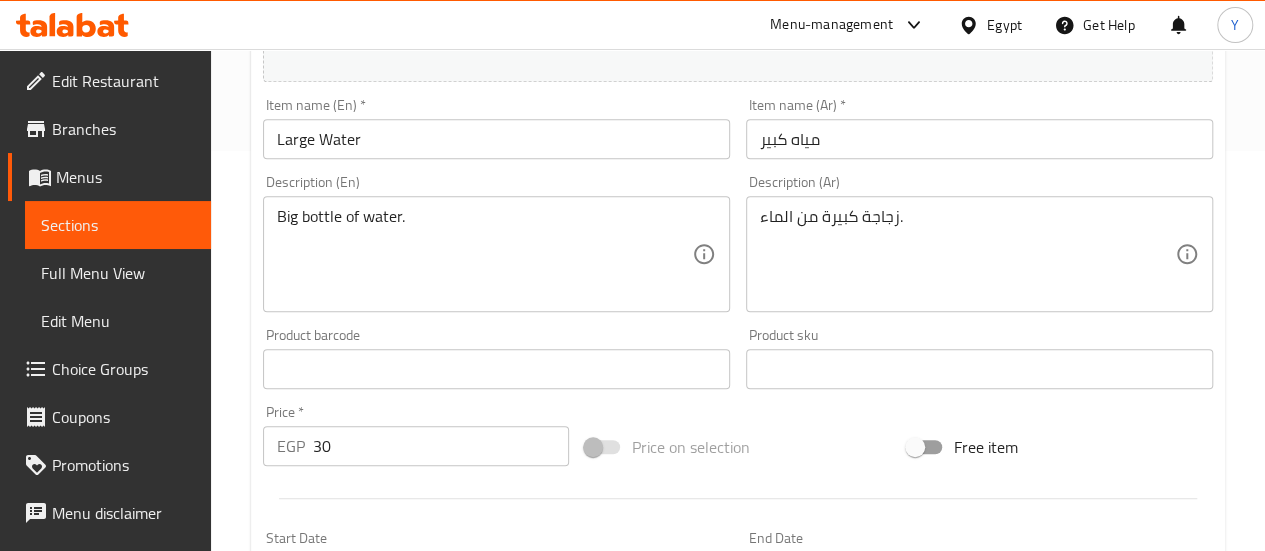 scroll, scrollTop: 500, scrollLeft: 0, axis: vertical 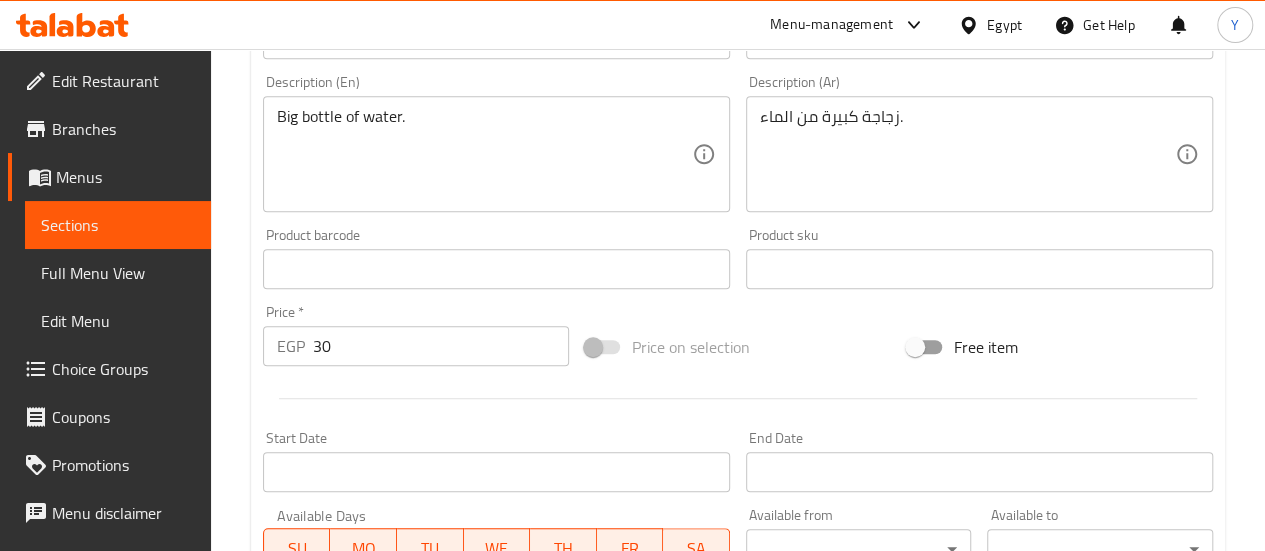 click on "30" at bounding box center (441, 346) 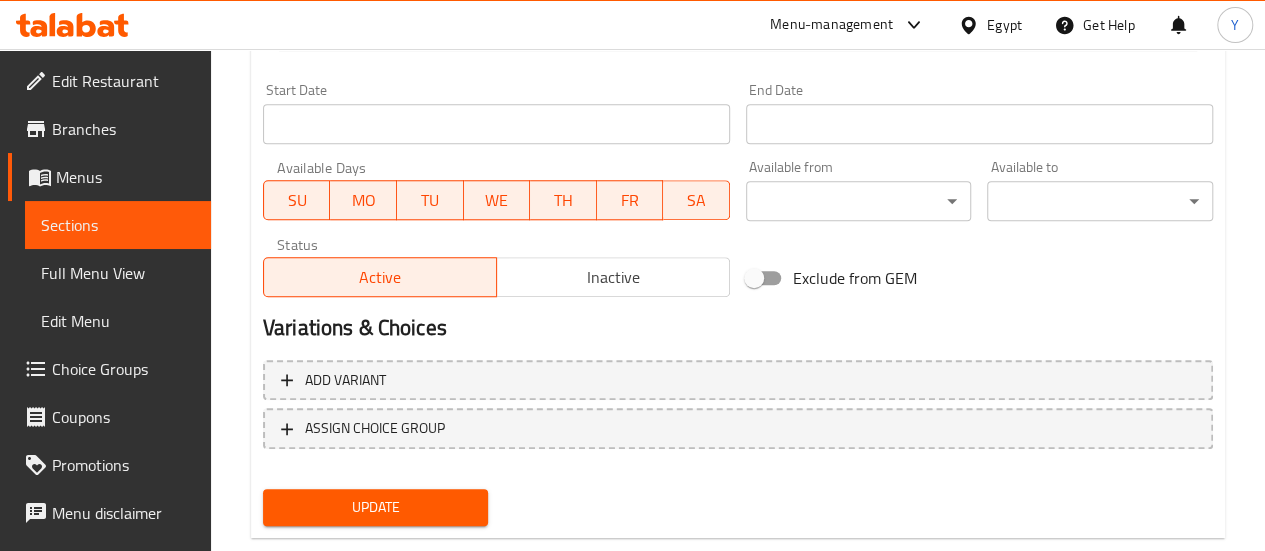 scroll, scrollTop: 891, scrollLeft: 0, axis: vertical 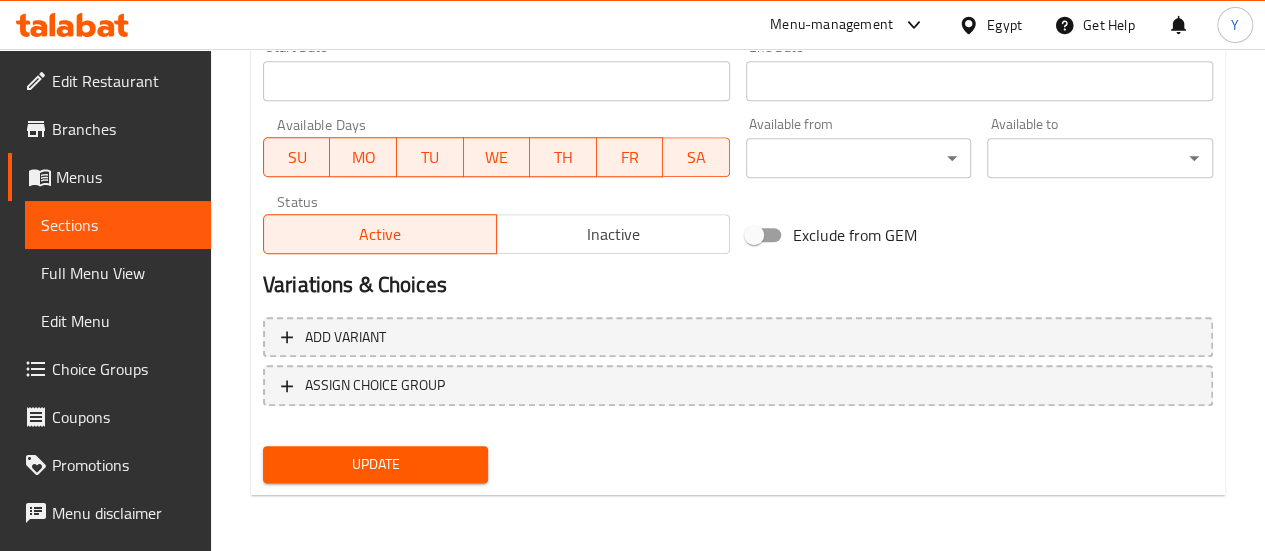 type on "35" 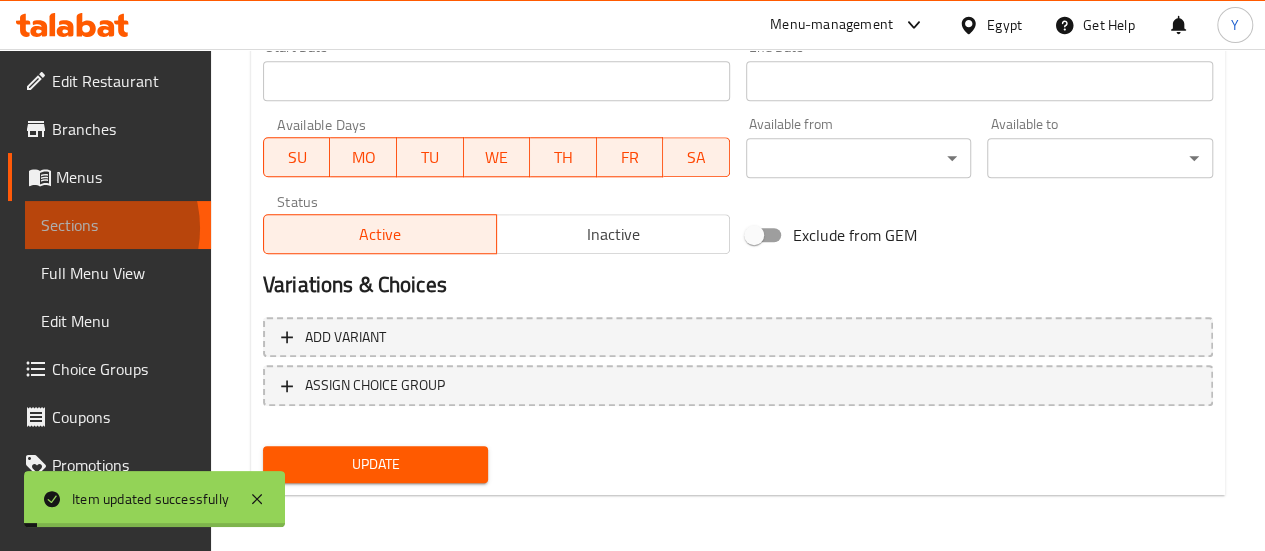 click on "Sections" at bounding box center (118, 225) 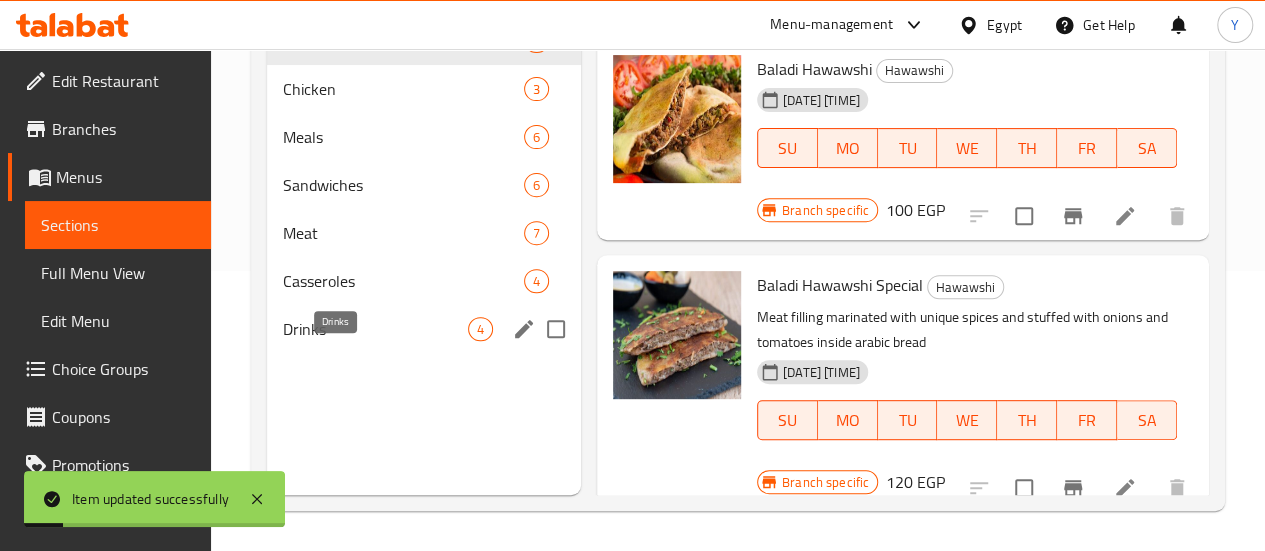 click on "Drinks" at bounding box center [375, 329] 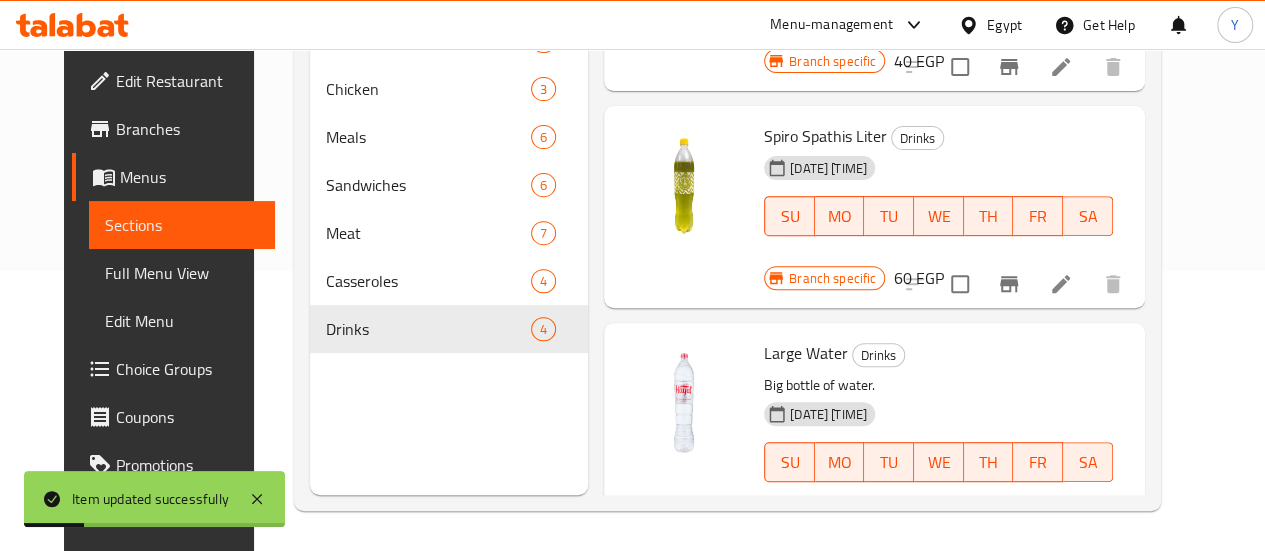scroll, scrollTop: 372, scrollLeft: 0, axis: vertical 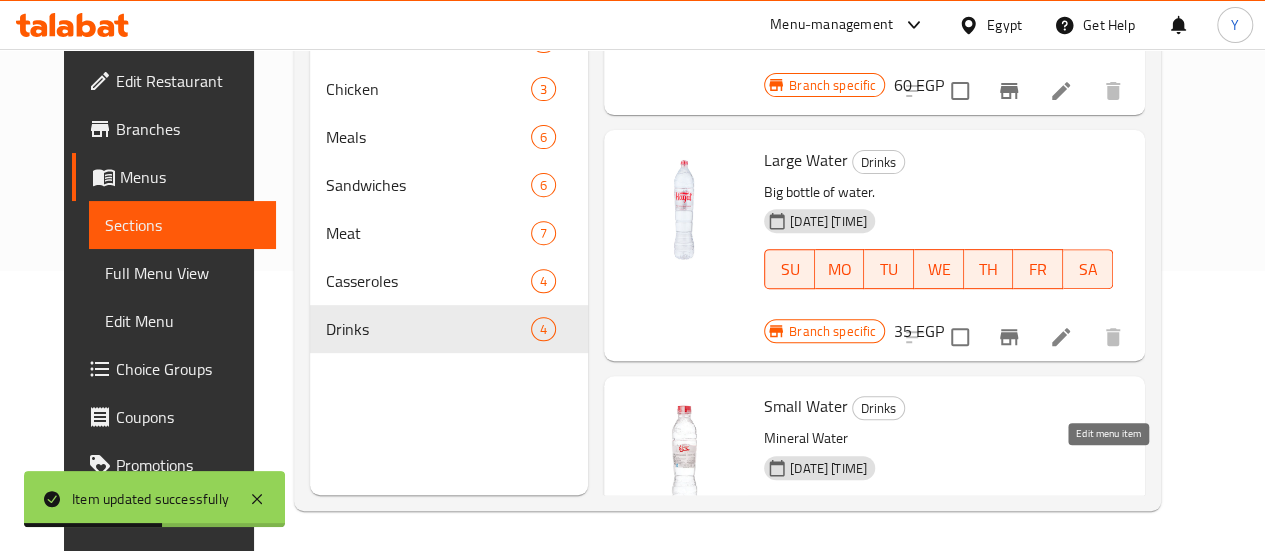 click 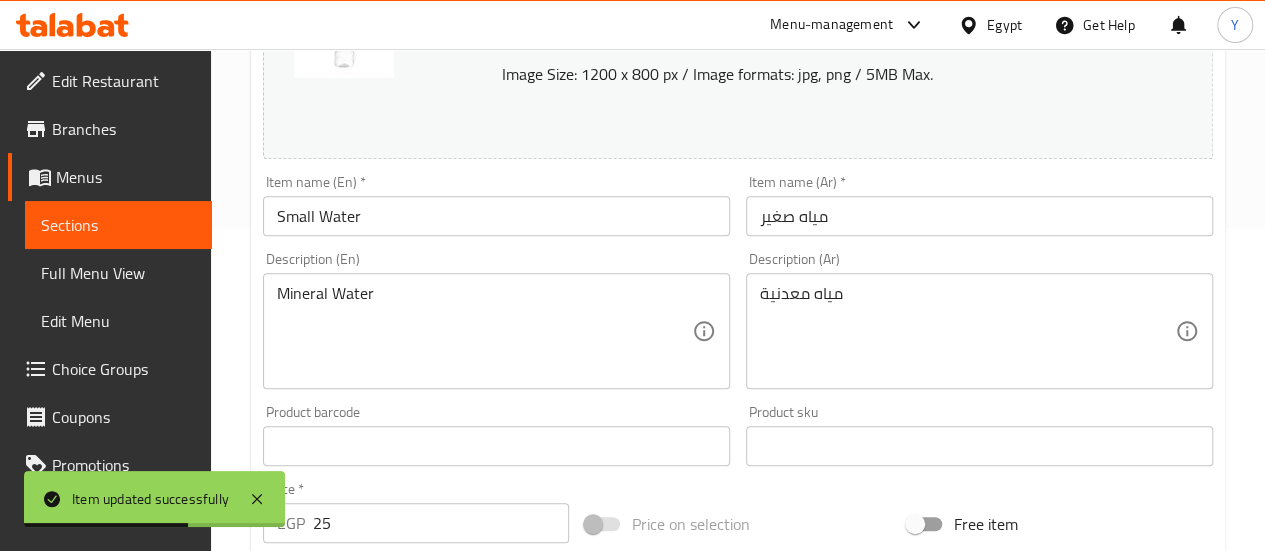 scroll, scrollTop: 400, scrollLeft: 0, axis: vertical 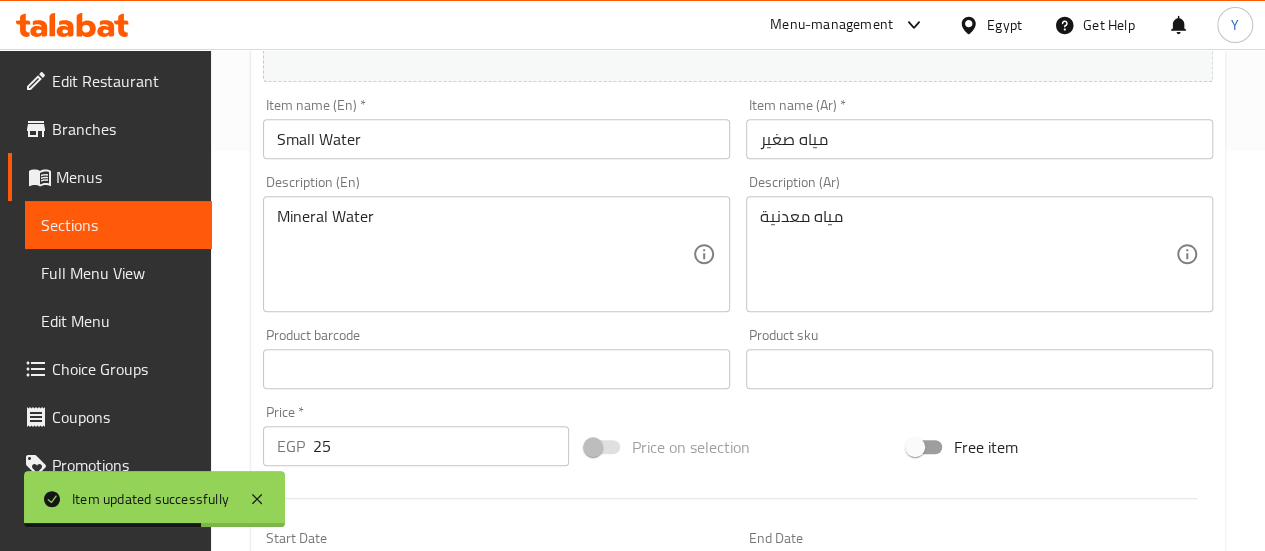 click on "25" at bounding box center (441, 446) 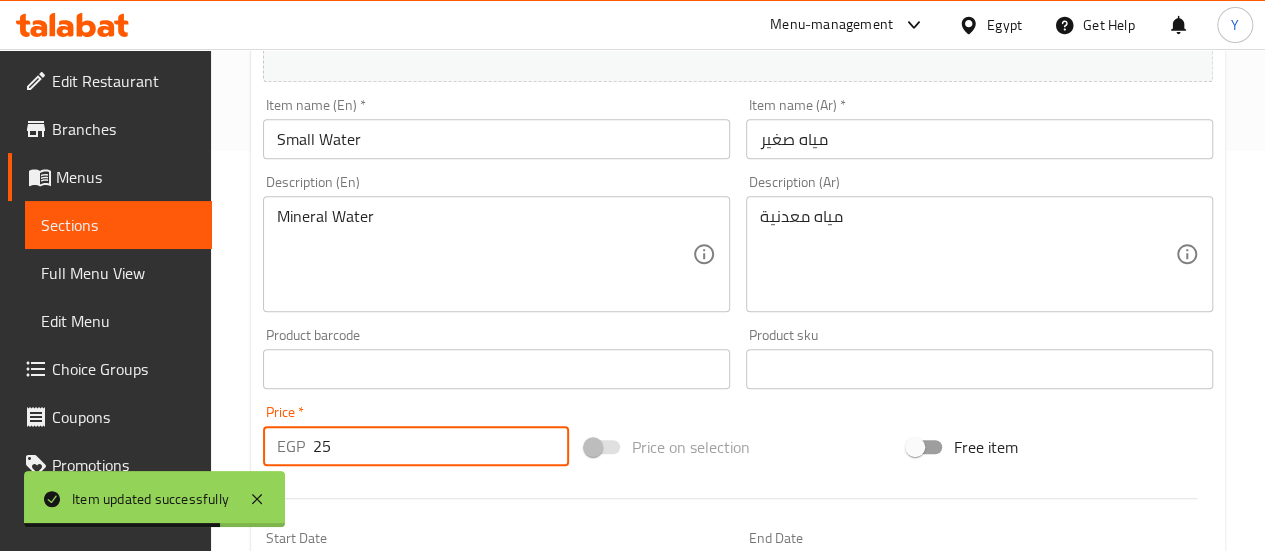 type on "2" 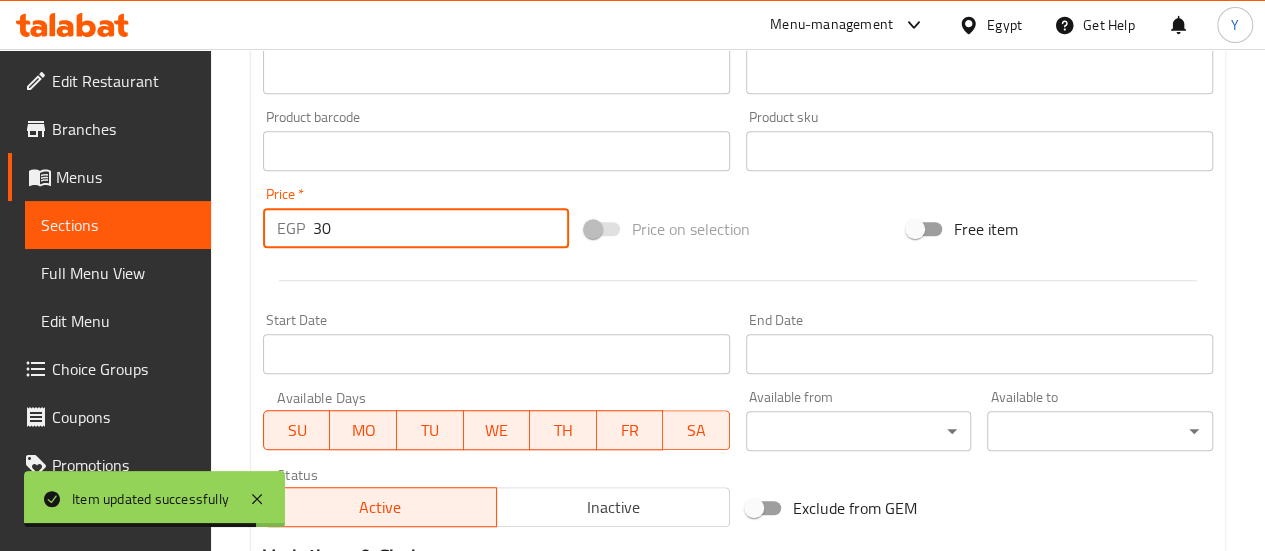 scroll, scrollTop: 891, scrollLeft: 0, axis: vertical 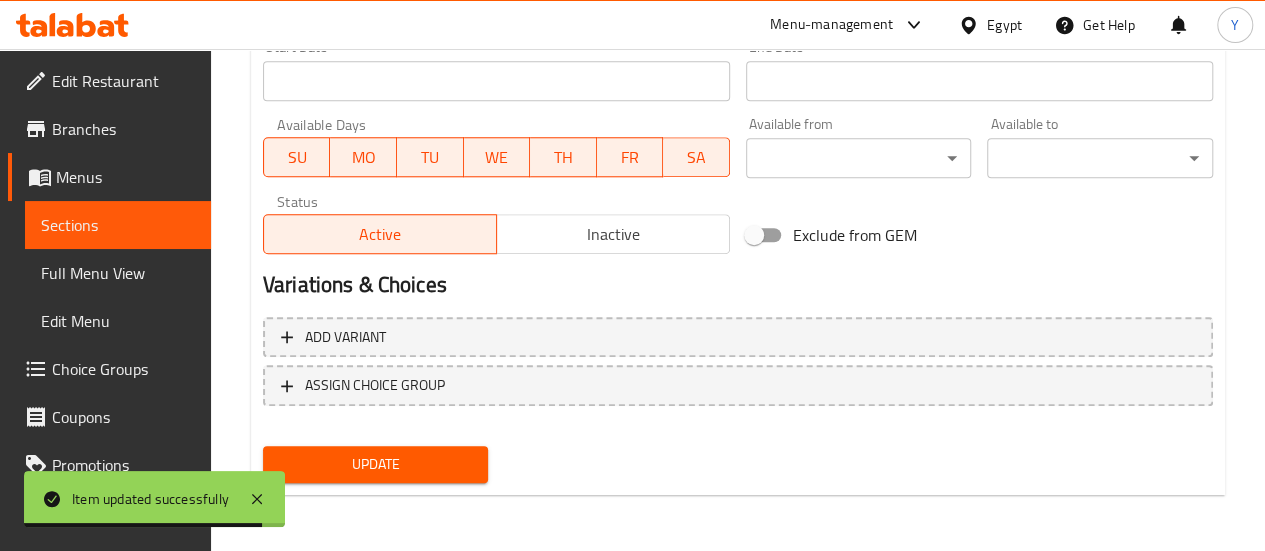 type on "30" 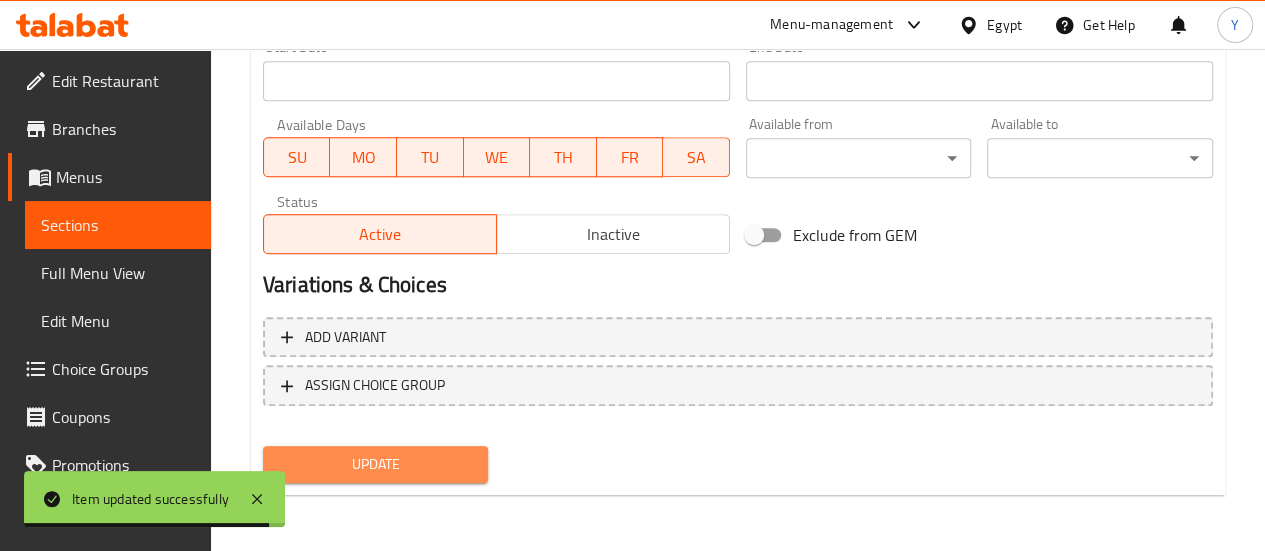 click on "Update" at bounding box center [376, 464] 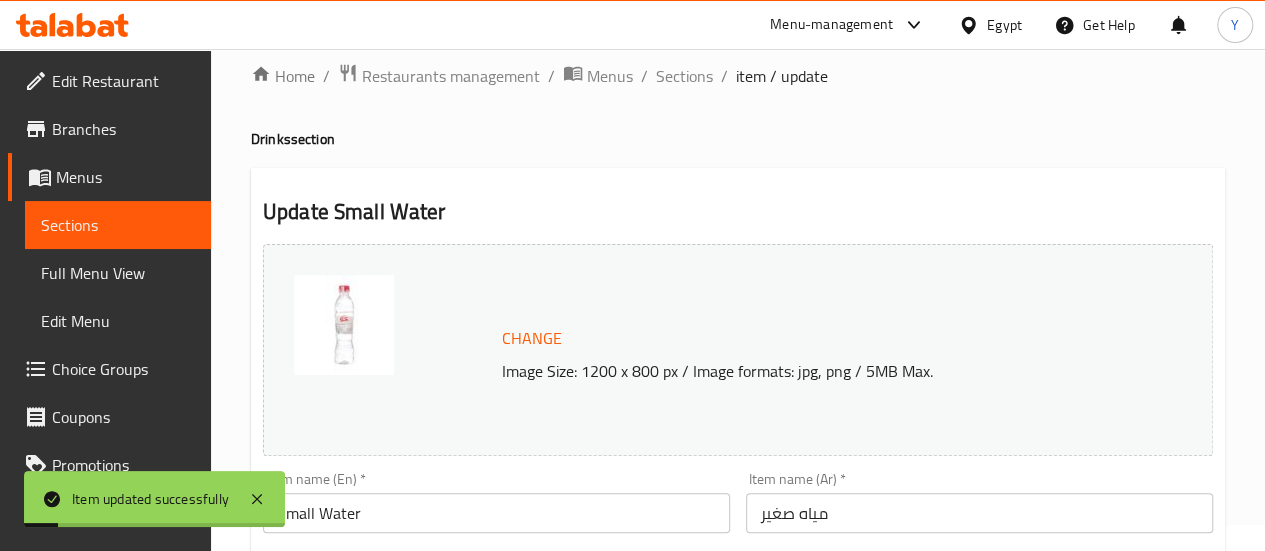 scroll, scrollTop: 0, scrollLeft: 0, axis: both 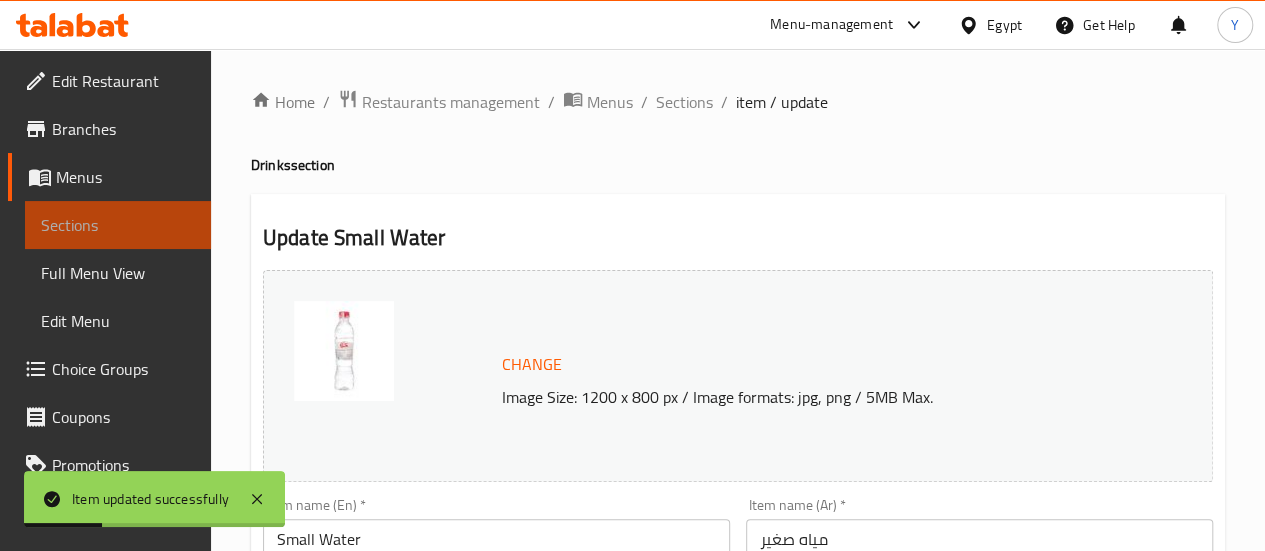 click on "Sections" at bounding box center [118, 225] 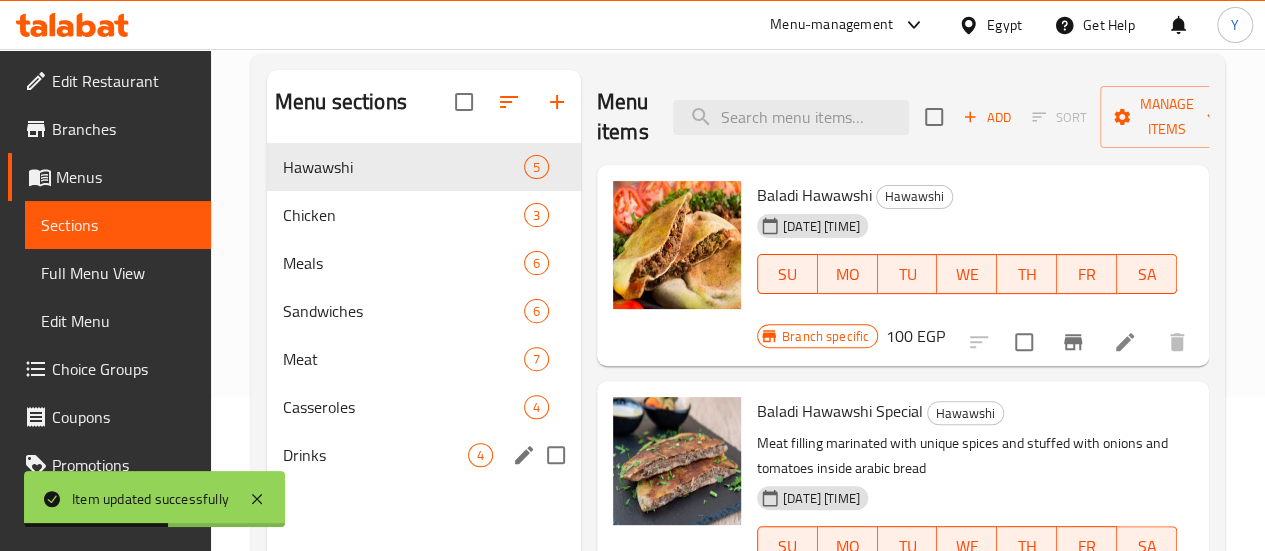 scroll, scrollTop: 280, scrollLeft: 0, axis: vertical 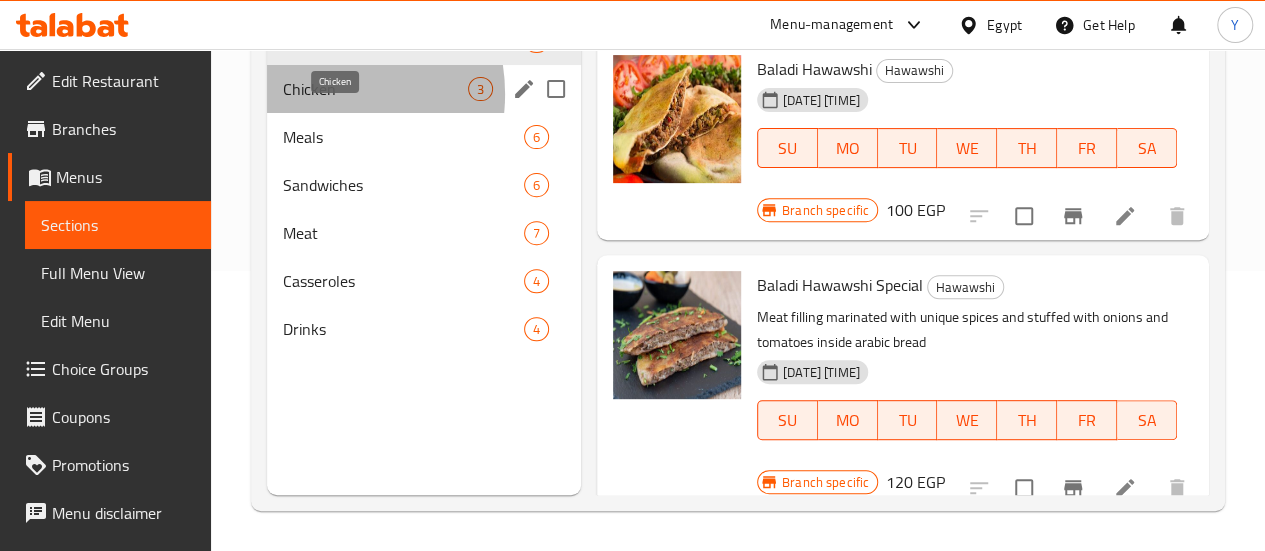 click on "Chicken" at bounding box center (375, 89) 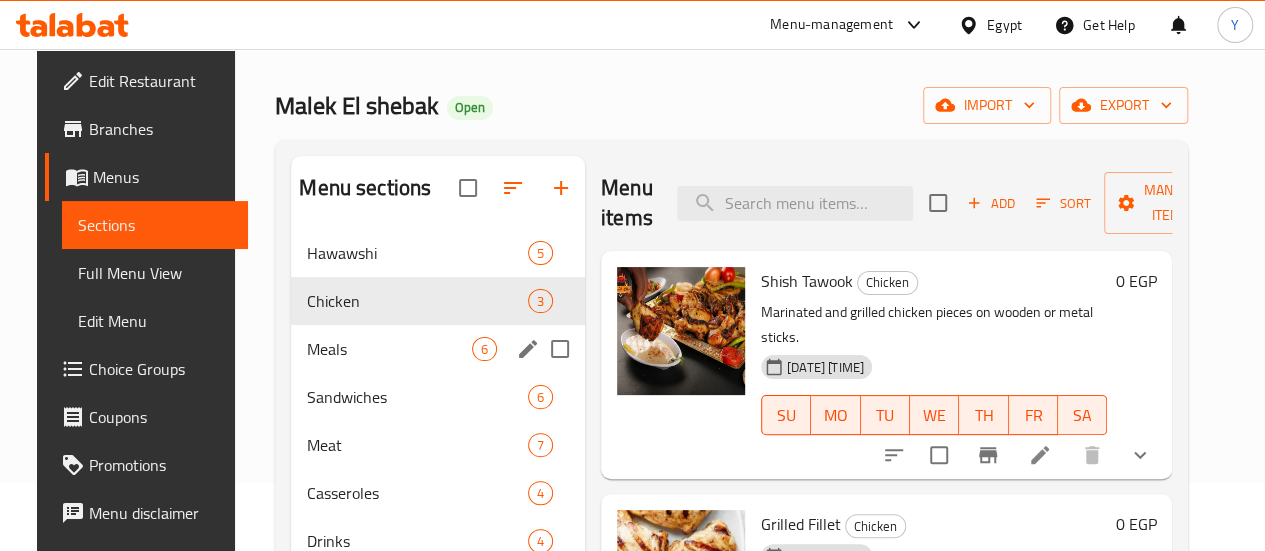 scroll, scrollTop: 100, scrollLeft: 0, axis: vertical 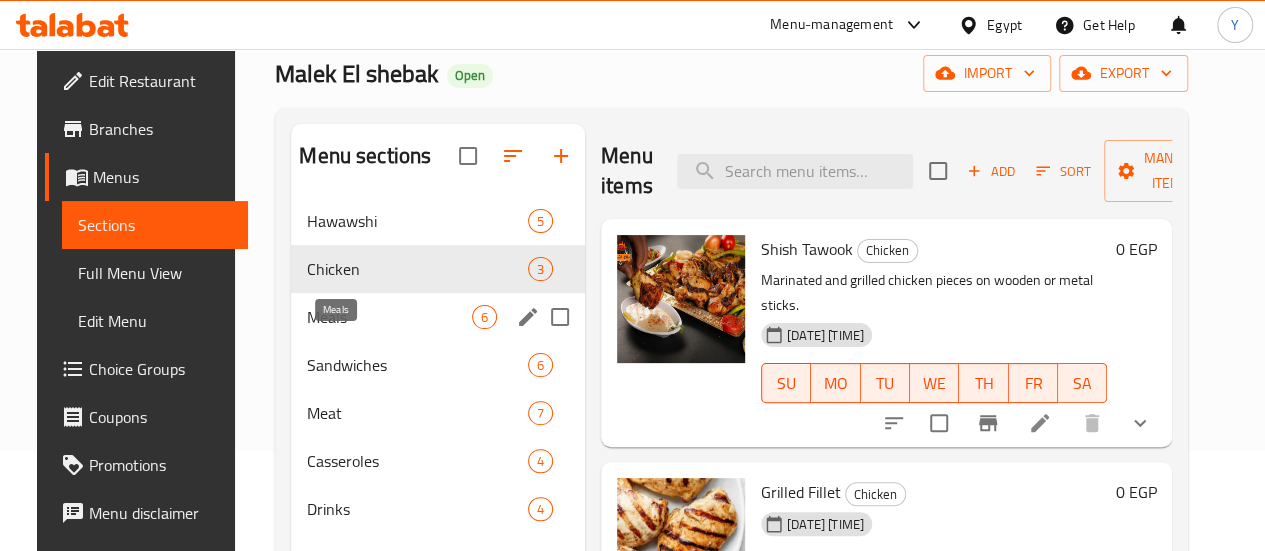 click on "Meals" at bounding box center (389, 317) 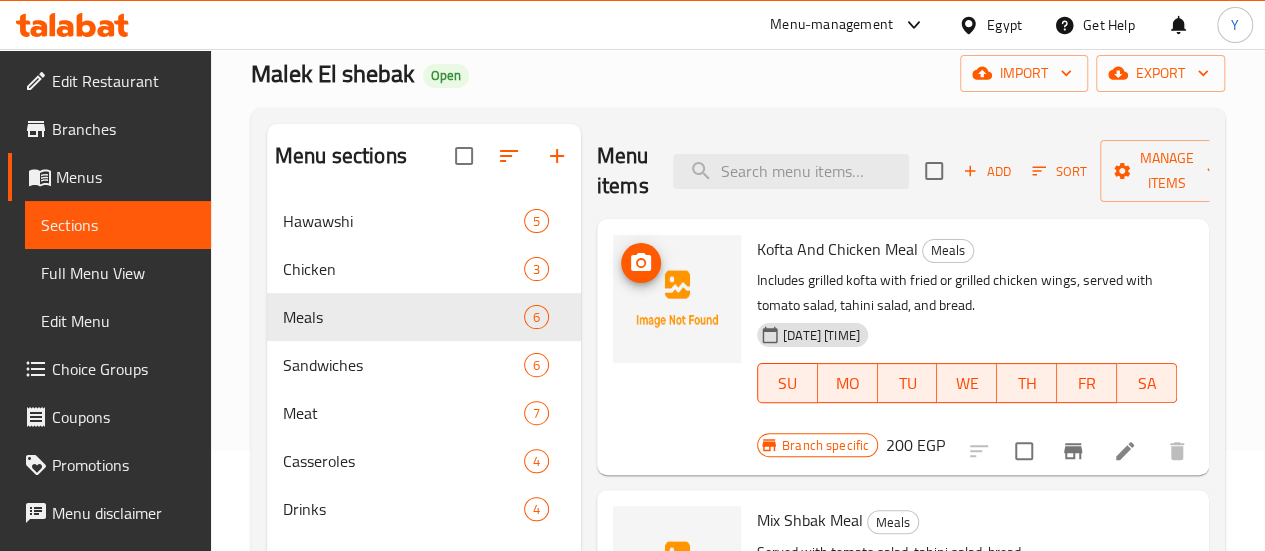 click at bounding box center [677, 299] 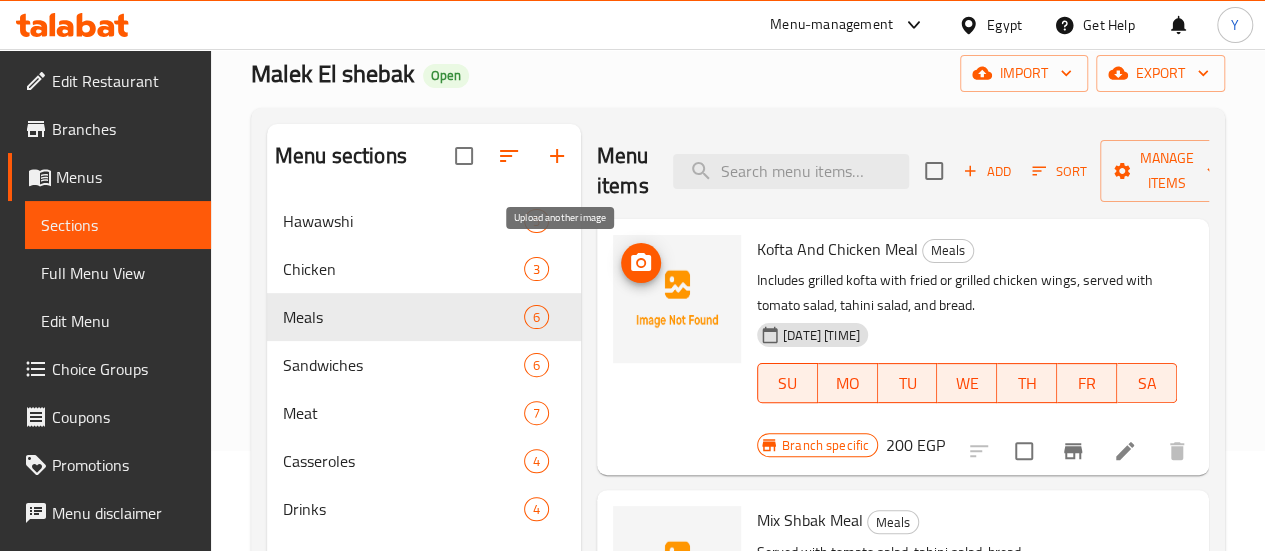click at bounding box center [641, 263] 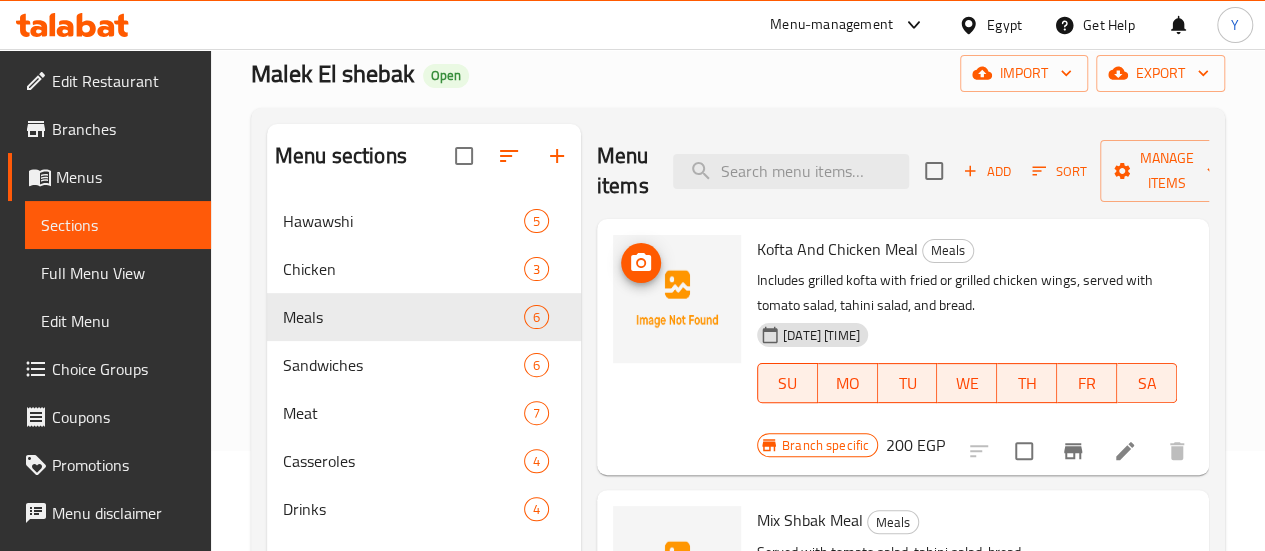 click 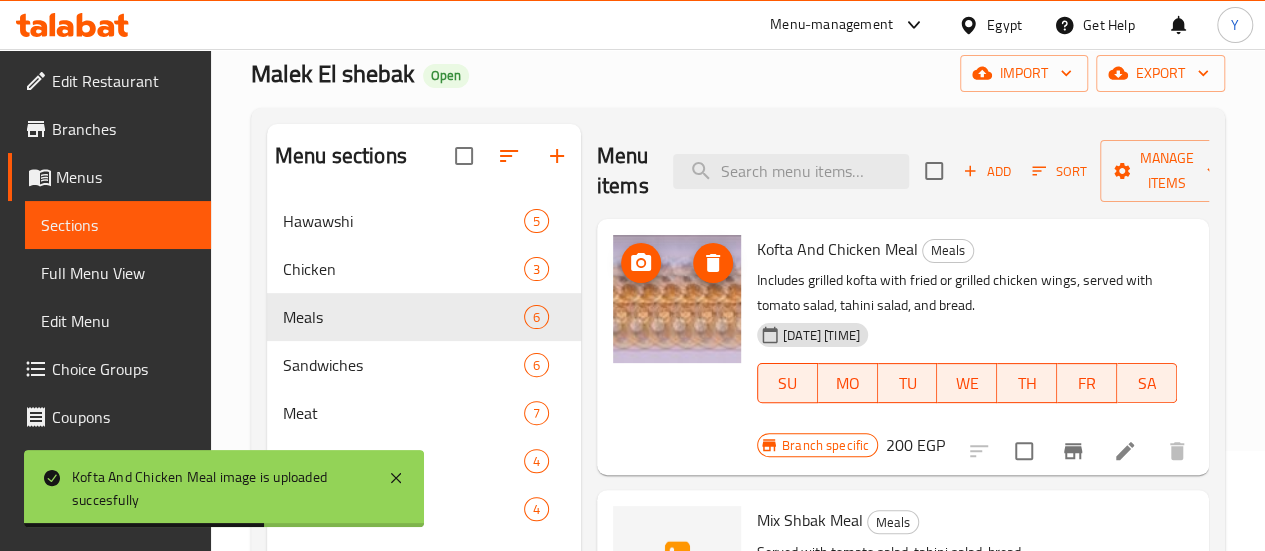 click at bounding box center (677, 299) 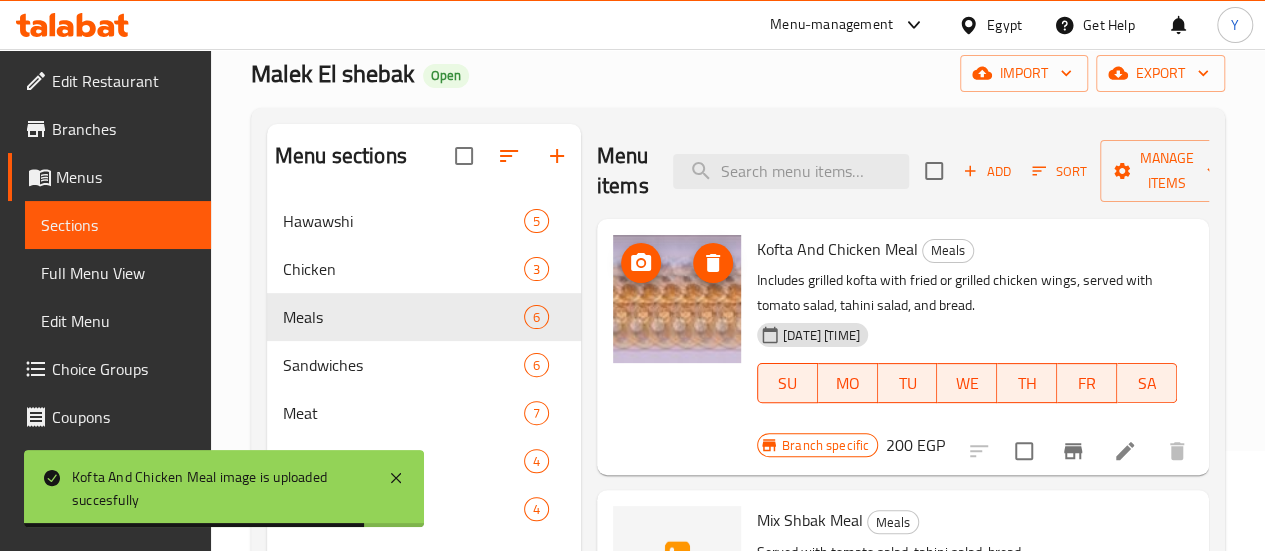 click at bounding box center (677, 299) 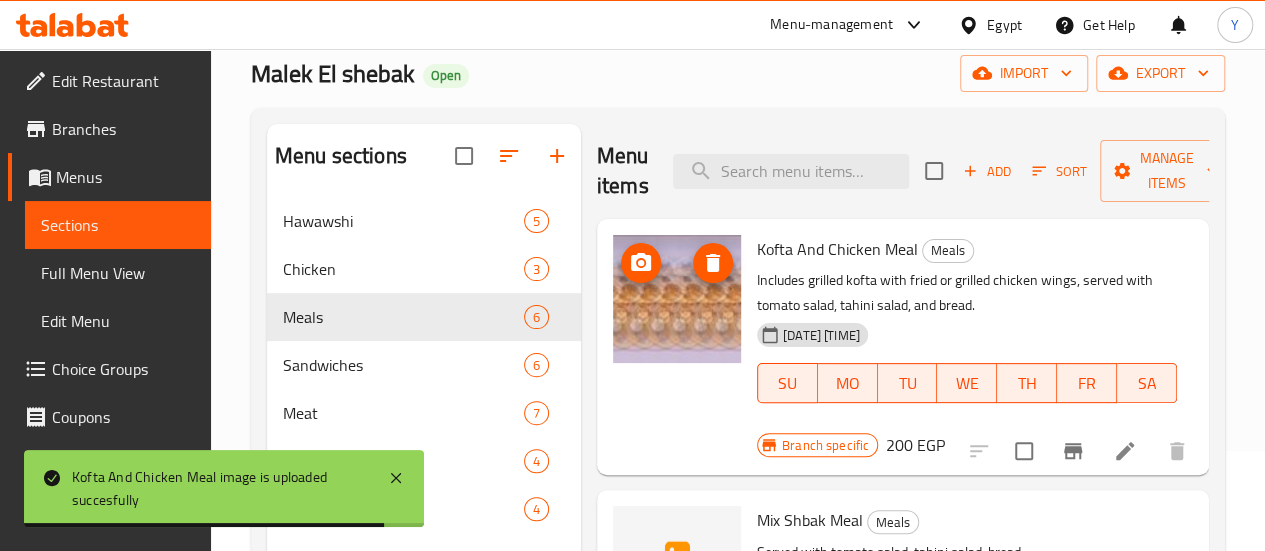 click at bounding box center (677, 299) 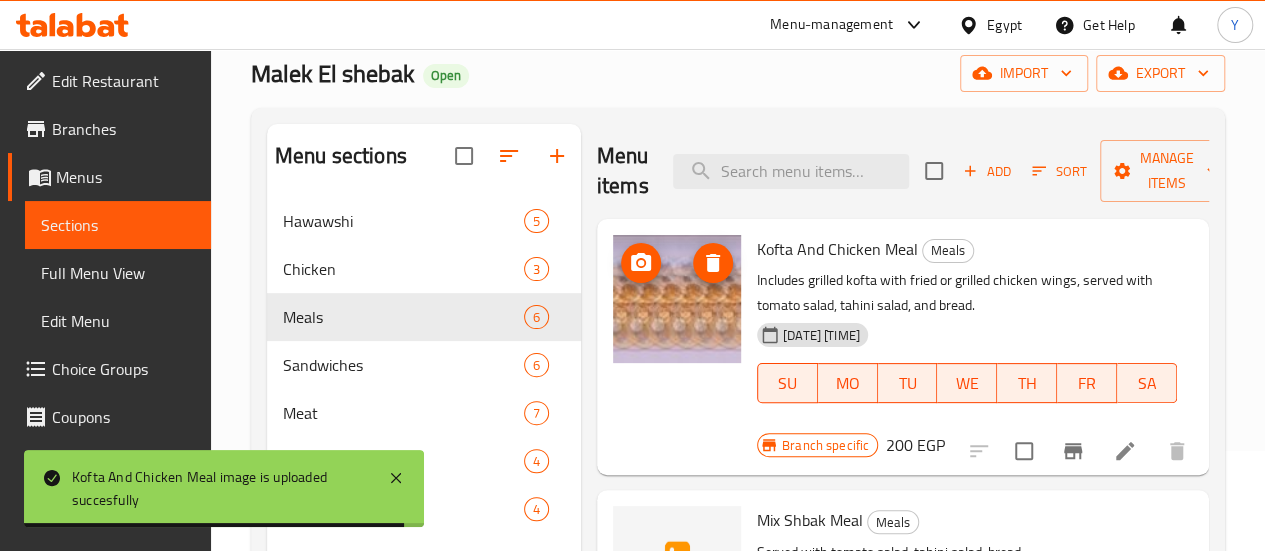 click at bounding box center (677, 299) 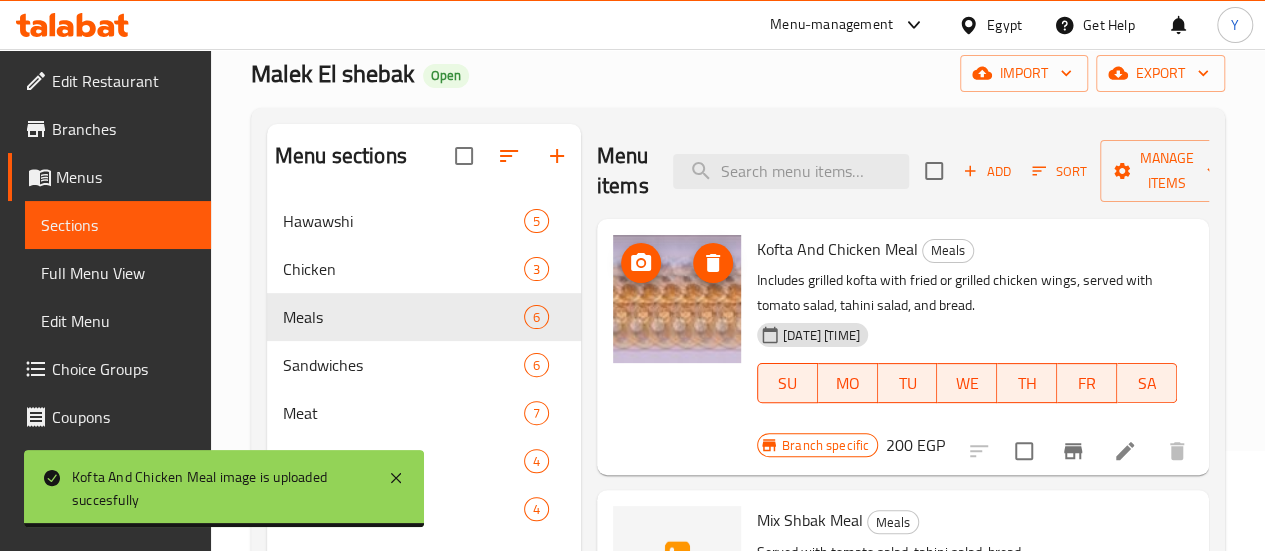 click at bounding box center [677, 299] 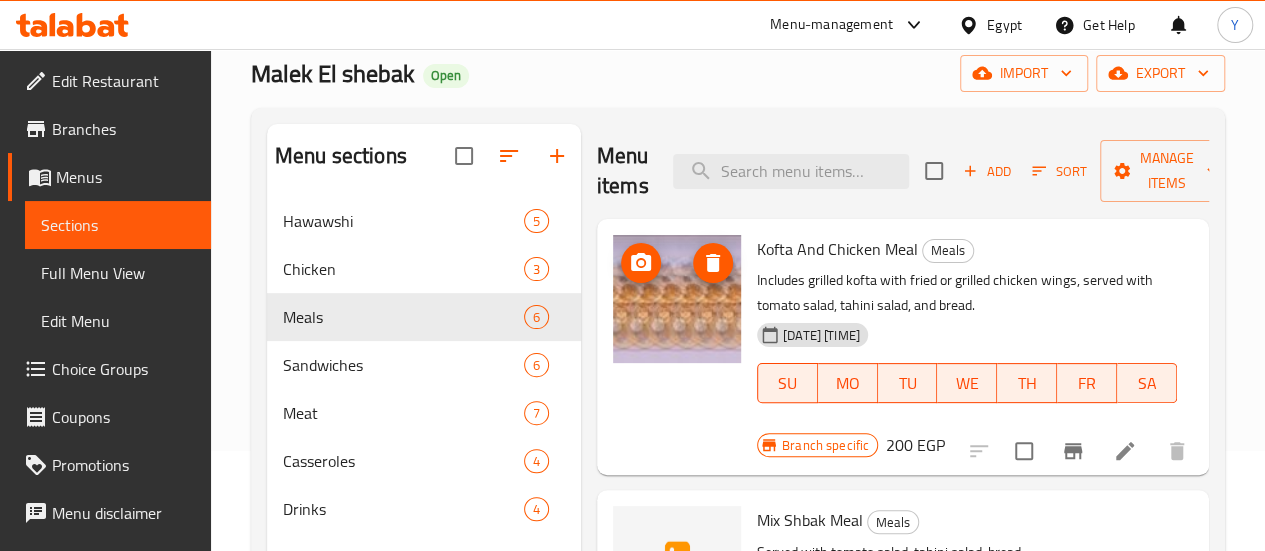 click at bounding box center (677, 299) 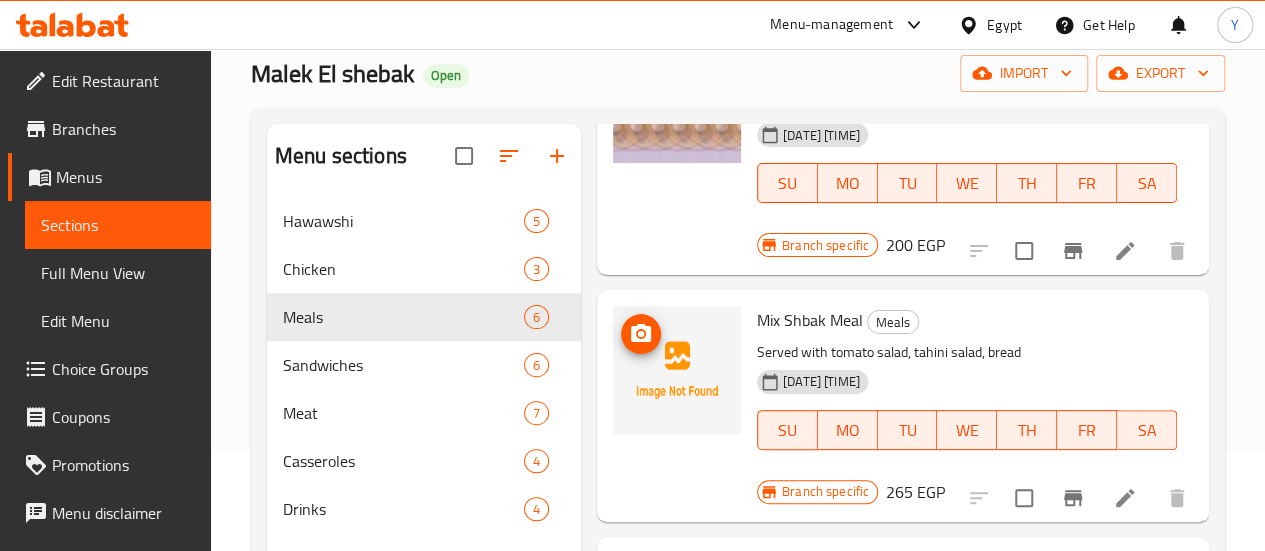 scroll, scrollTop: 0, scrollLeft: 0, axis: both 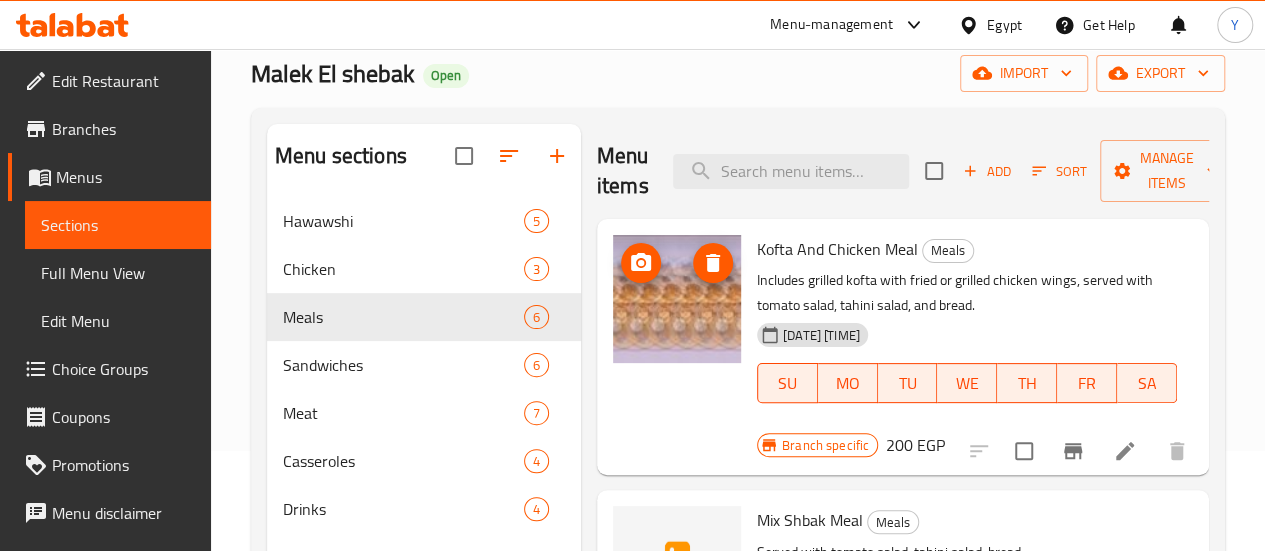 click at bounding box center (677, 299) 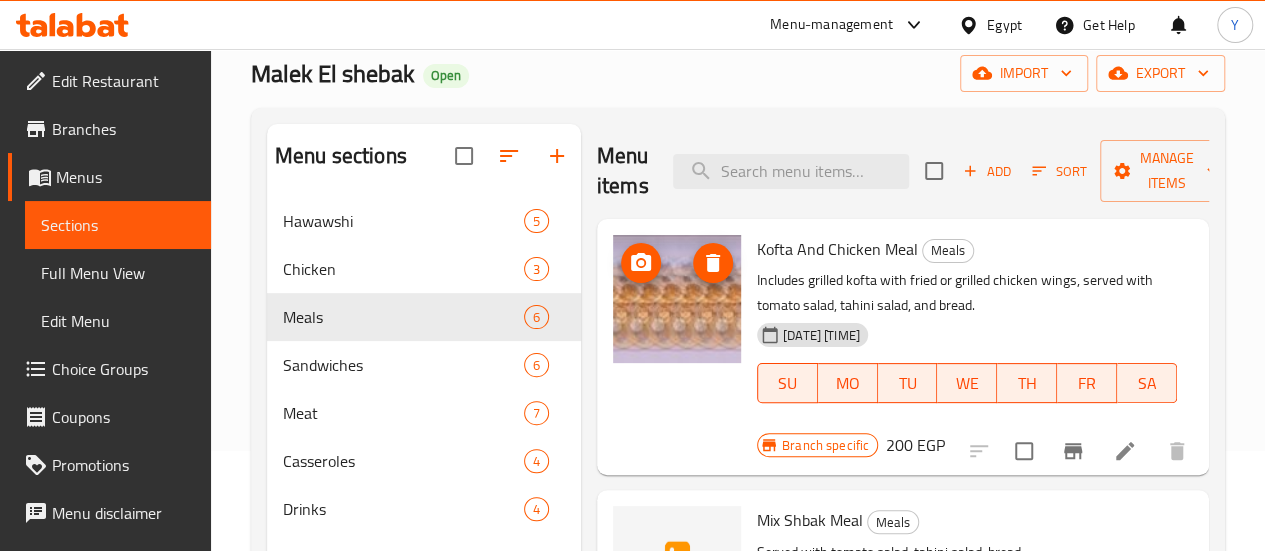 click at bounding box center (677, 299) 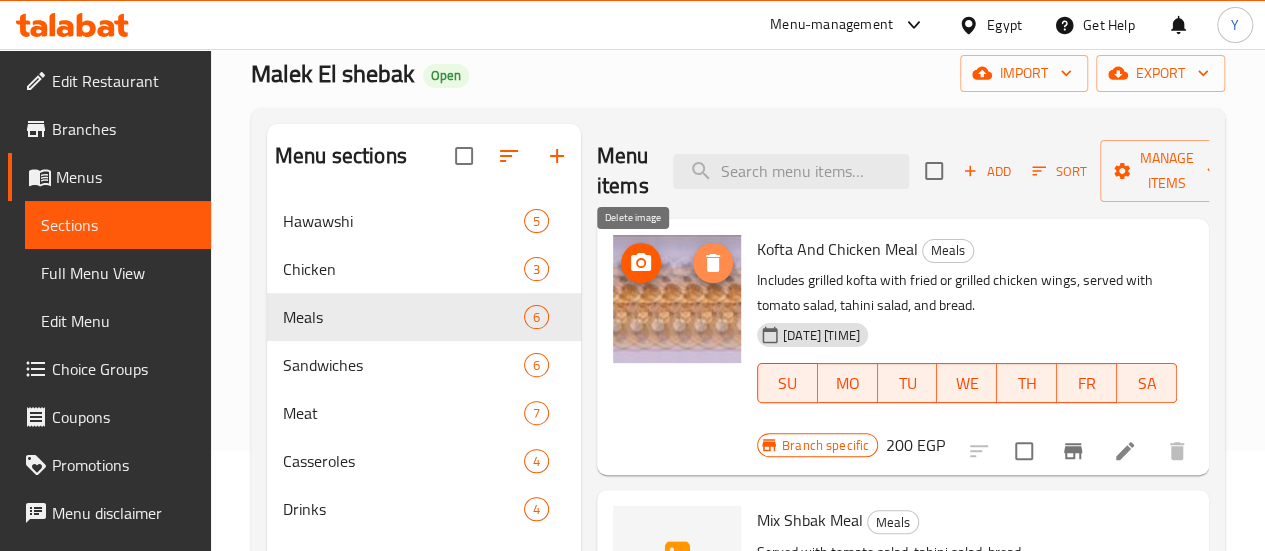 click 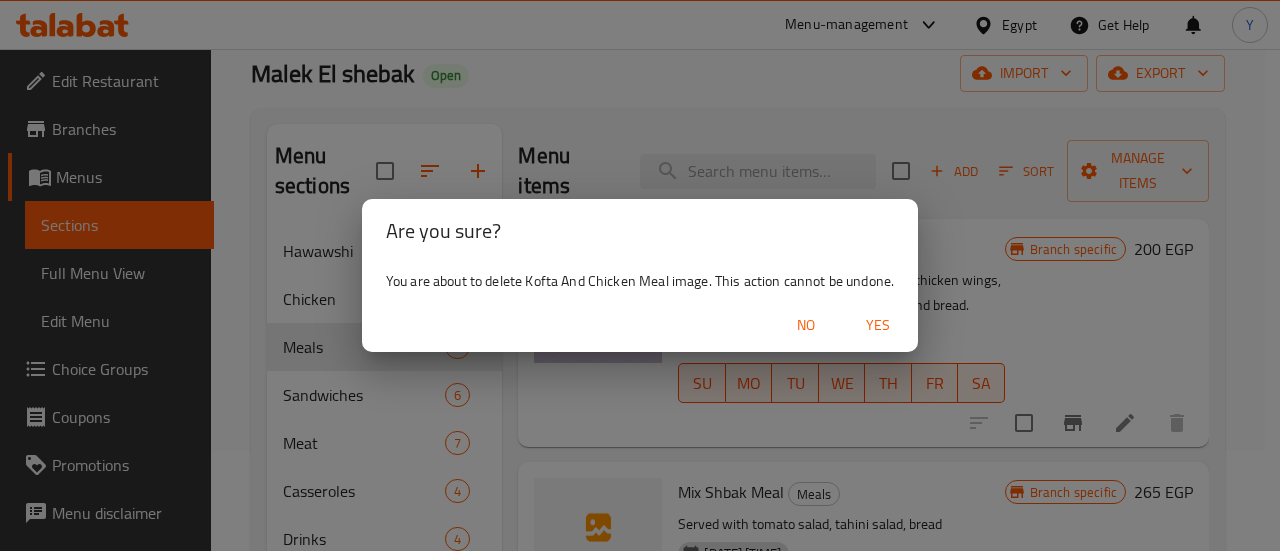 click on "No" at bounding box center [806, 325] 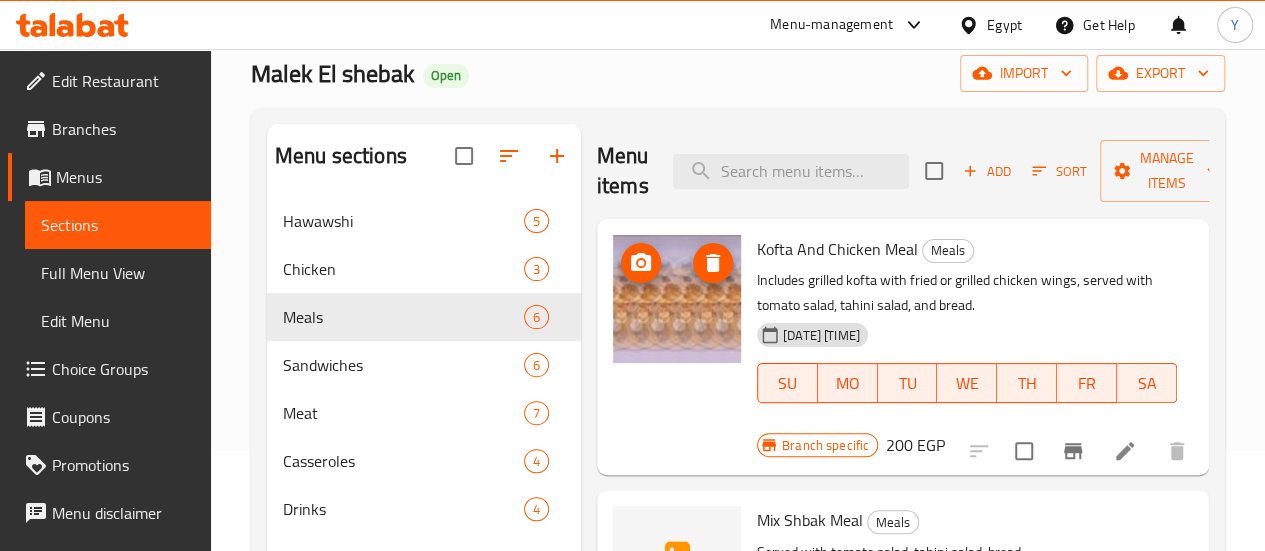 click at bounding box center [677, 299] 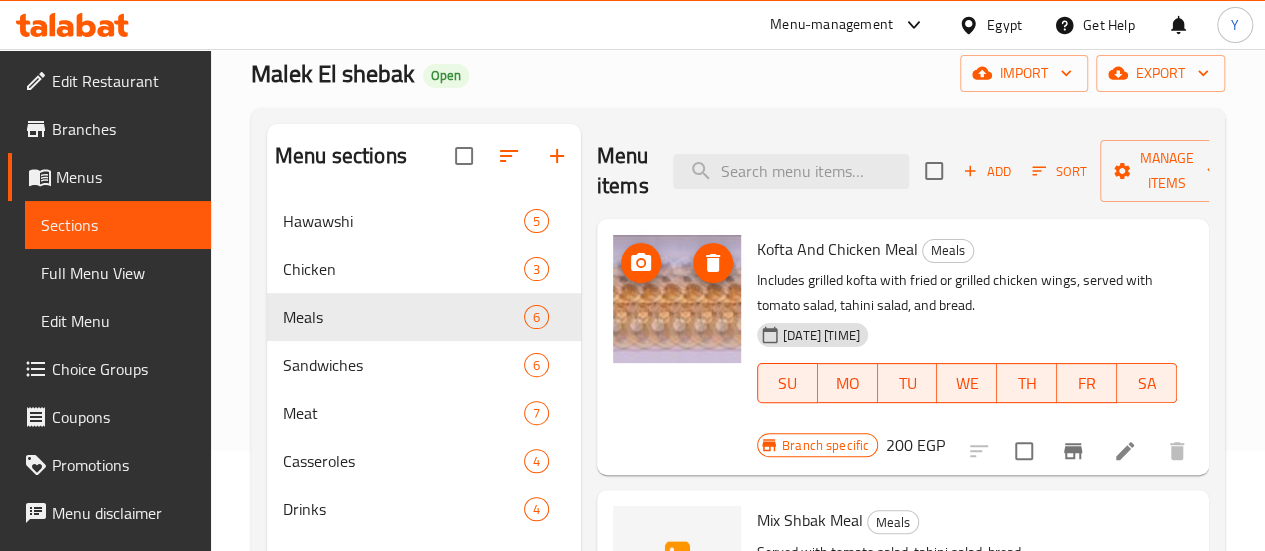 click at bounding box center (677, 299) 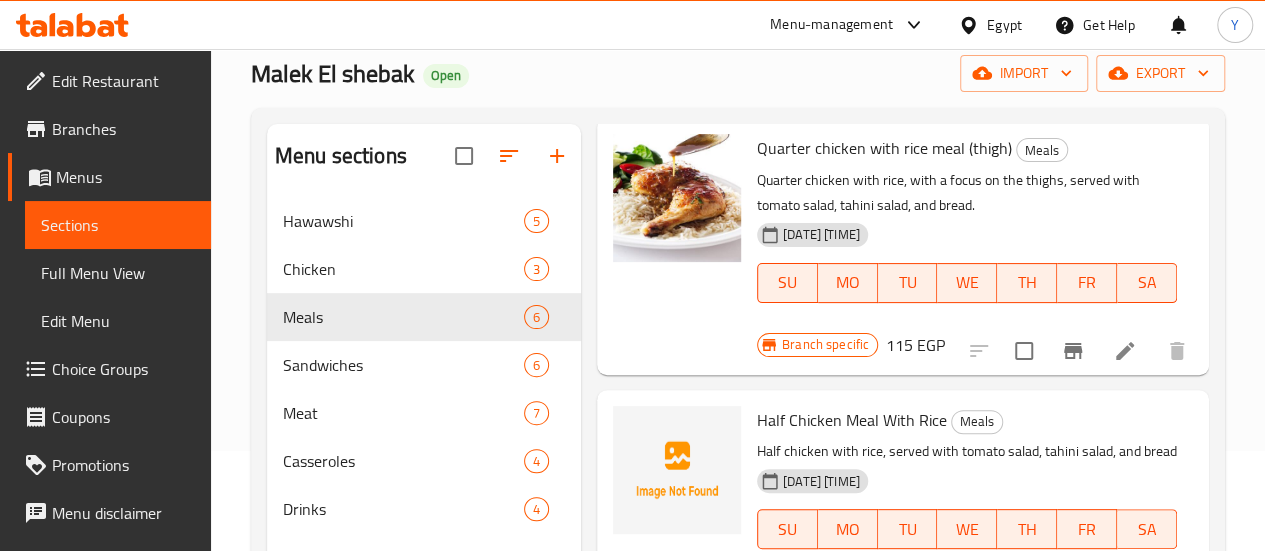 scroll, scrollTop: 1067, scrollLeft: 0, axis: vertical 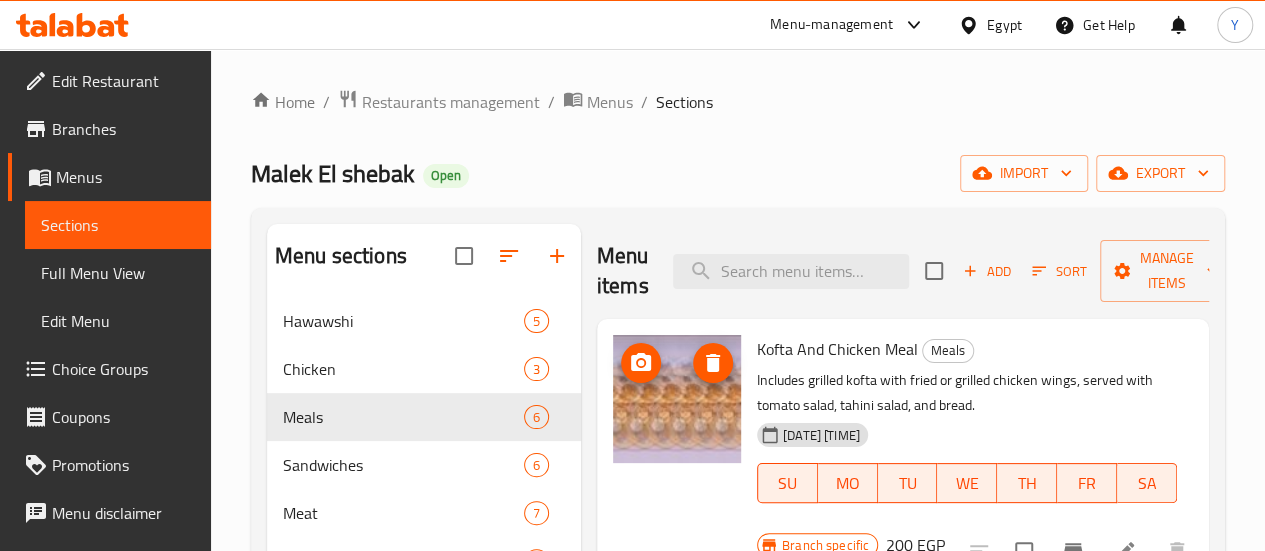 click at bounding box center (677, 399) 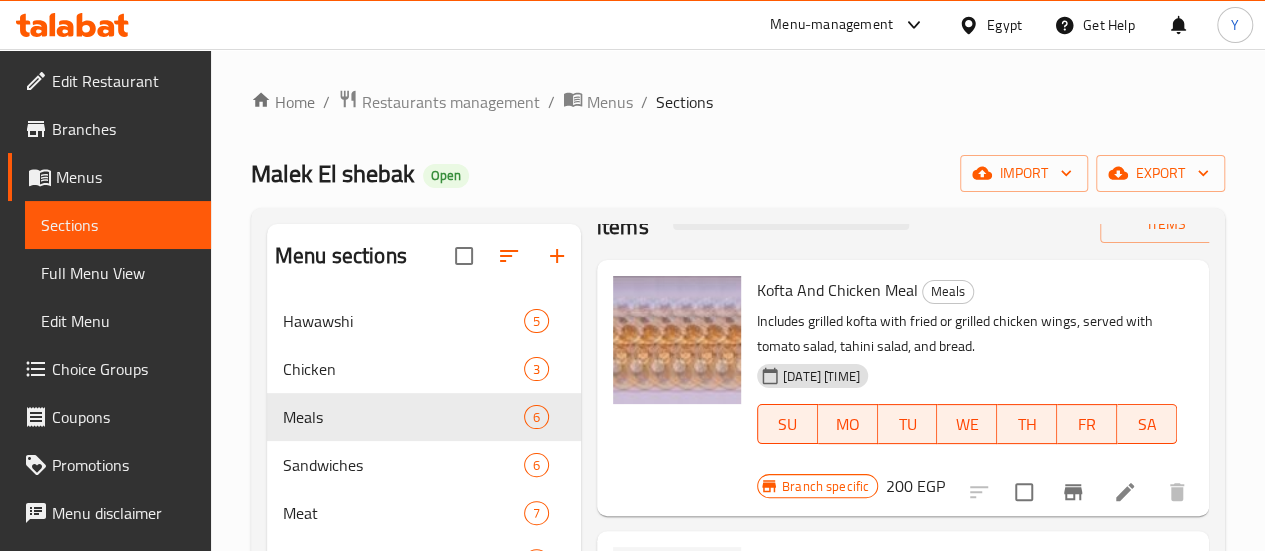 scroll, scrollTop: 100, scrollLeft: 0, axis: vertical 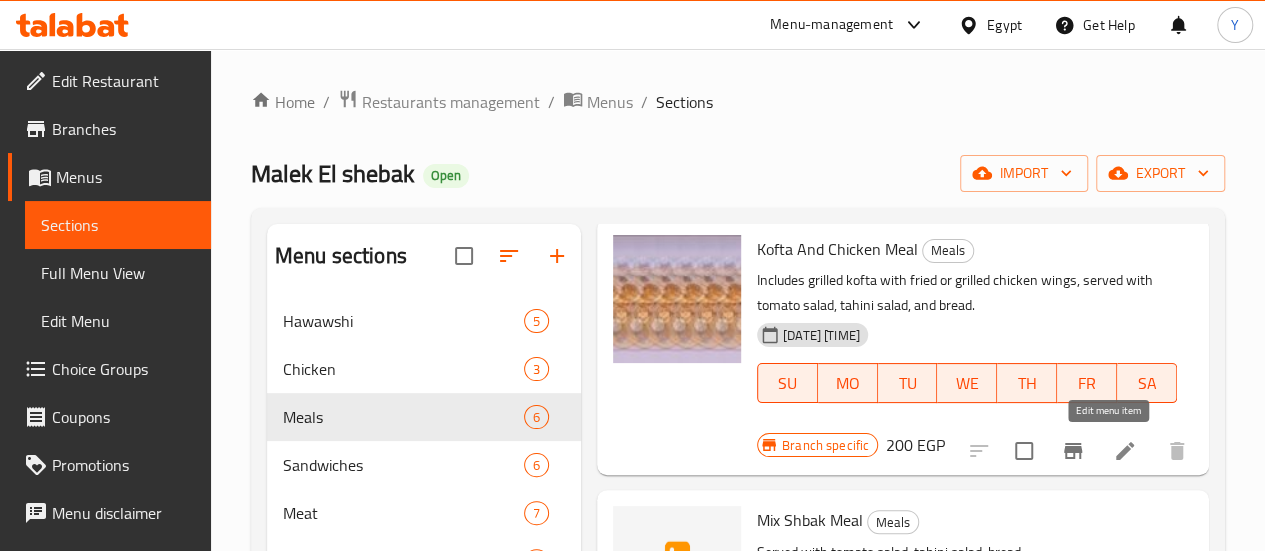 click 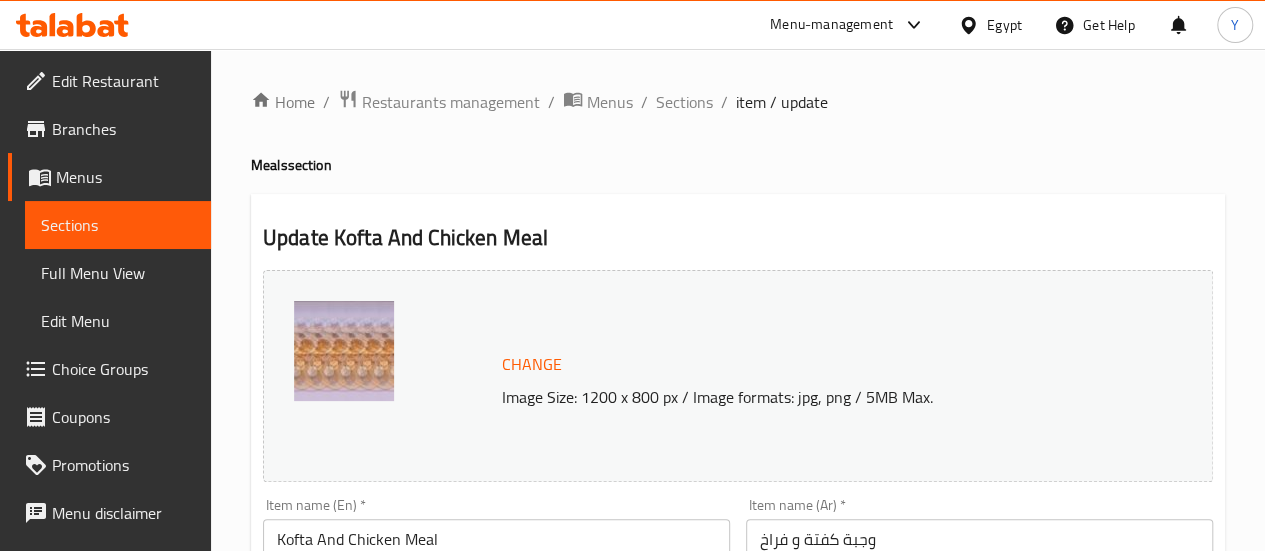 click at bounding box center (344, 351) 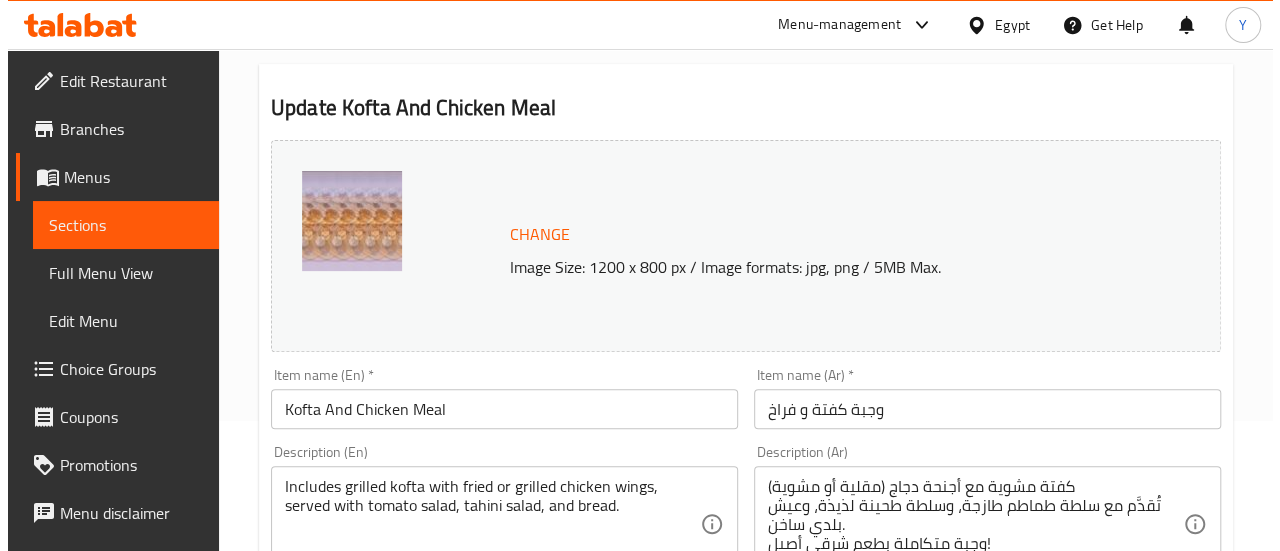 scroll, scrollTop: 200, scrollLeft: 0, axis: vertical 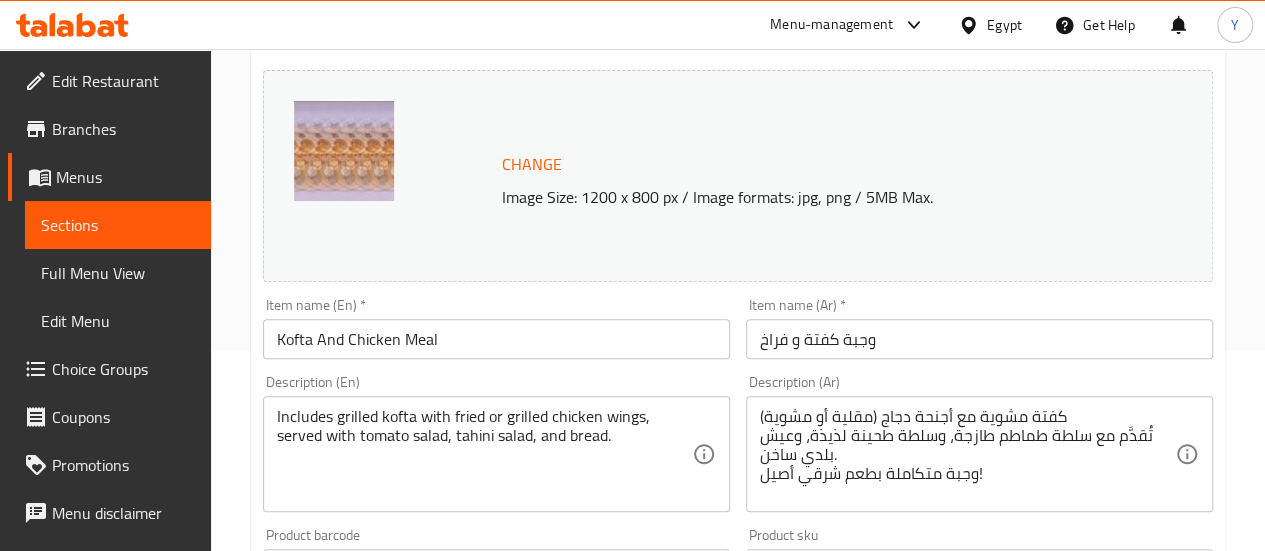 click on "Change" at bounding box center [532, 164] 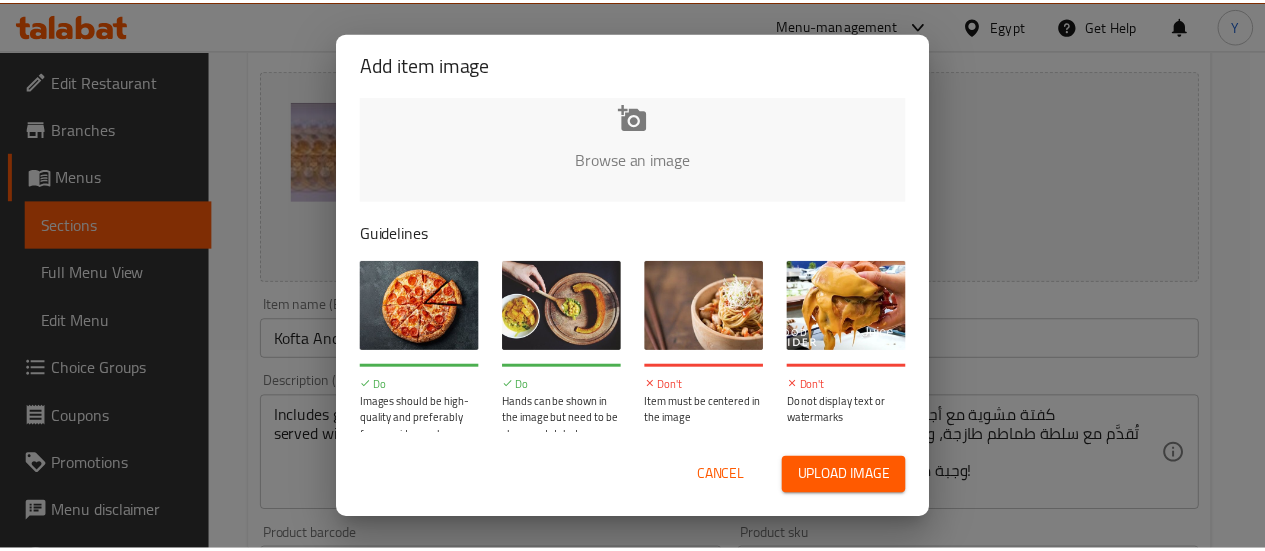 scroll, scrollTop: 54, scrollLeft: 0, axis: vertical 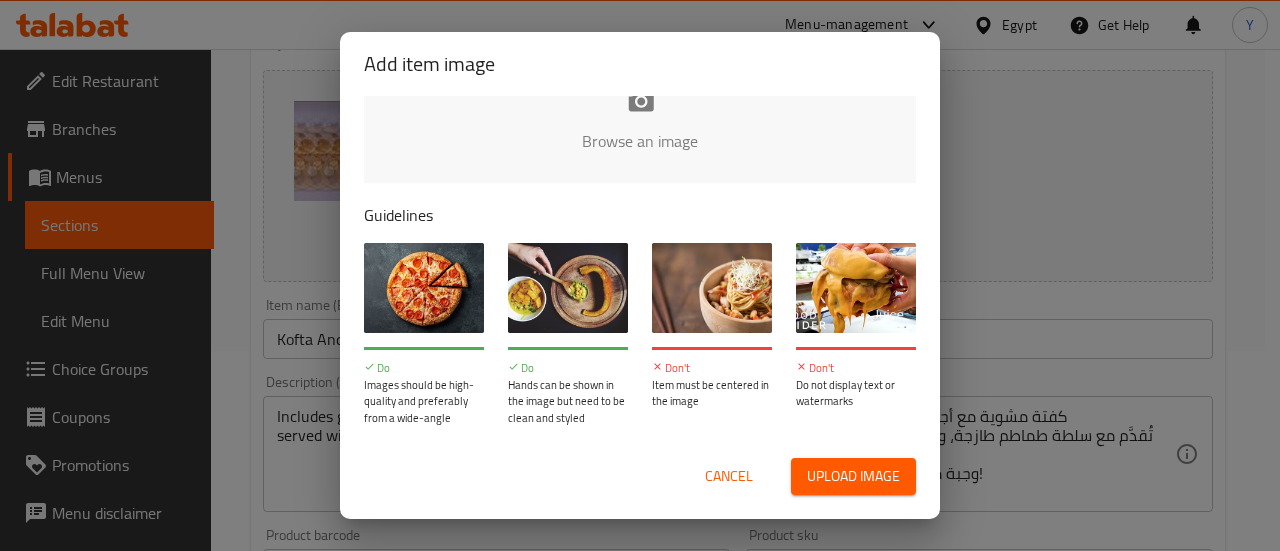 click at bounding box center (1316, 147) 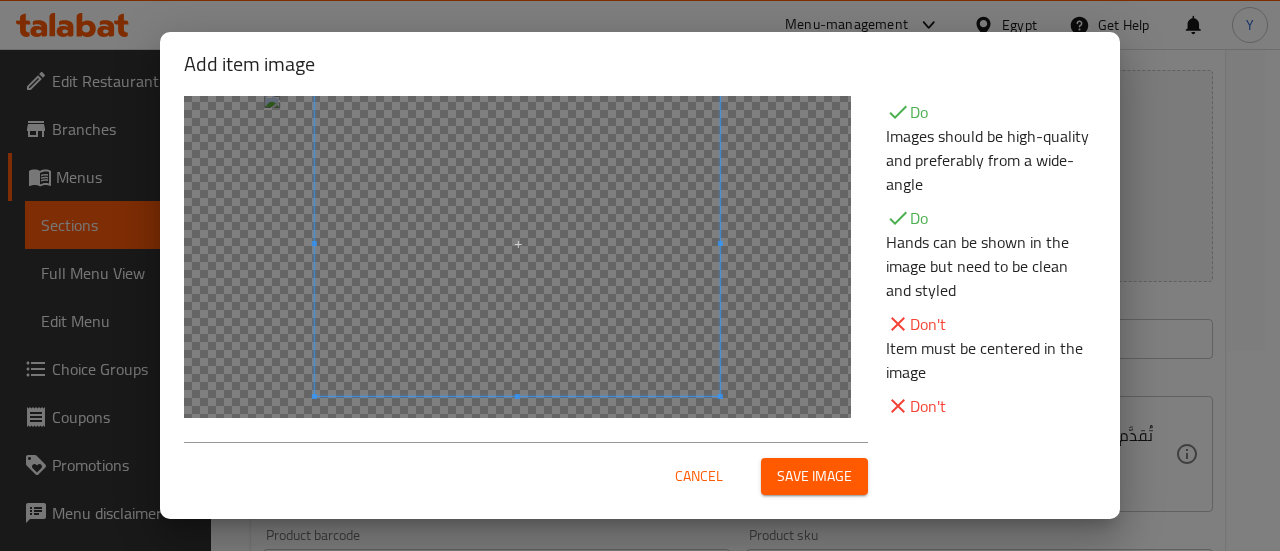 click at bounding box center (517, 244) 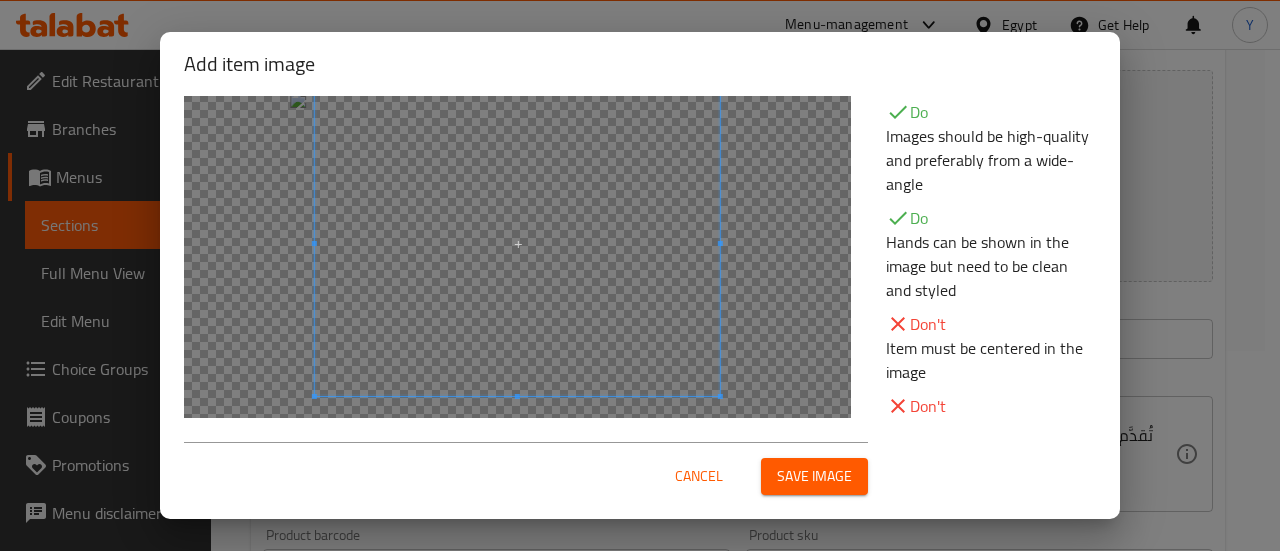 click at bounding box center [517, 244] 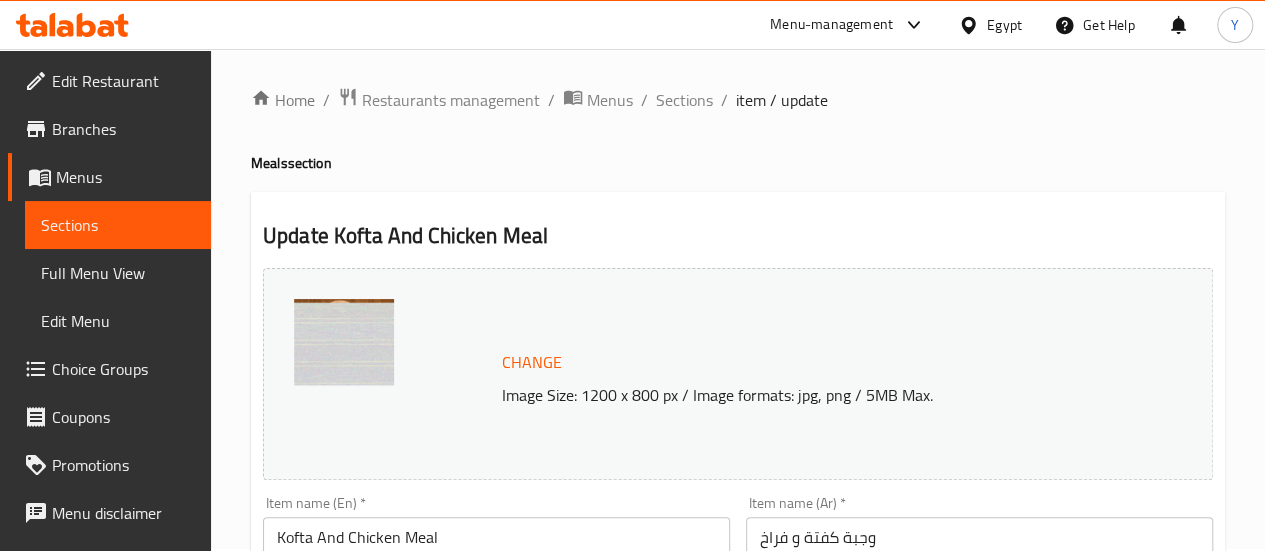 scroll, scrollTop: 0, scrollLeft: 0, axis: both 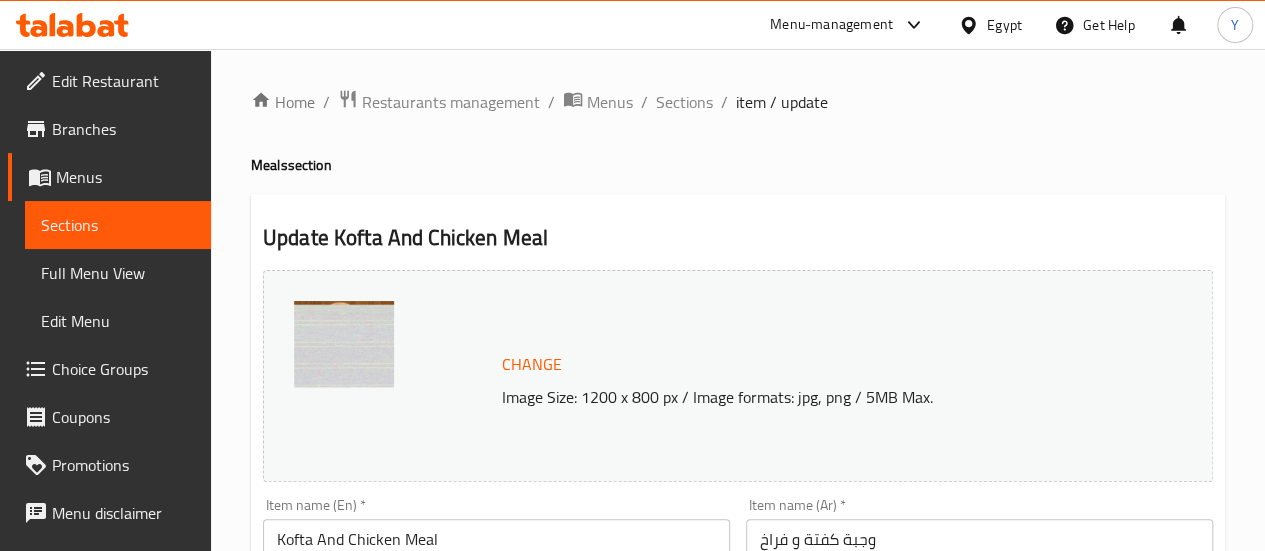 click at bounding box center [344, 351] 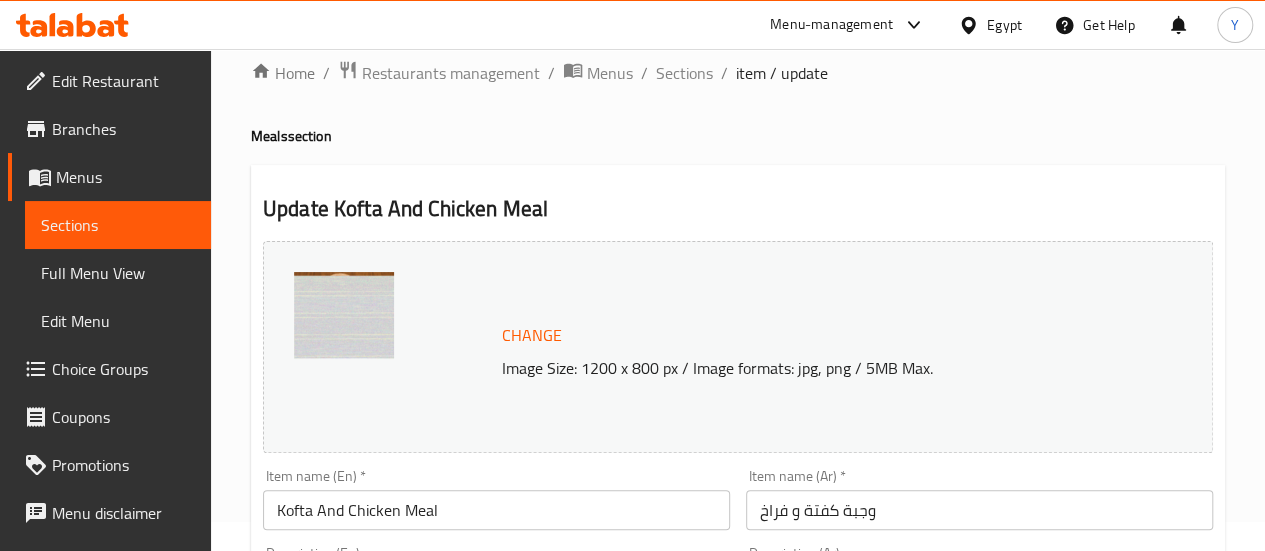 scroll, scrollTop: 0, scrollLeft: 0, axis: both 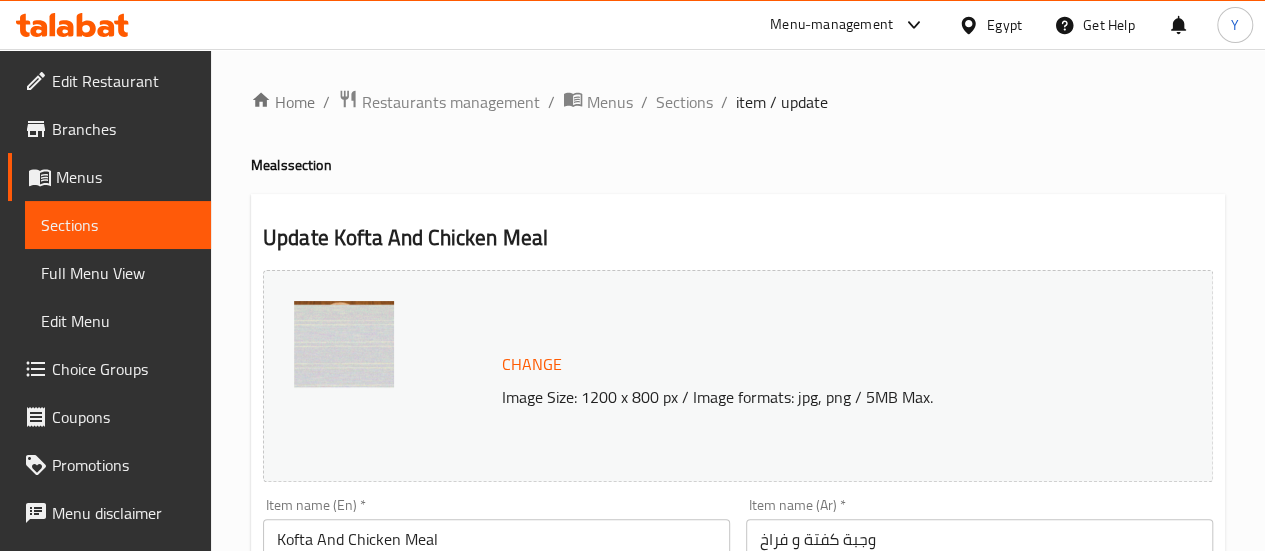 click on "Change" at bounding box center [532, 364] 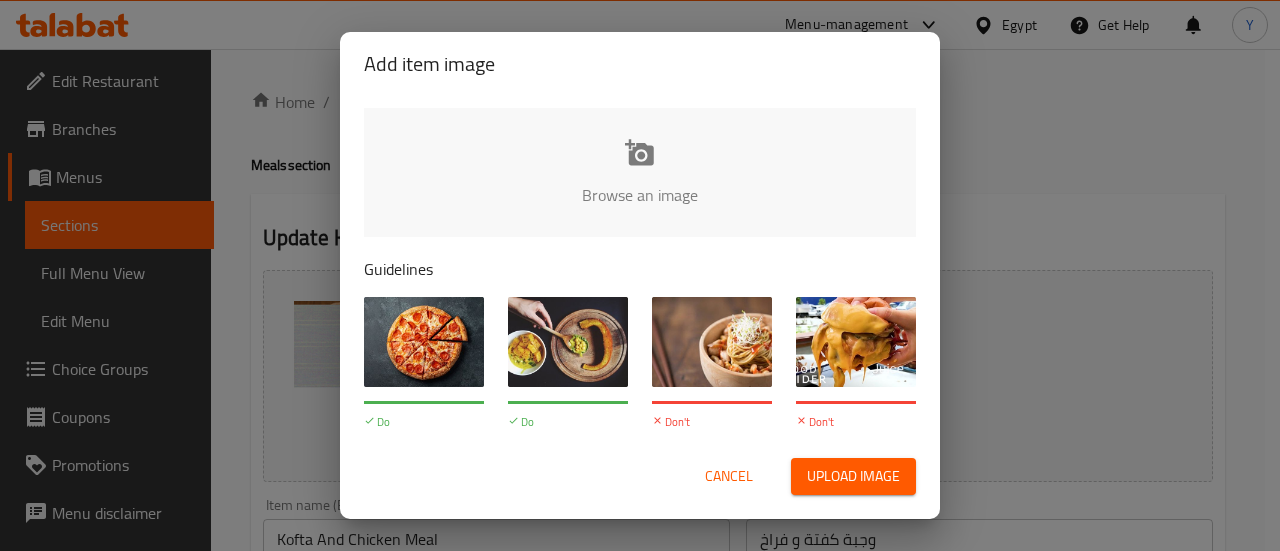 click at bounding box center (1316, 201) 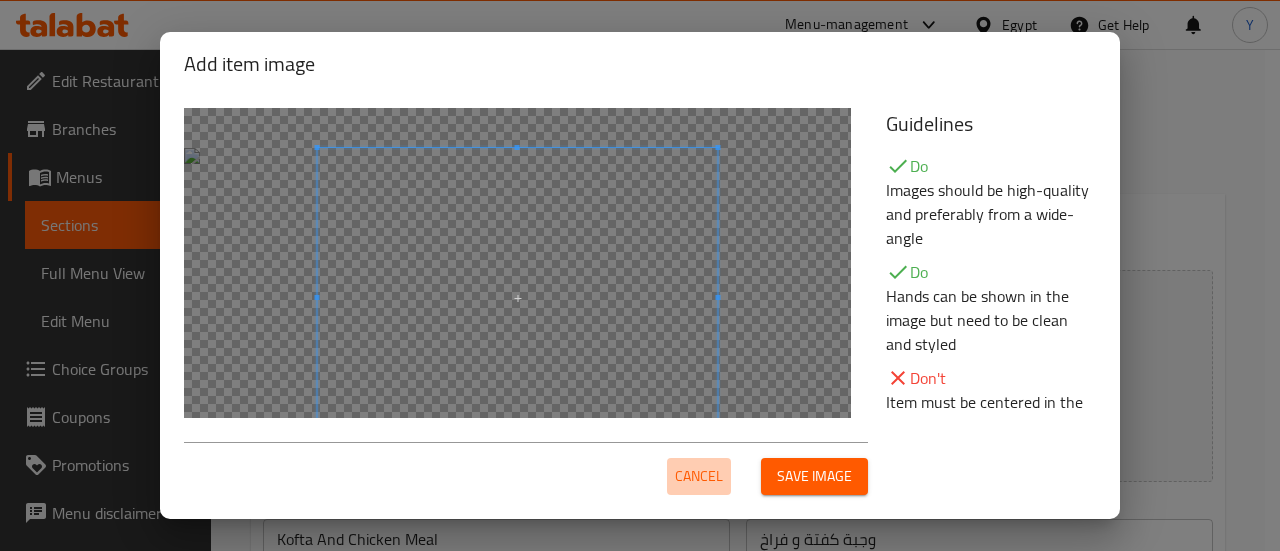 click on "Cancel" at bounding box center [699, 476] 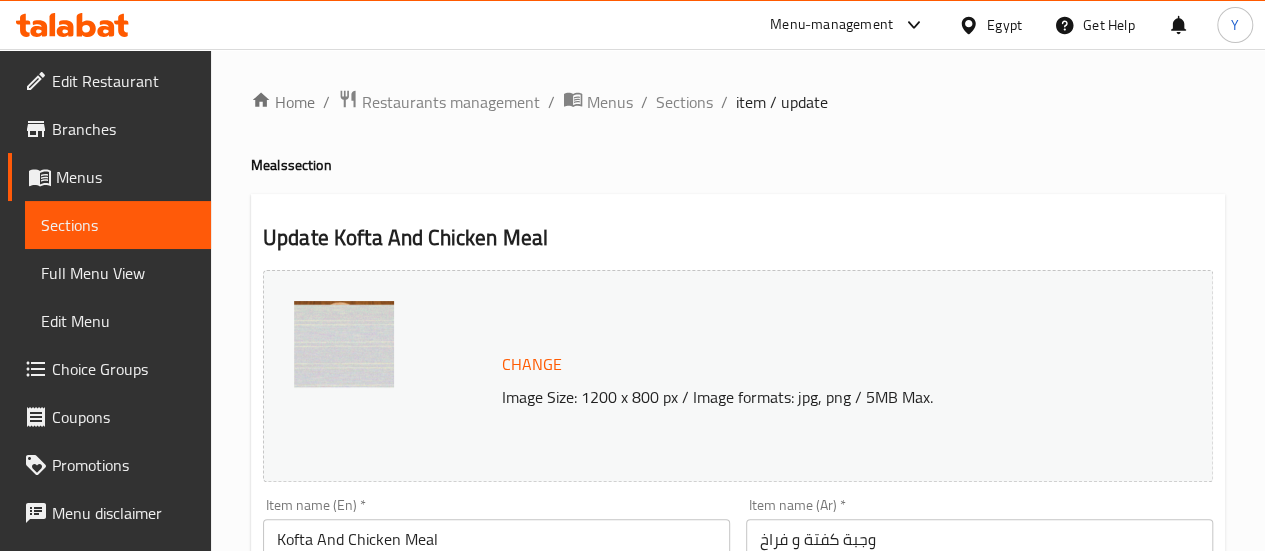 click on "Change" at bounding box center [532, 364] 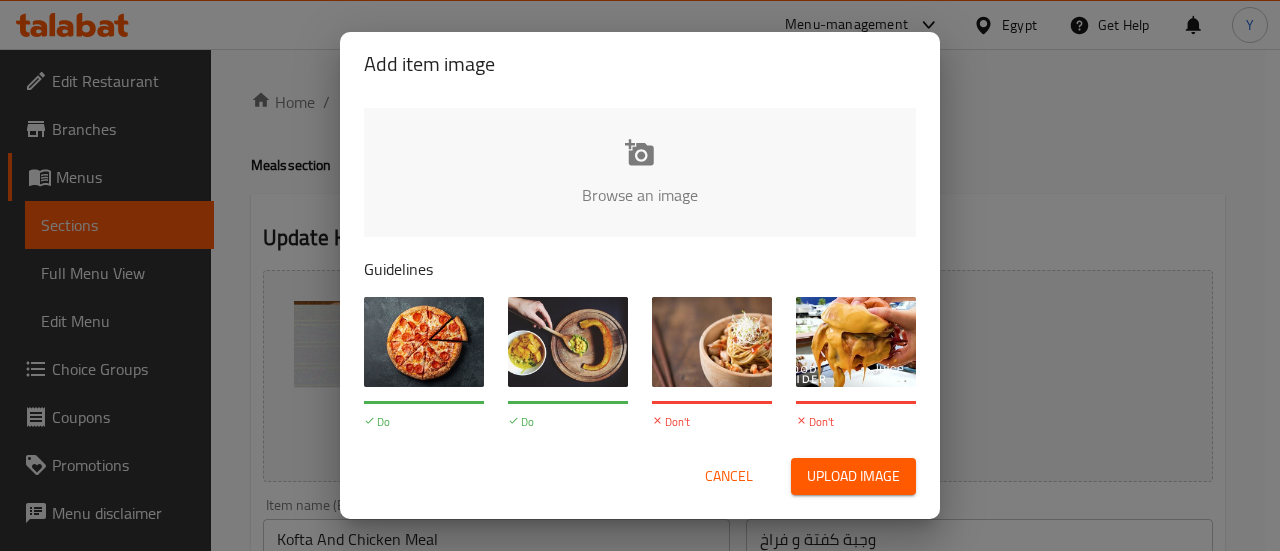 click on "Upload image" at bounding box center [853, 476] 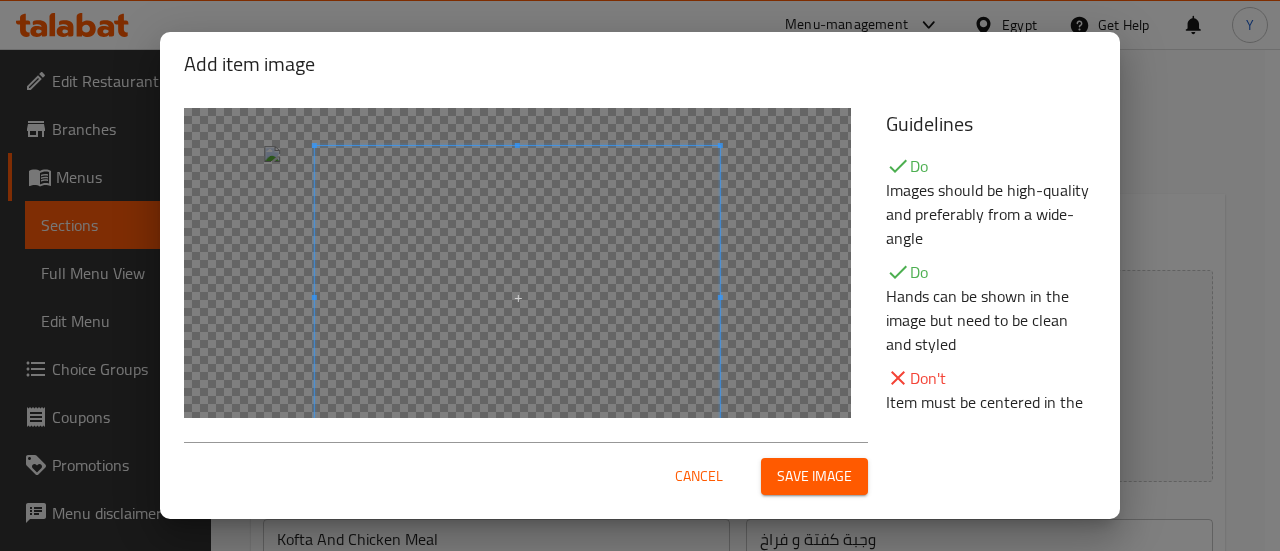 click at bounding box center [517, 298] 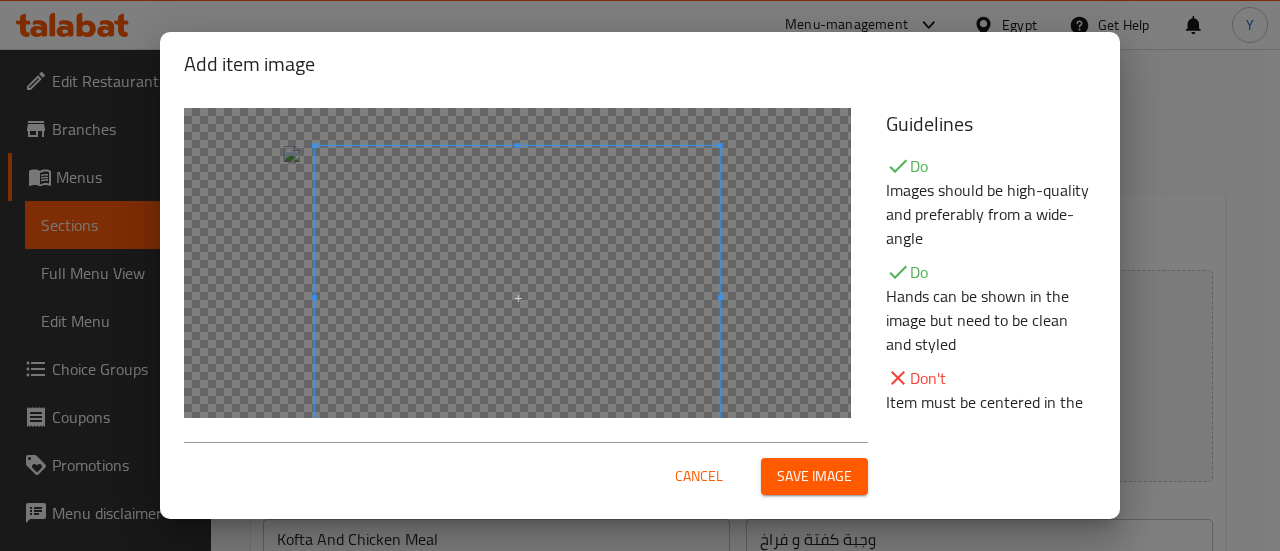 click at bounding box center [517, 298] 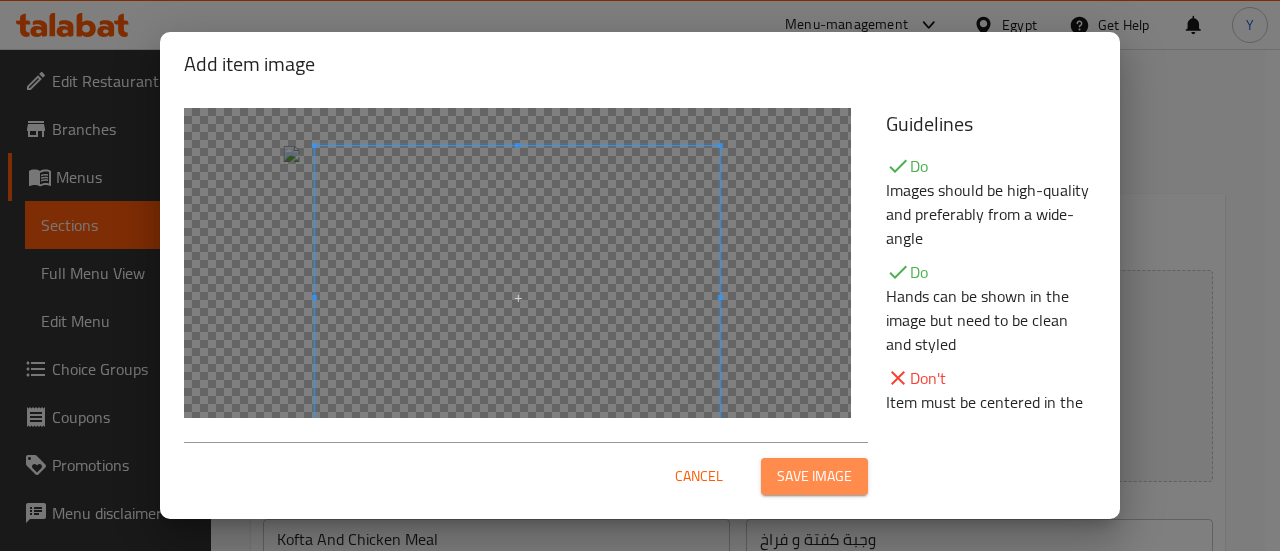 click on "Save image" at bounding box center [814, 476] 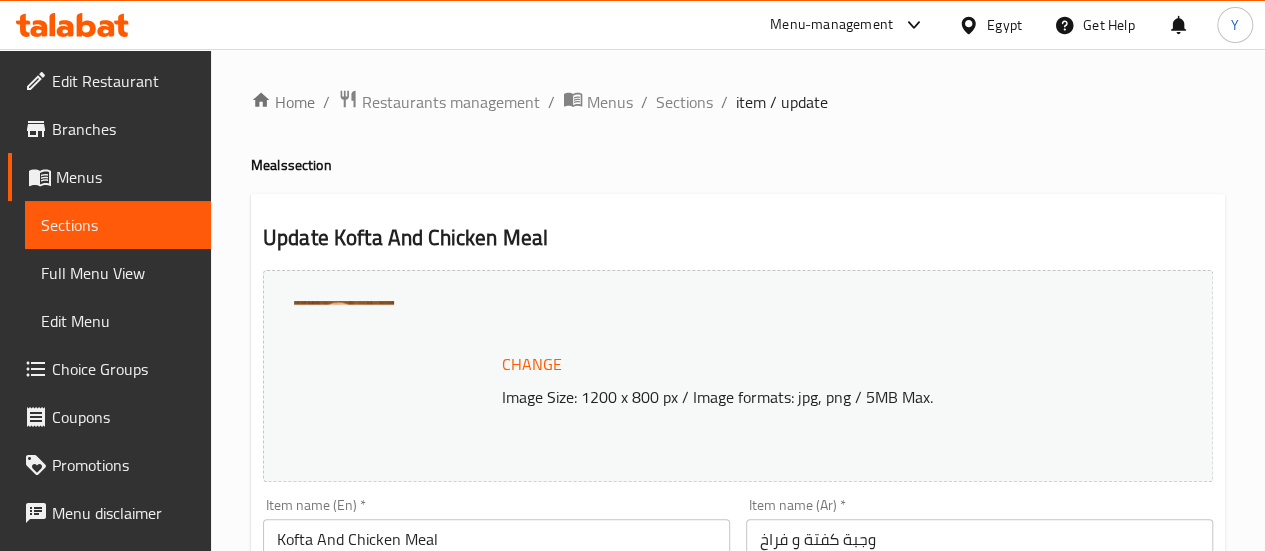 click at bounding box center (344, 351) 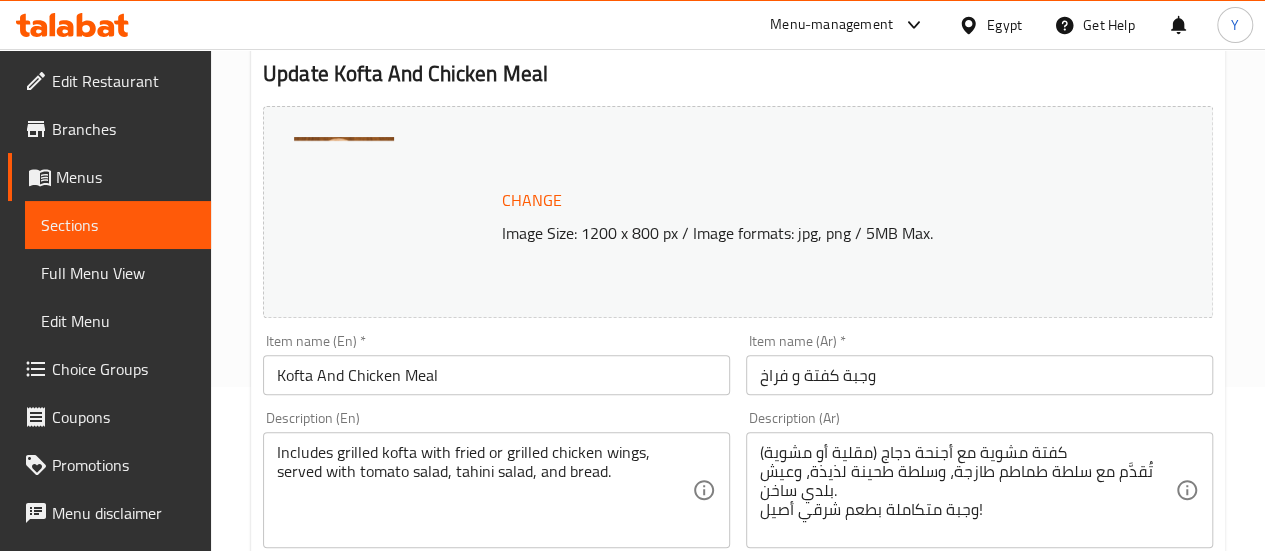 scroll, scrollTop: 0, scrollLeft: 0, axis: both 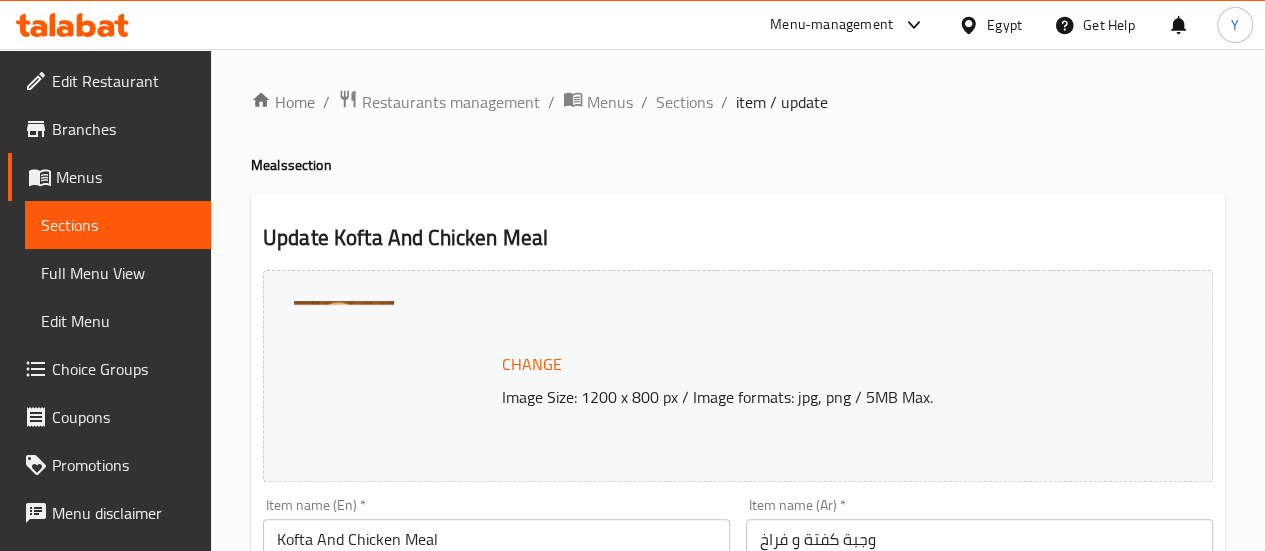 click at bounding box center [394, 376] 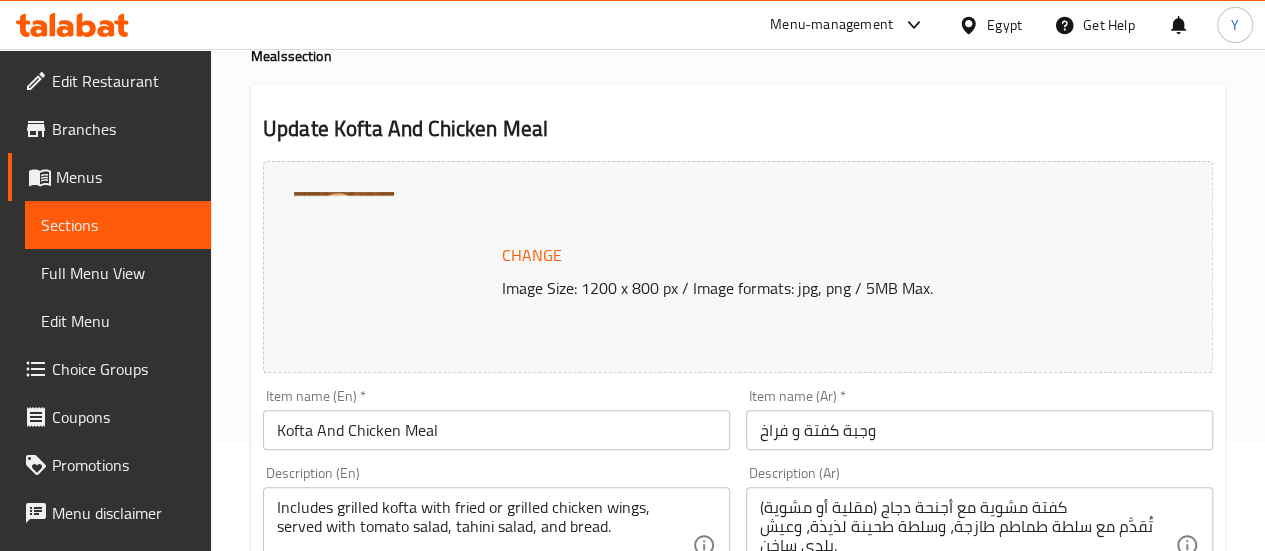 scroll, scrollTop: 0, scrollLeft: 0, axis: both 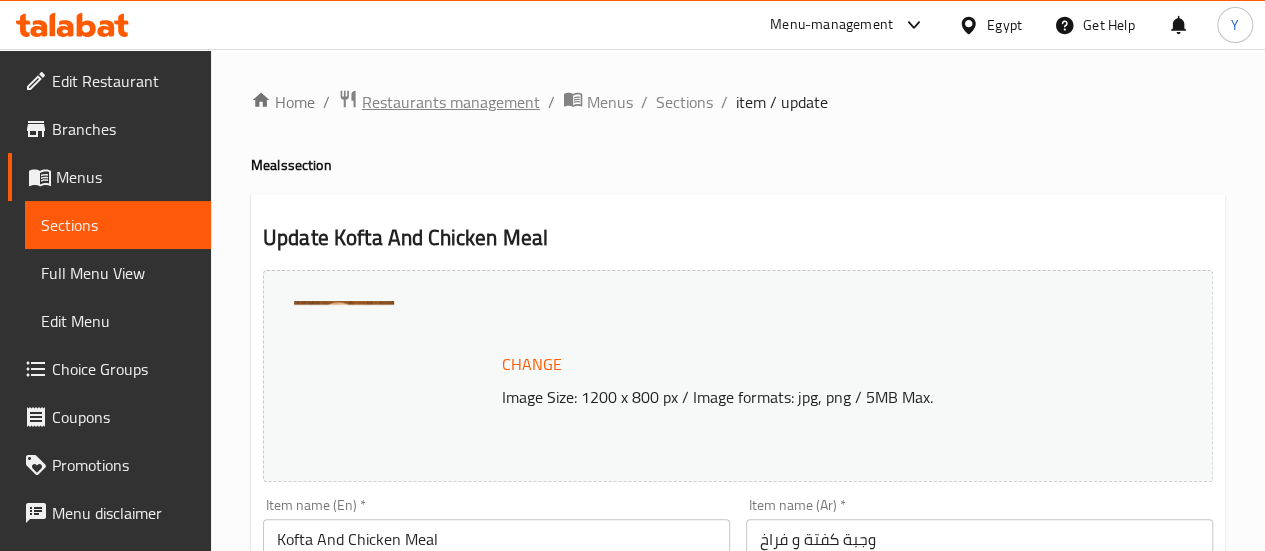 click on "Restaurants management" at bounding box center (451, 102) 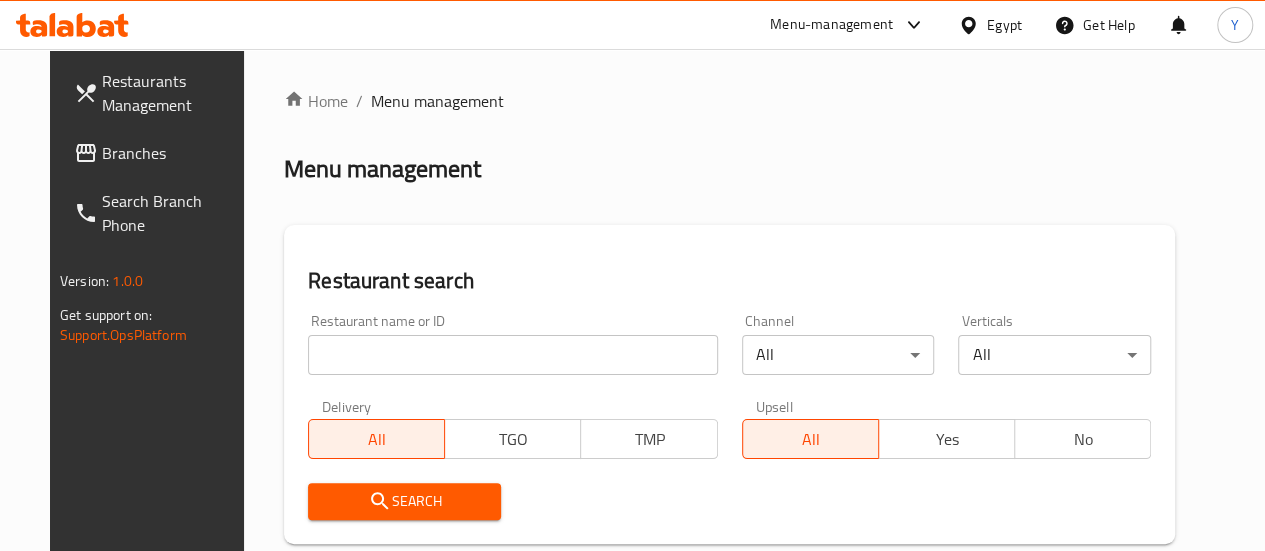 click on "Branches" at bounding box center (173, 153) 